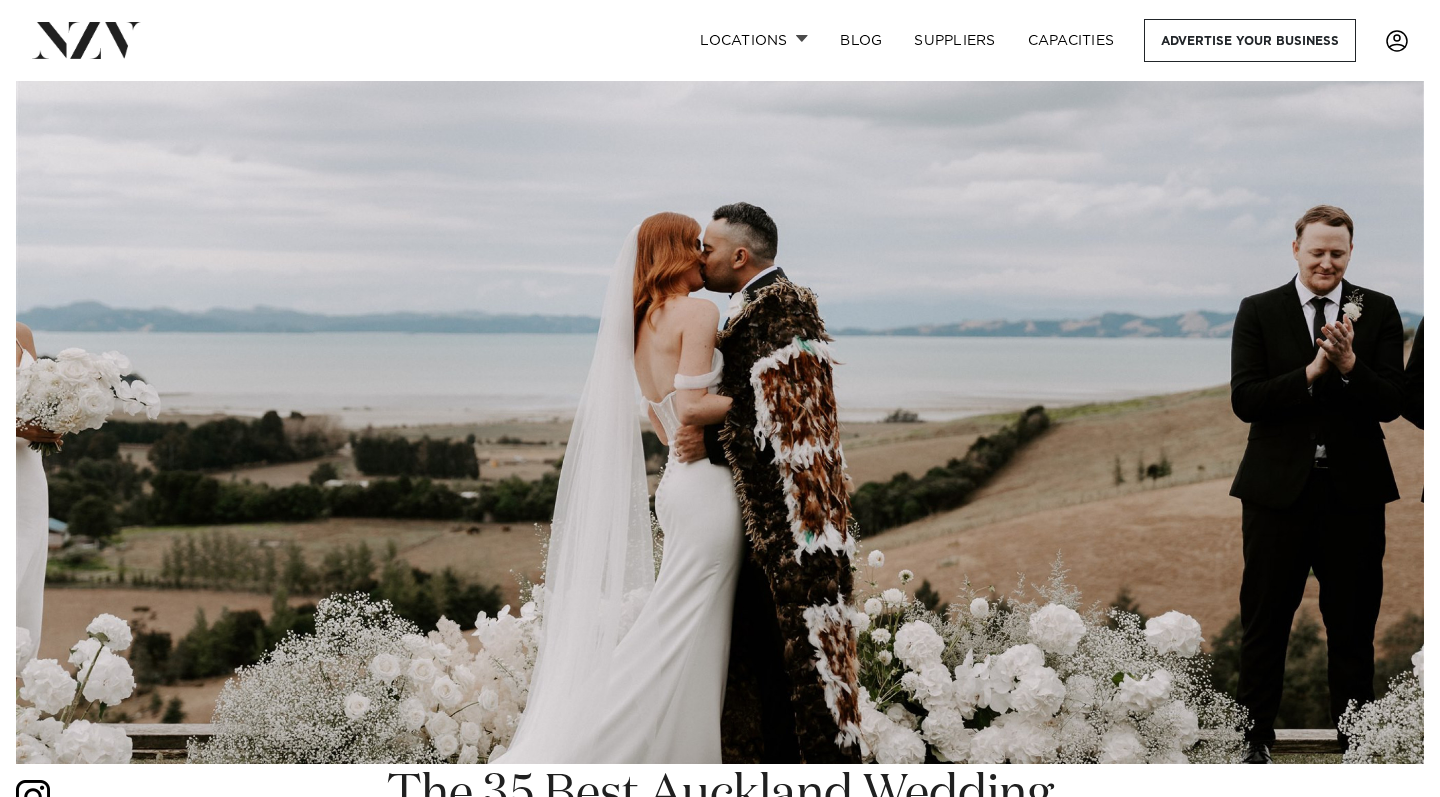 scroll, scrollTop: 0, scrollLeft: 0, axis: both 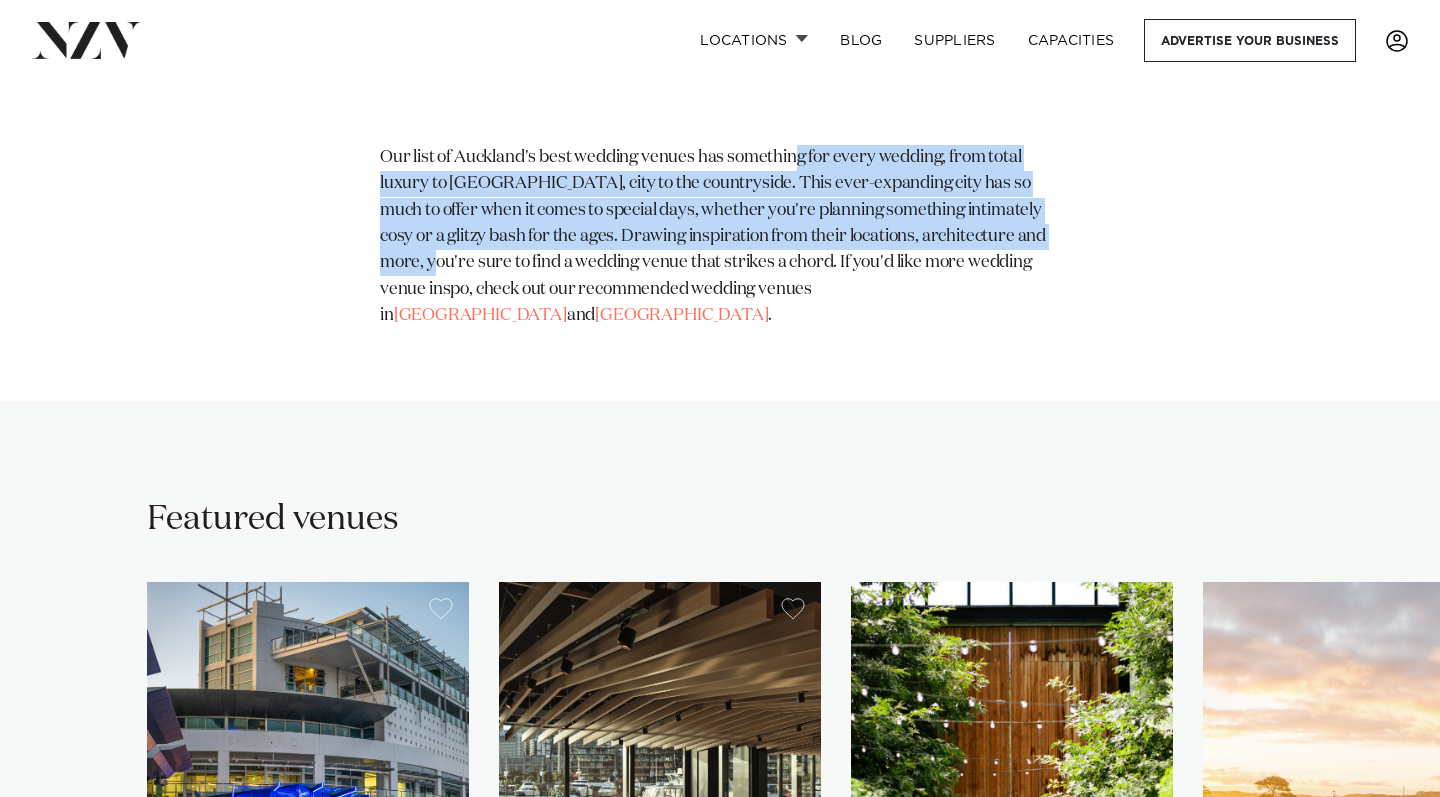 drag, startPoint x: 797, startPoint y: 156, endPoint x: 1071, endPoint y: 221, distance: 281.60434 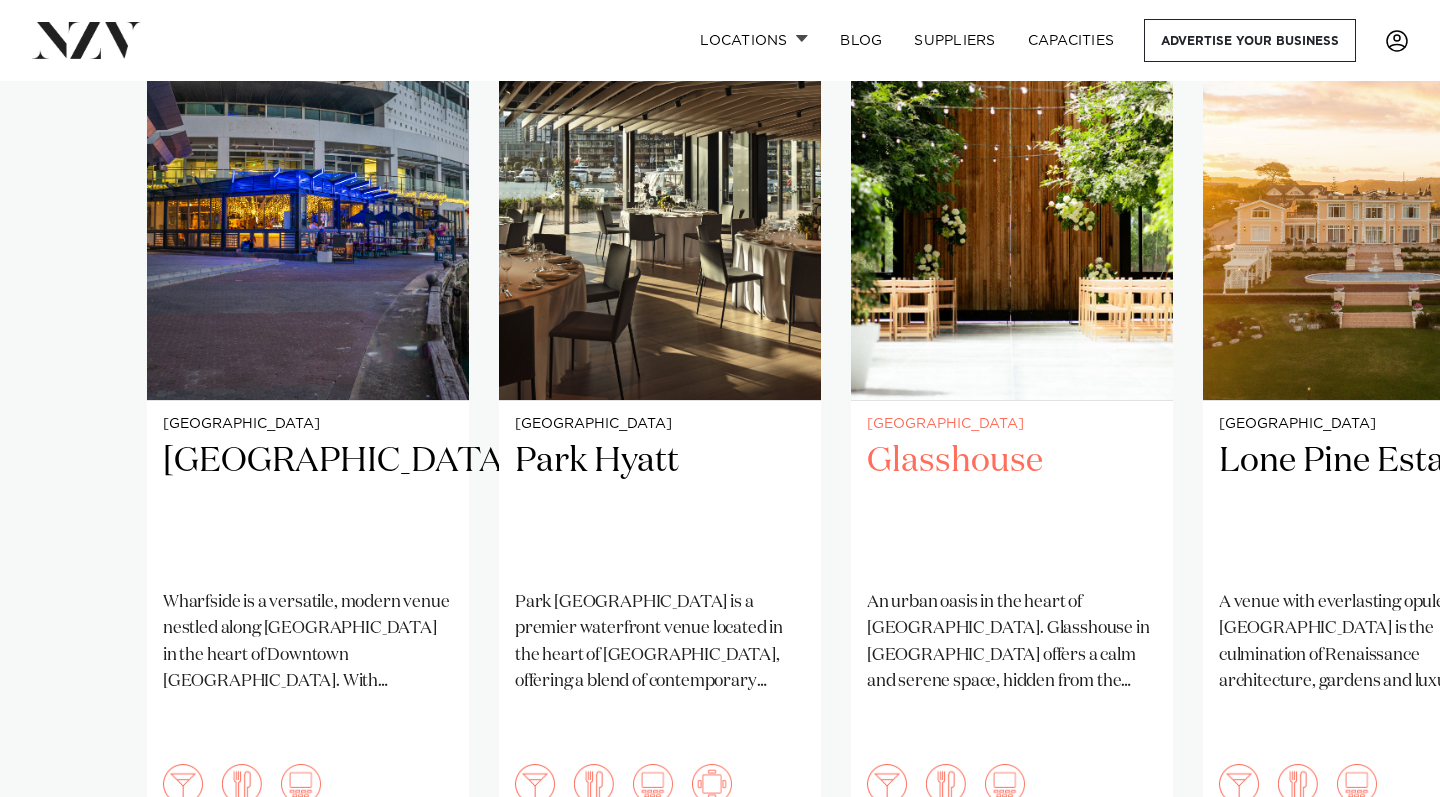 scroll, scrollTop: 1421, scrollLeft: 0, axis: vertical 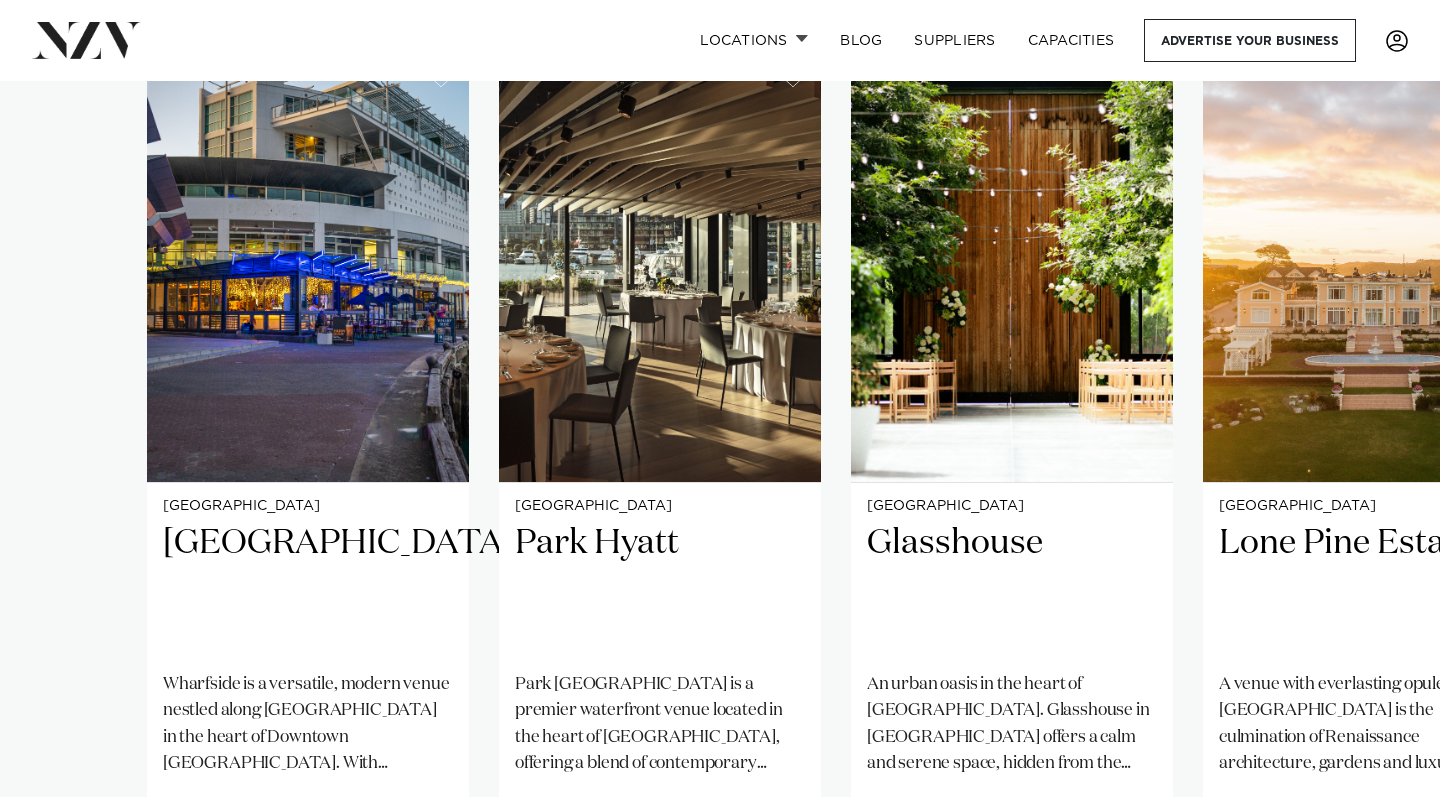 click on "[GEOGRAPHIC_DATA]
[GEOGRAPHIC_DATA] is a versatile, modern venue nestled along [GEOGRAPHIC_DATA] in the heart of Downtown [GEOGRAPHIC_DATA]. With panoramic views of the waterfront, this stylish open-space setting offers the perfect backdrop for everything from private functions and corporate events to vibrant nightlife experiences.
410
250
250
[GEOGRAPHIC_DATA] Hyatt" at bounding box center [720, 534] 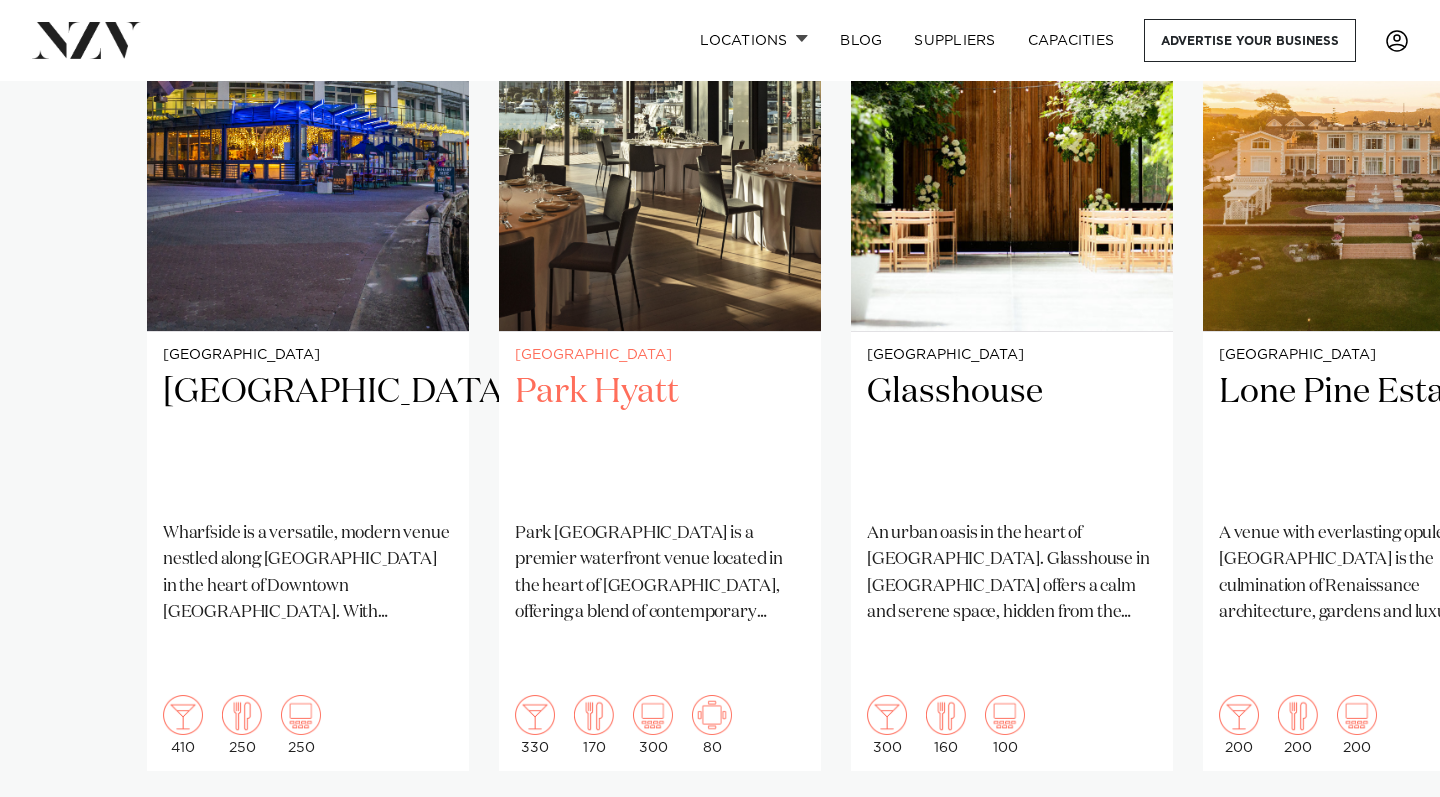 scroll, scrollTop: 1573, scrollLeft: 0, axis: vertical 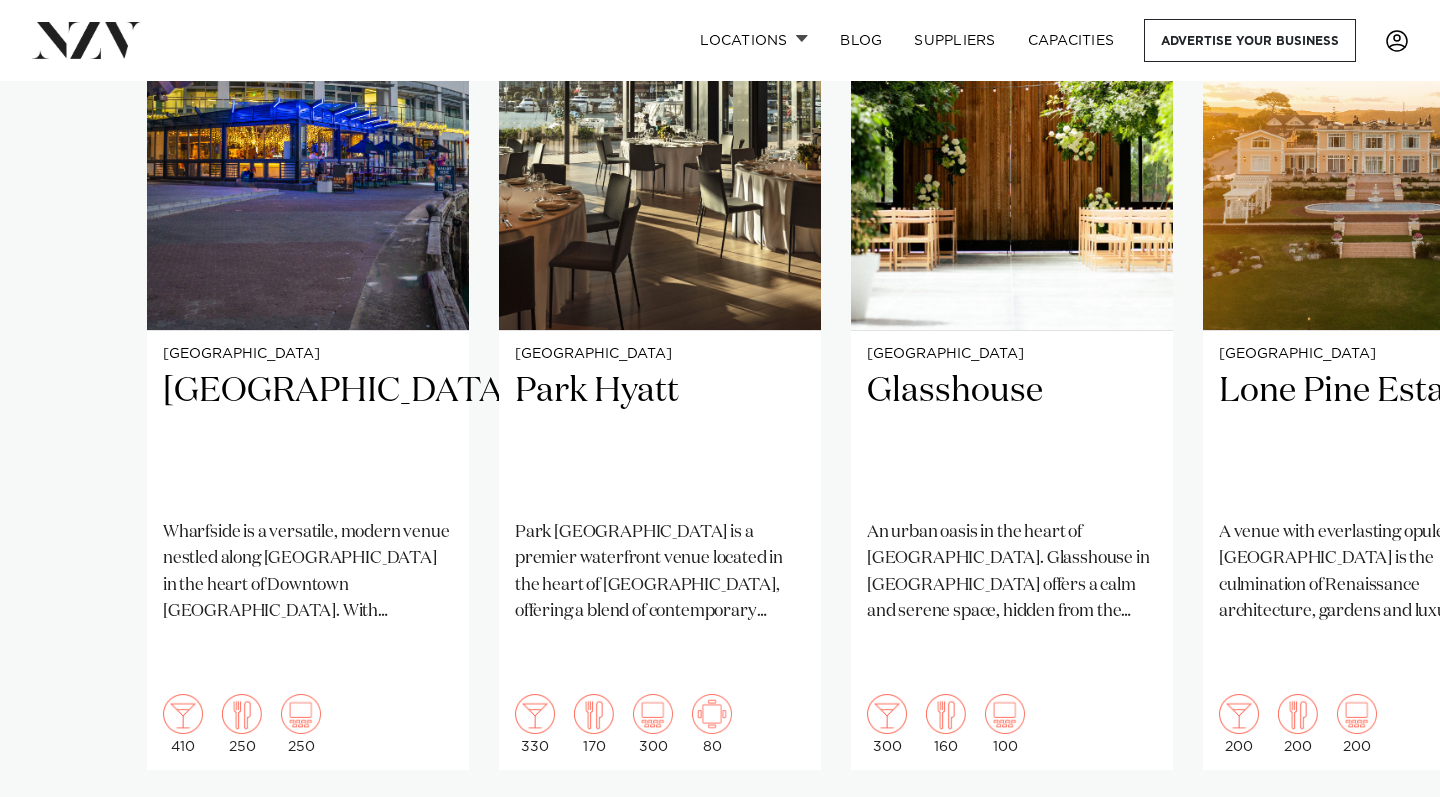 click on "[GEOGRAPHIC_DATA]
[GEOGRAPHIC_DATA] is a versatile, modern venue nestled along [GEOGRAPHIC_DATA] in the heart of Downtown [GEOGRAPHIC_DATA]. With panoramic views of the waterfront, this stylish open-space setting offers the perfect backdrop for everything from private functions and corporate events to vibrant nightlife experiences.
410
250
250
[GEOGRAPHIC_DATA] Hyatt" at bounding box center [720, 382] 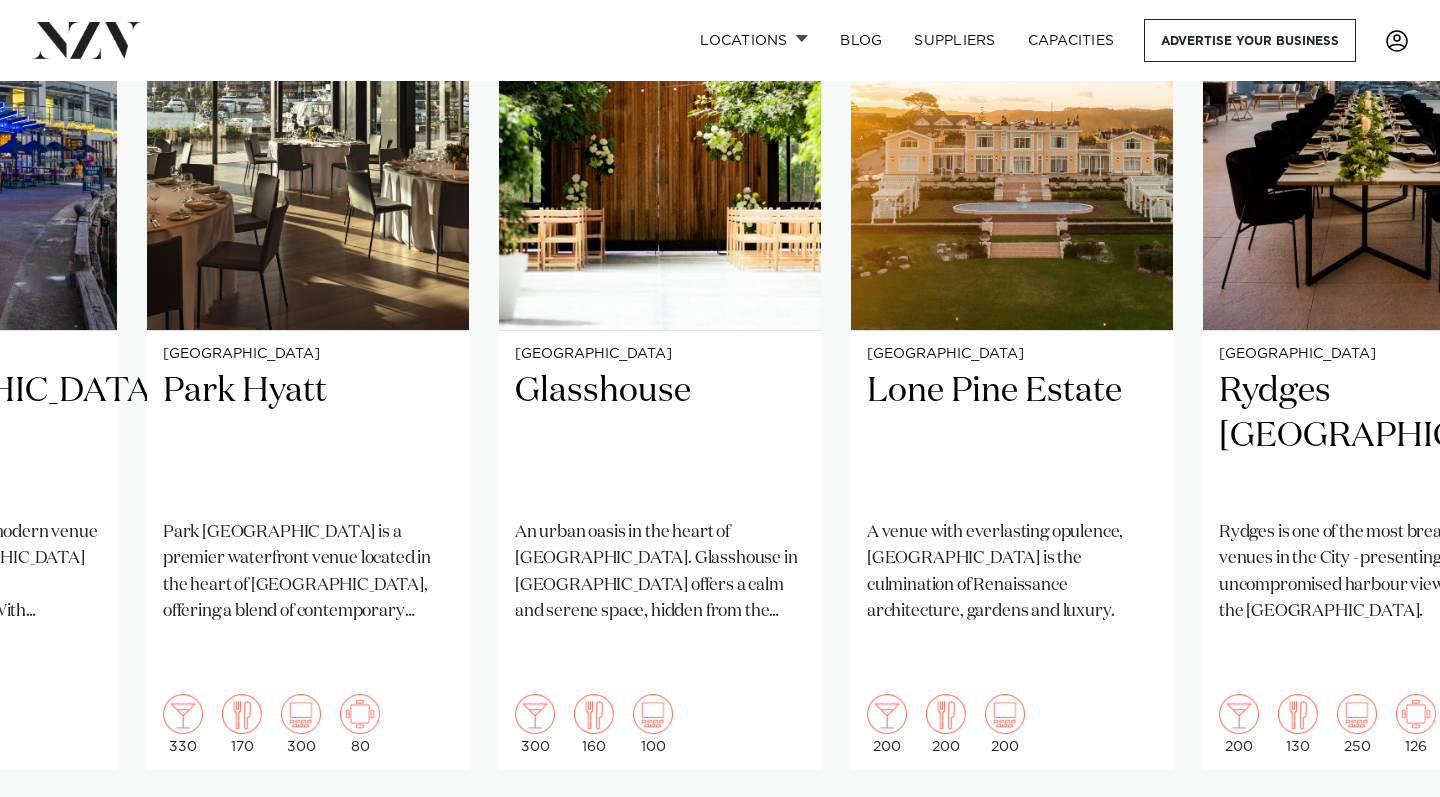 click at bounding box center (1380, 834) 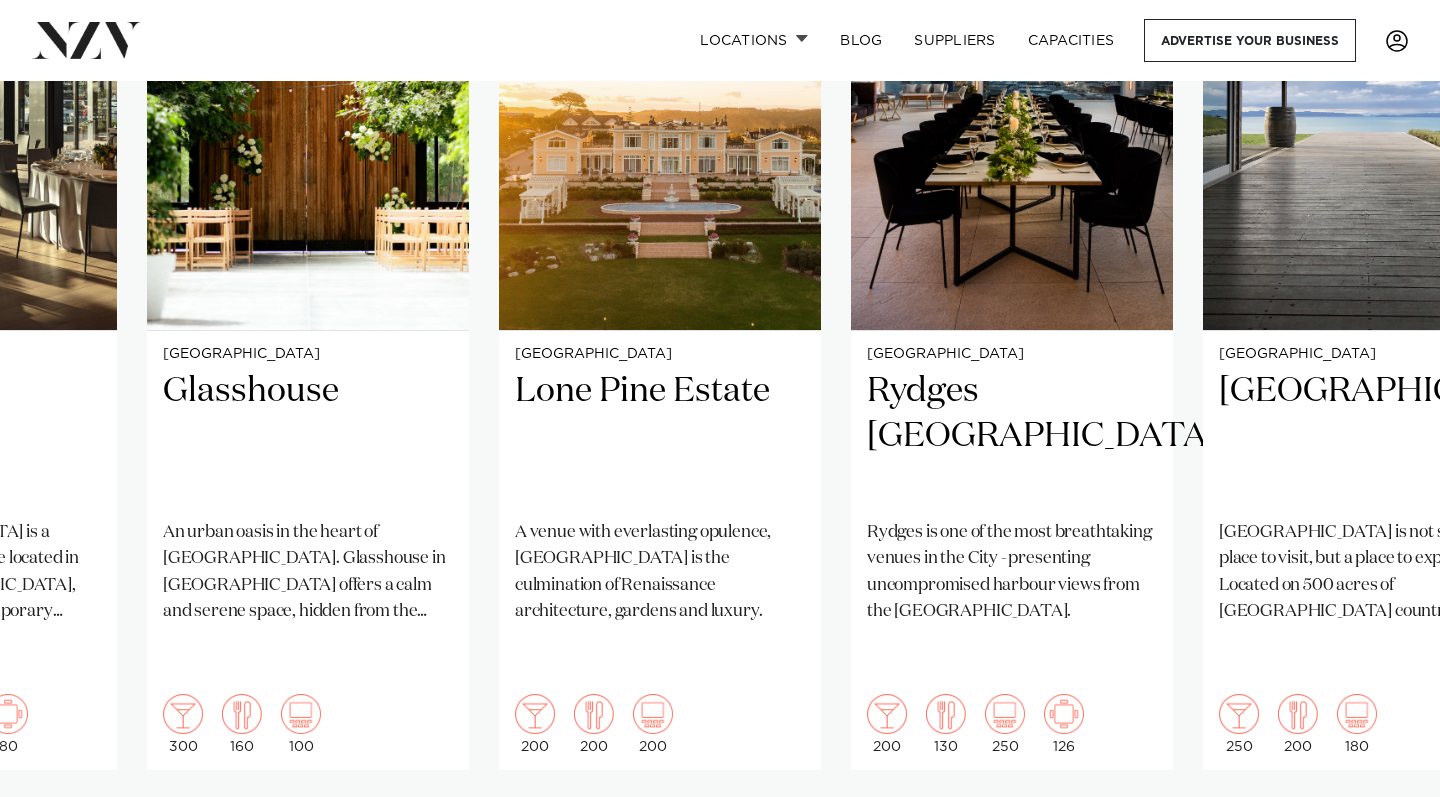 click at bounding box center (1380, 834) 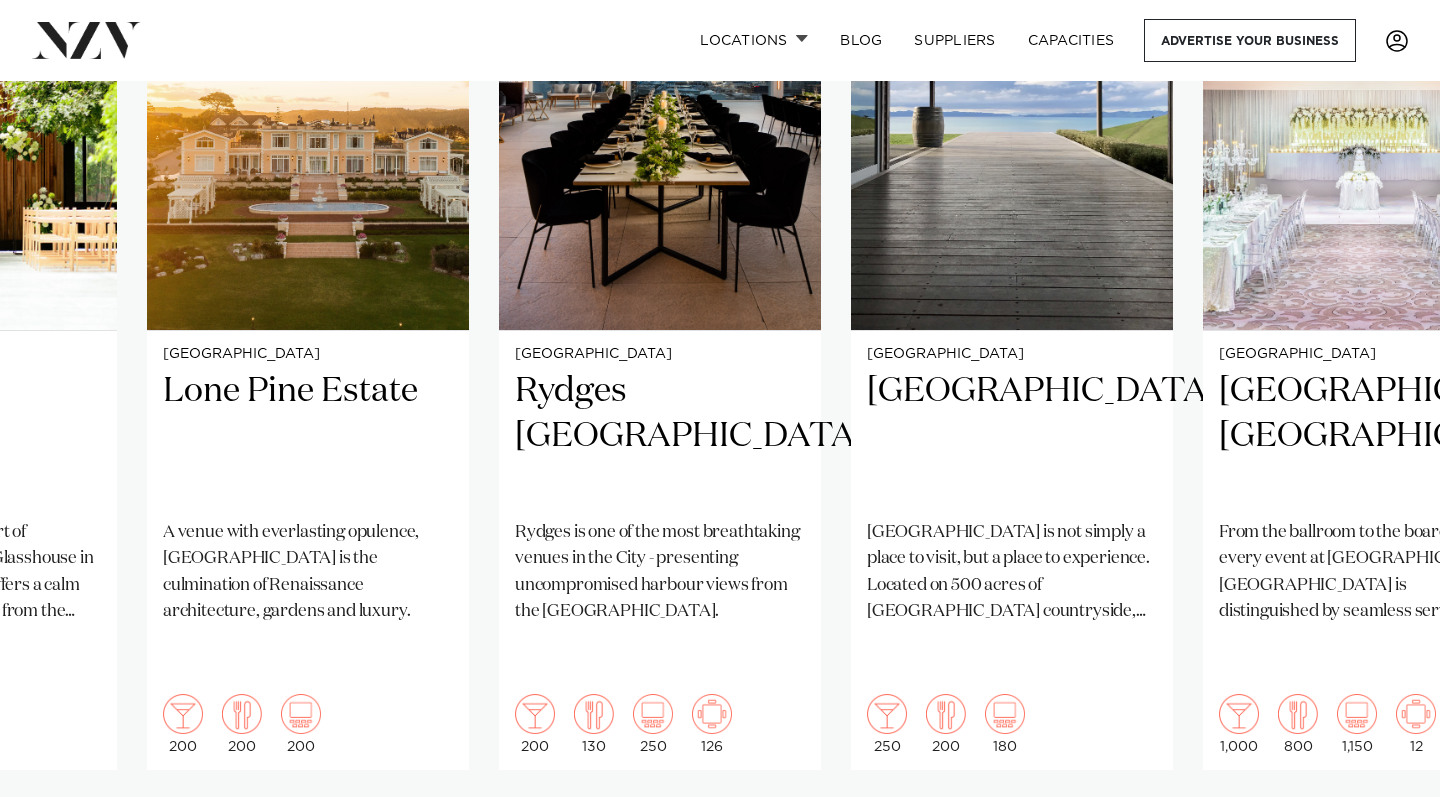 click at bounding box center (1380, 834) 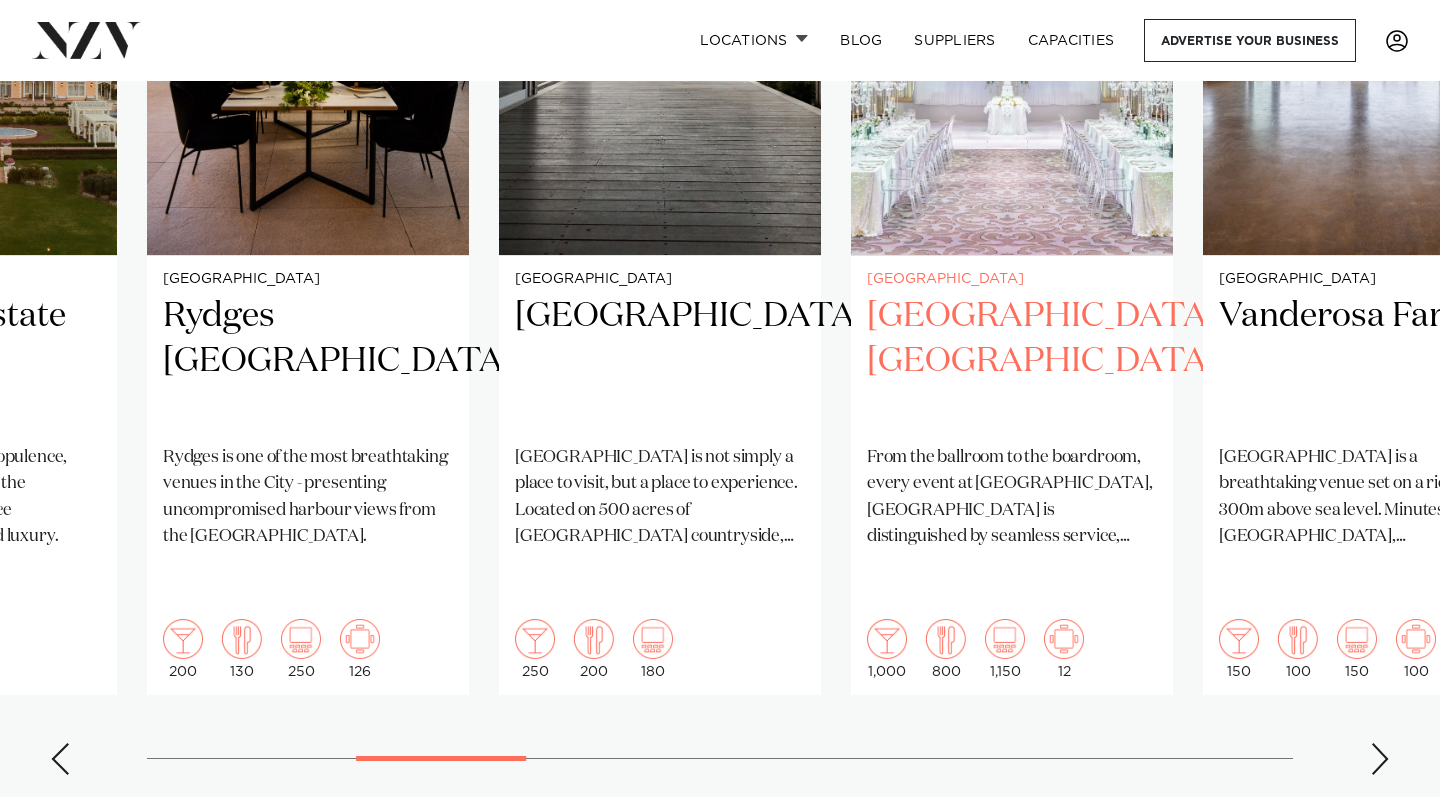 scroll, scrollTop: 1641, scrollLeft: 0, axis: vertical 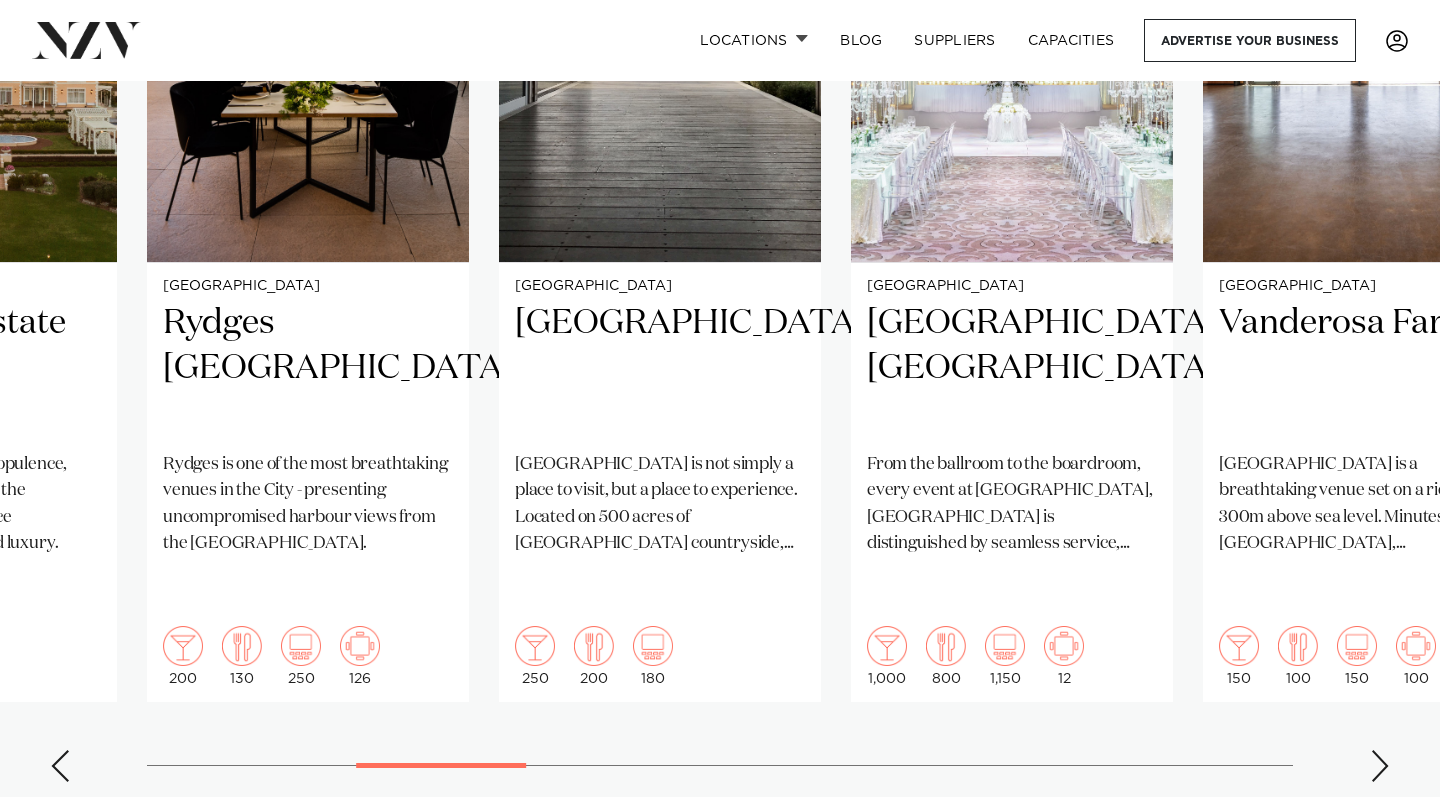 click at bounding box center (60, 766) 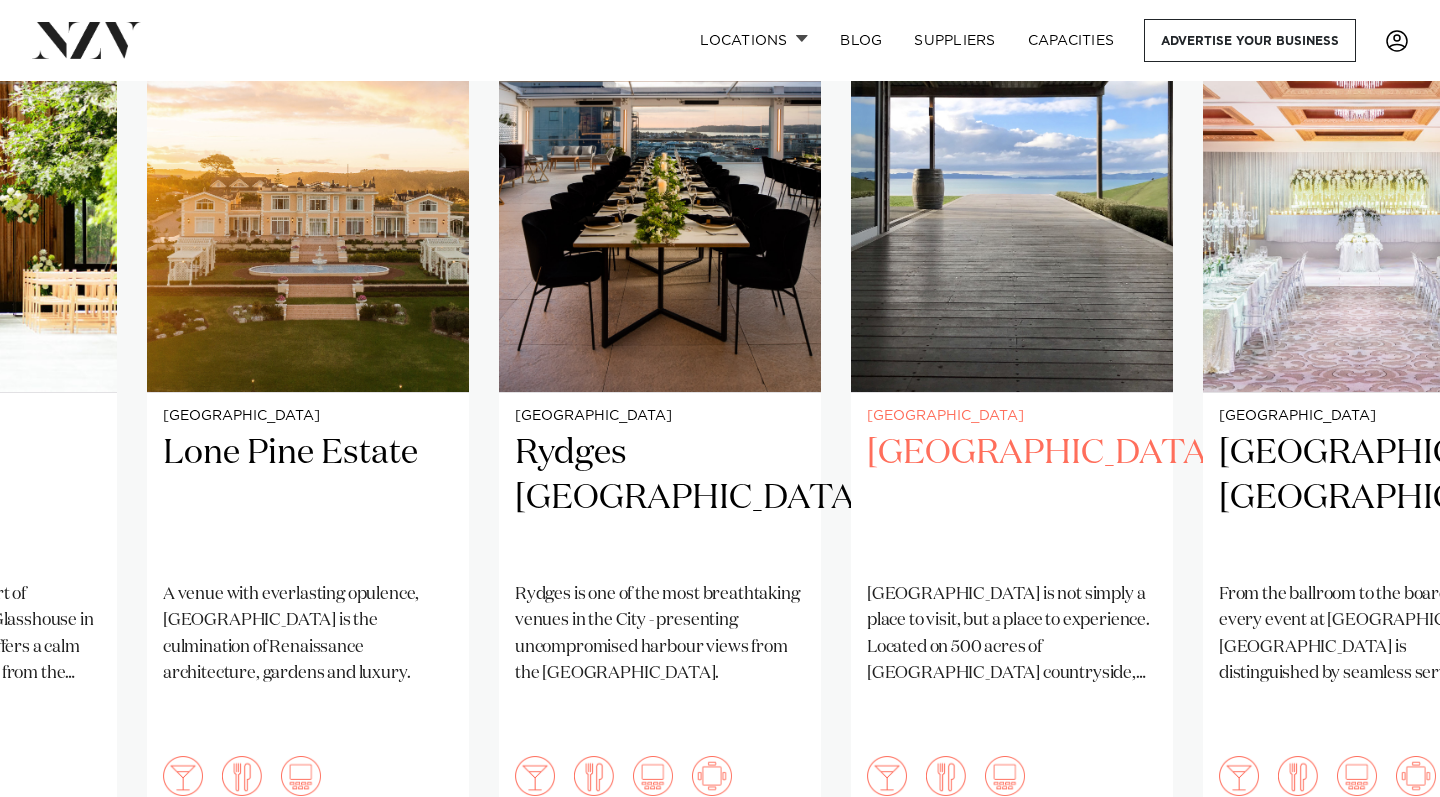 scroll, scrollTop: 1512, scrollLeft: 0, axis: vertical 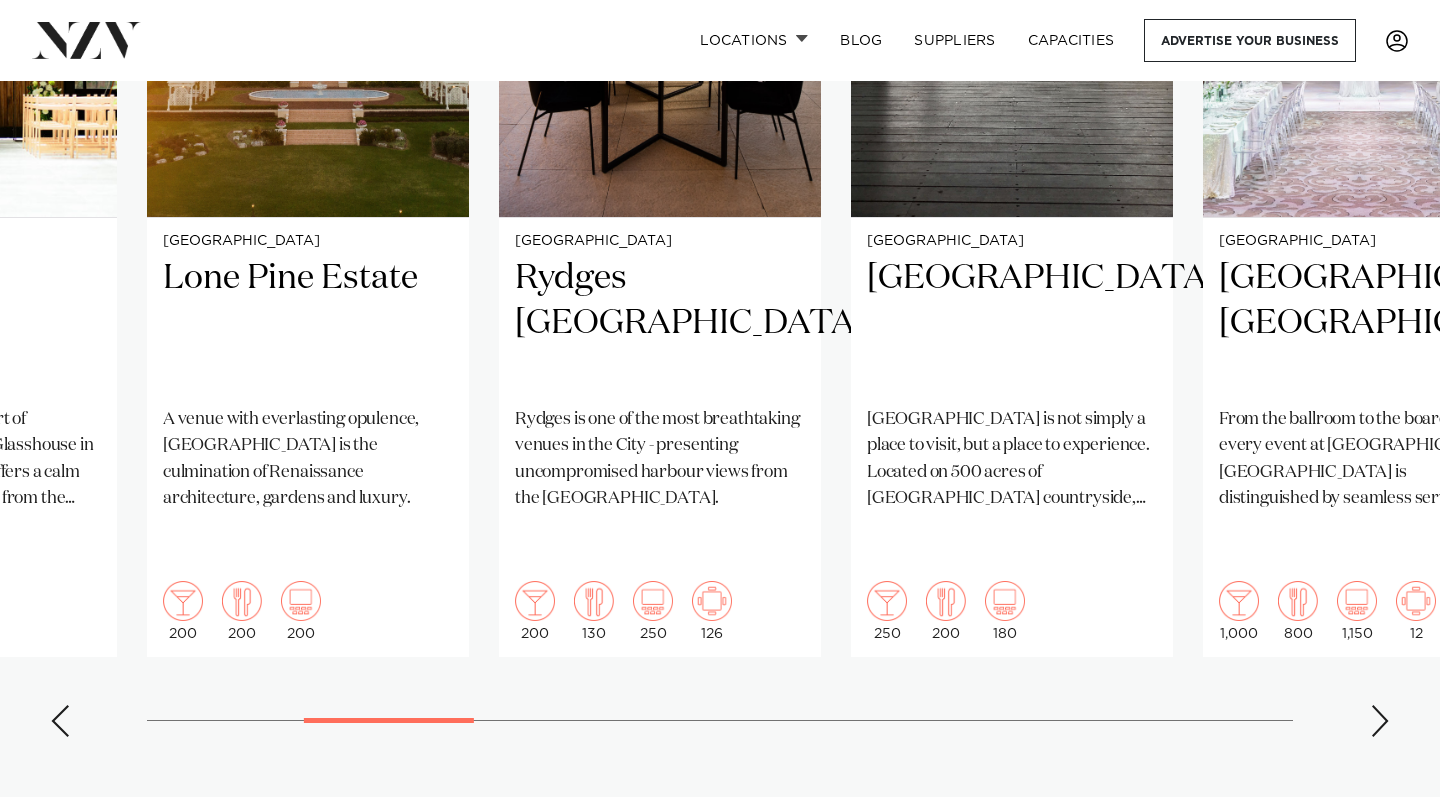 click at bounding box center (1380, 721) 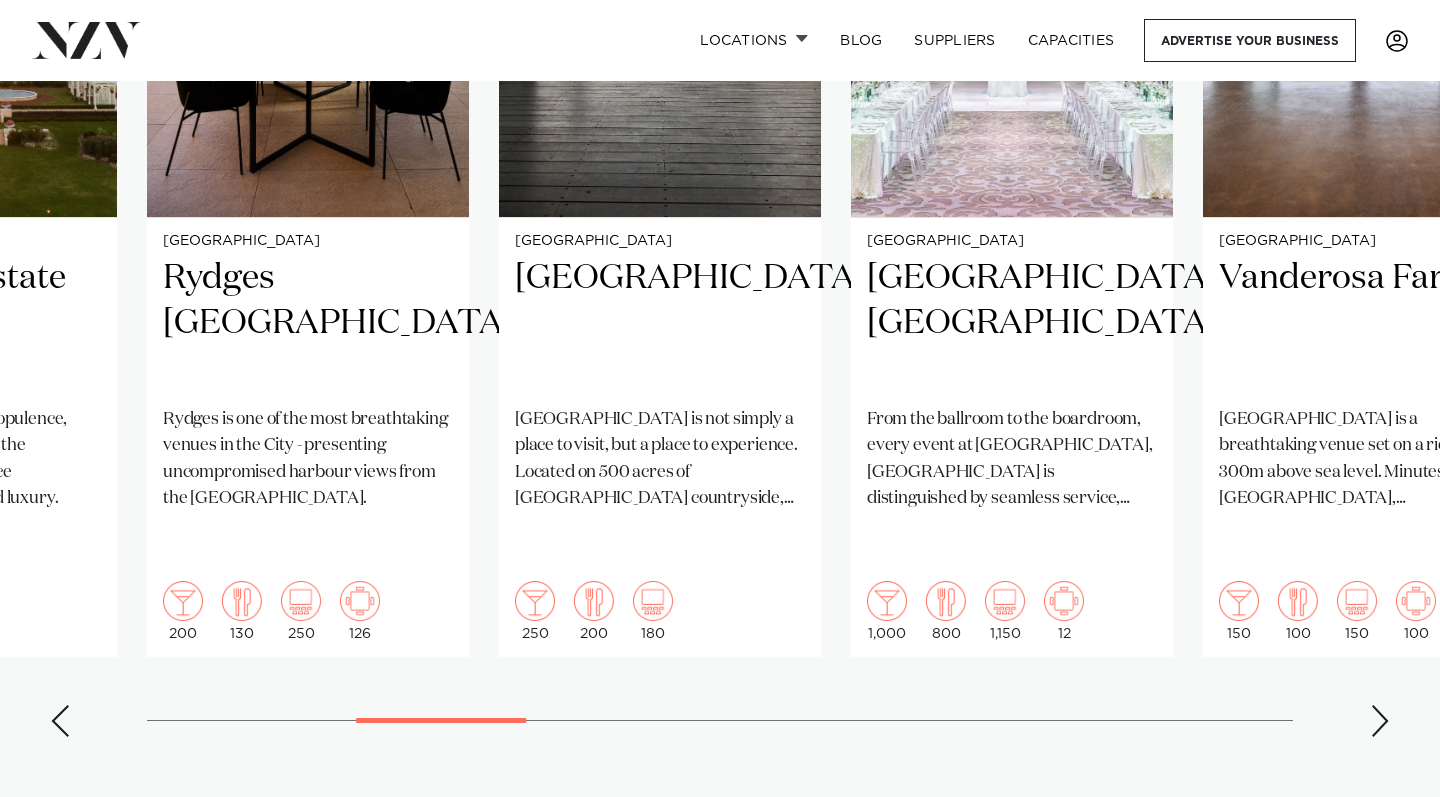 click at bounding box center (1380, 721) 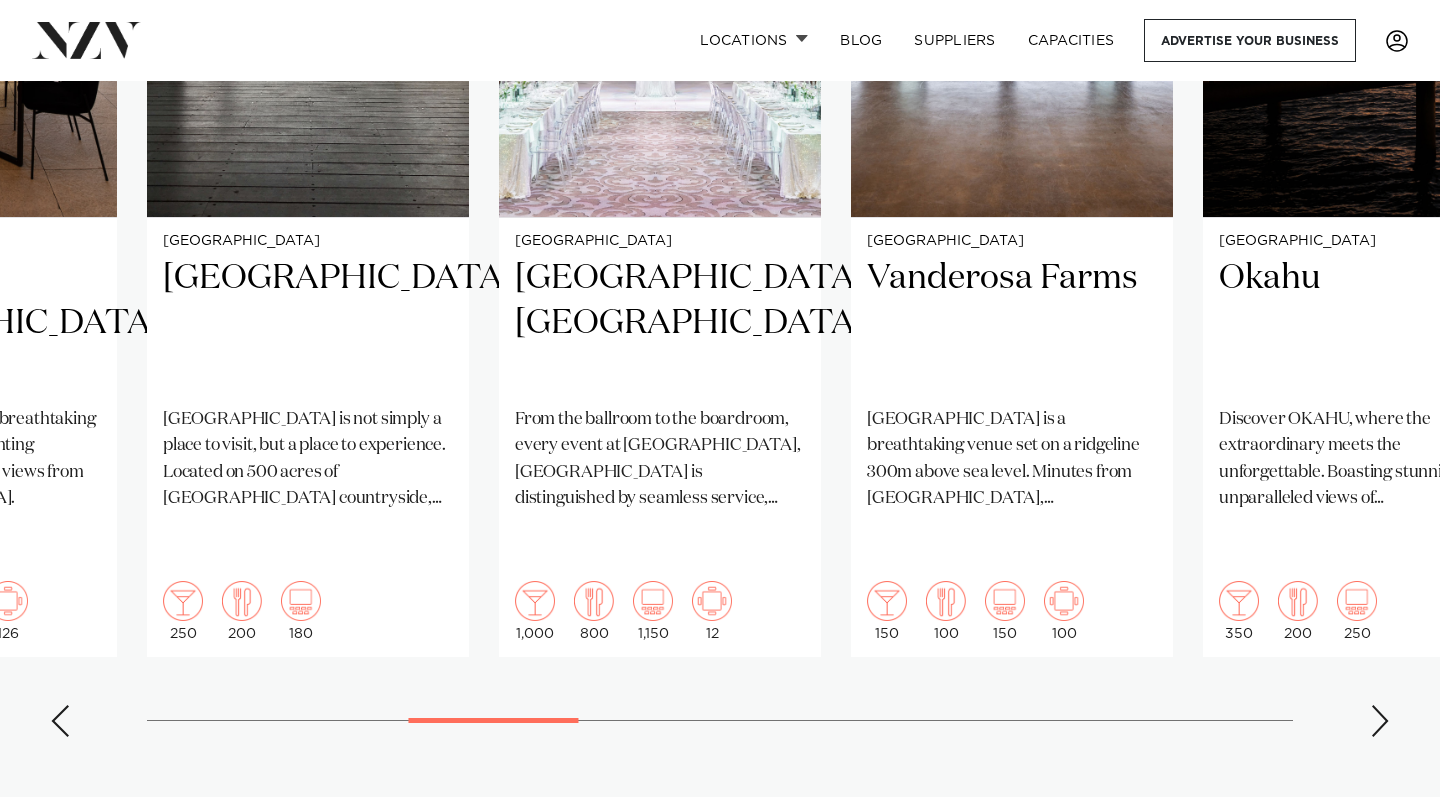 click at bounding box center [1380, 721] 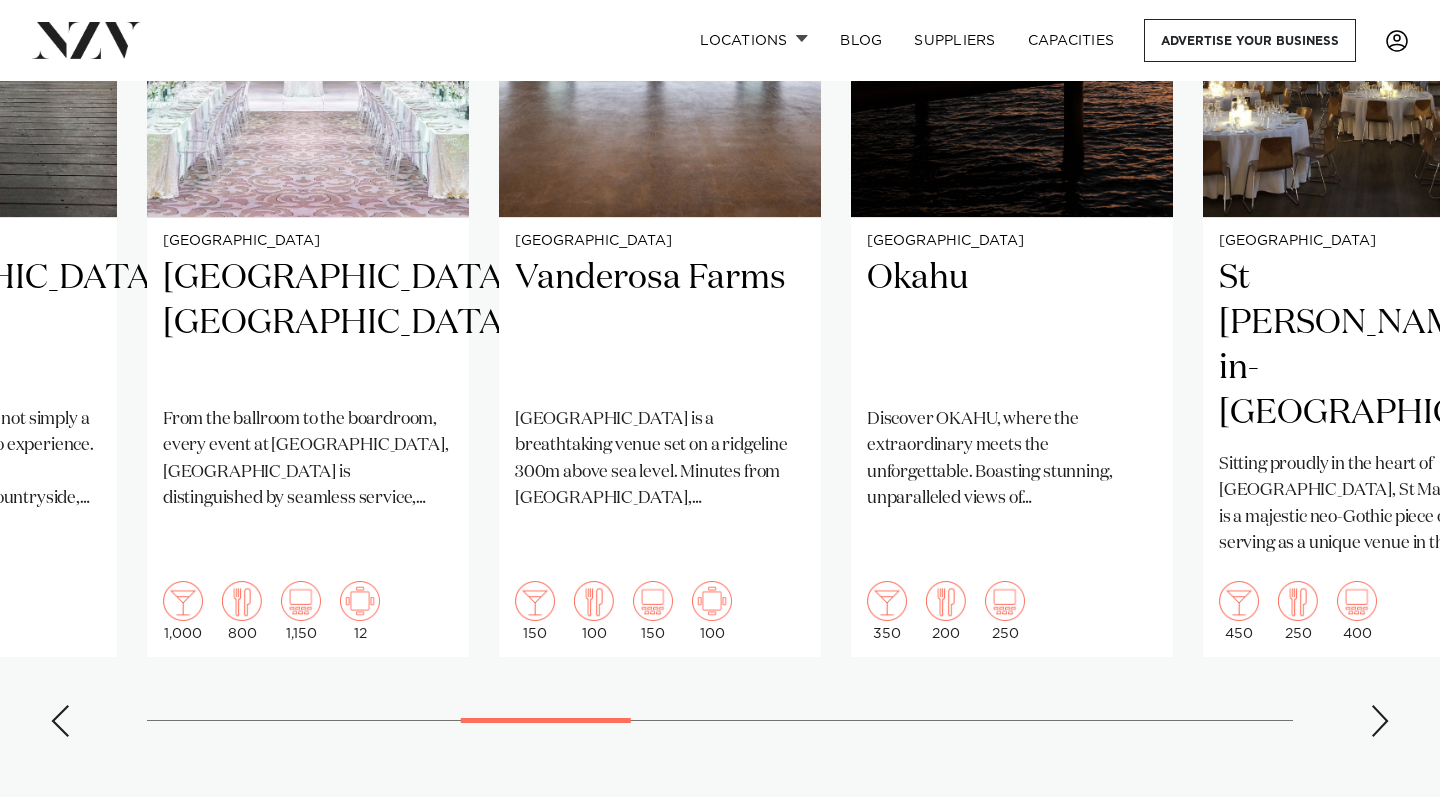 click at bounding box center [1380, 721] 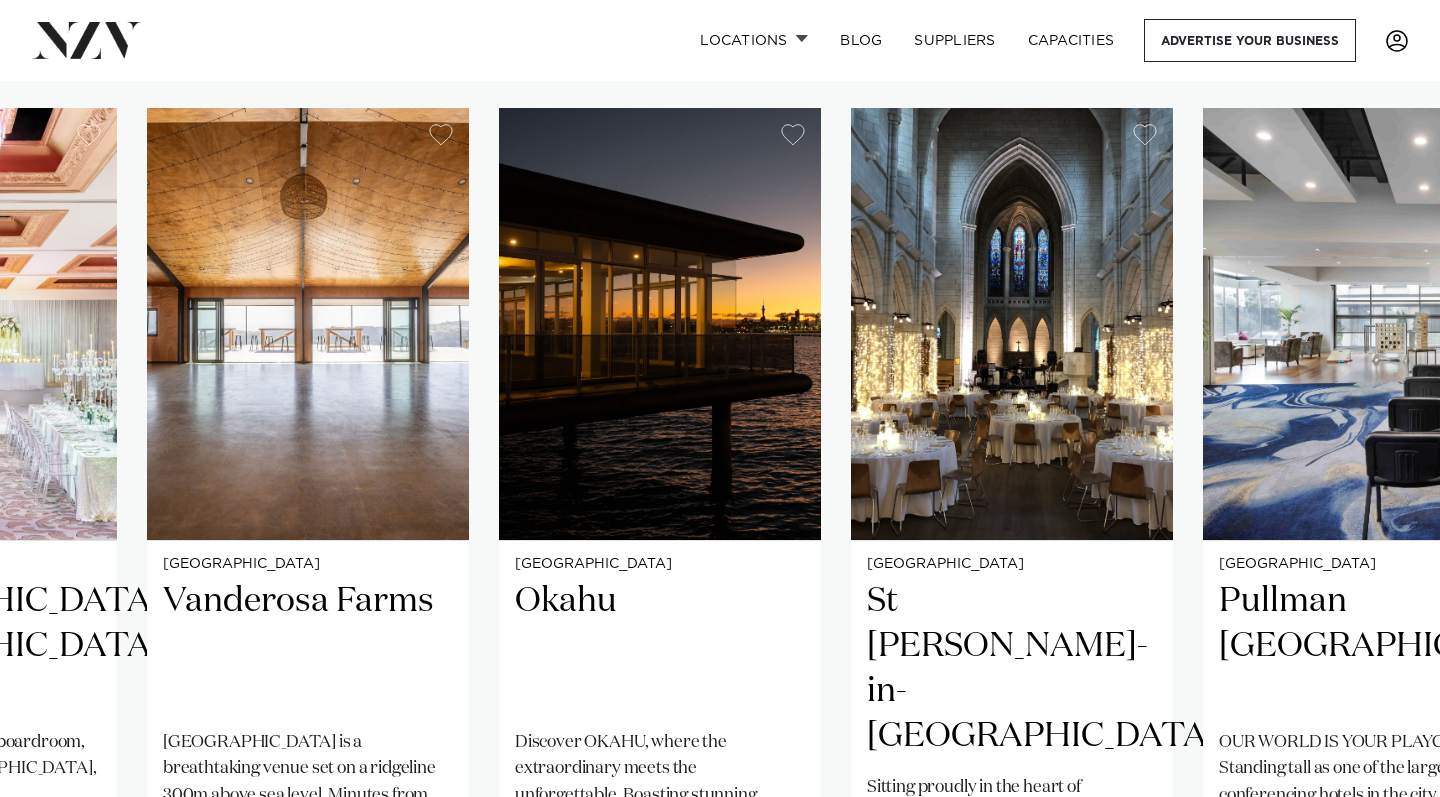 scroll, scrollTop: 1348, scrollLeft: 0, axis: vertical 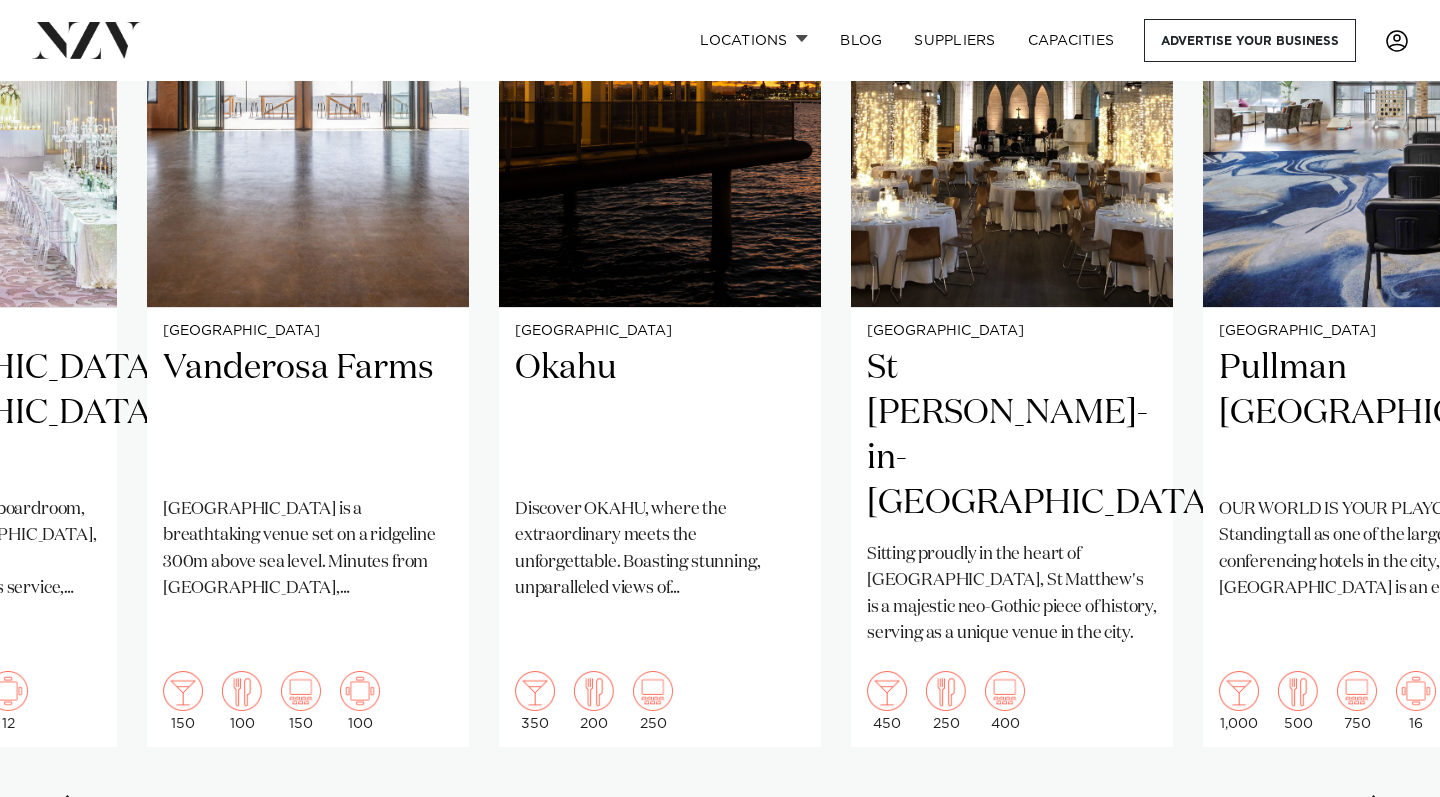 click at bounding box center (1380, 811) 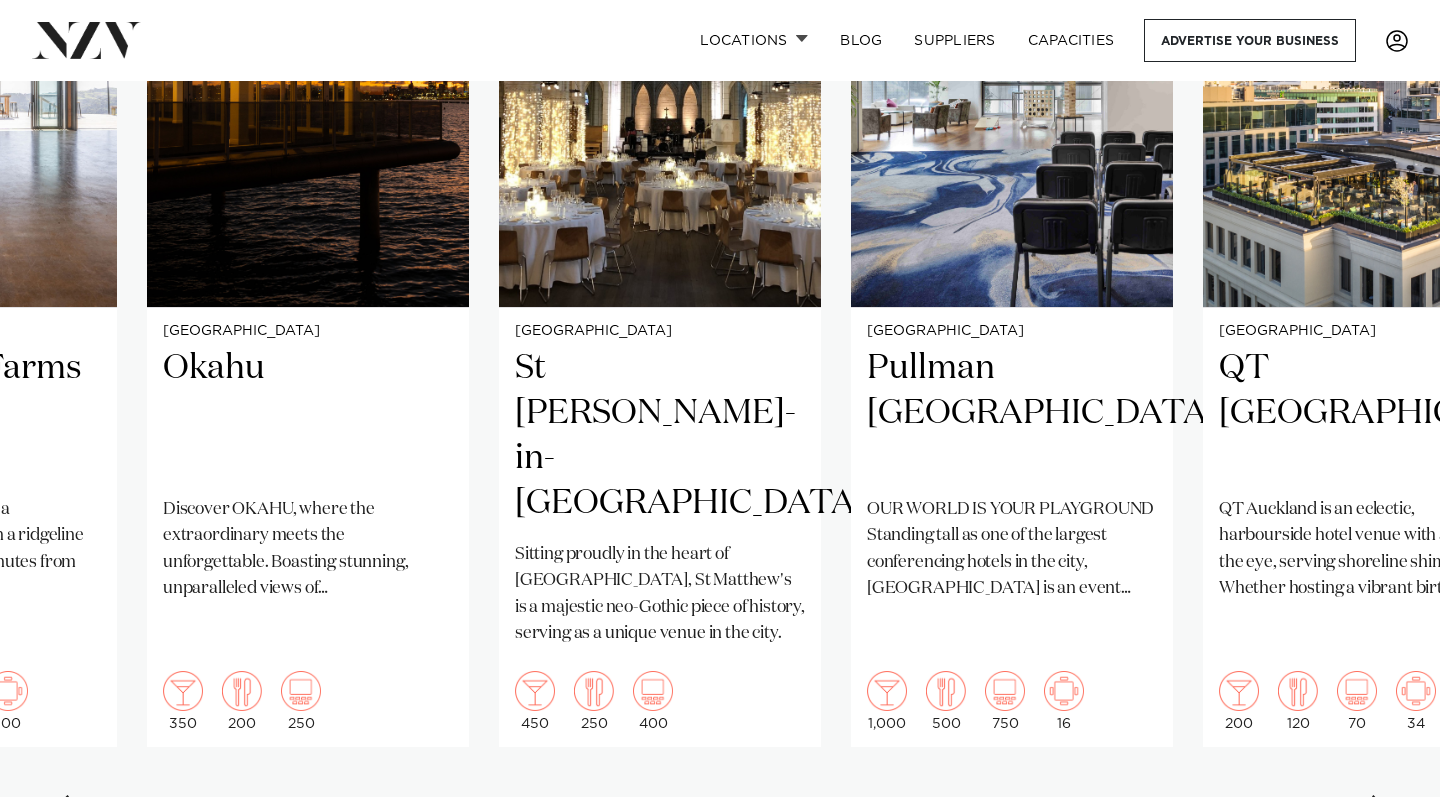 click at bounding box center [1380, 811] 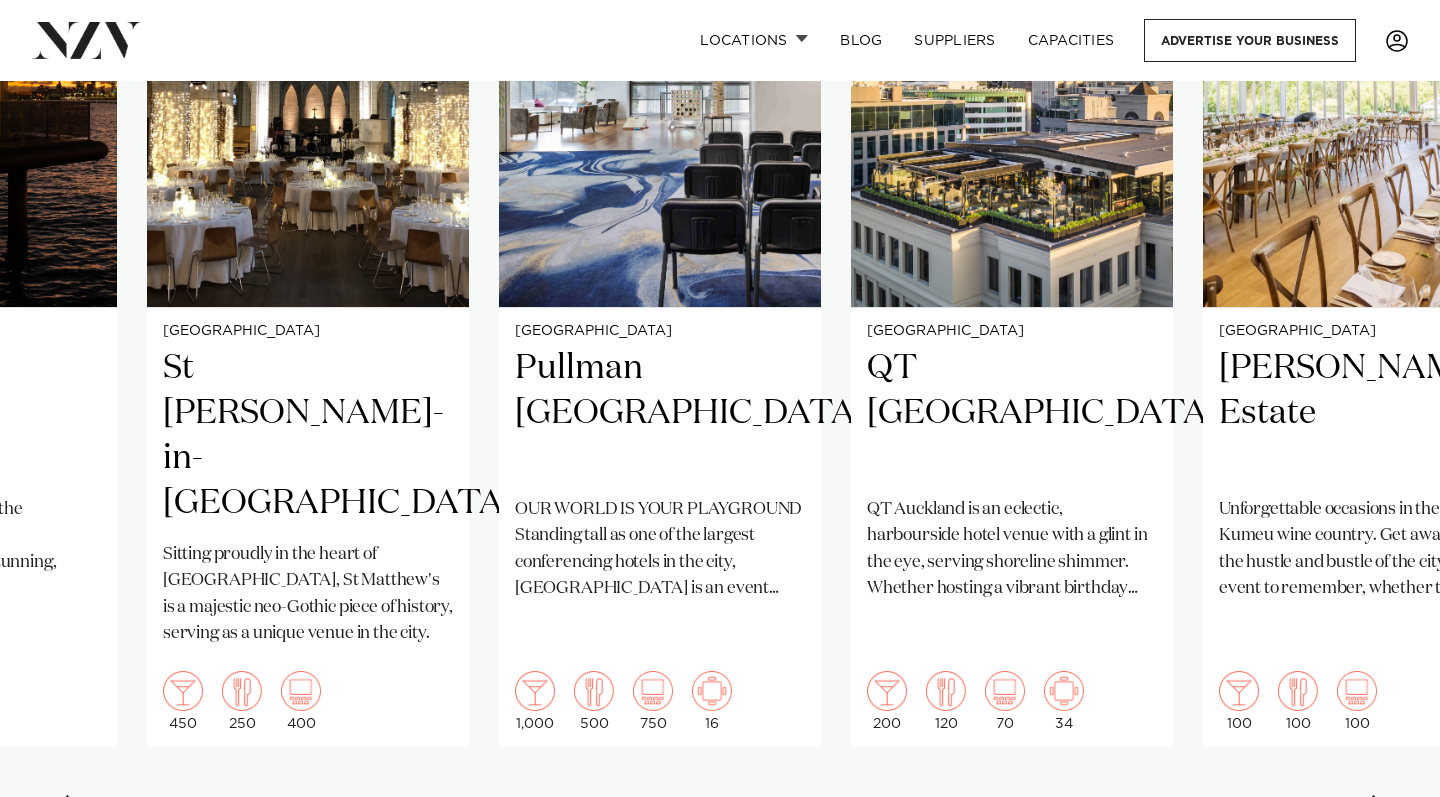 click at bounding box center (1380, 811) 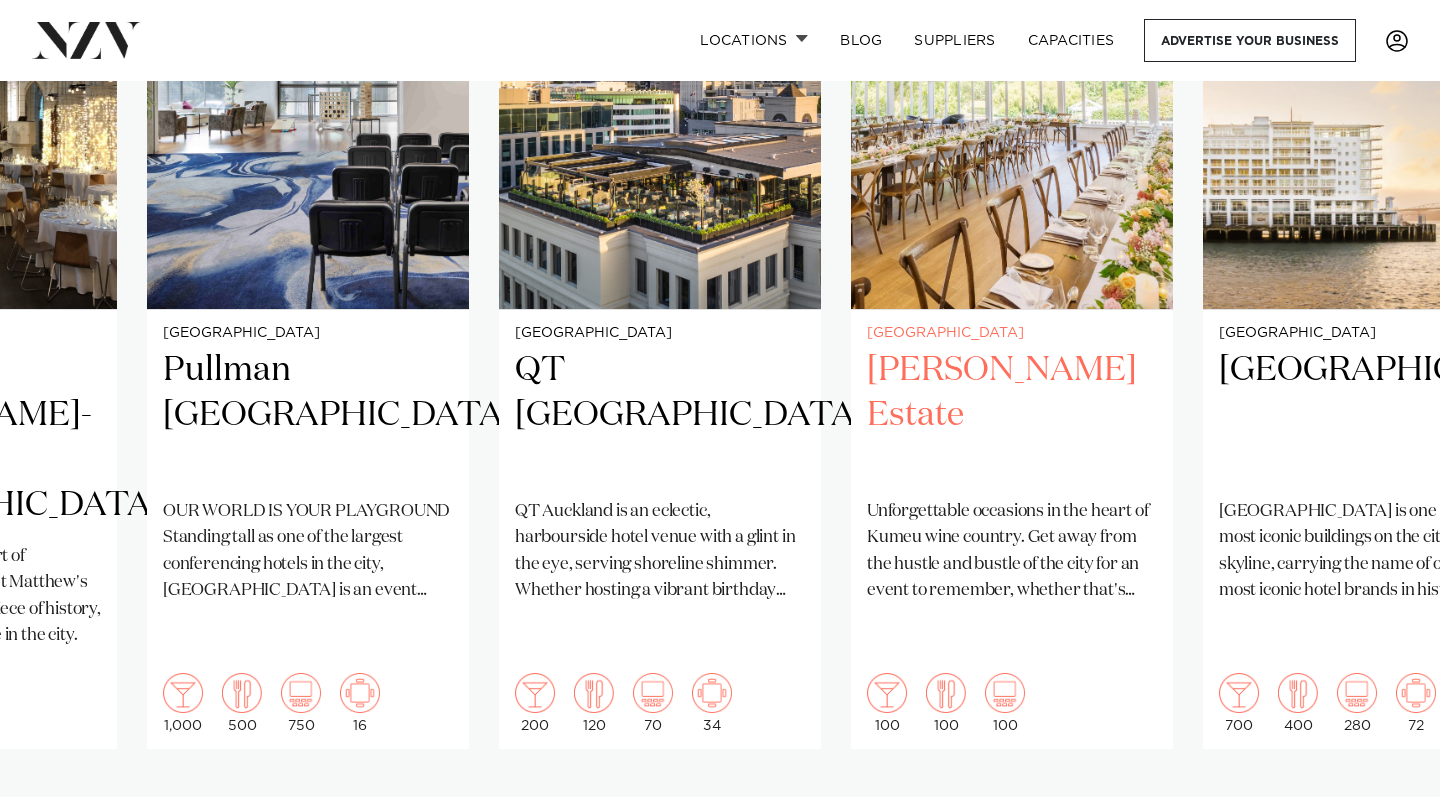 scroll, scrollTop: 1604, scrollLeft: 0, axis: vertical 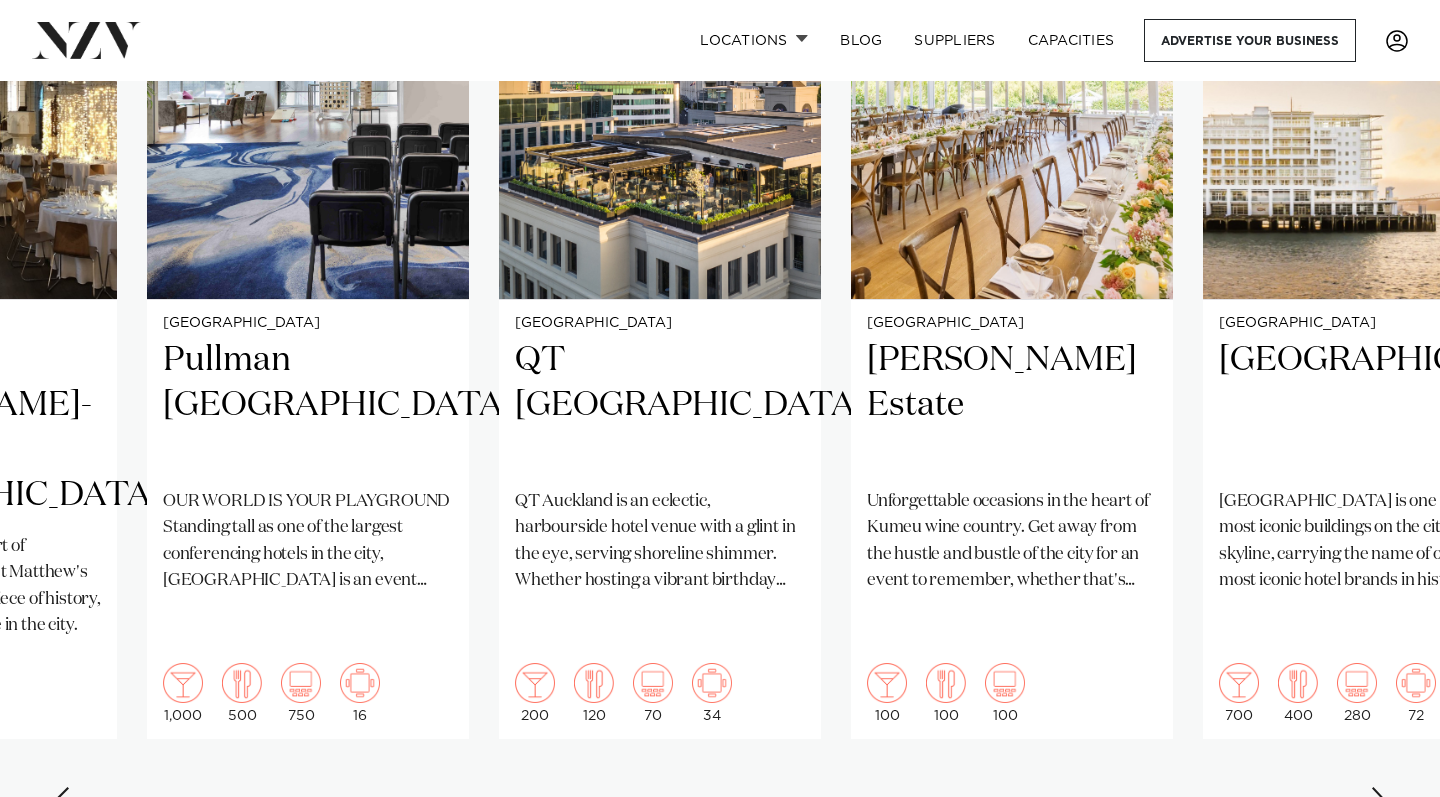 click on "Auckland
Wharfside Event Centre
Wharfside is a versatile, modern venue nestled along Quay Street in the heart of Downtown Auckland. With panoramic views of the waterfront, this stylish open-space setting offers the perfect backdrop for everything from private functions and corporate events to vibrant nightlife experiences.
410
250
250
Auckland
Park Hyatt" at bounding box center [720, 351] 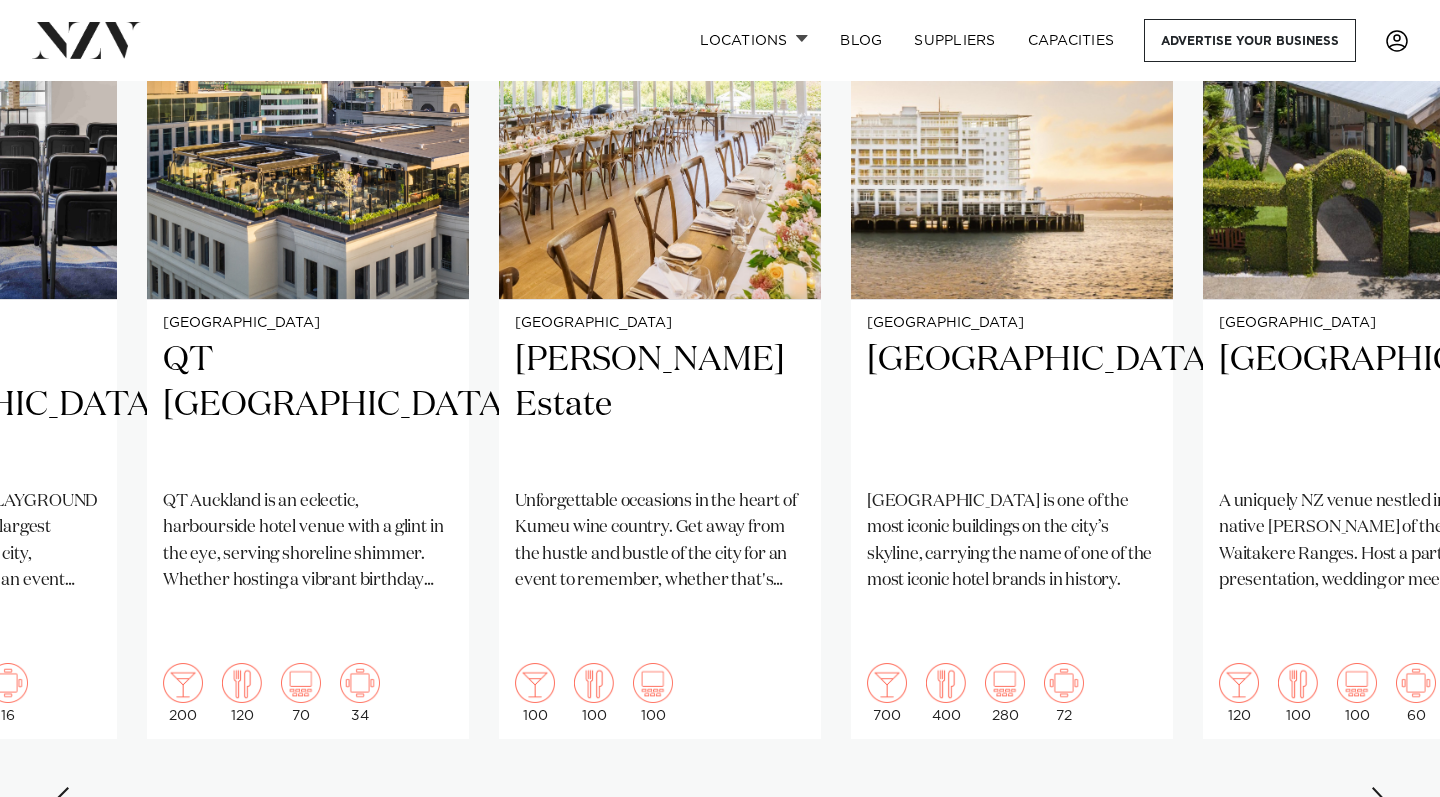 click at bounding box center [1380, 803] 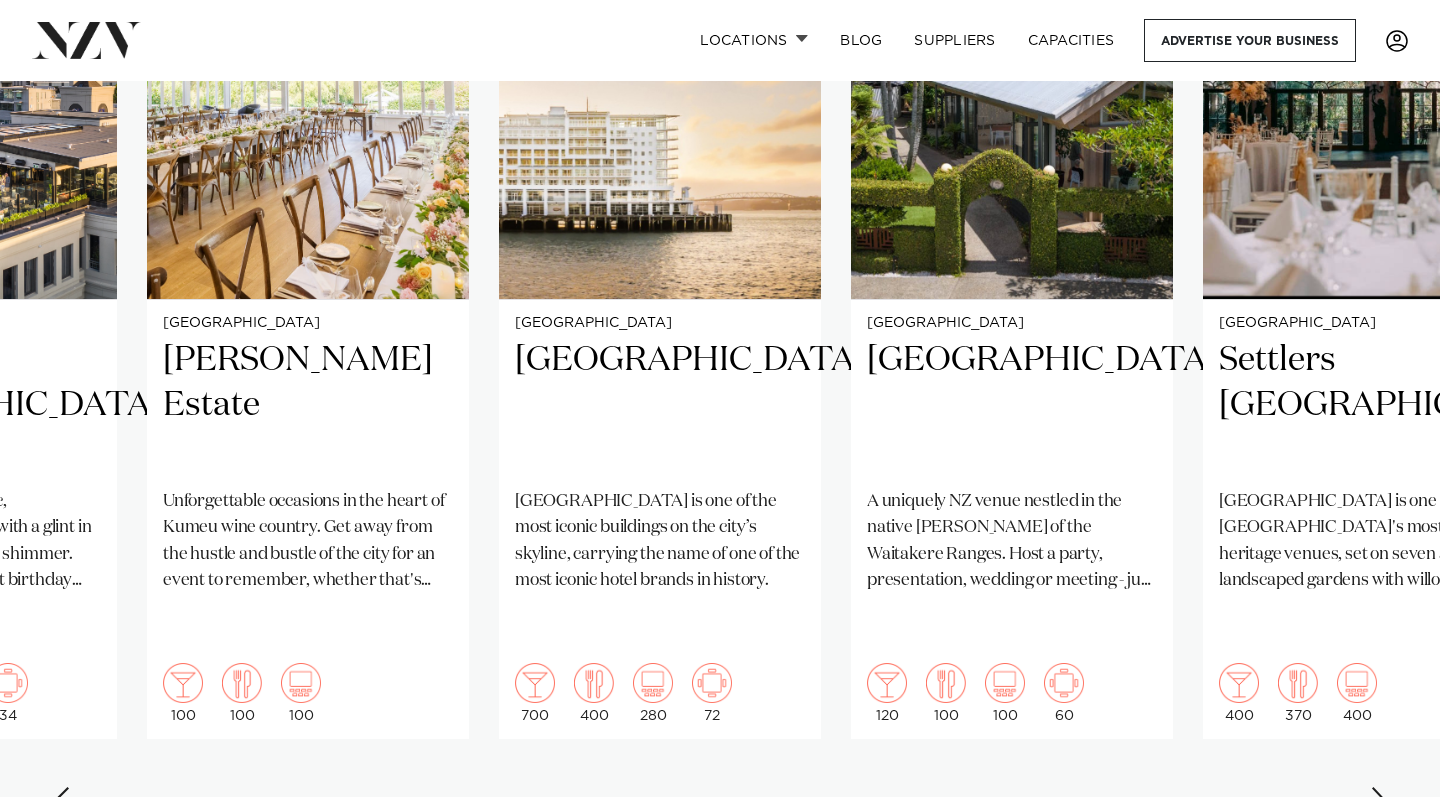 click at bounding box center [1380, 803] 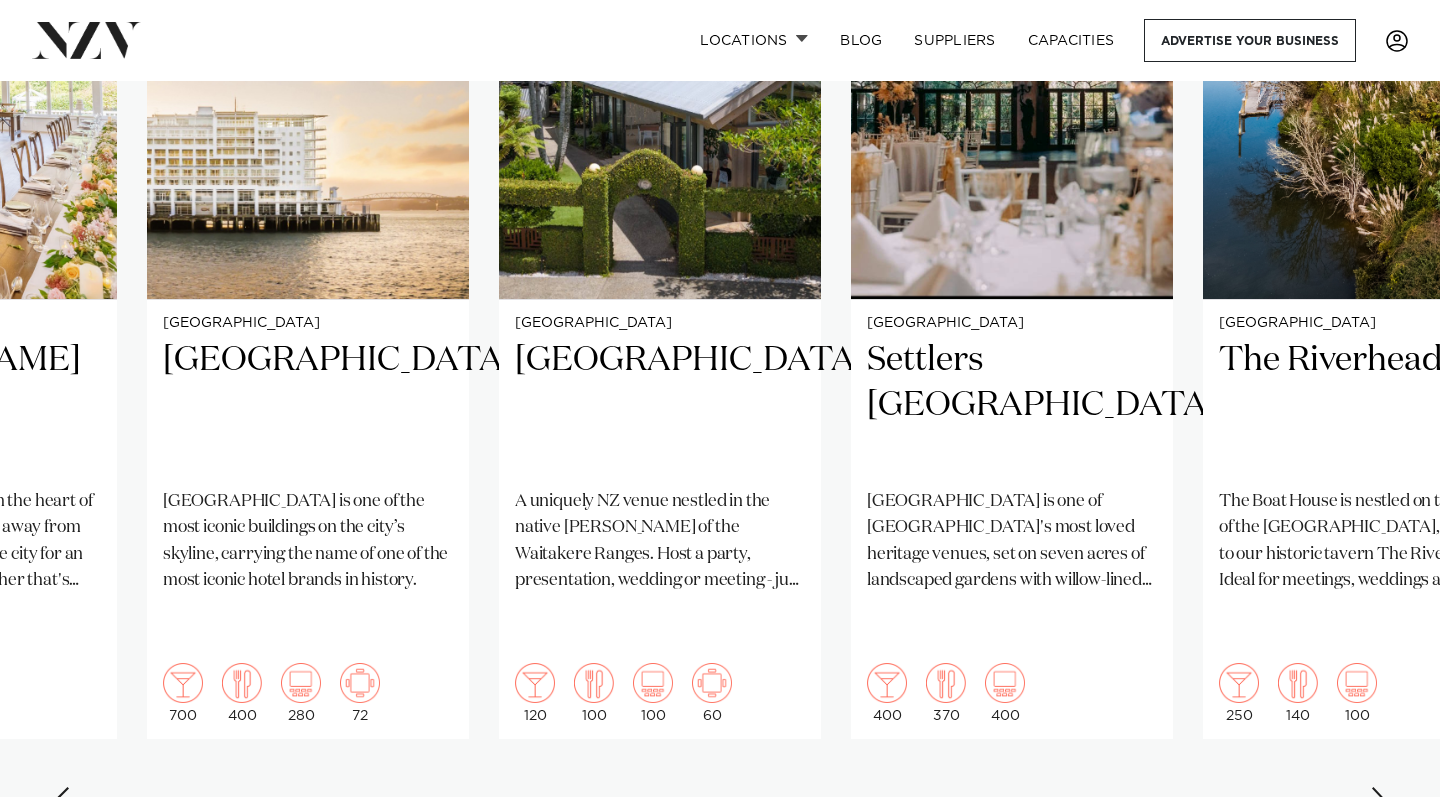 click at bounding box center [1380, 803] 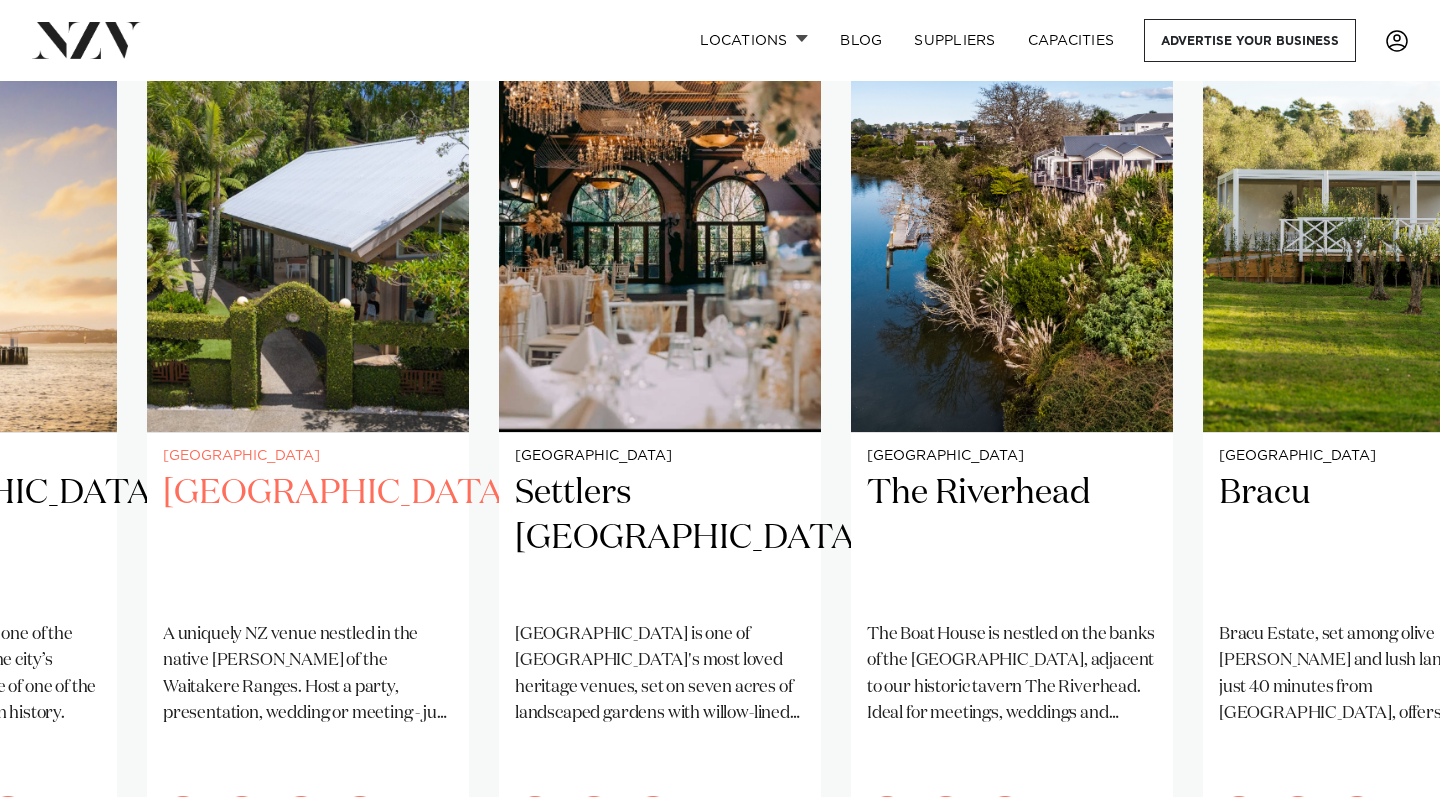 scroll, scrollTop: 1481, scrollLeft: 0, axis: vertical 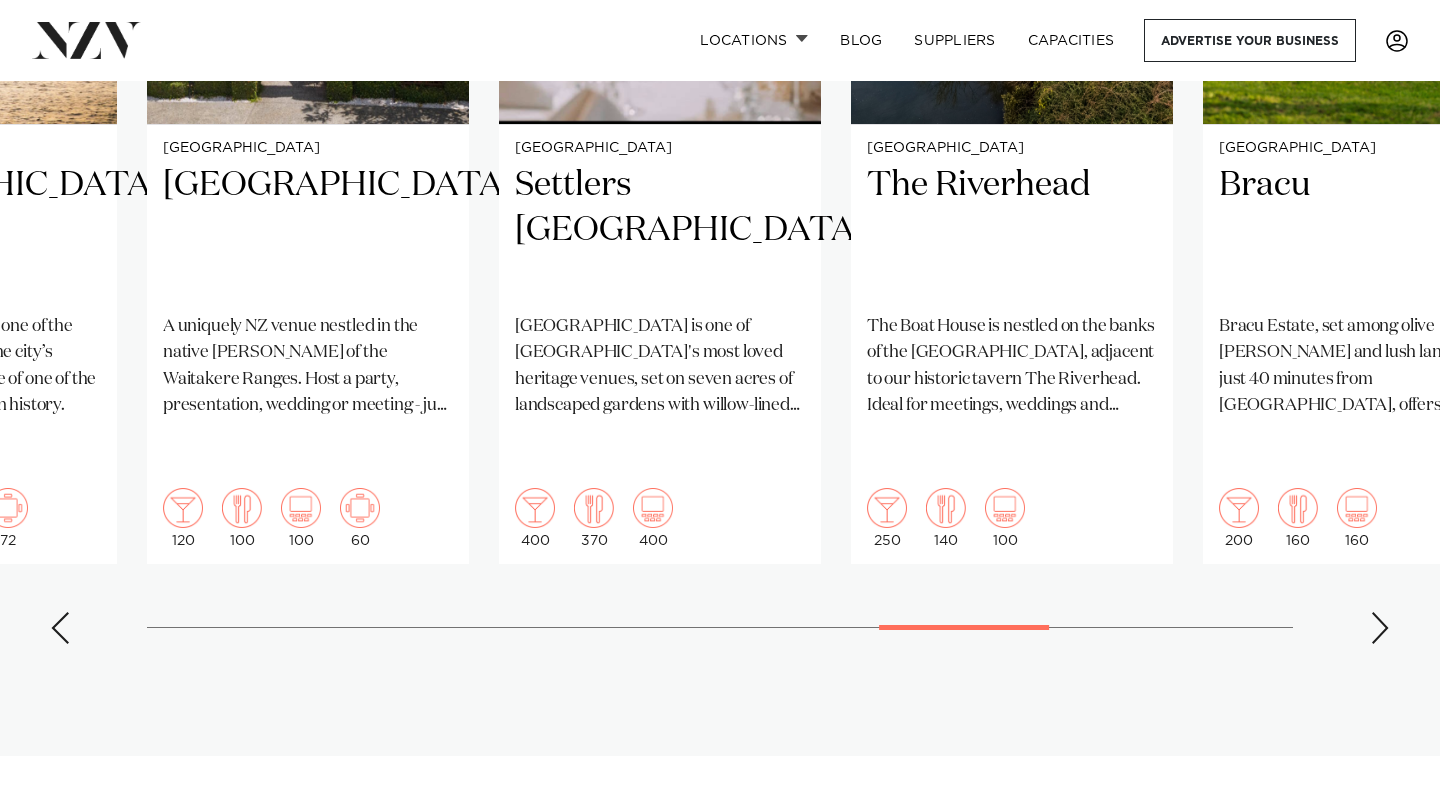 click at bounding box center [1380, 628] 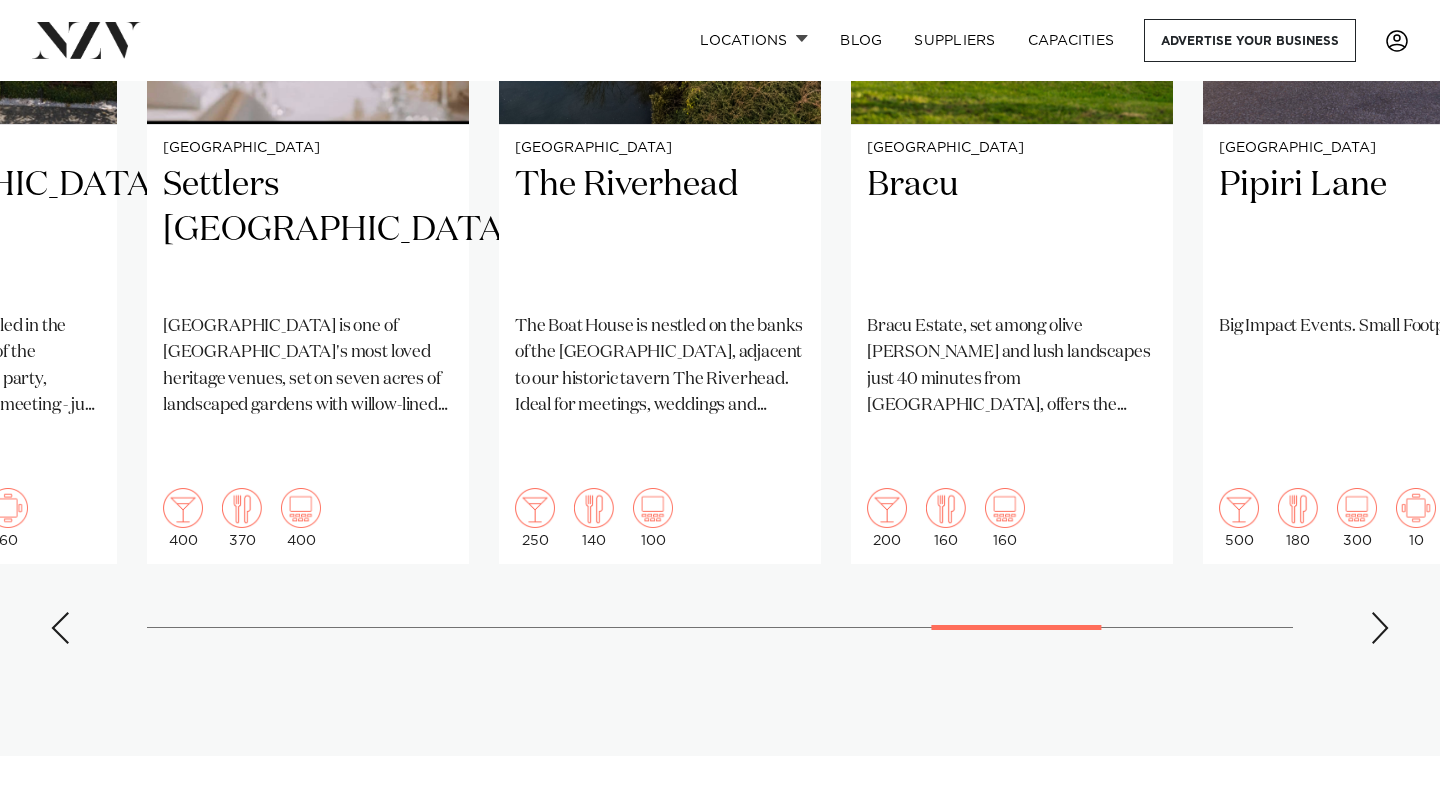 click at bounding box center (1380, 628) 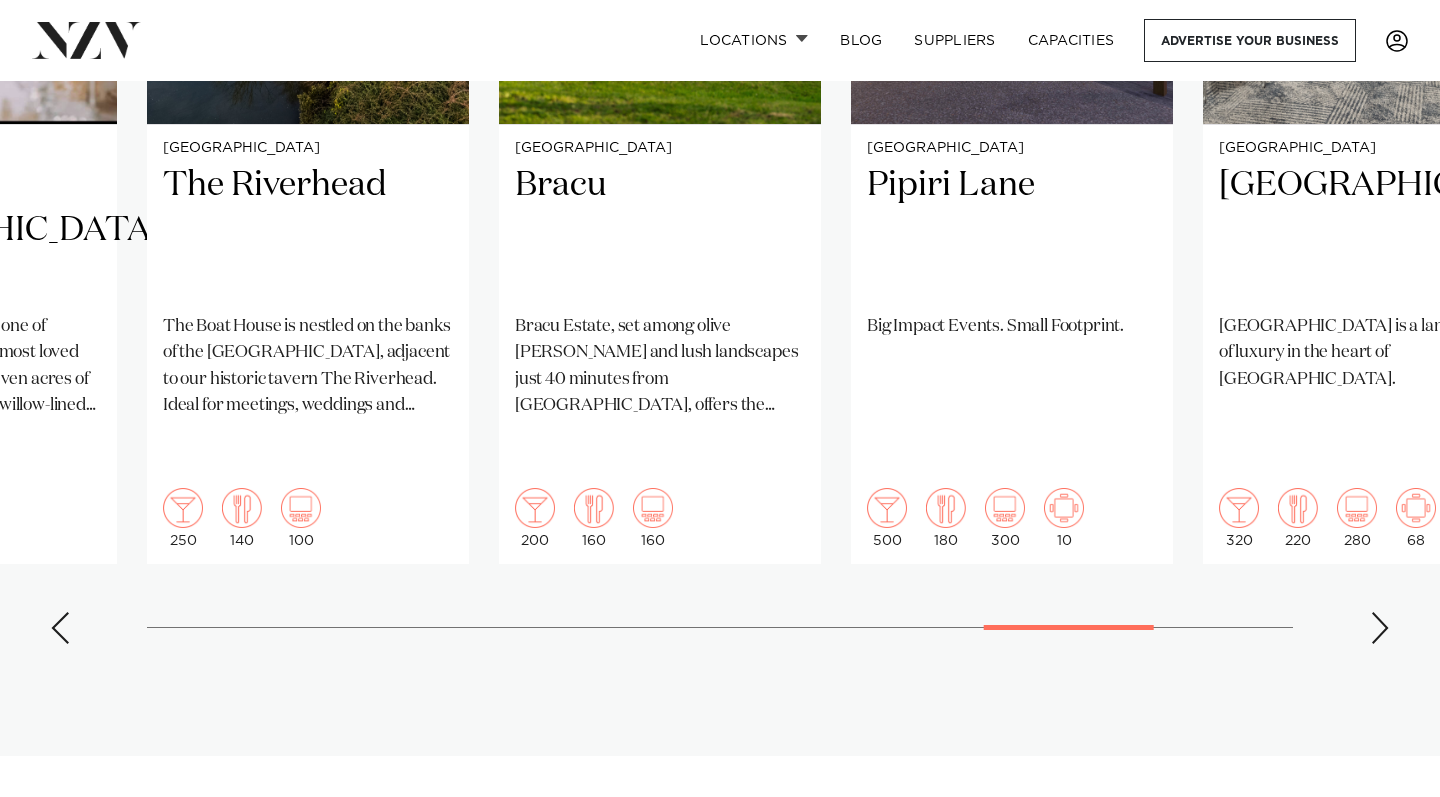 click at bounding box center (1380, 628) 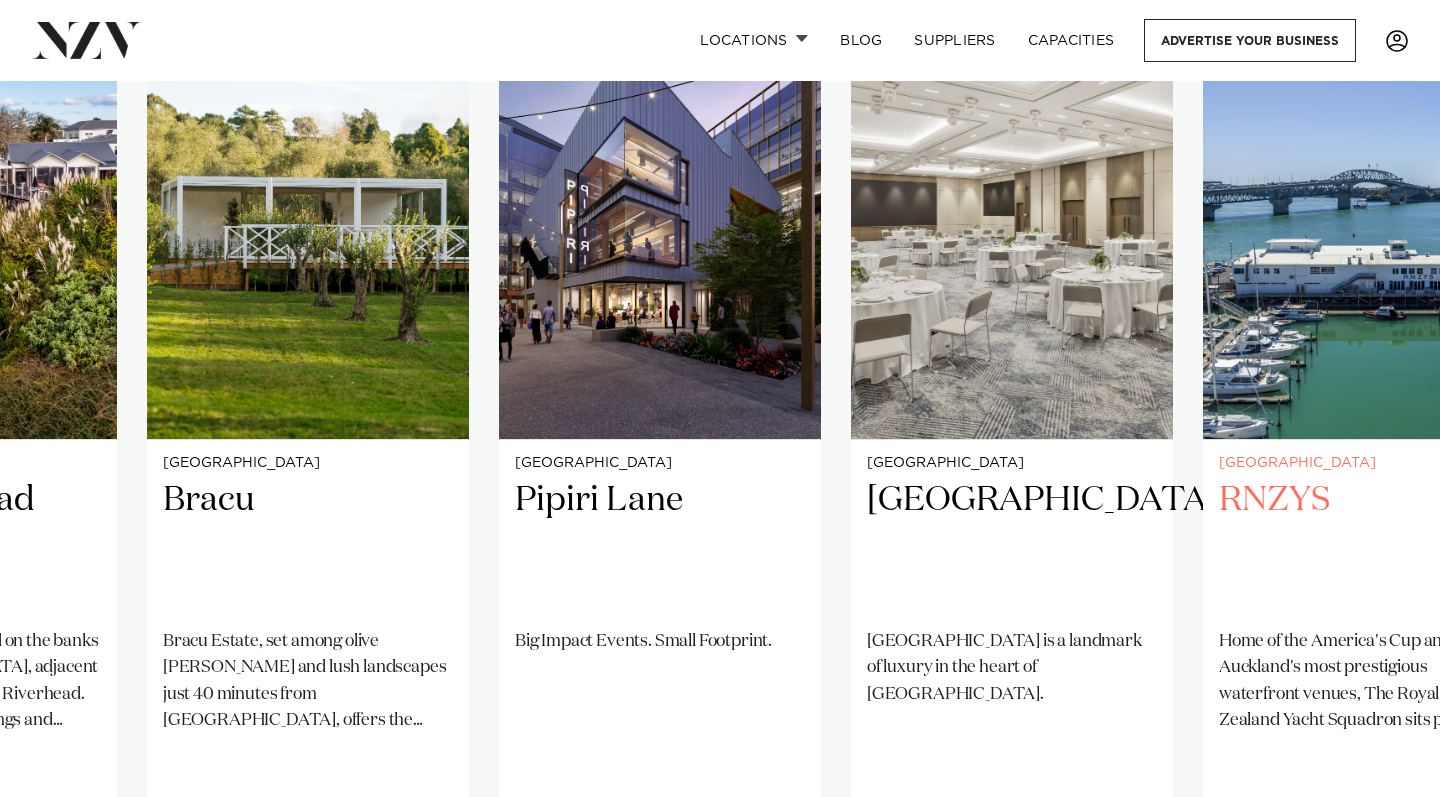 scroll, scrollTop: 1389, scrollLeft: 0, axis: vertical 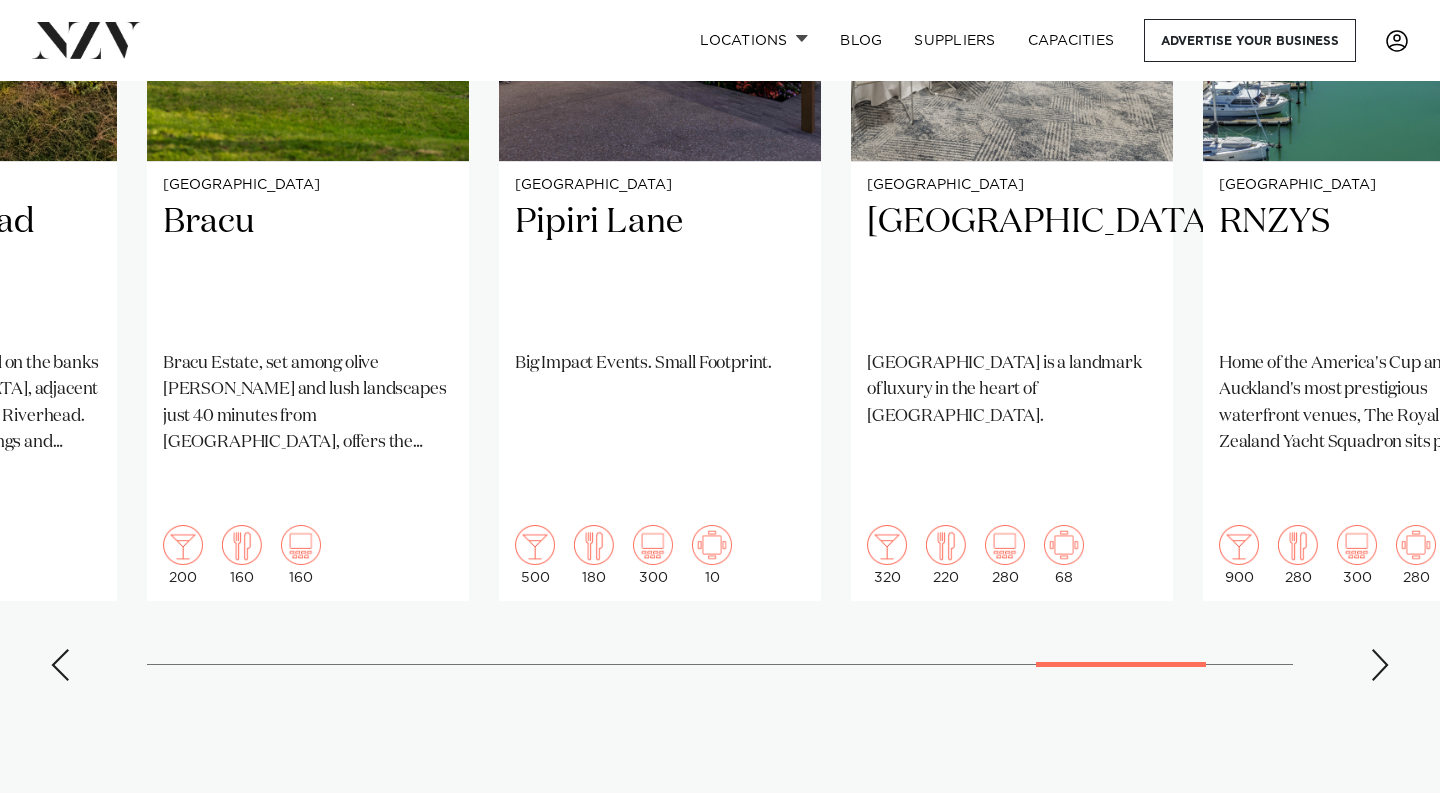 click at bounding box center [1380, 665] 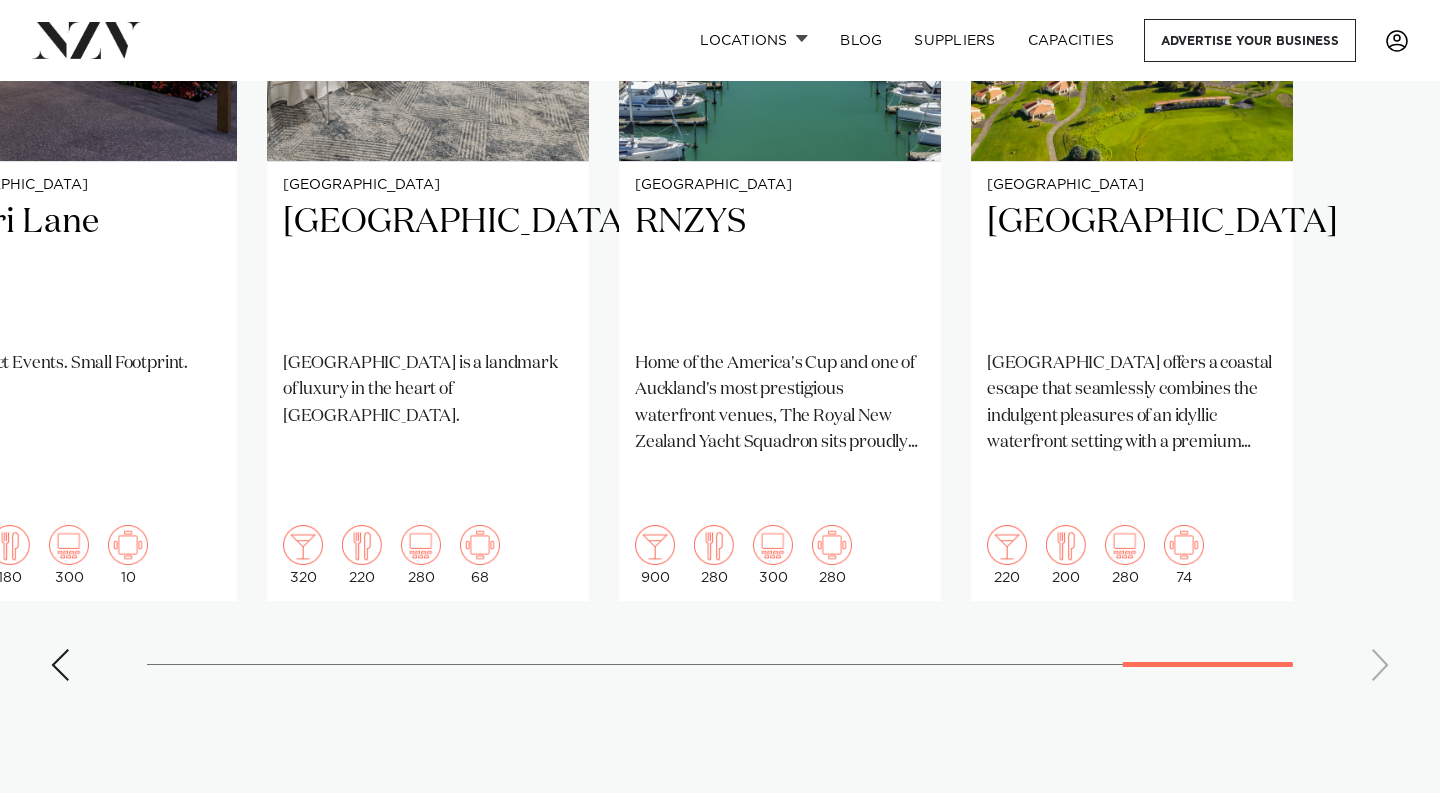 click on "Auckland
Wharfside Event Centre
Wharfside is a versatile, modern venue nestled along Quay Street in the heart of Downtown Auckland. With panoramic views of the waterfront, this stylish open-space setting offers the perfect backdrop for everything from private functions and corporate events to vibrant nightlife experiences.
410
250
250
Auckland
Park Hyatt" at bounding box center (720, 213) 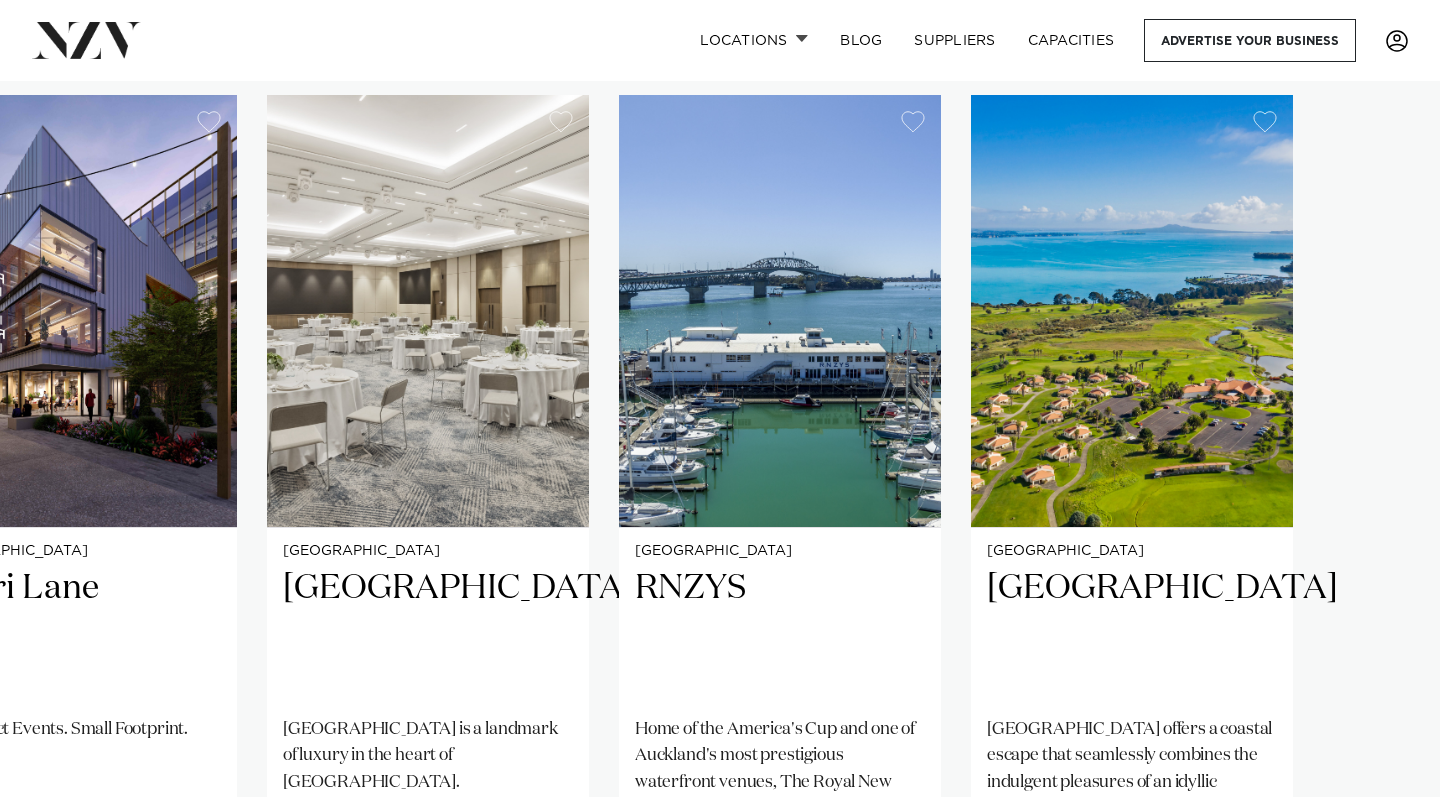 scroll, scrollTop: 1327, scrollLeft: 0, axis: vertical 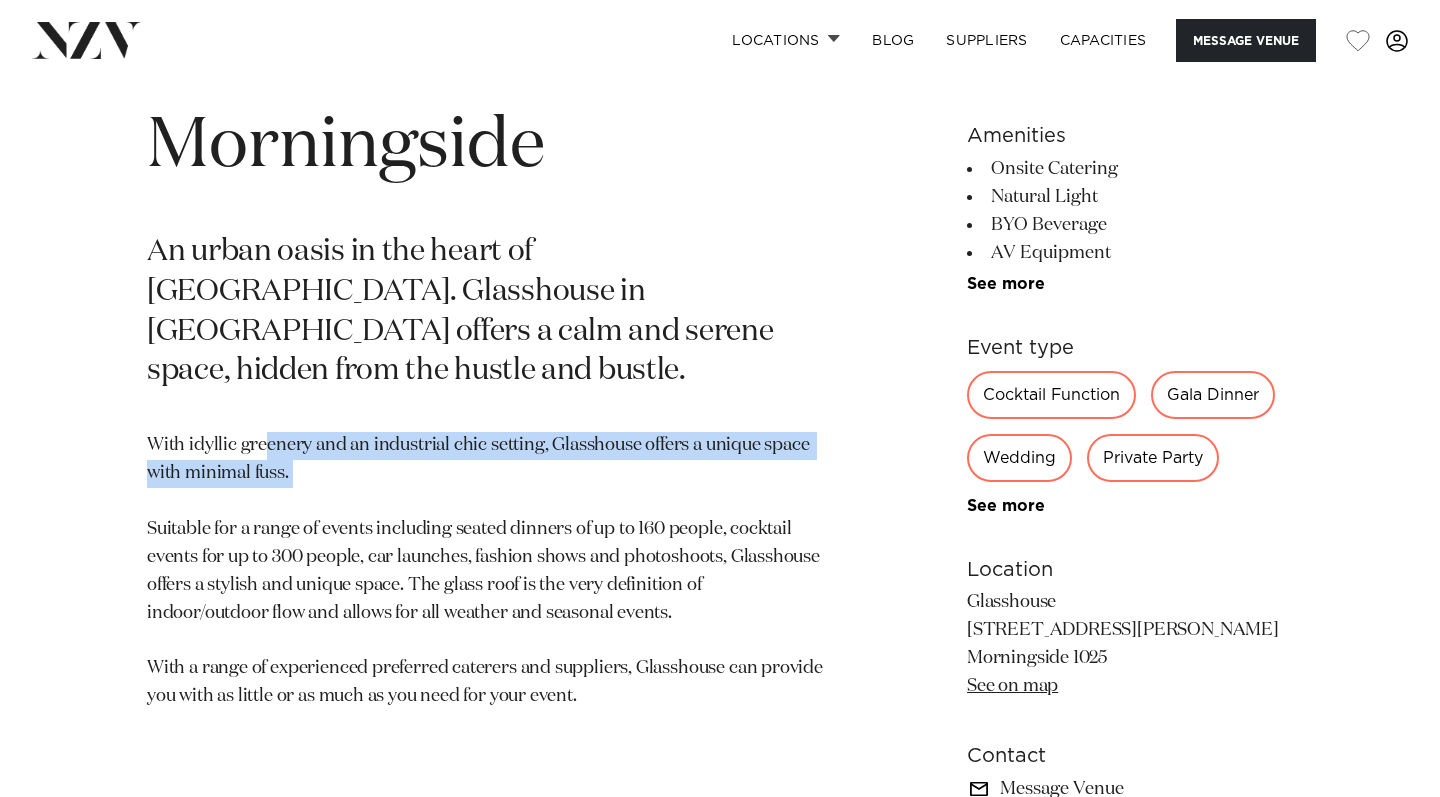drag, startPoint x: 265, startPoint y: 400, endPoint x: 310, endPoint y: 425, distance: 51.47815 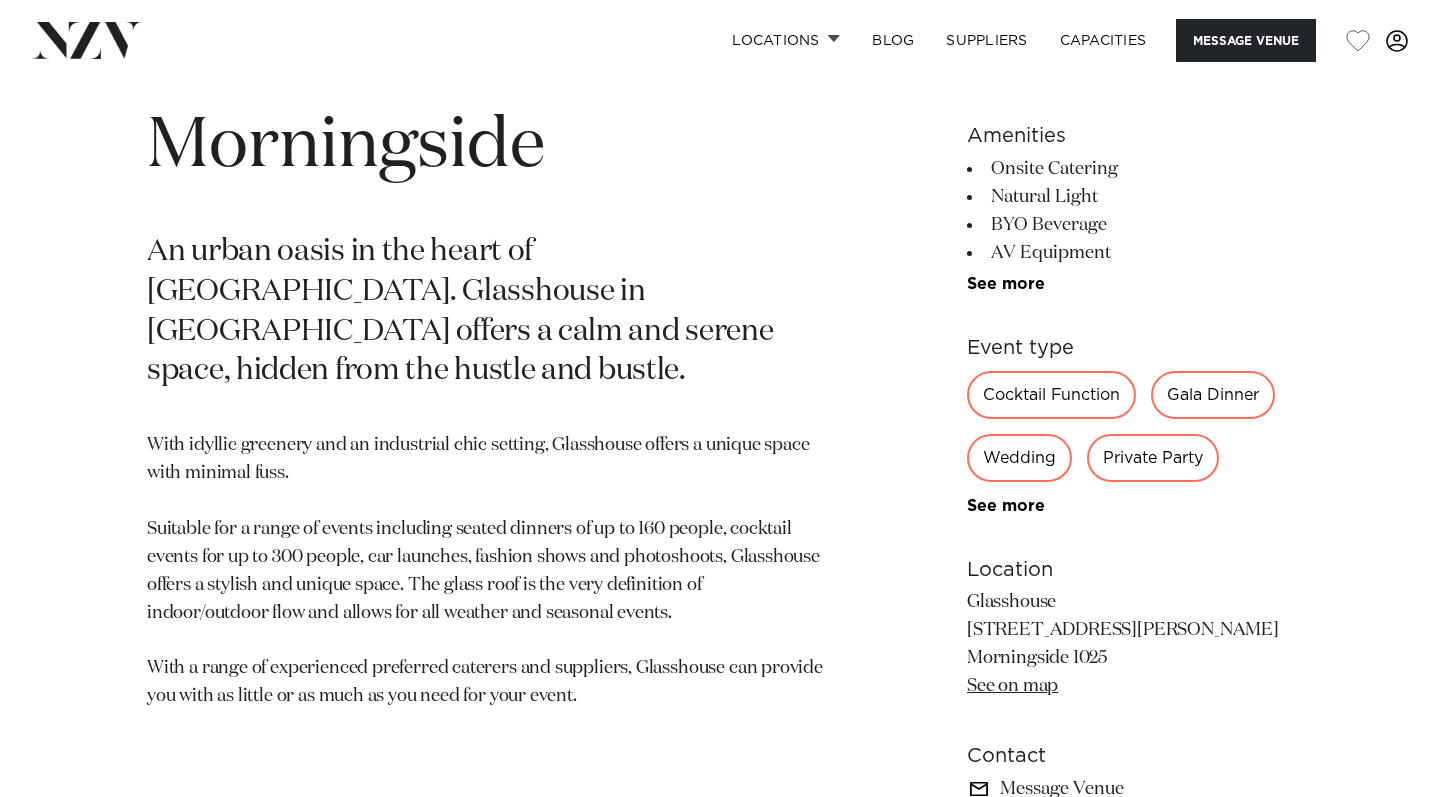 click on "With idyllic greenery and an industrial chic setting, Glasshouse offers a unique space with minimal fuss.
Suitable for a range of events including seated dinners of up to 160 people, cocktail events for up to 300 people, car launches, fashion shows and photoshoots, Glasshouse offers a stylish and unique space. The glass roof is the very definition of indoor/outdoor flow and allows for all weather and seasonal events.
With a range of experienced preferred caterers and suppliers, Glasshouse can provide you with as little or as much as you need for your event." at bounding box center [486, 571] 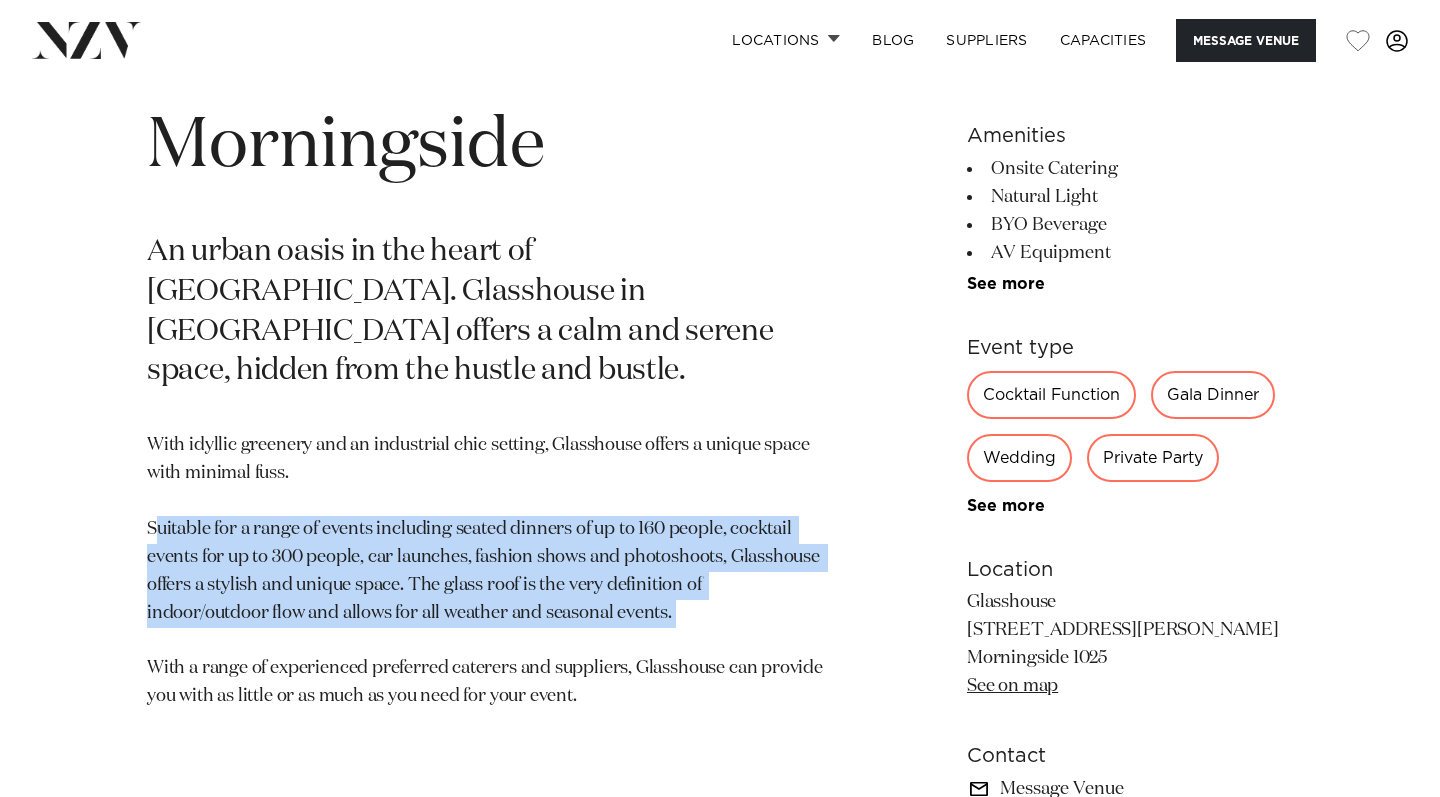 drag, startPoint x: 158, startPoint y: 474, endPoint x: 676, endPoint y: 577, distance: 528.14105 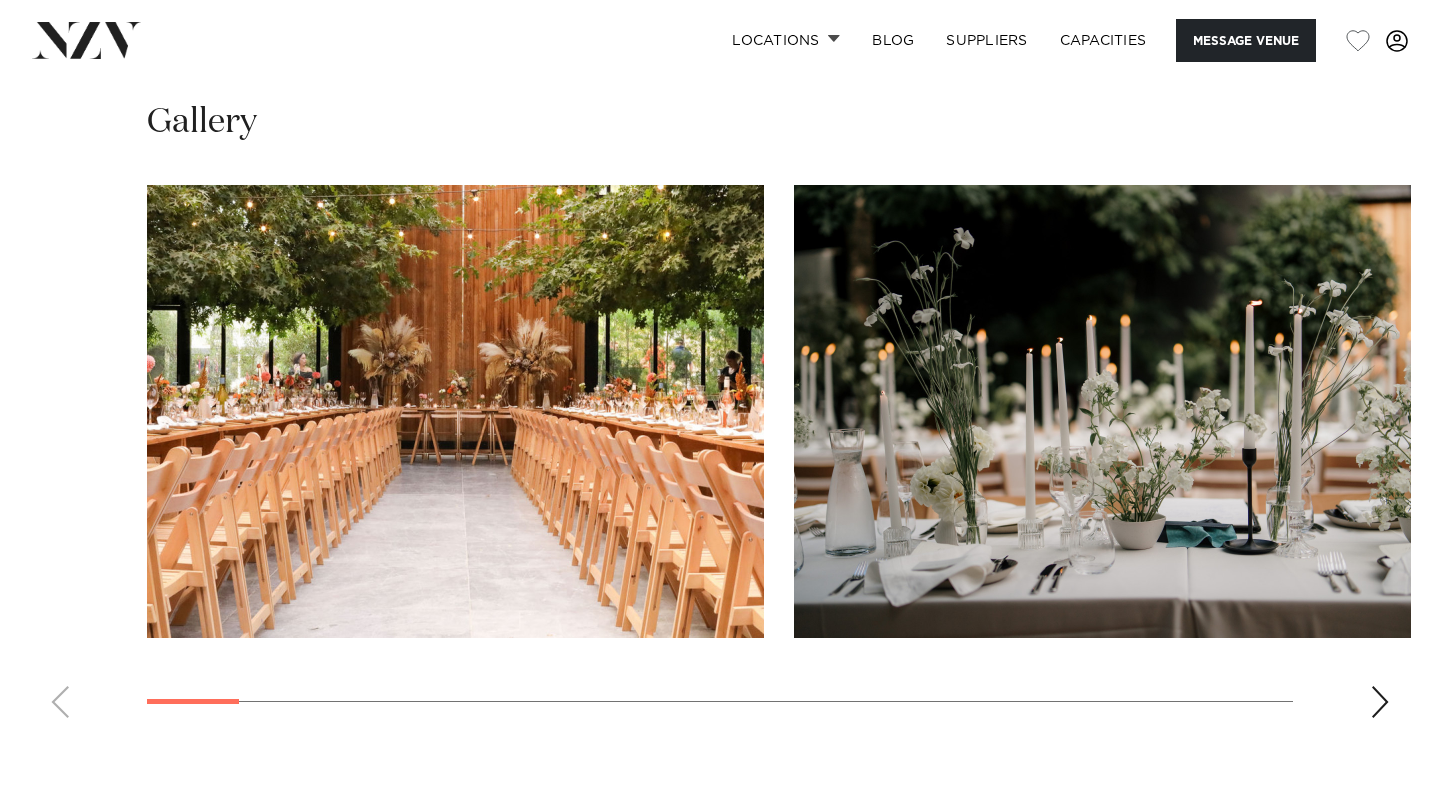 scroll, scrollTop: 1840, scrollLeft: 0, axis: vertical 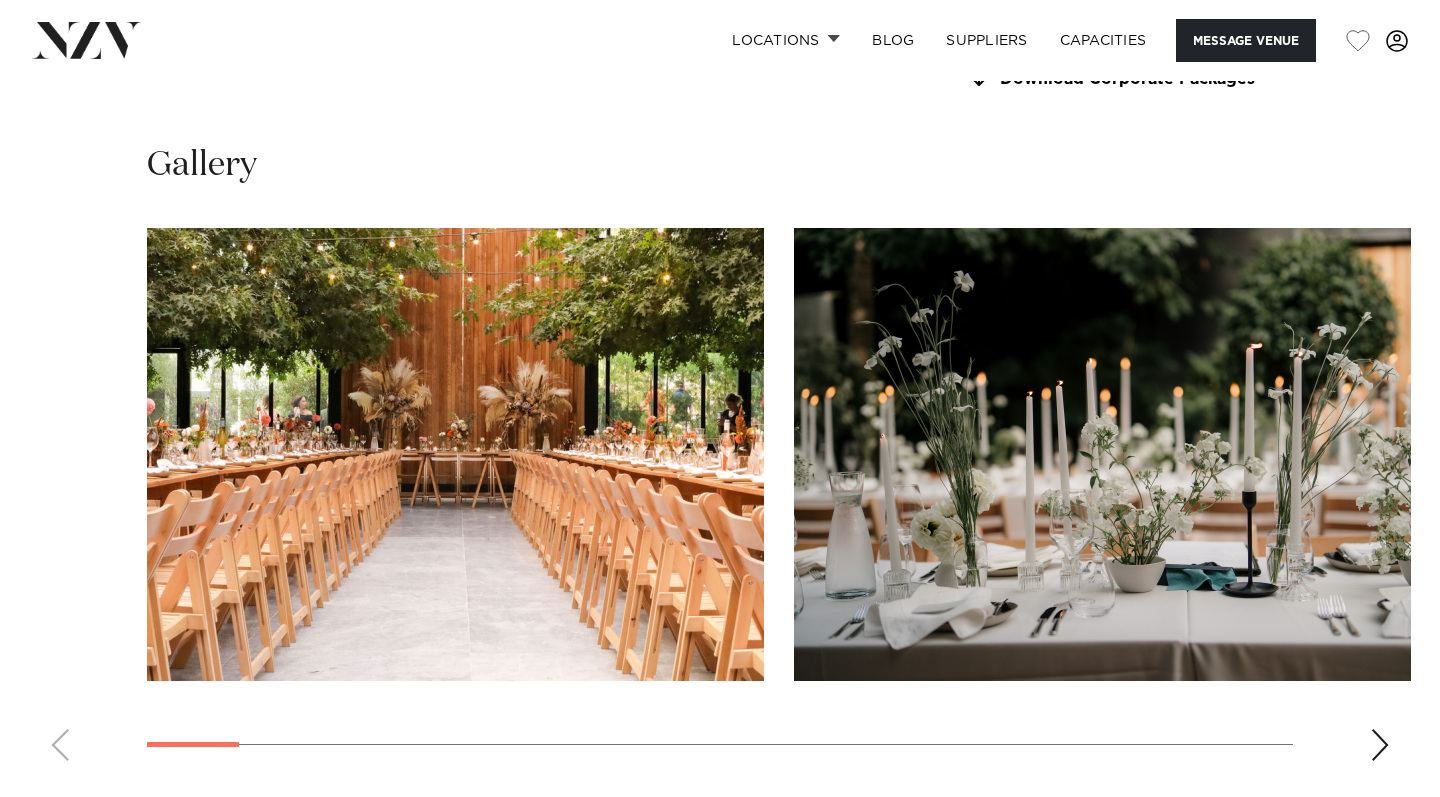 click at bounding box center (1380, 745) 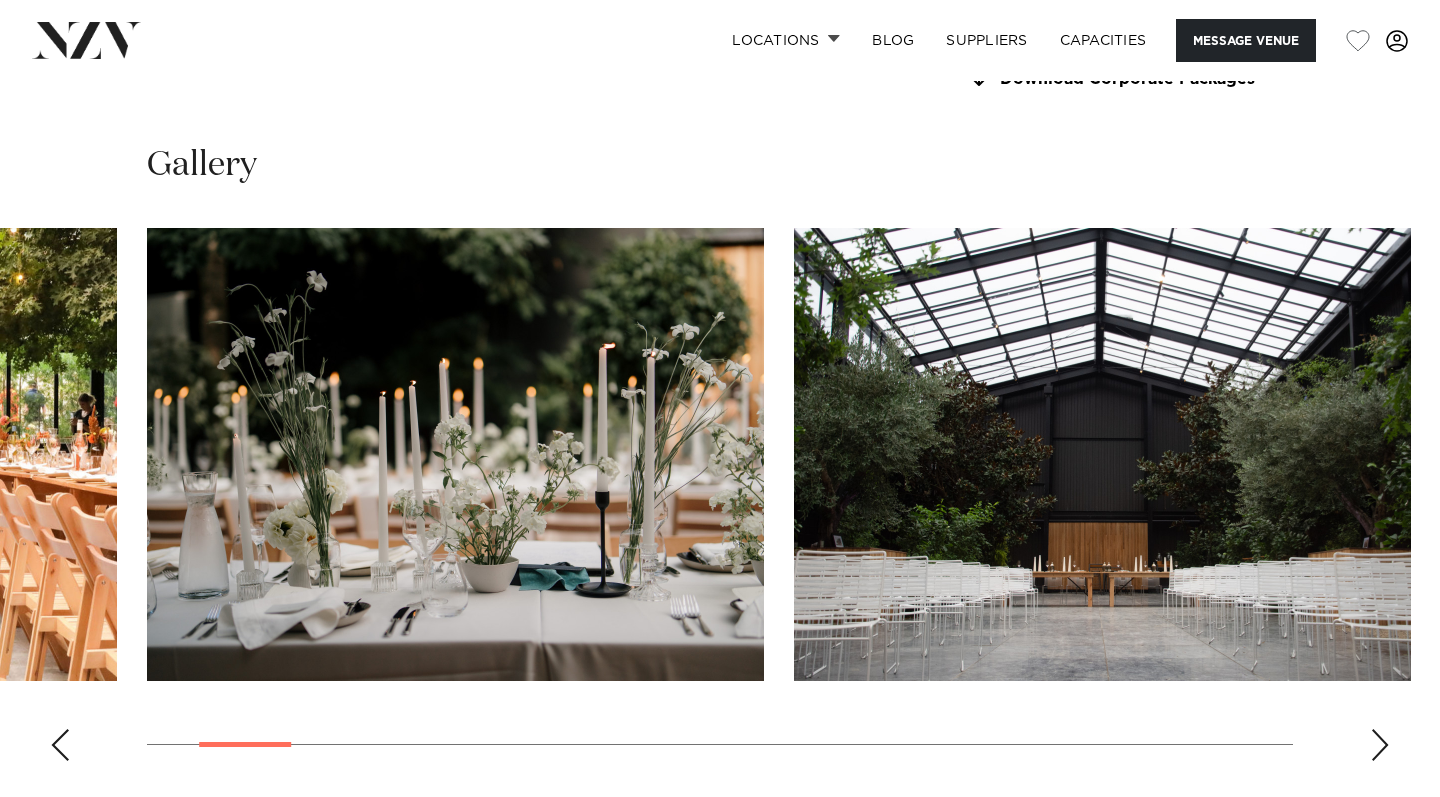 click at bounding box center (1380, 745) 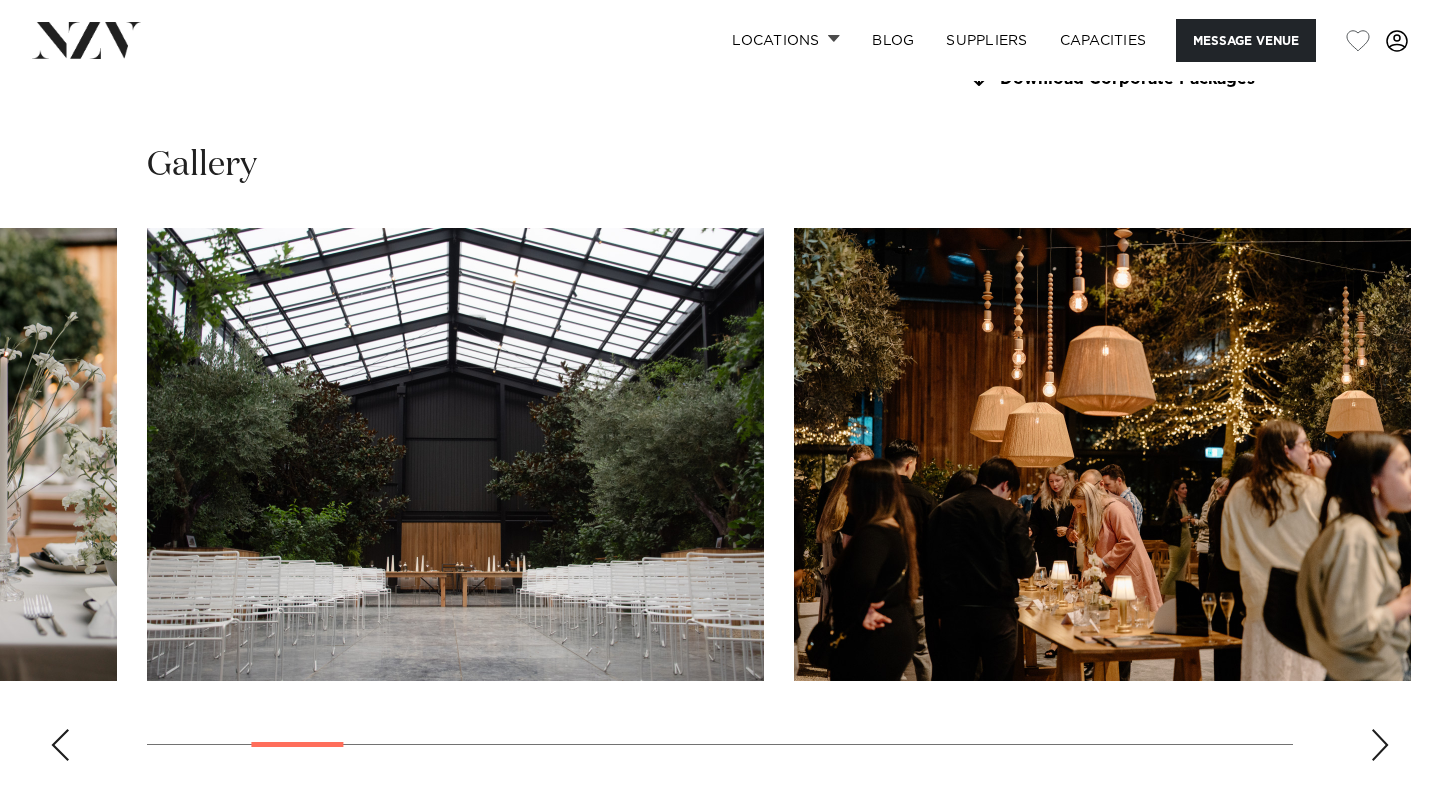 click at bounding box center [1380, 745] 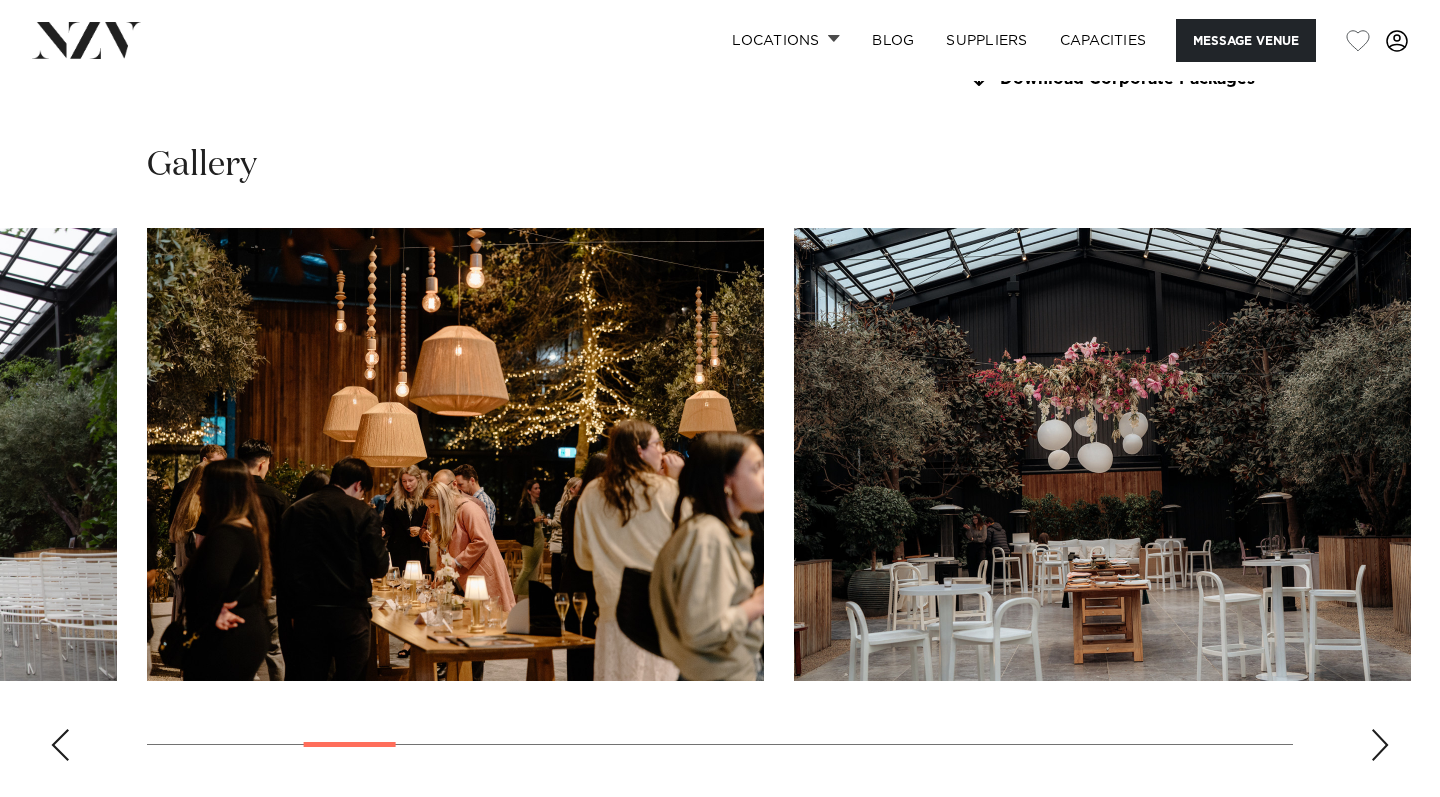 click at bounding box center [1380, 745] 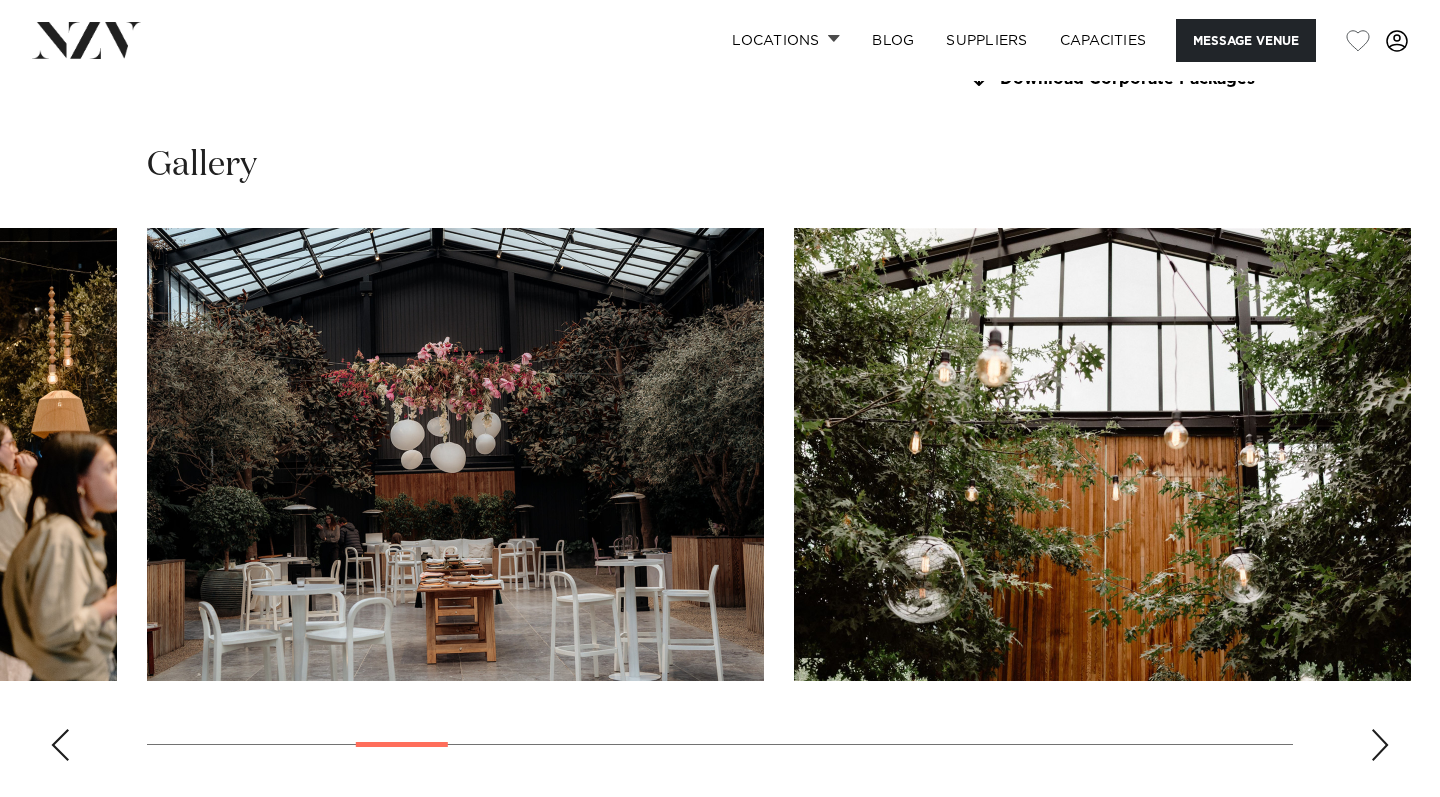 click at bounding box center (1380, 745) 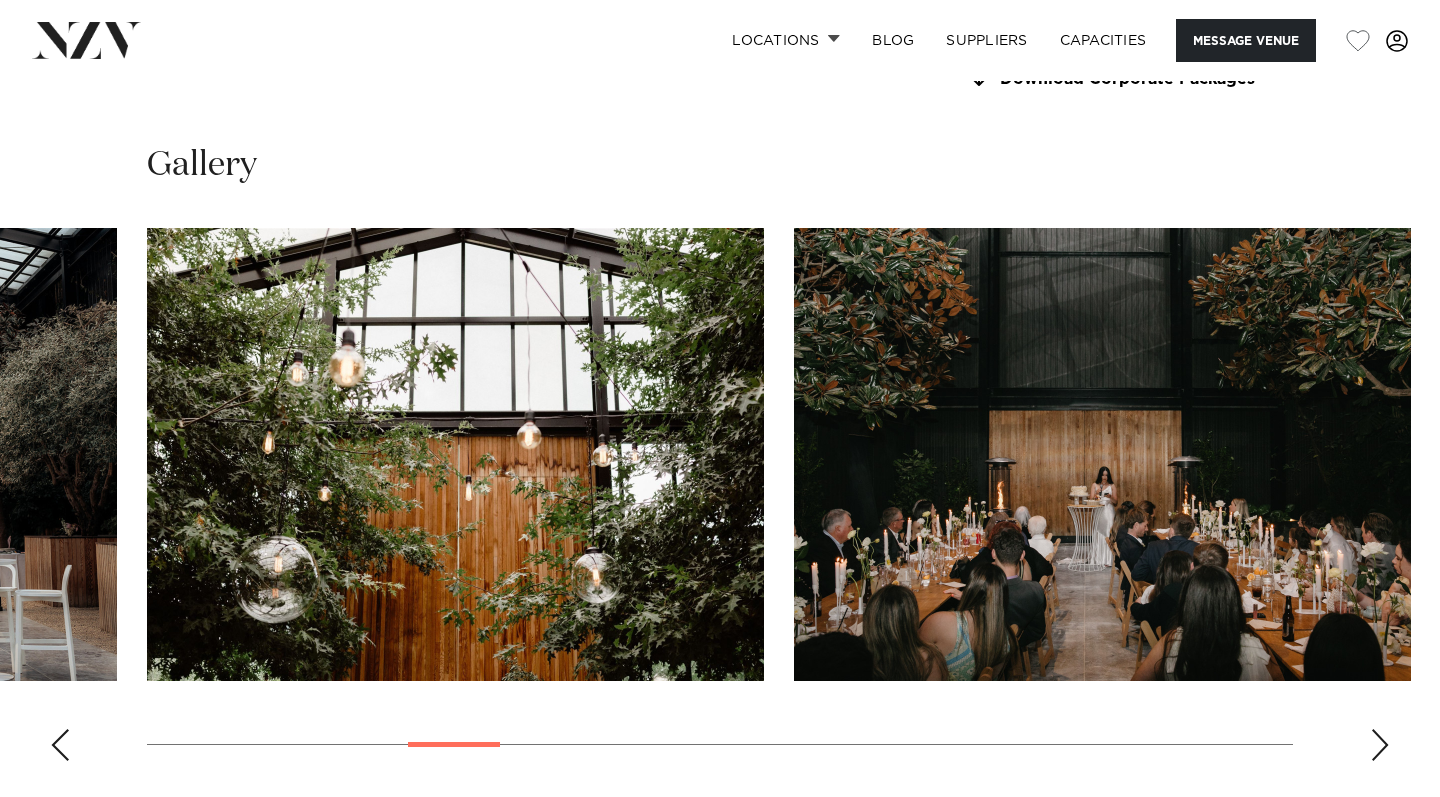 click at bounding box center [1380, 745] 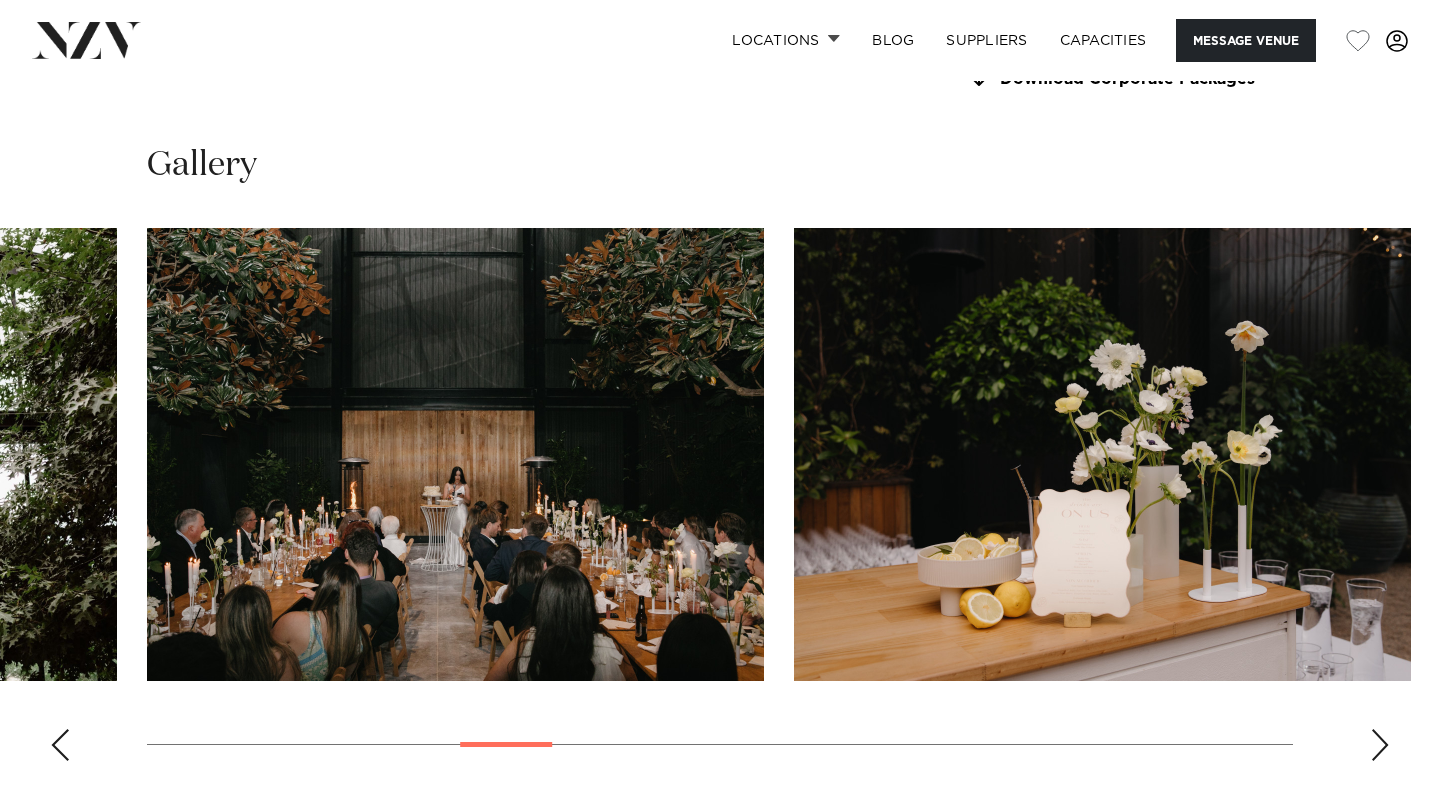 click at bounding box center (1380, 745) 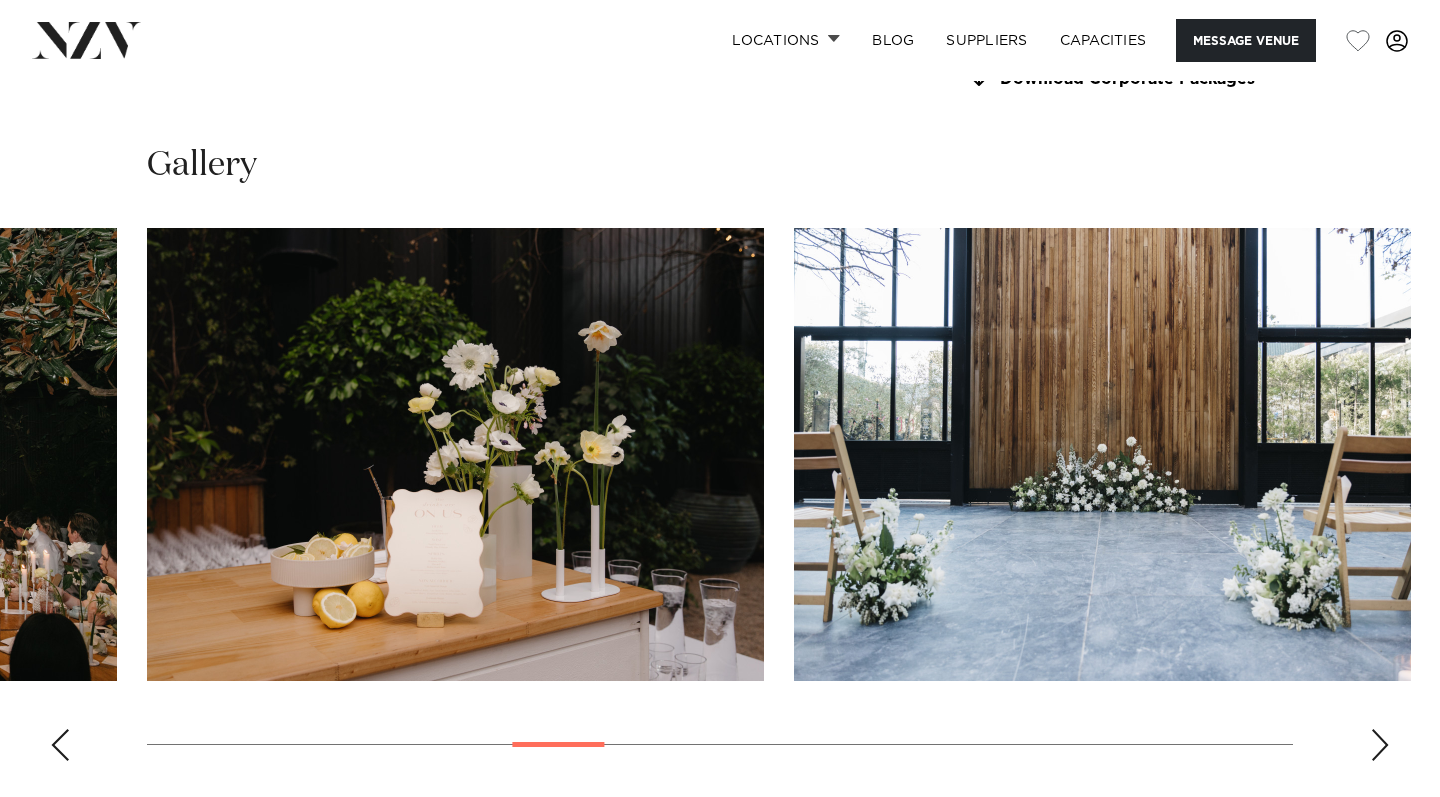 click at bounding box center (1380, 745) 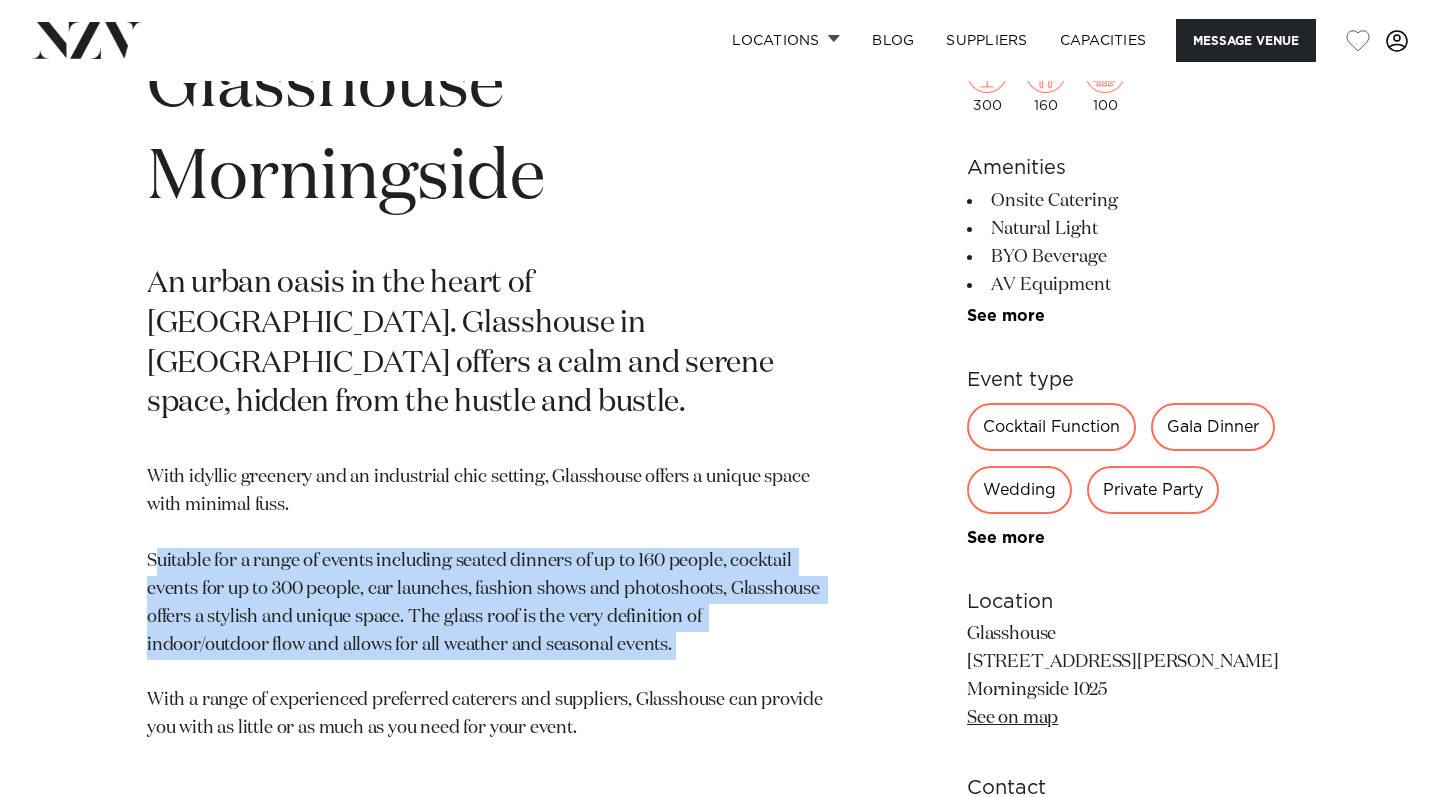 scroll, scrollTop: 968, scrollLeft: 0, axis: vertical 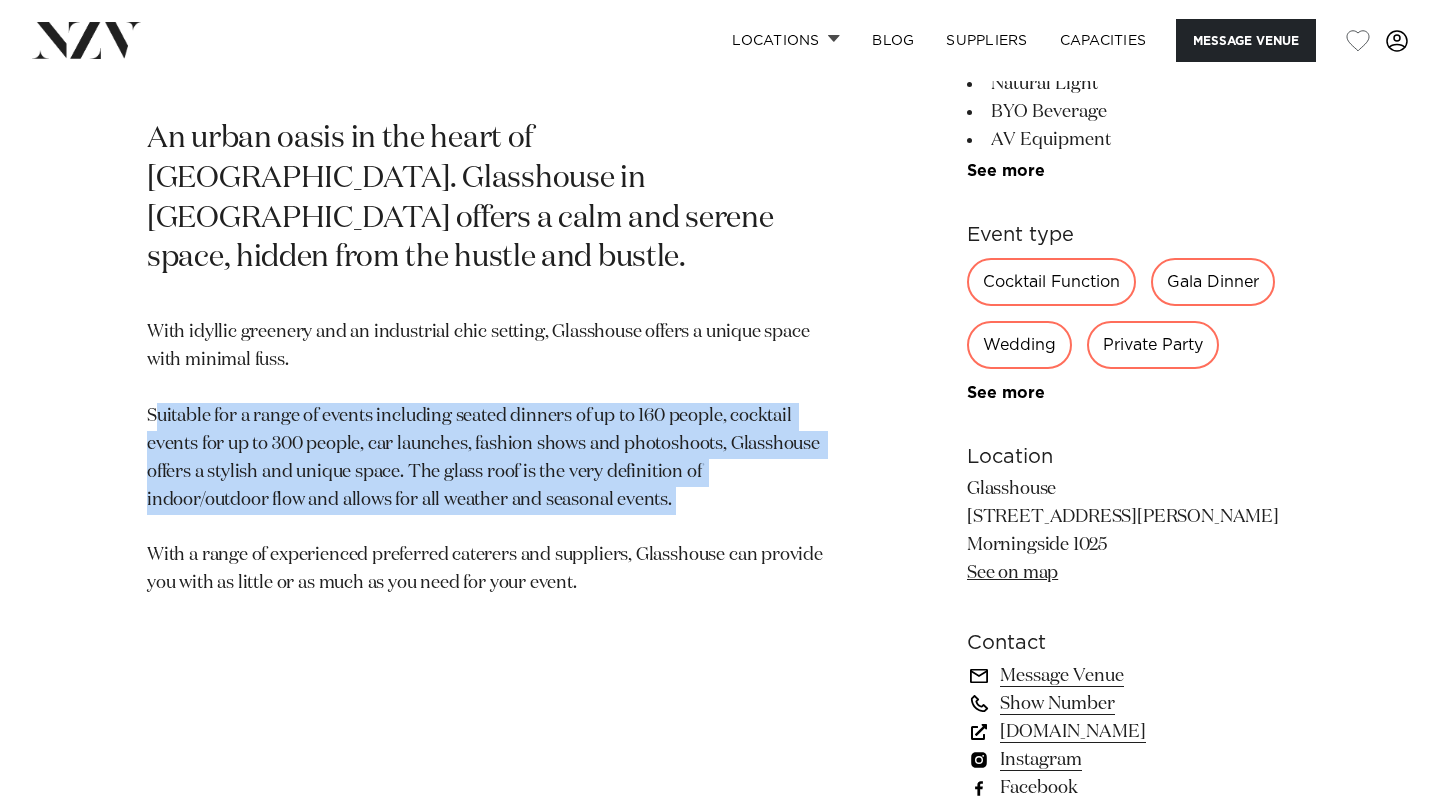 click on "With idyllic greenery and an industrial chic setting, Glasshouse offers a unique space with minimal fuss.
Suitable for a range of events including seated dinners of up to 160 people, cocktail events for up to 300 people, car launches, fashion shows and photoshoots, Glasshouse offers a stylish and unique space. The glass roof is the very definition of indoor/outdoor flow and allows for all weather and seasonal events.
With a range of experienced preferred caterers and suppliers, Glasshouse can provide you with as little or as much as you need for your event." at bounding box center [486, 458] 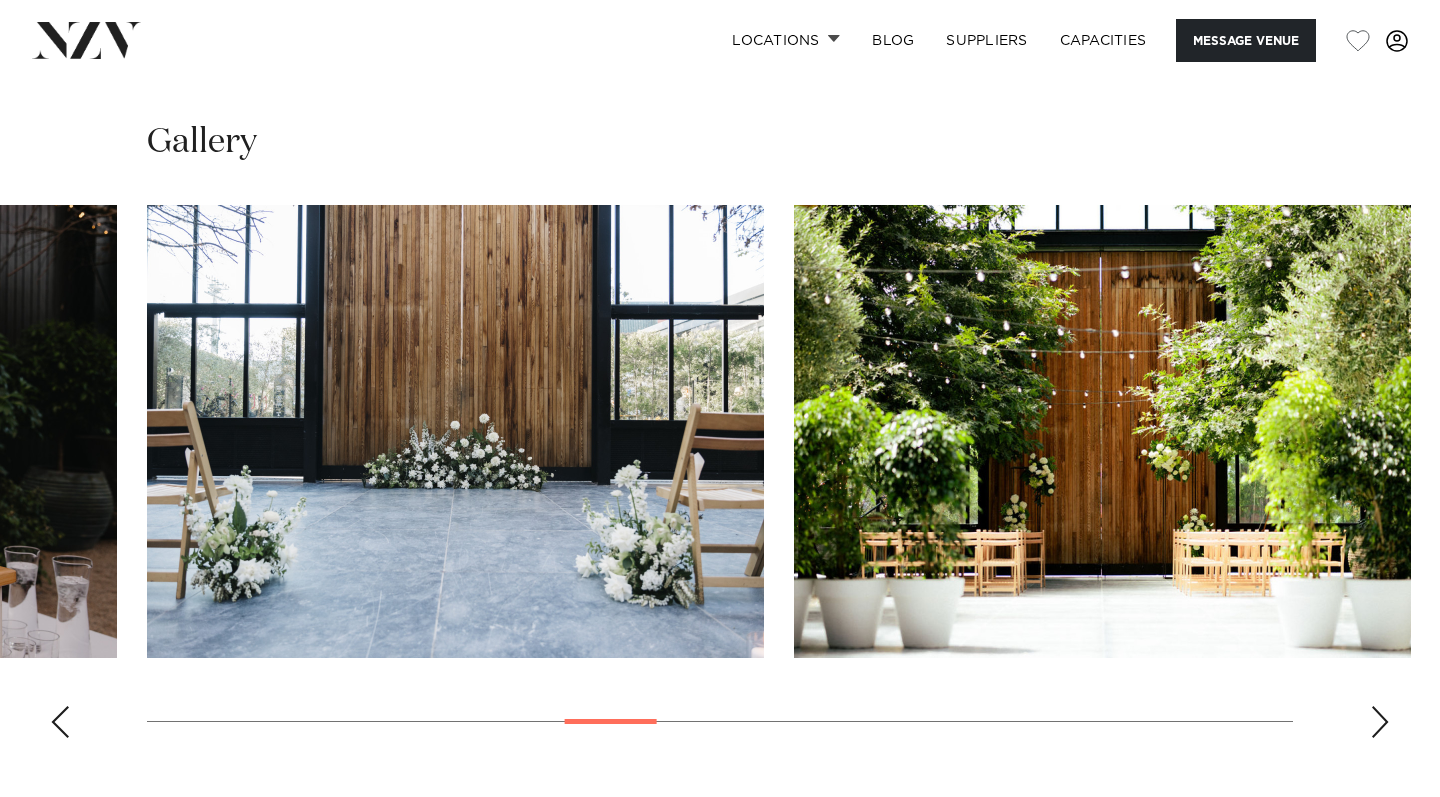 scroll, scrollTop: 1861, scrollLeft: 0, axis: vertical 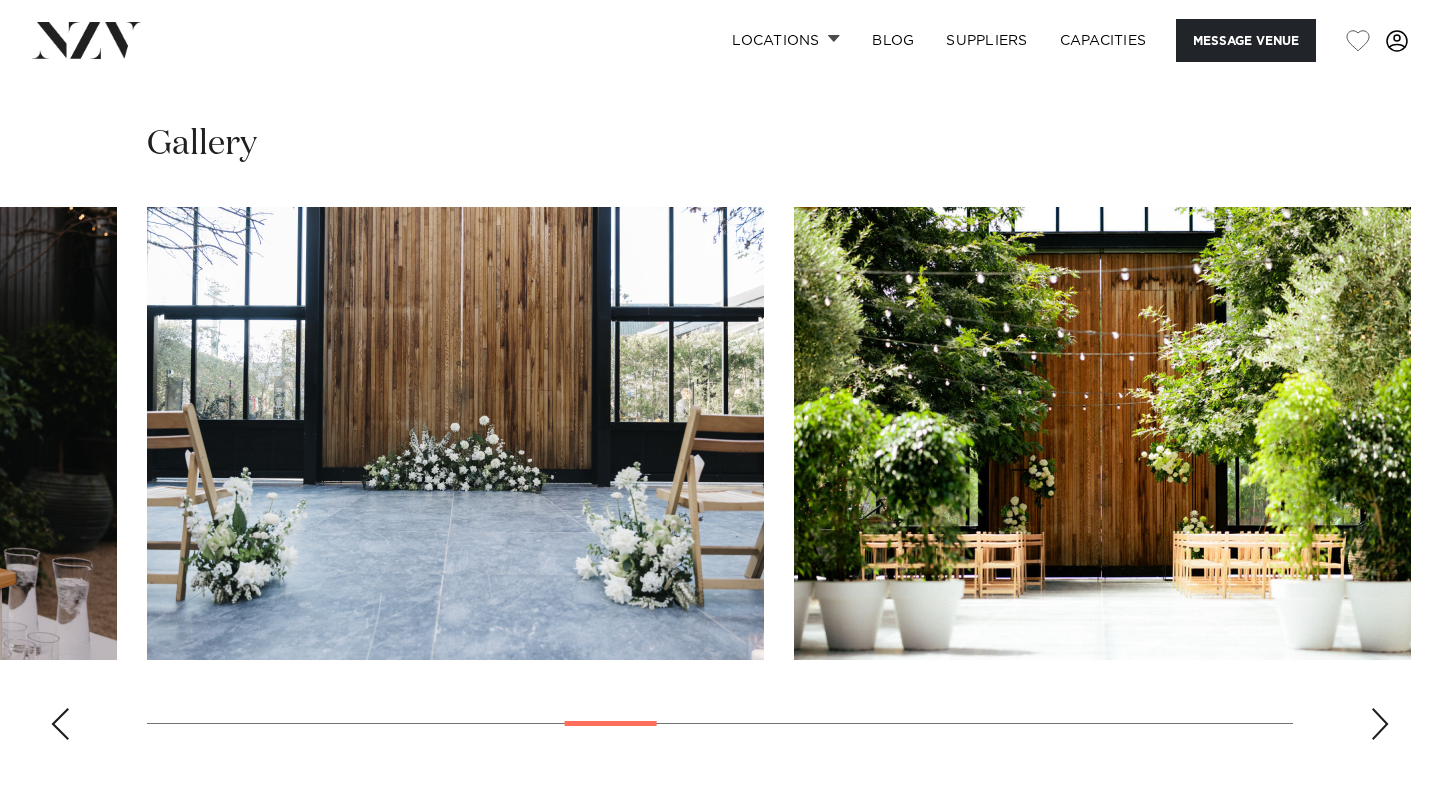 click at bounding box center [720, 481] 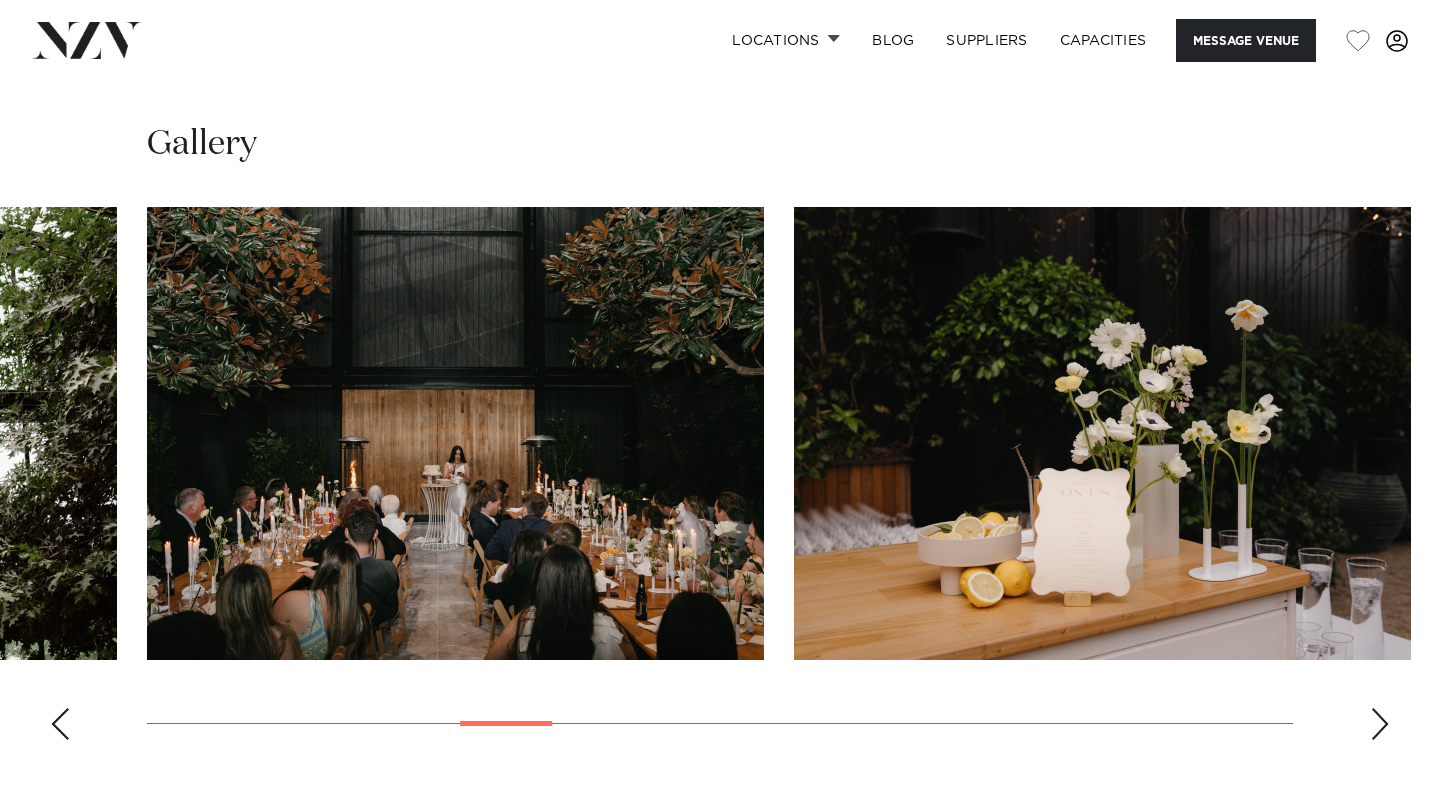 click at bounding box center [60, 724] 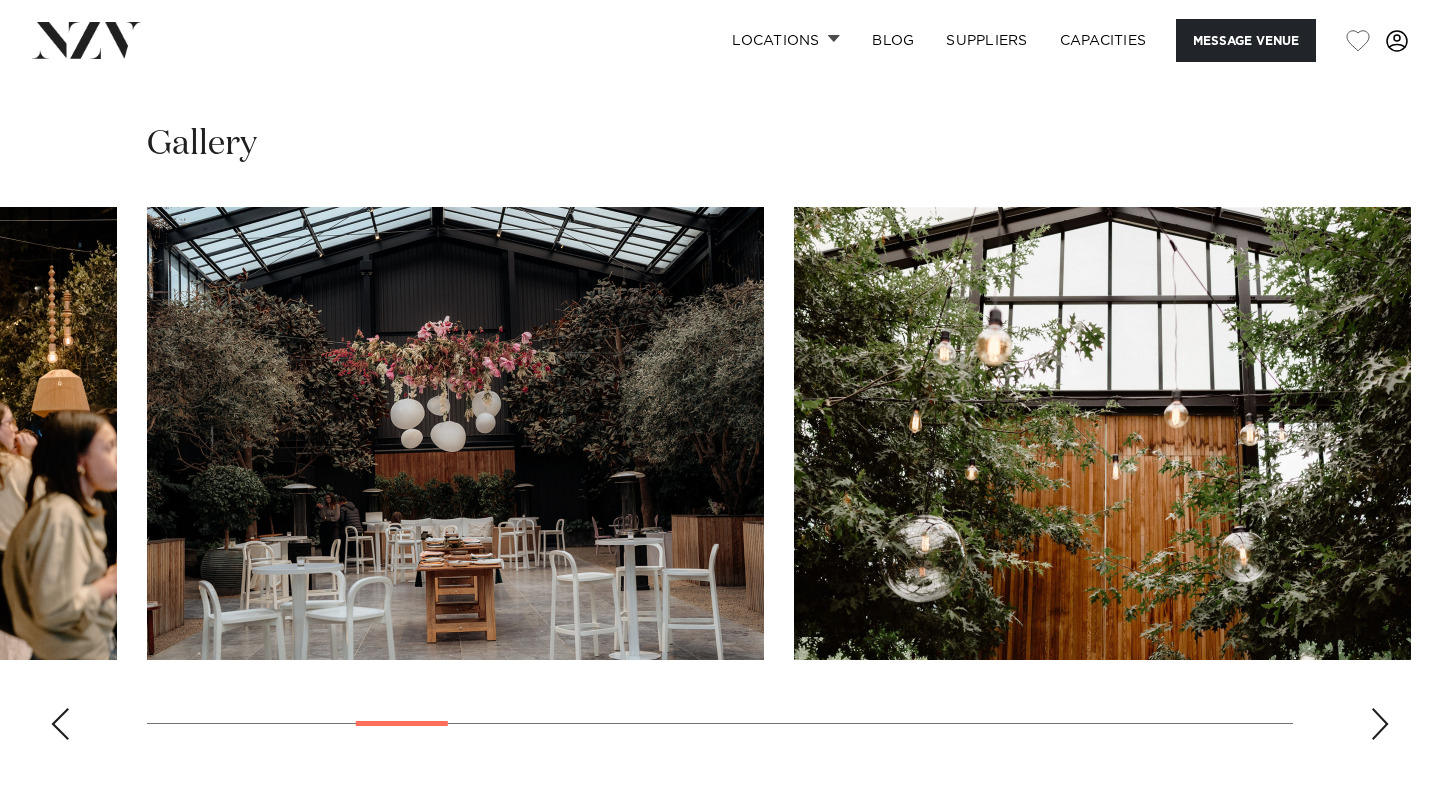 click at bounding box center (60, 724) 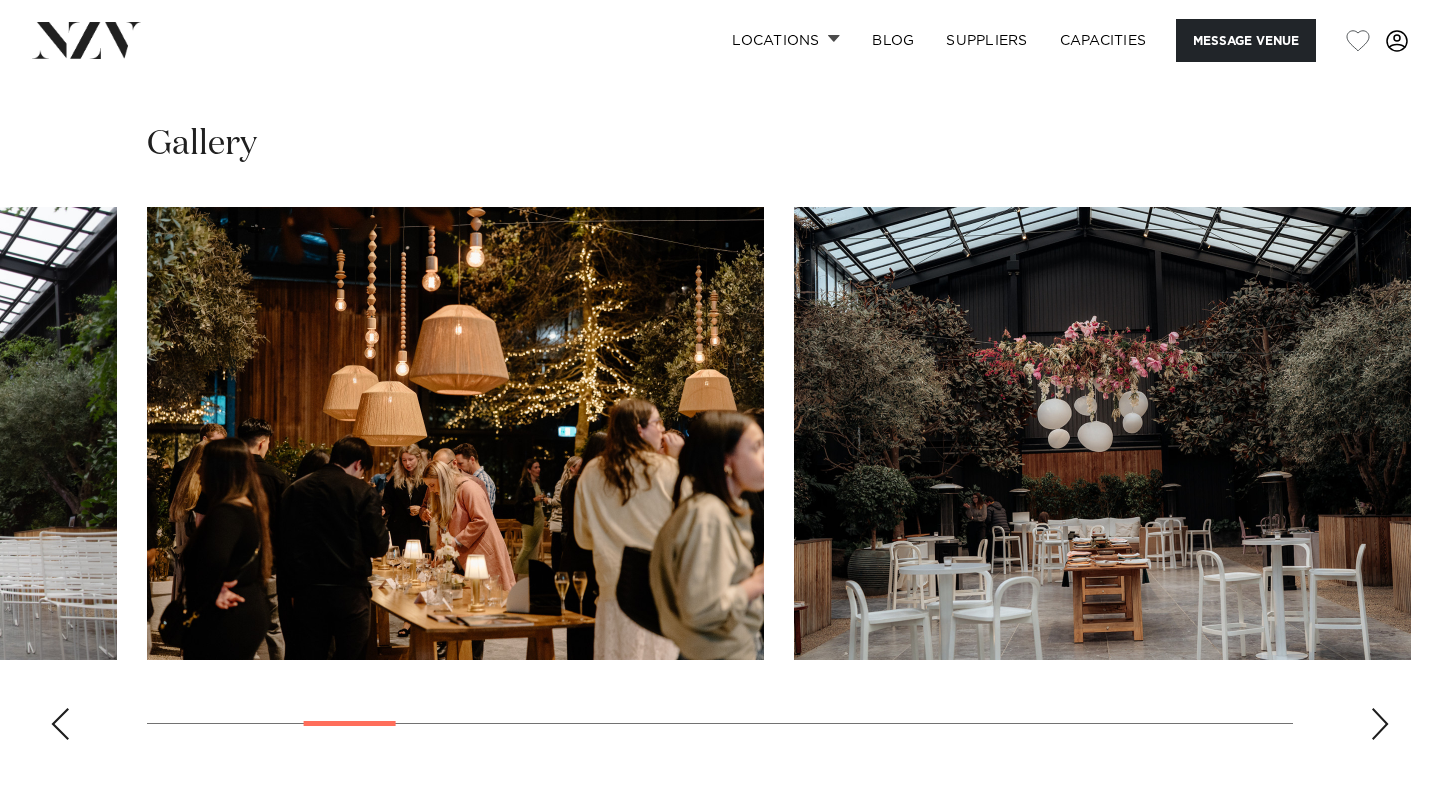 click at bounding box center (60, 724) 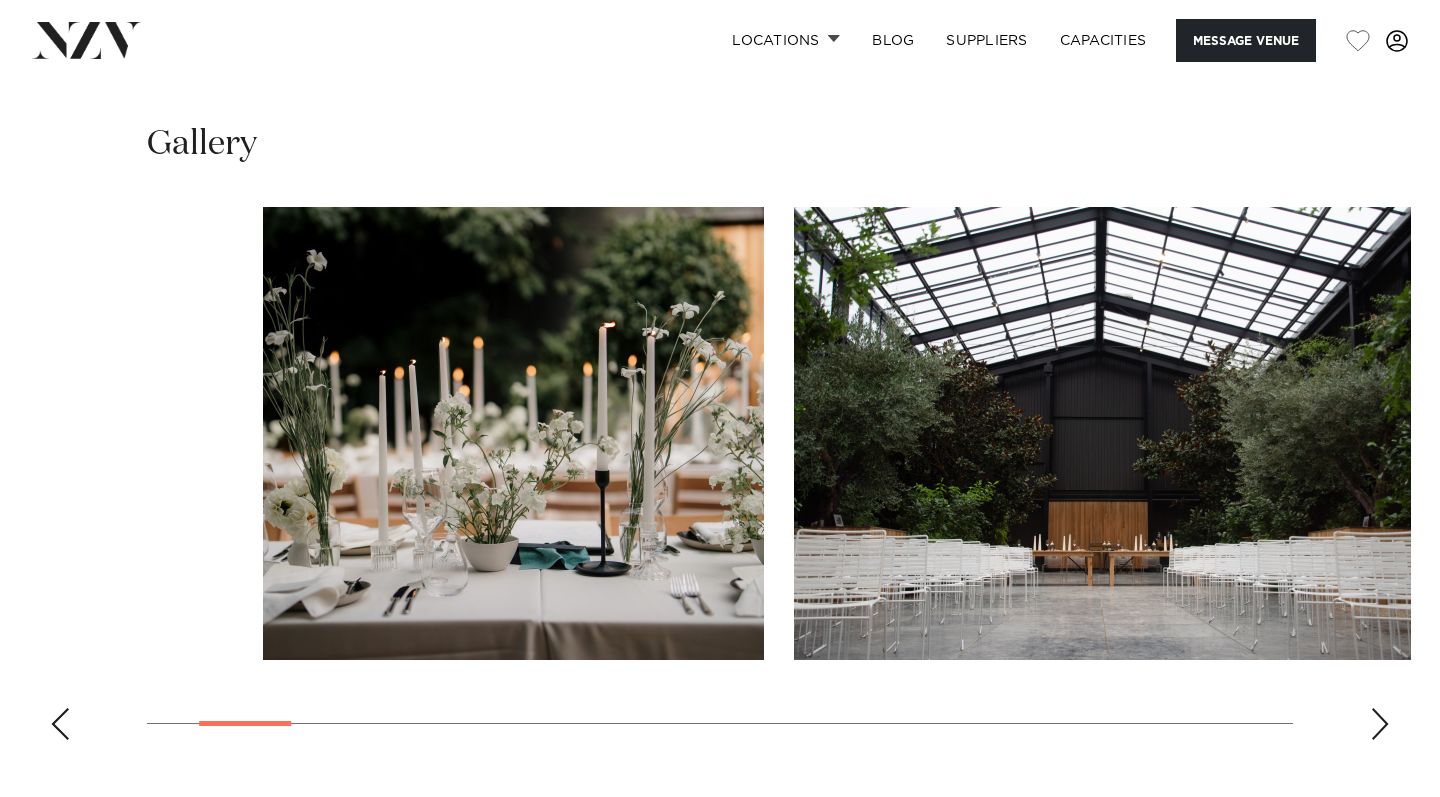 click at bounding box center (60, 724) 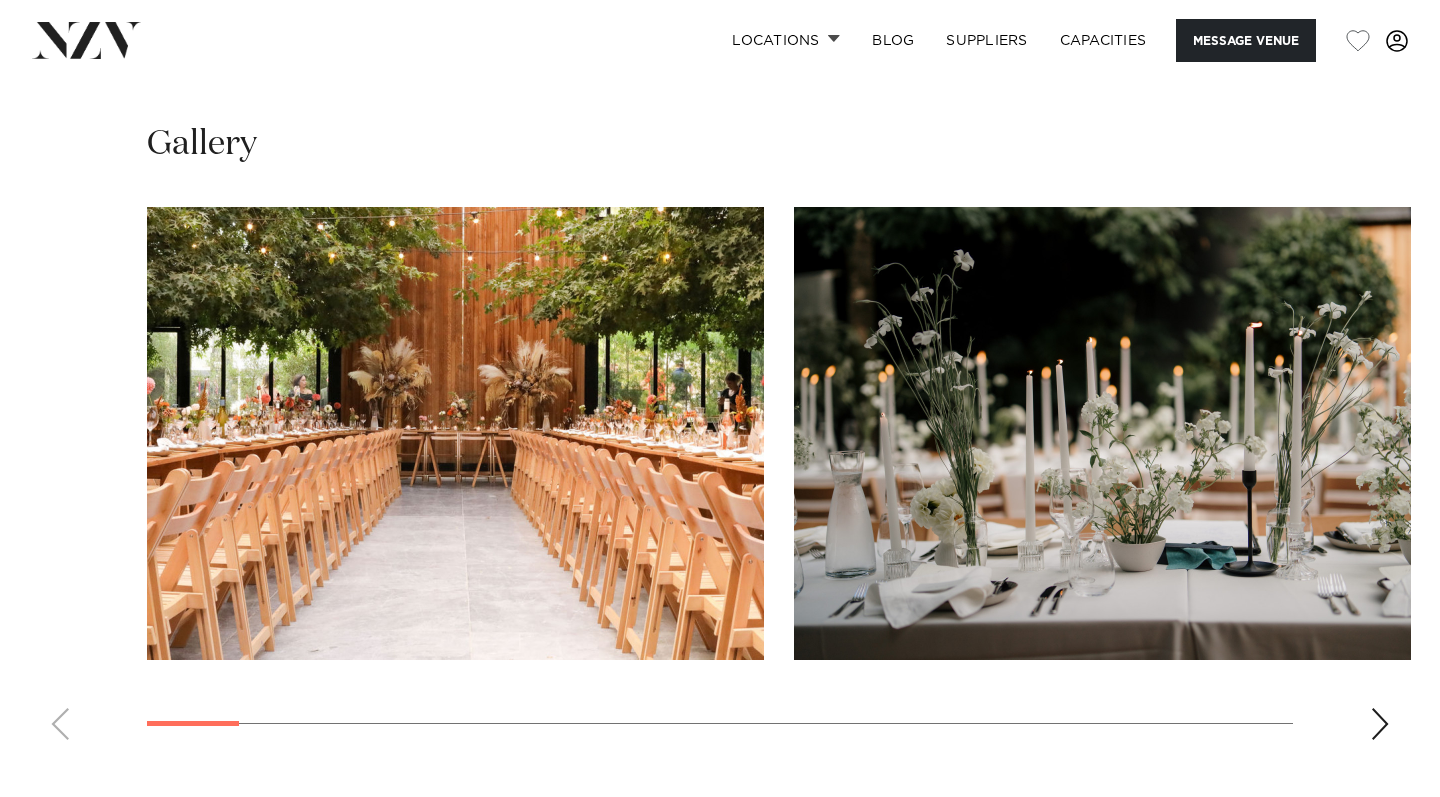 click at bounding box center (1380, 724) 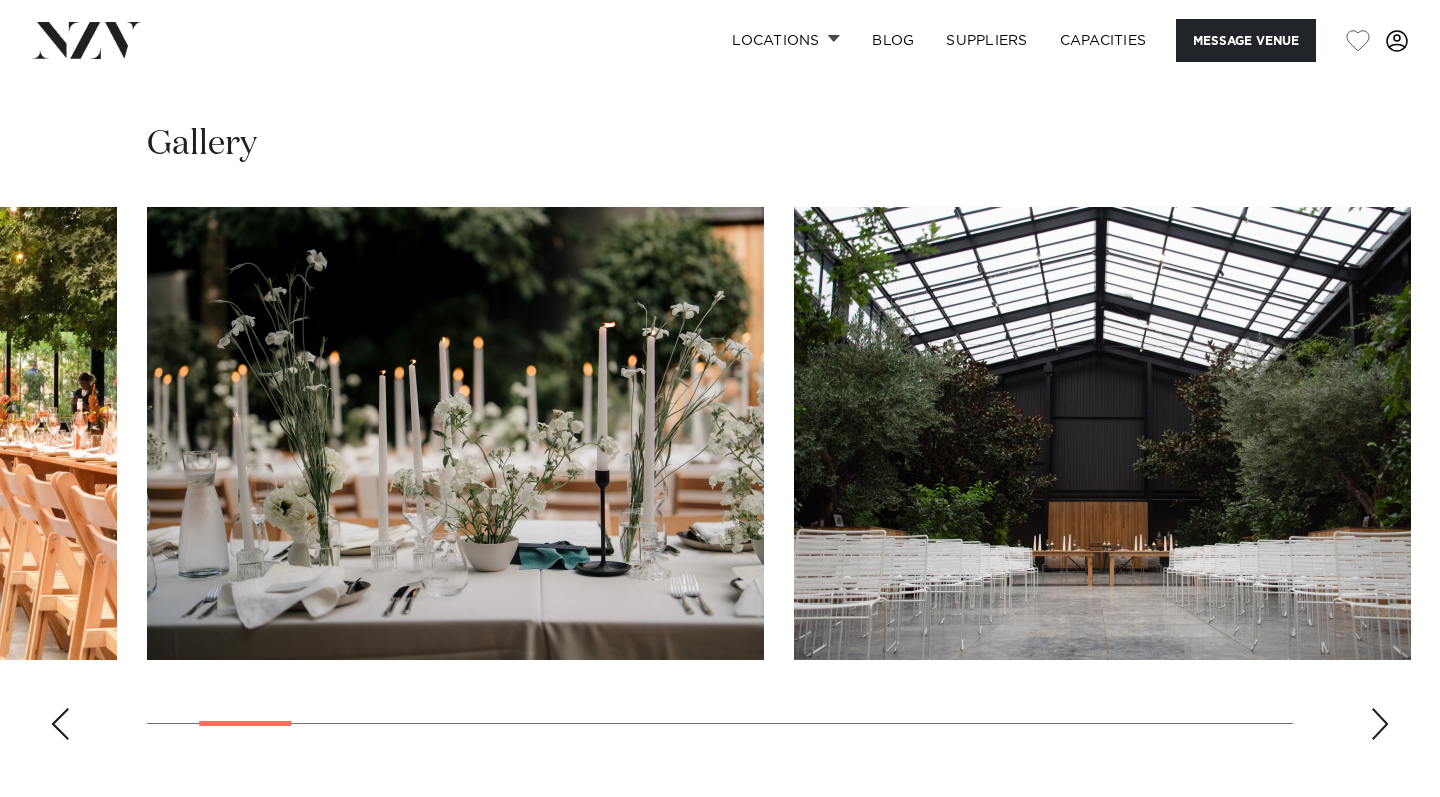 click at bounding box center [1380, 724] 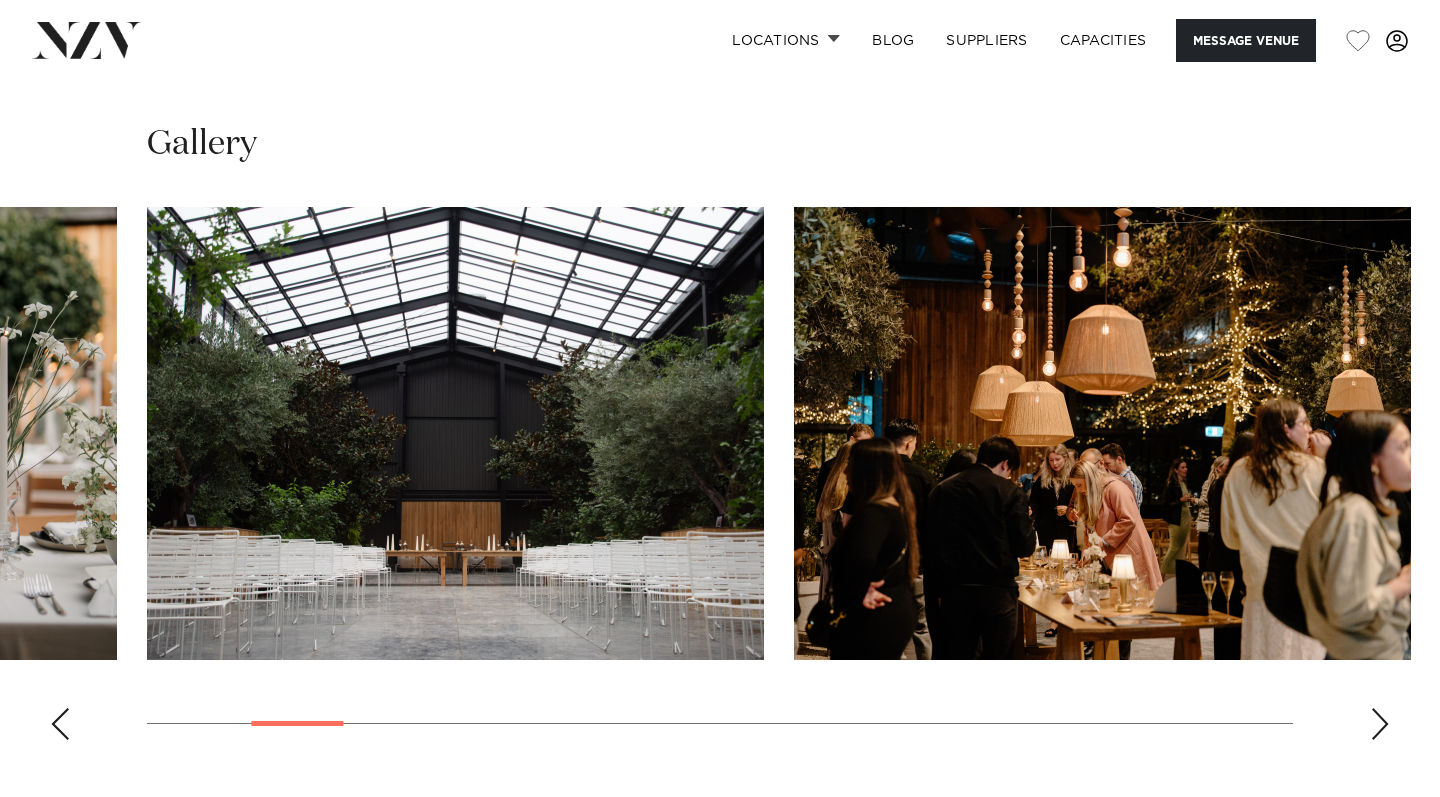 click at bounding box center [1380, 724] 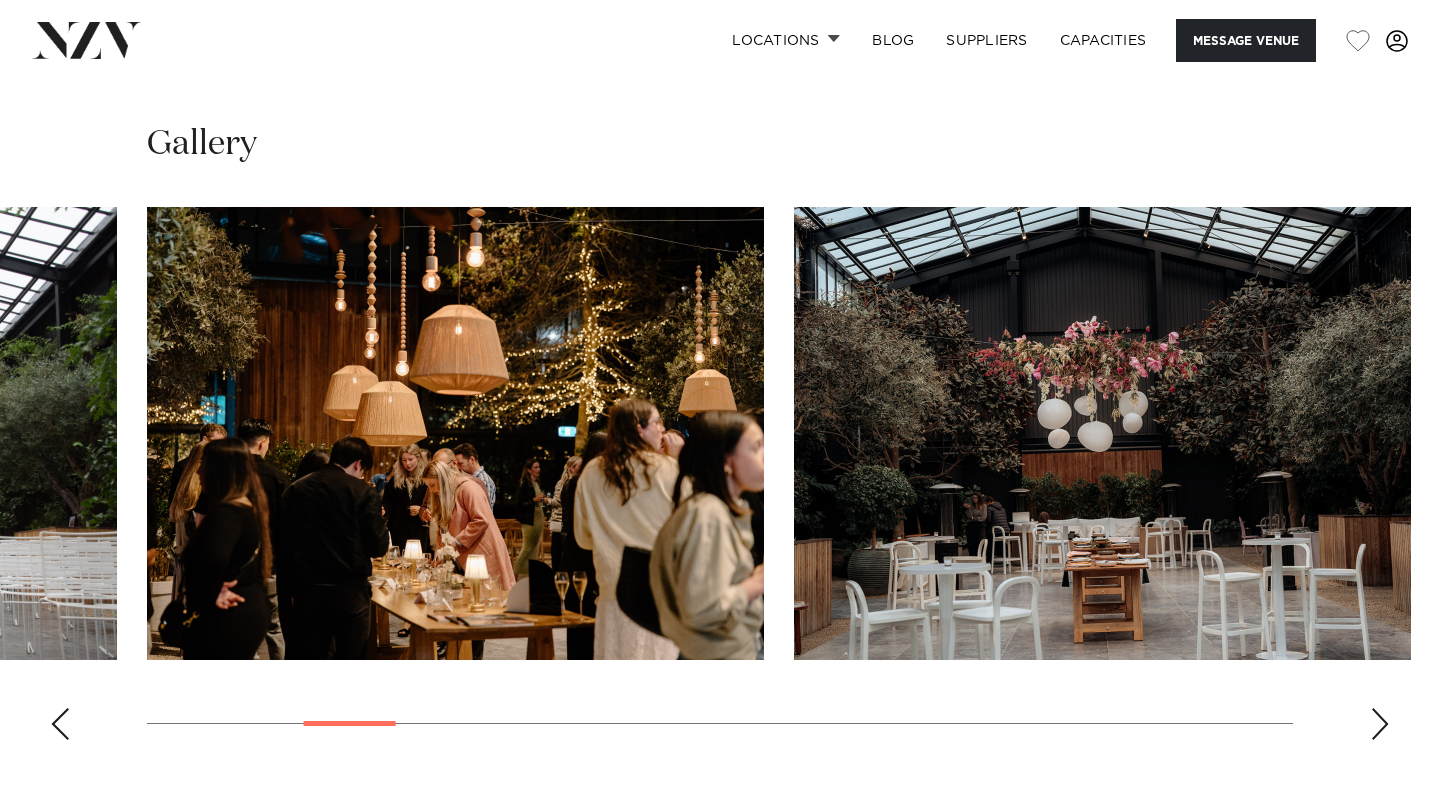 click at bounding box center (1380, 724) 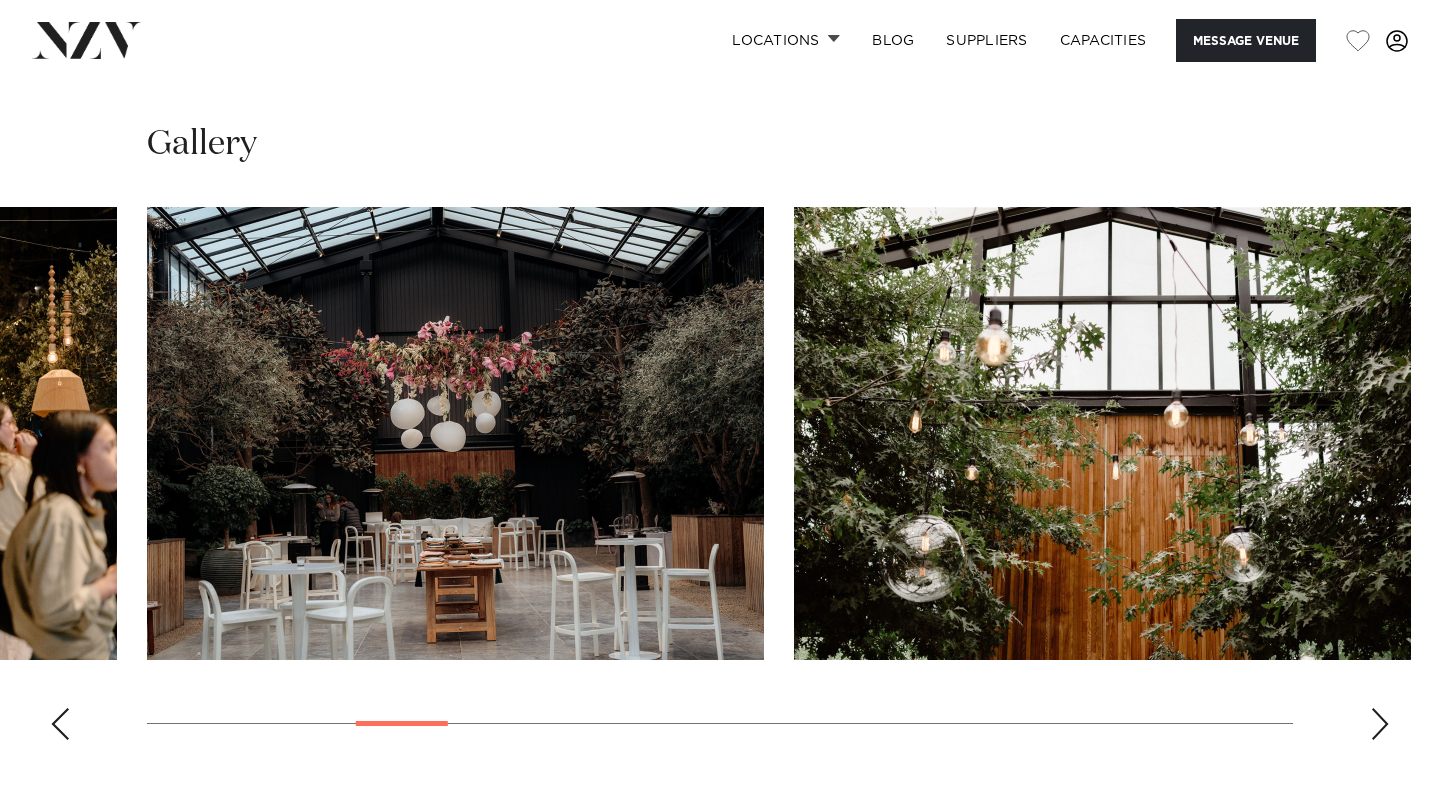 click at bounding box center (1380, 724) 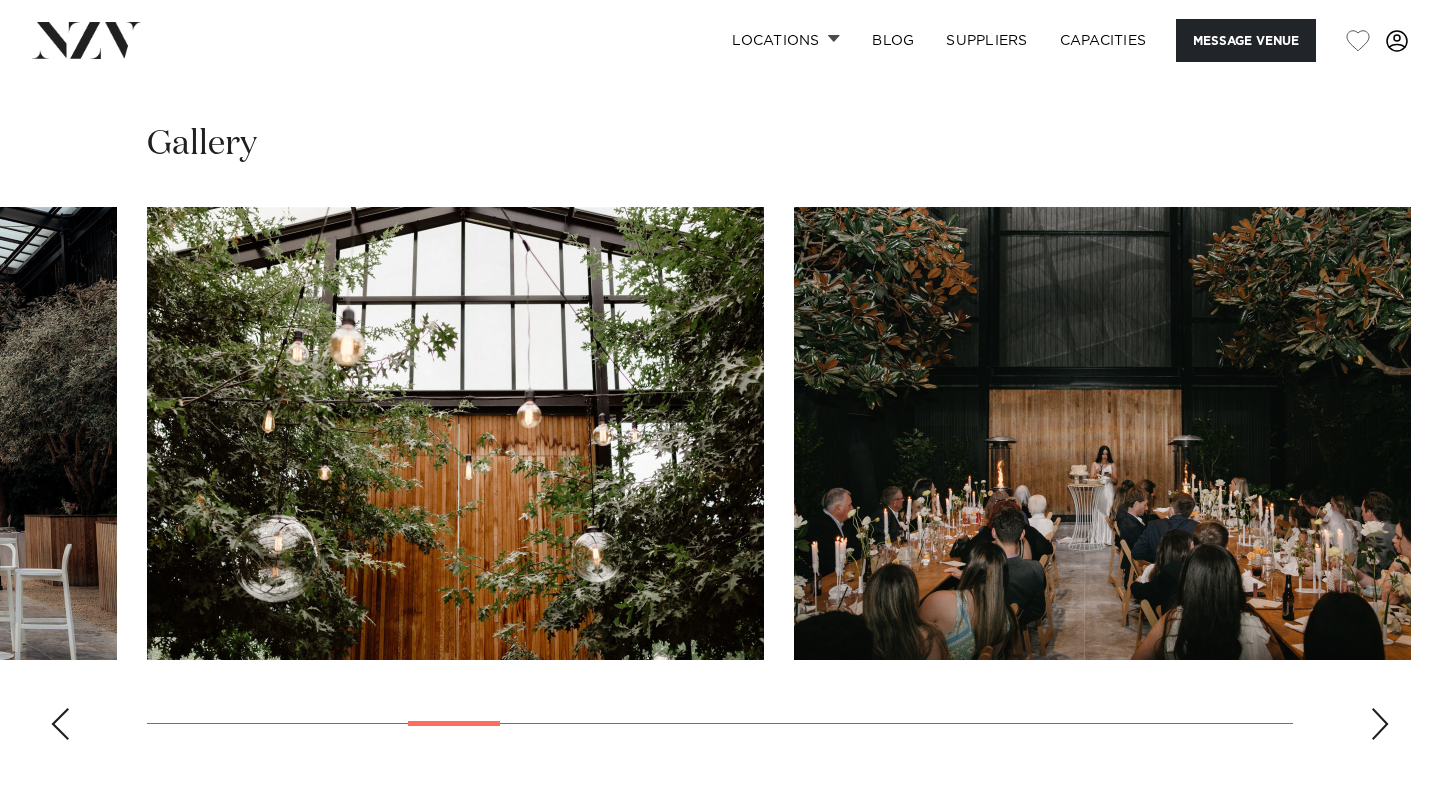 click at bounding box center (1380, 724) 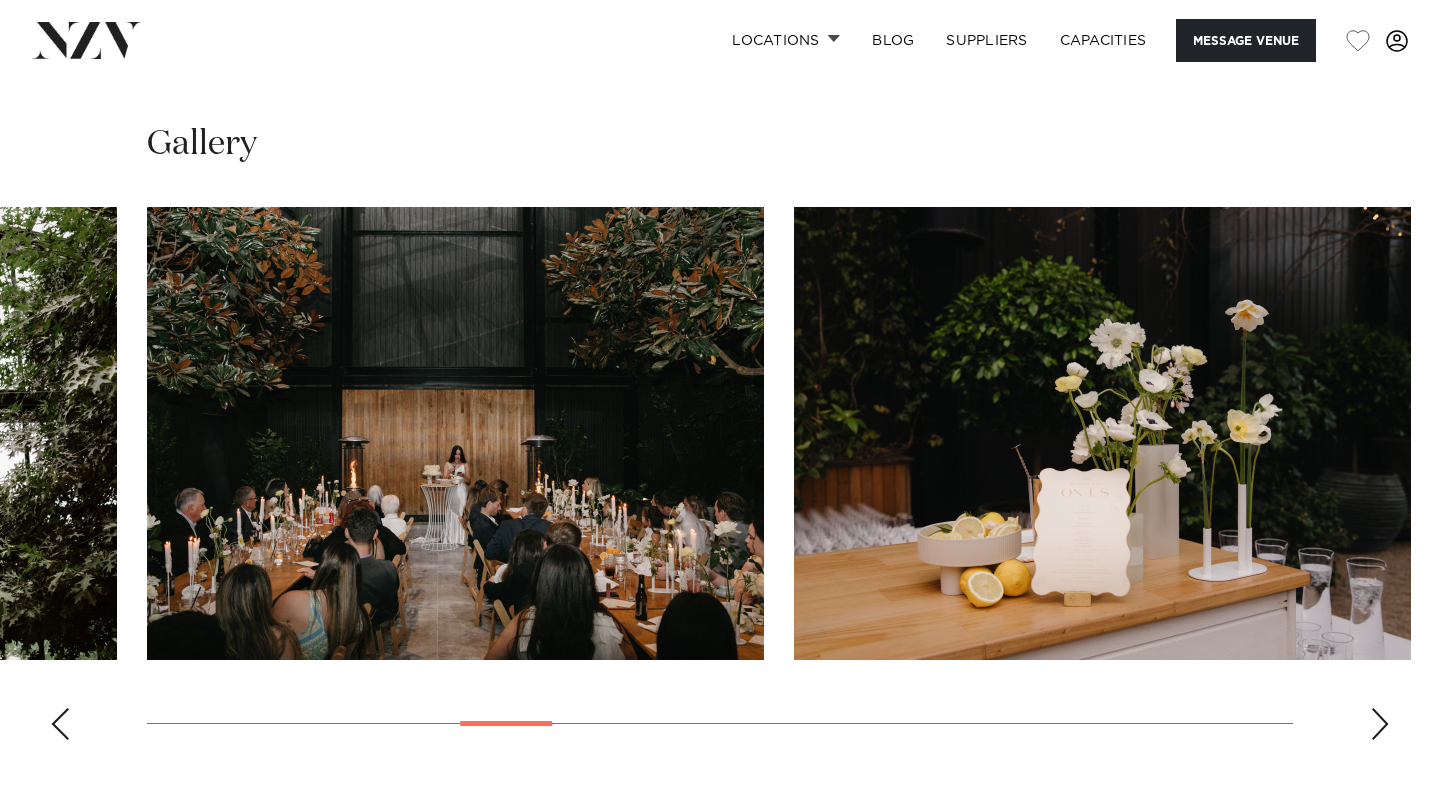 click at bounding box center (1380, 724) 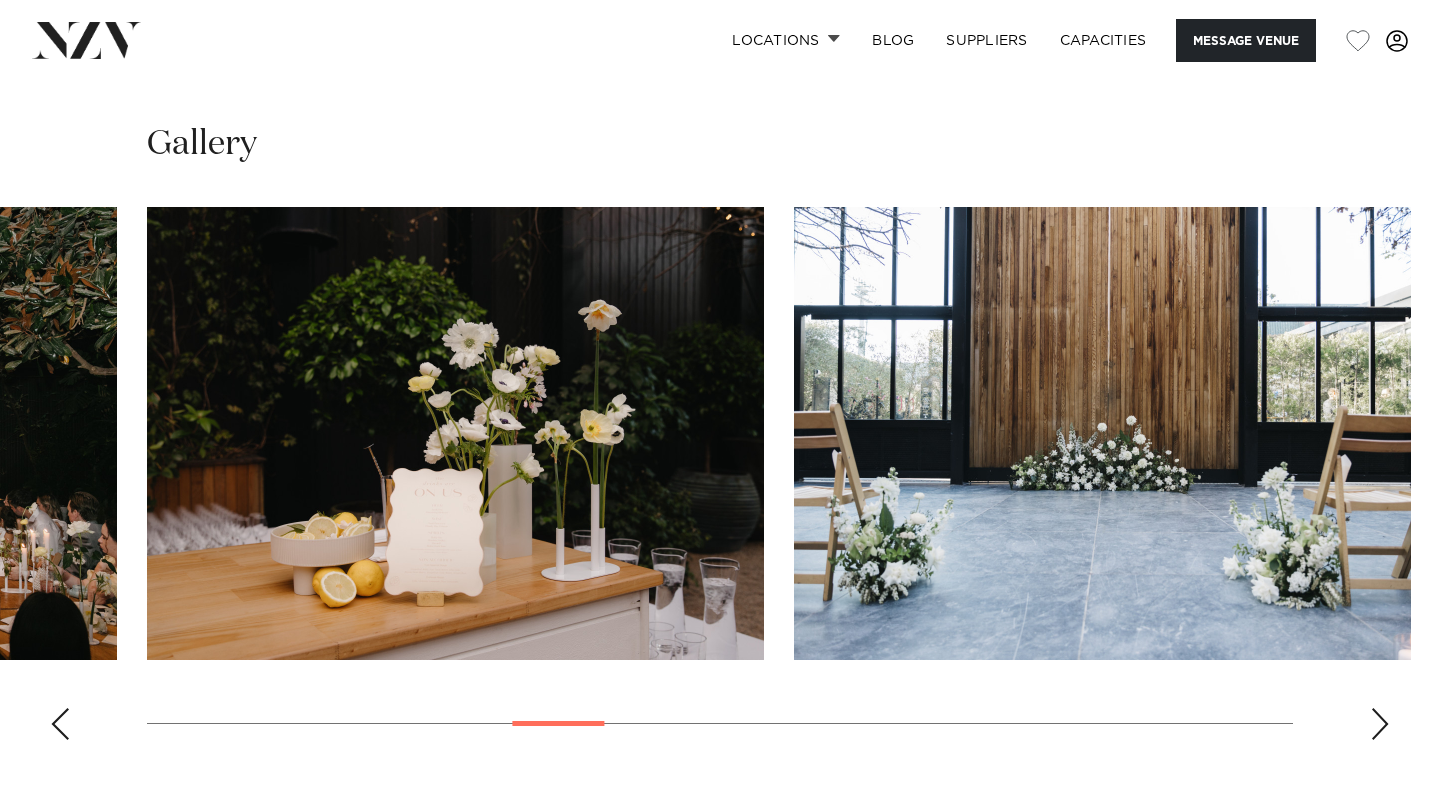 click at bounding box center (1380, 724) 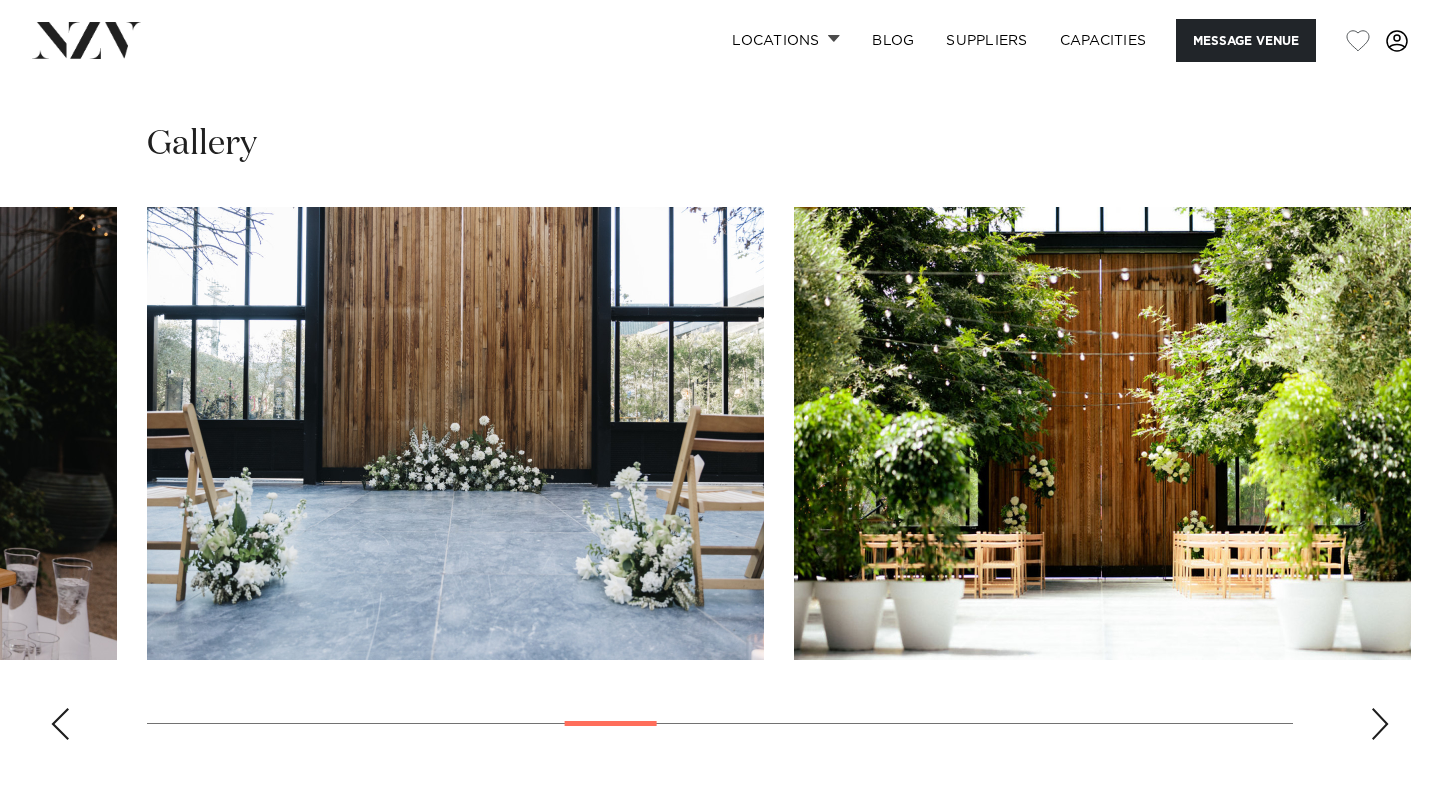 click at bounding box center [1380, 724] 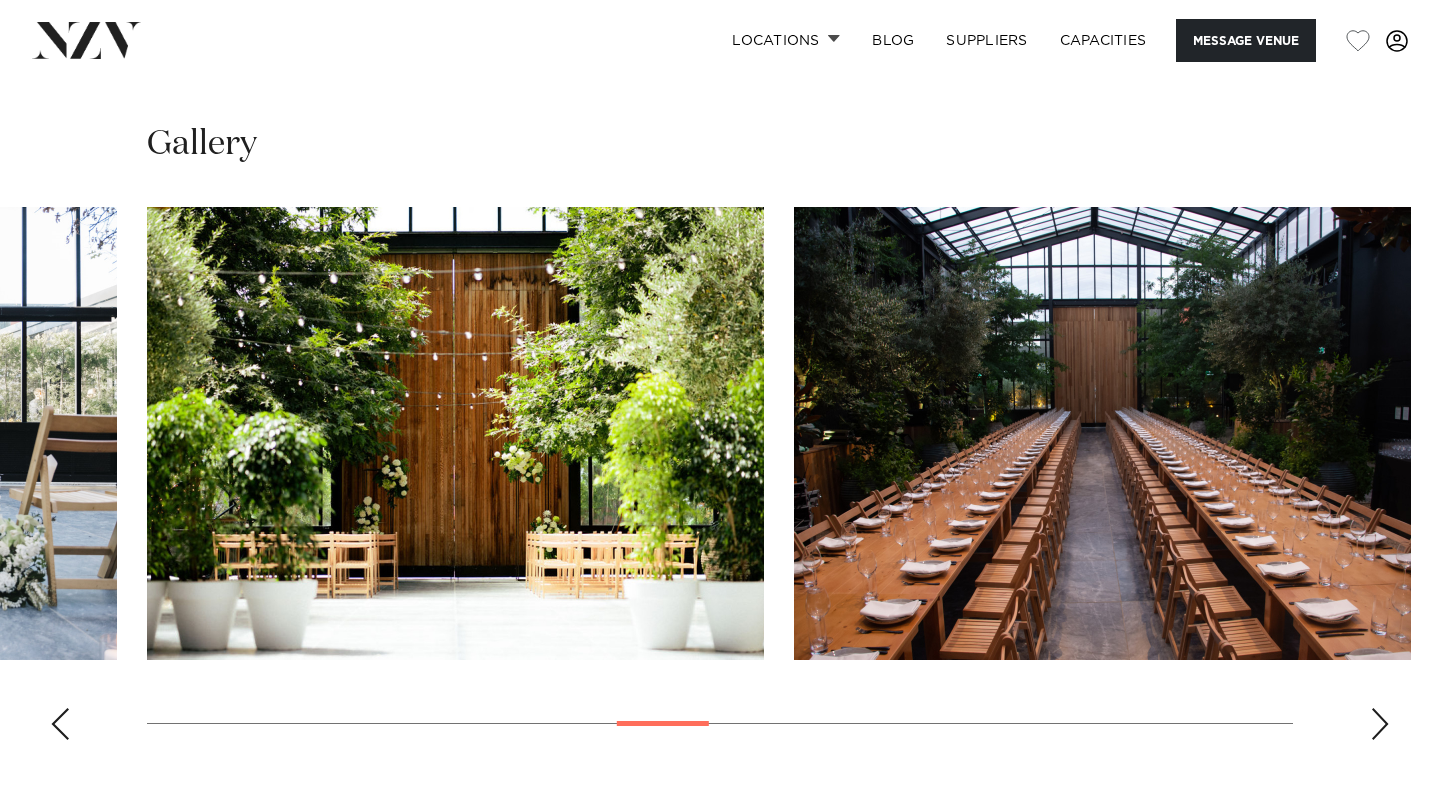 click at bounding box center (1380, 724) 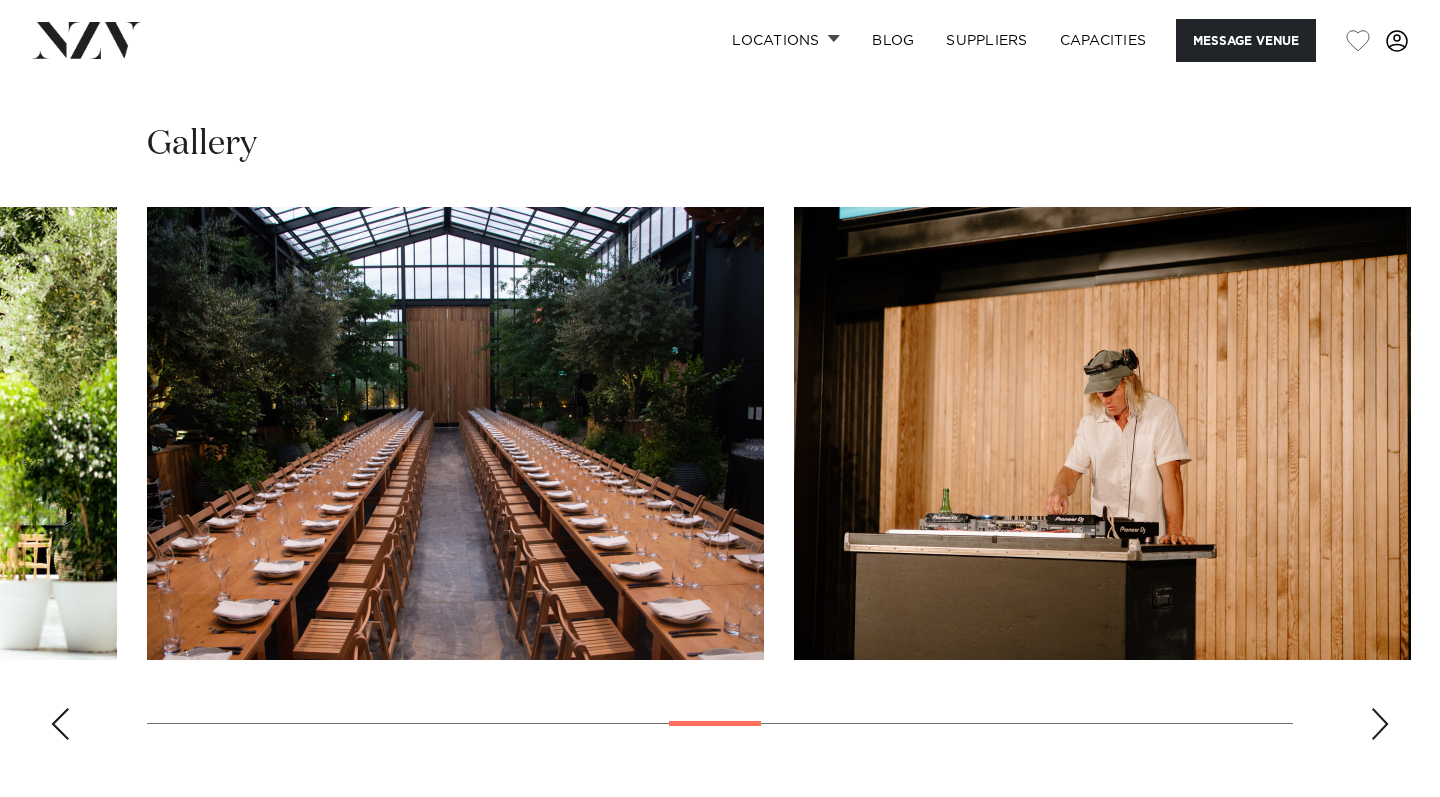 click at bounding box center (1380, 724) 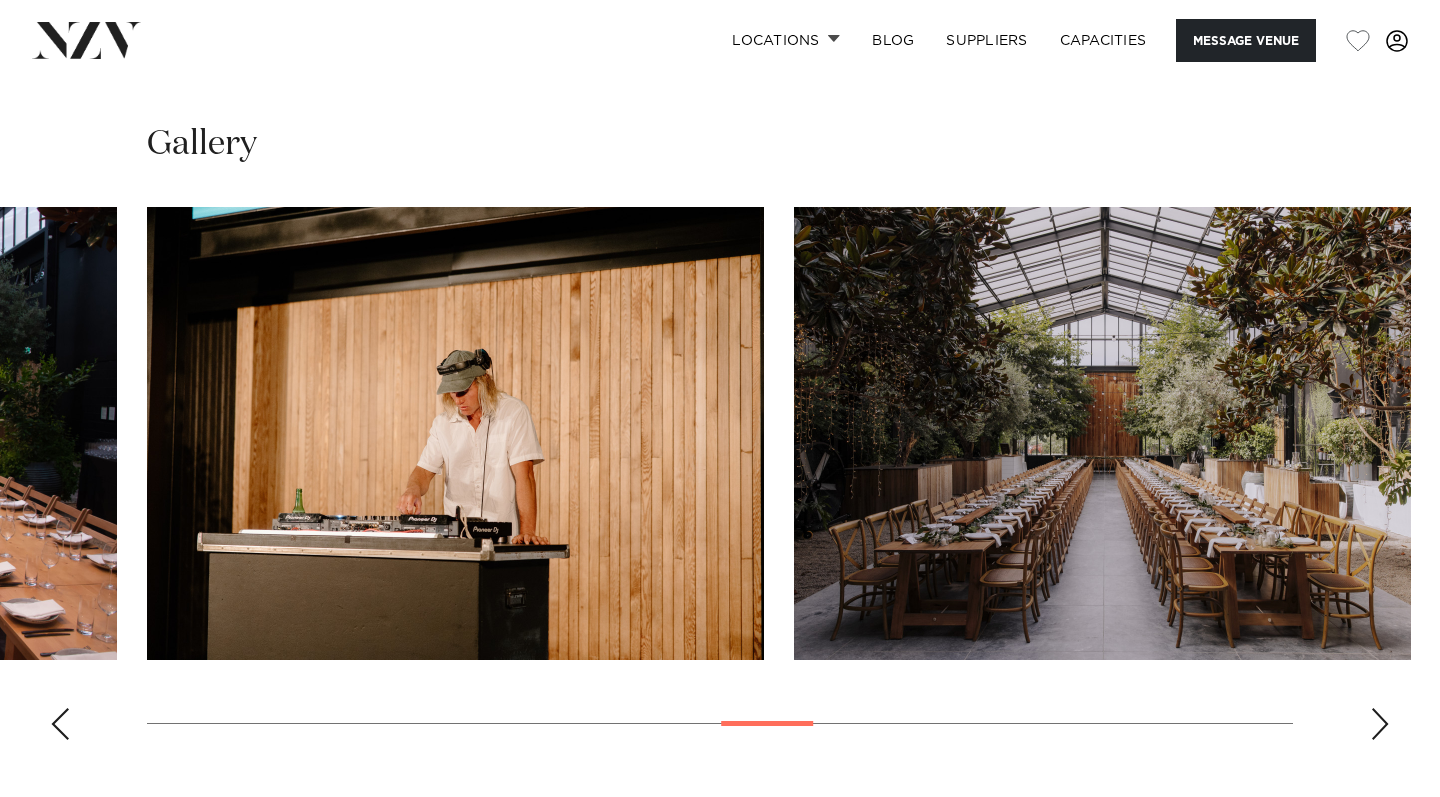 click at bounding box center [1380, 724] 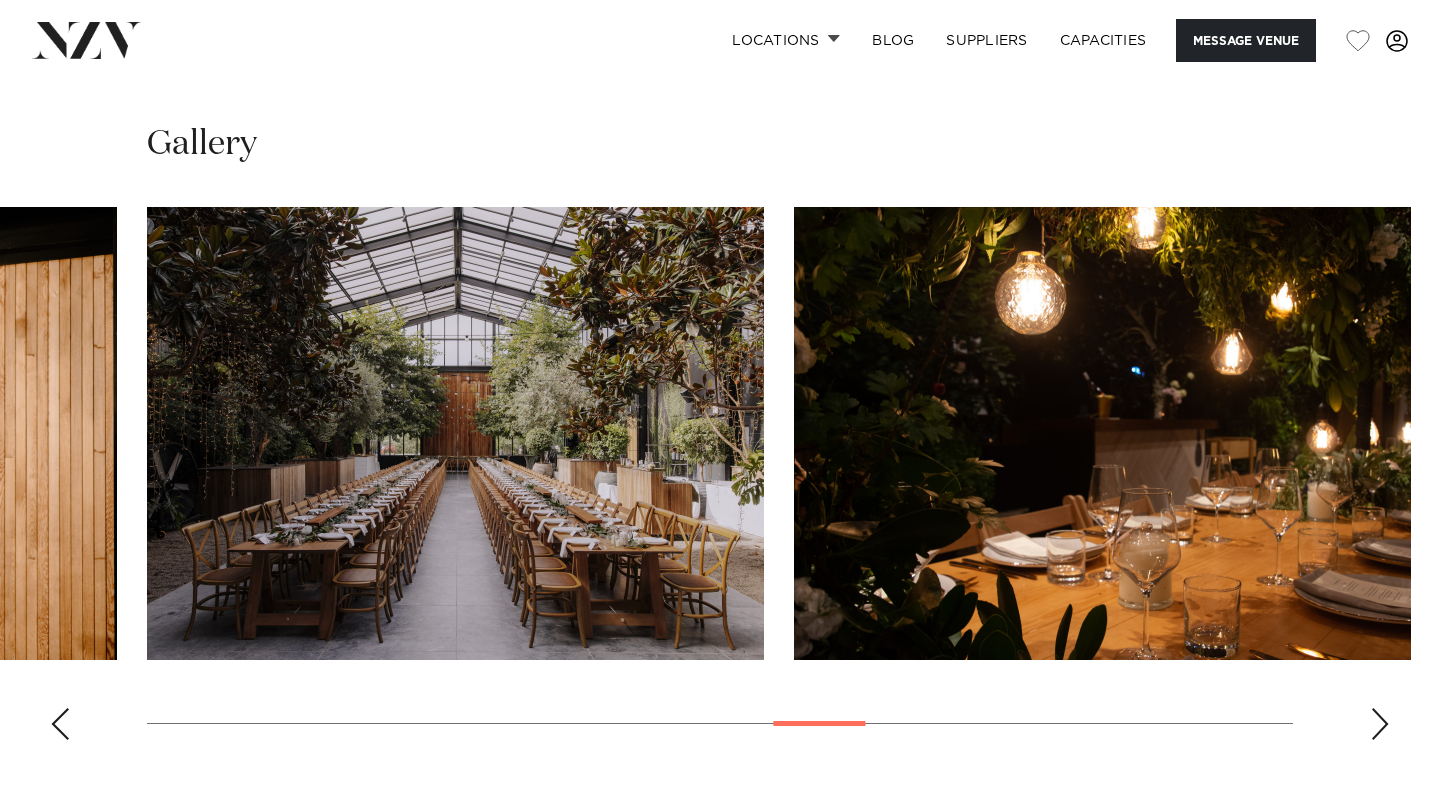 click at bounding box center (1380, 724) 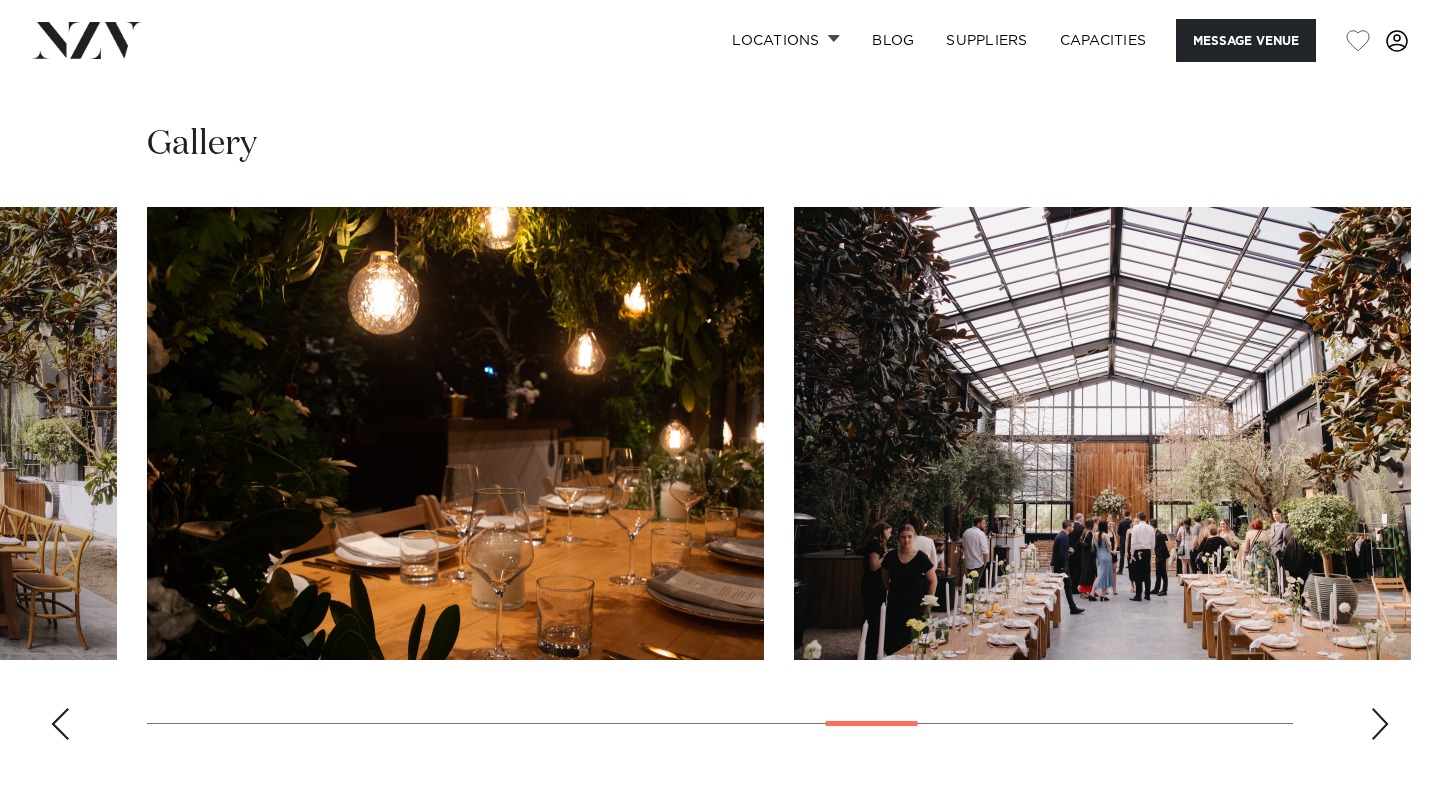 click at bounding box center (1380, 724) 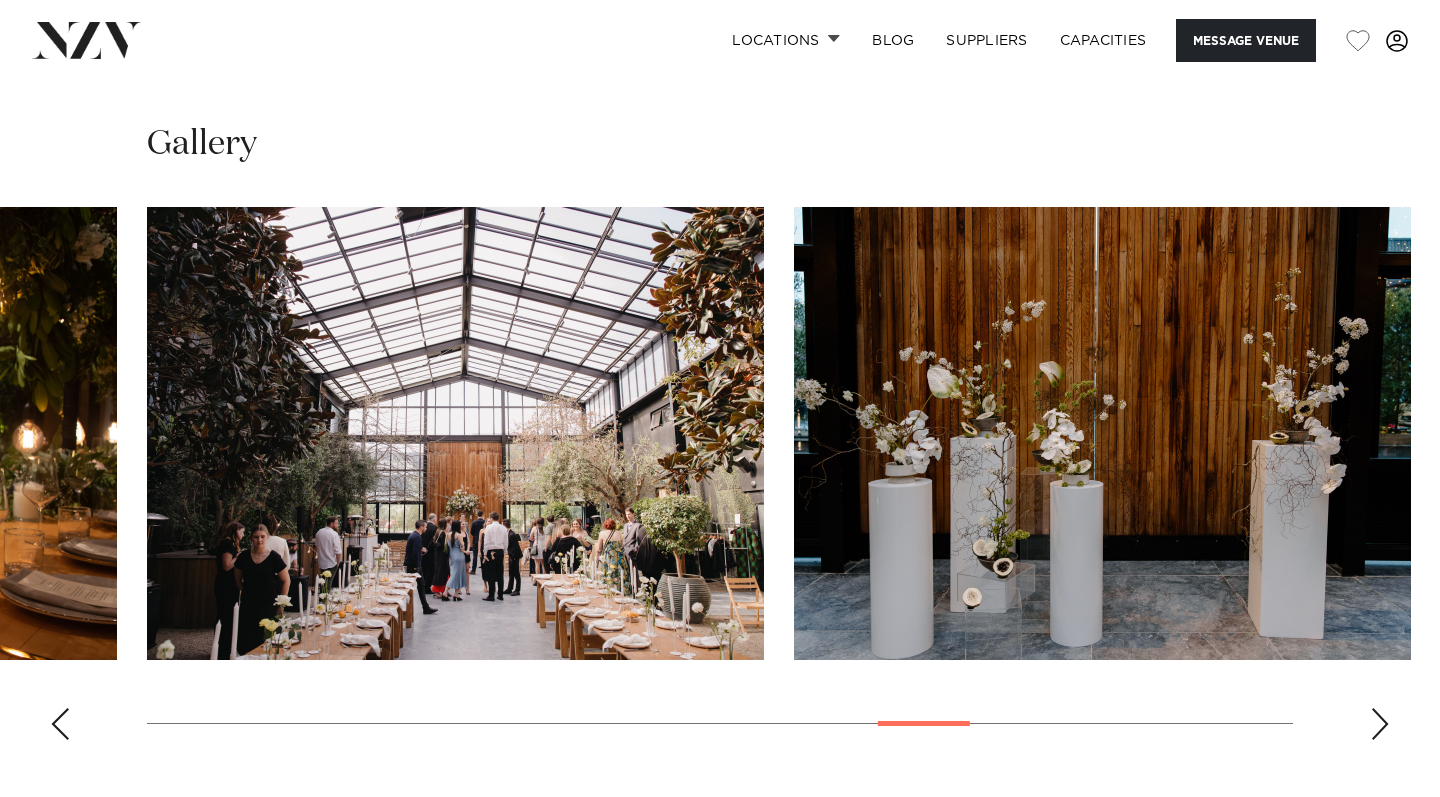 click at bounding box center [1380, 724] 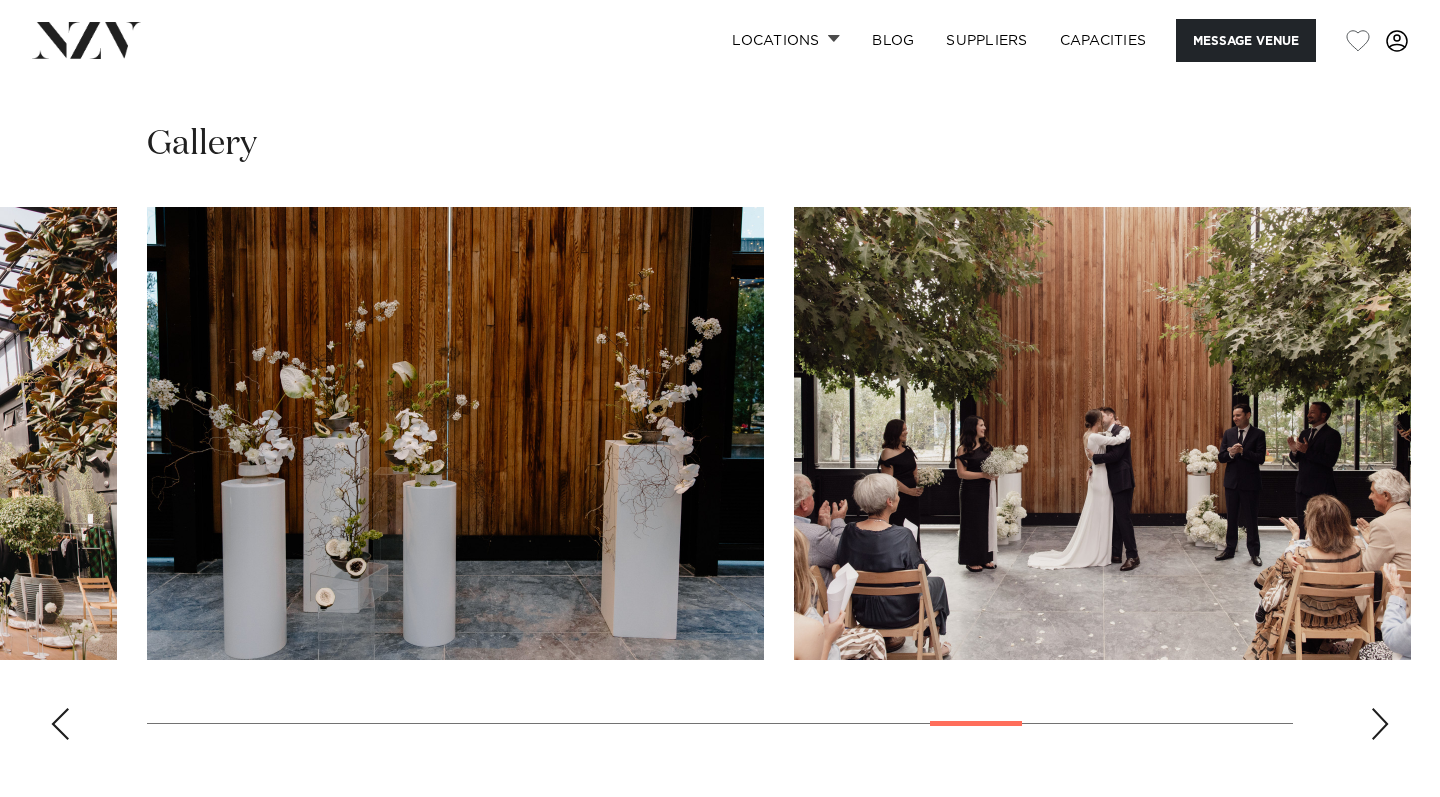 click at bounding box center (1380, 724) 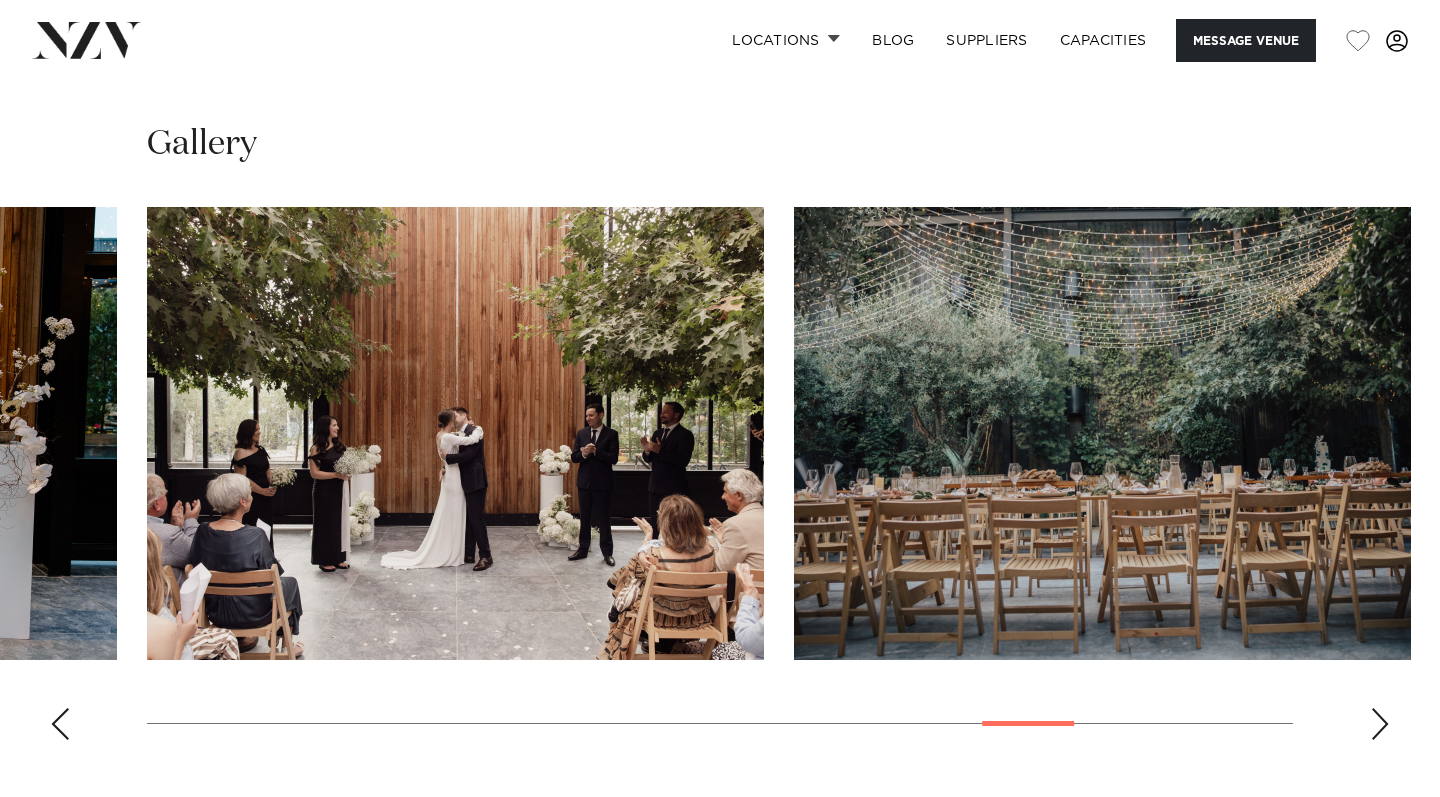 click at bounding box center [1380, 724] 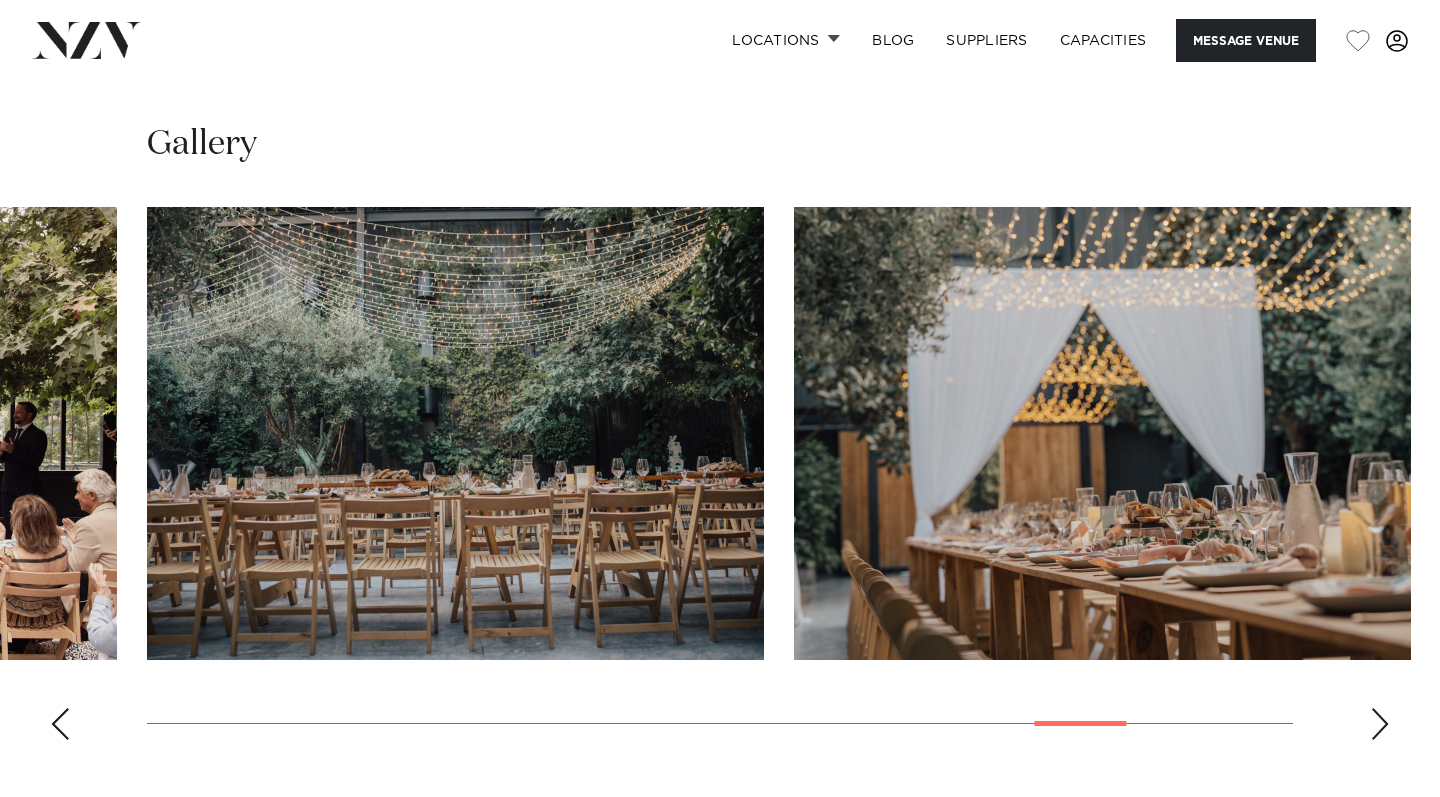 click at bounding box center (1380, 724) 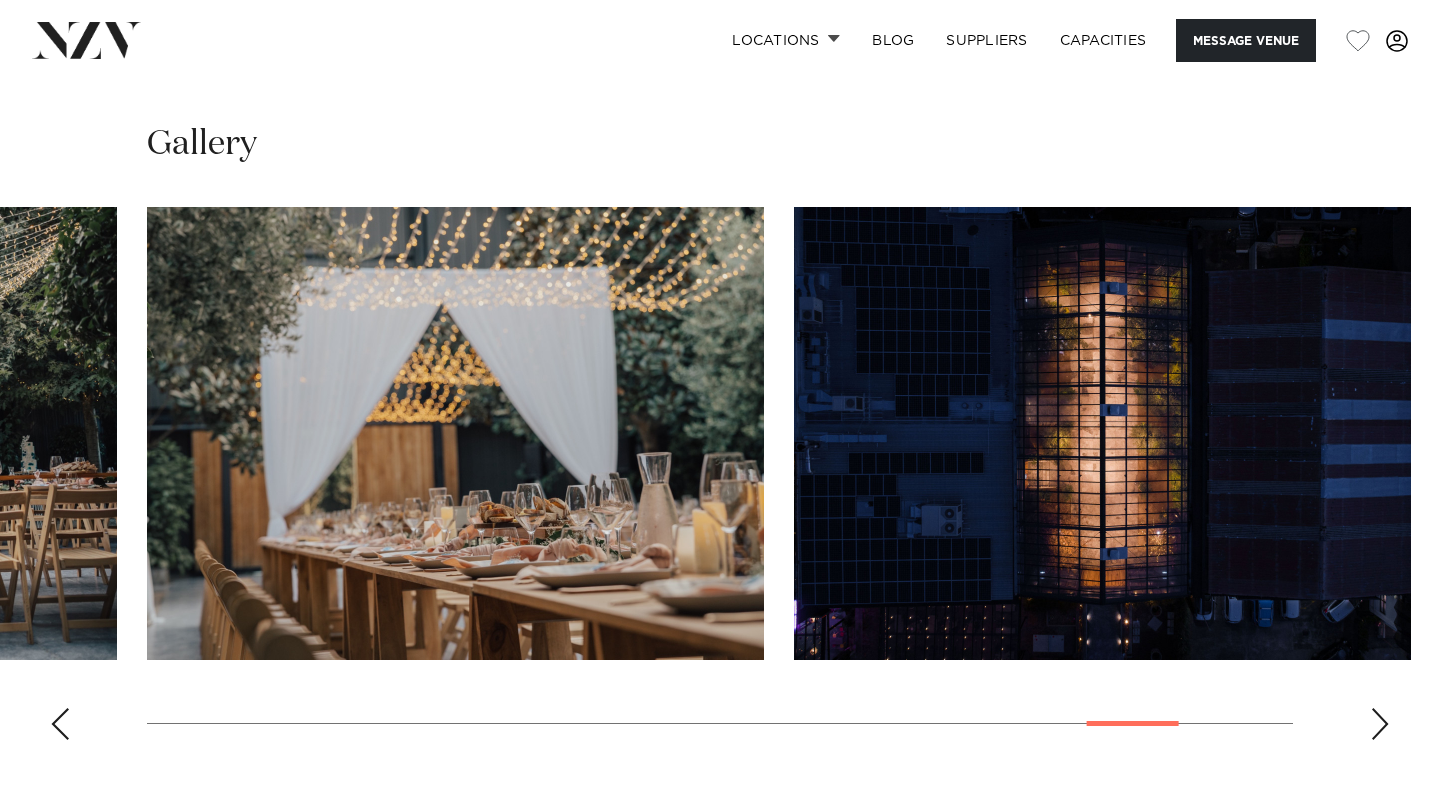 click at bounding box center [1380, 724] 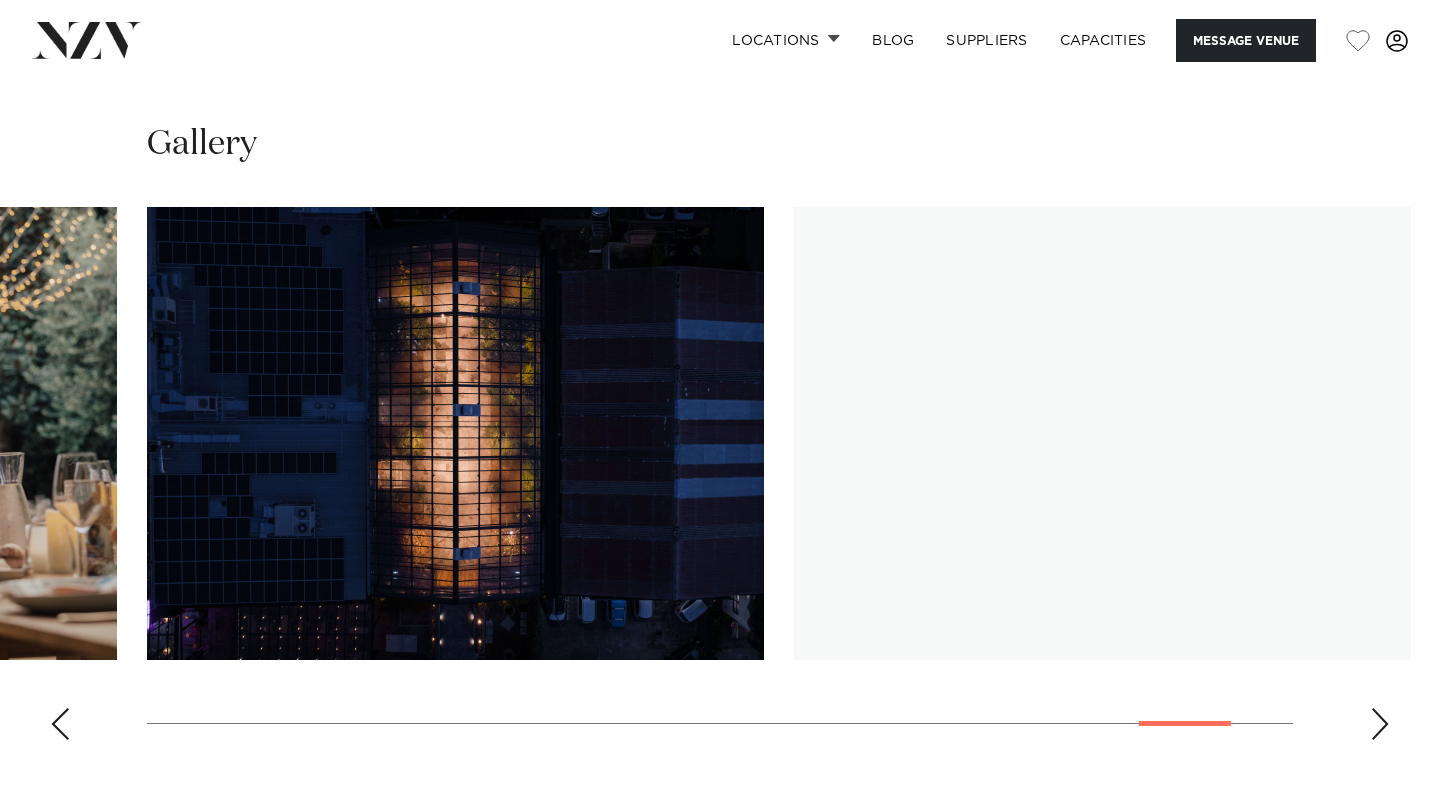 click at bounding box center (1380, 724) 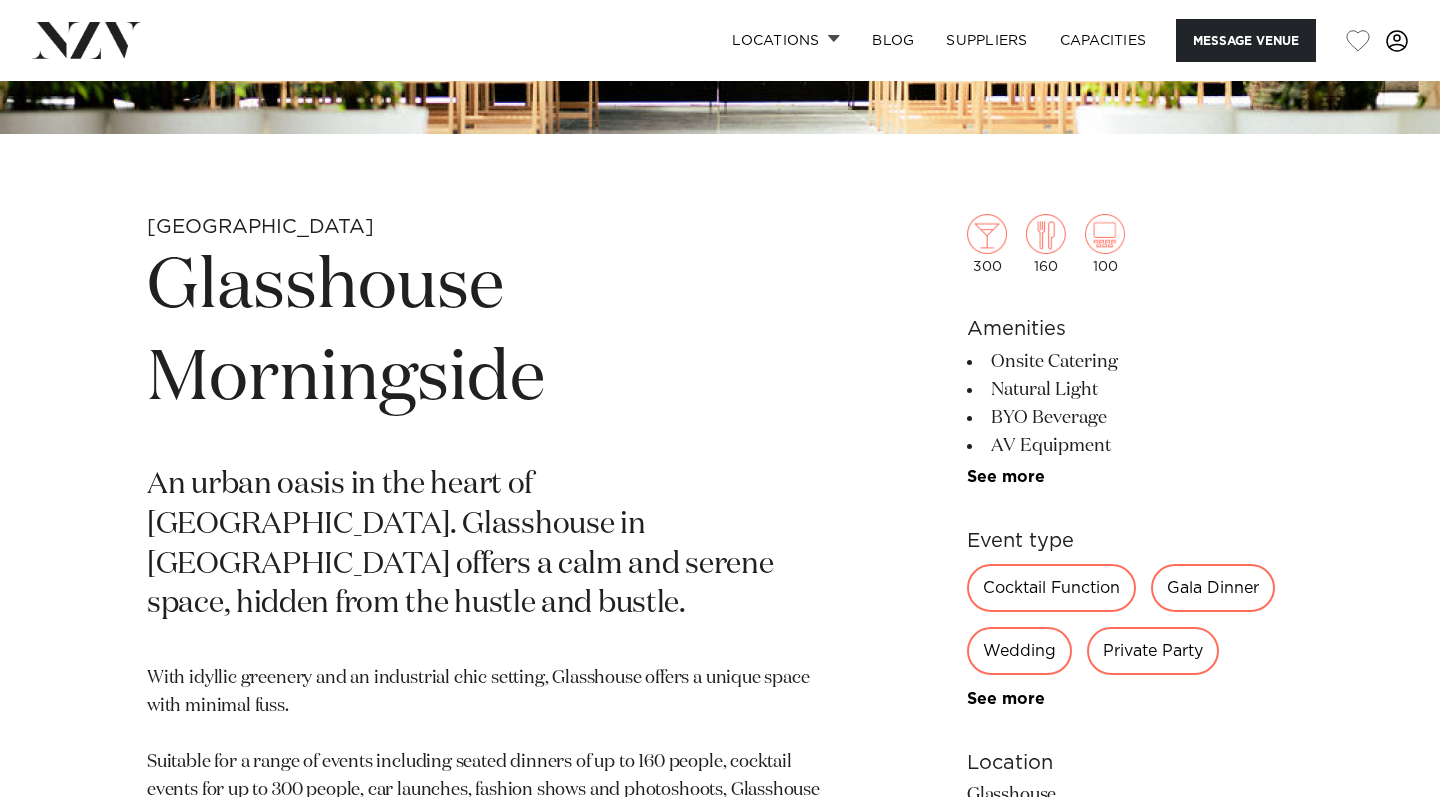 scroll, scrollTop: 625, scrollLeft: 0, axis: vertical 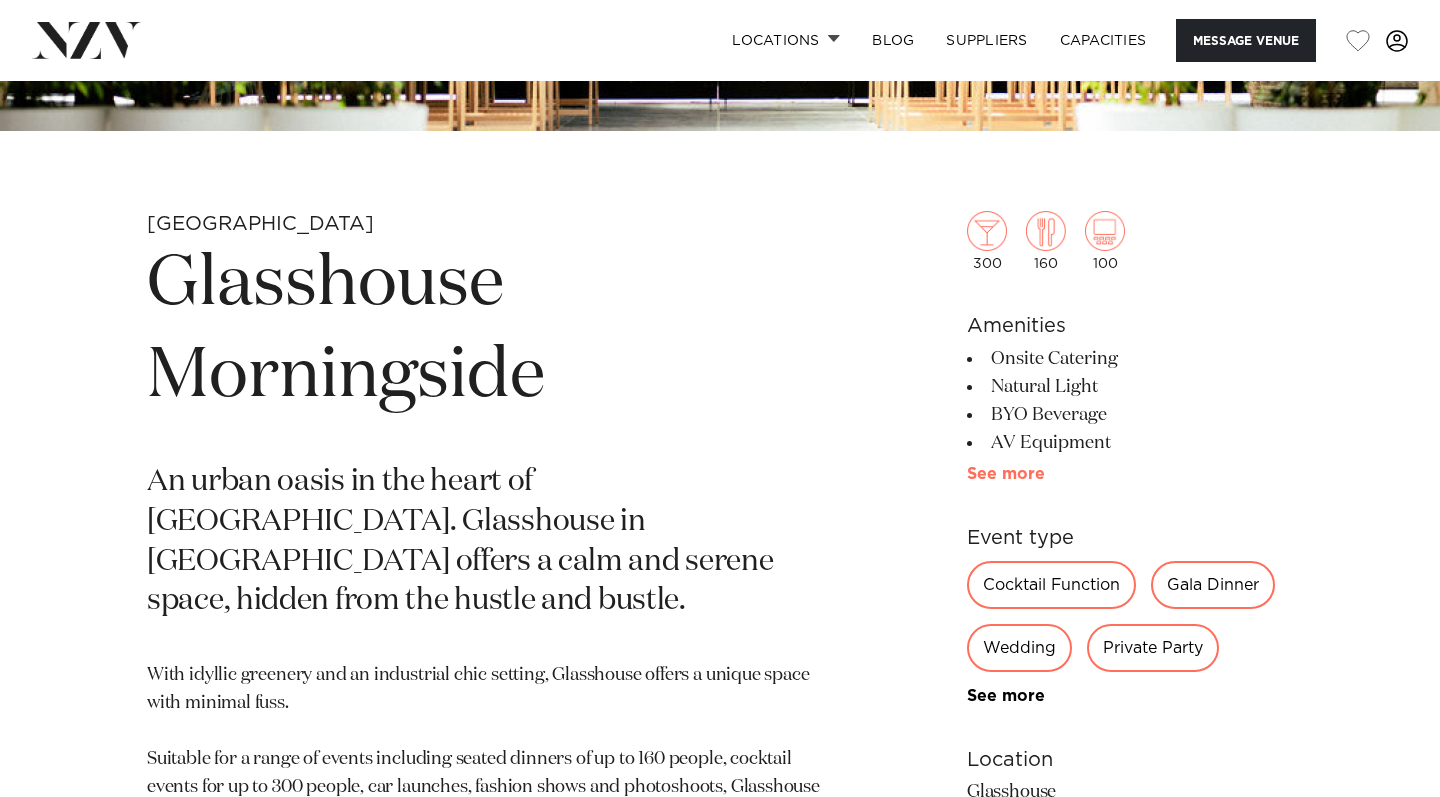 click on "See more" at bounding box center (1045, 474) 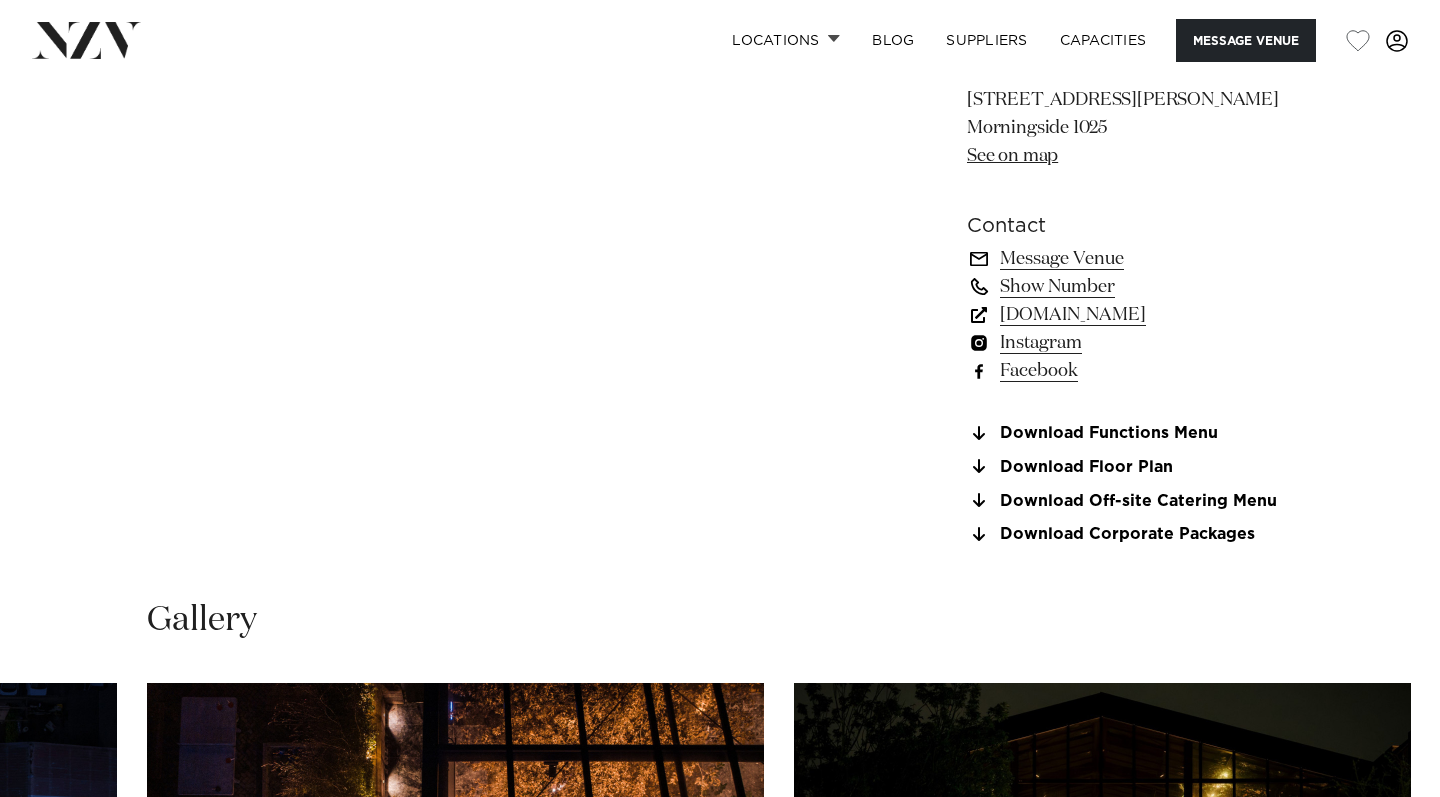 scroll, scrollTop: 1860, scrollLeft: 0, axis: vertical 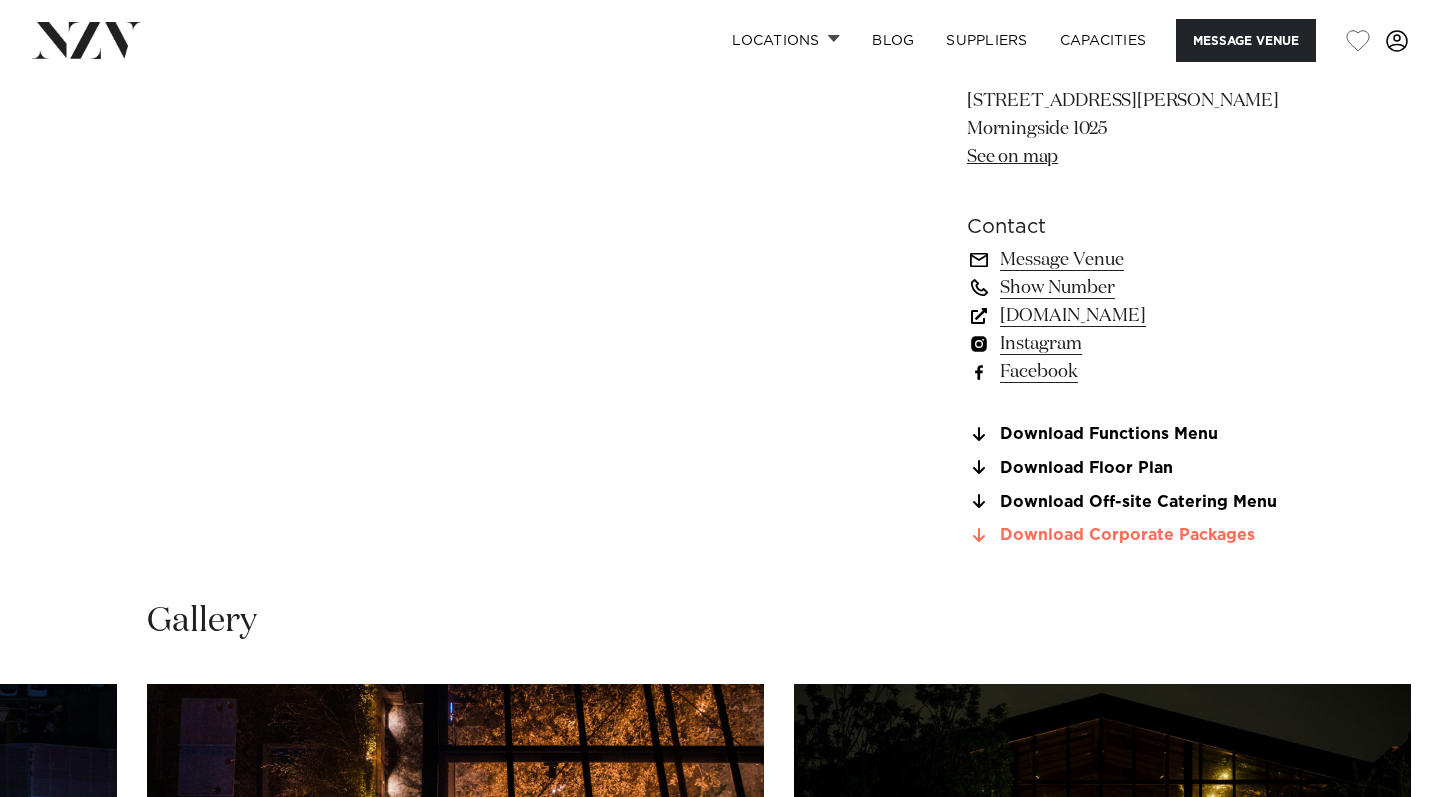 click on "Download Corporate Packages" at bounding box center [1130, 536] 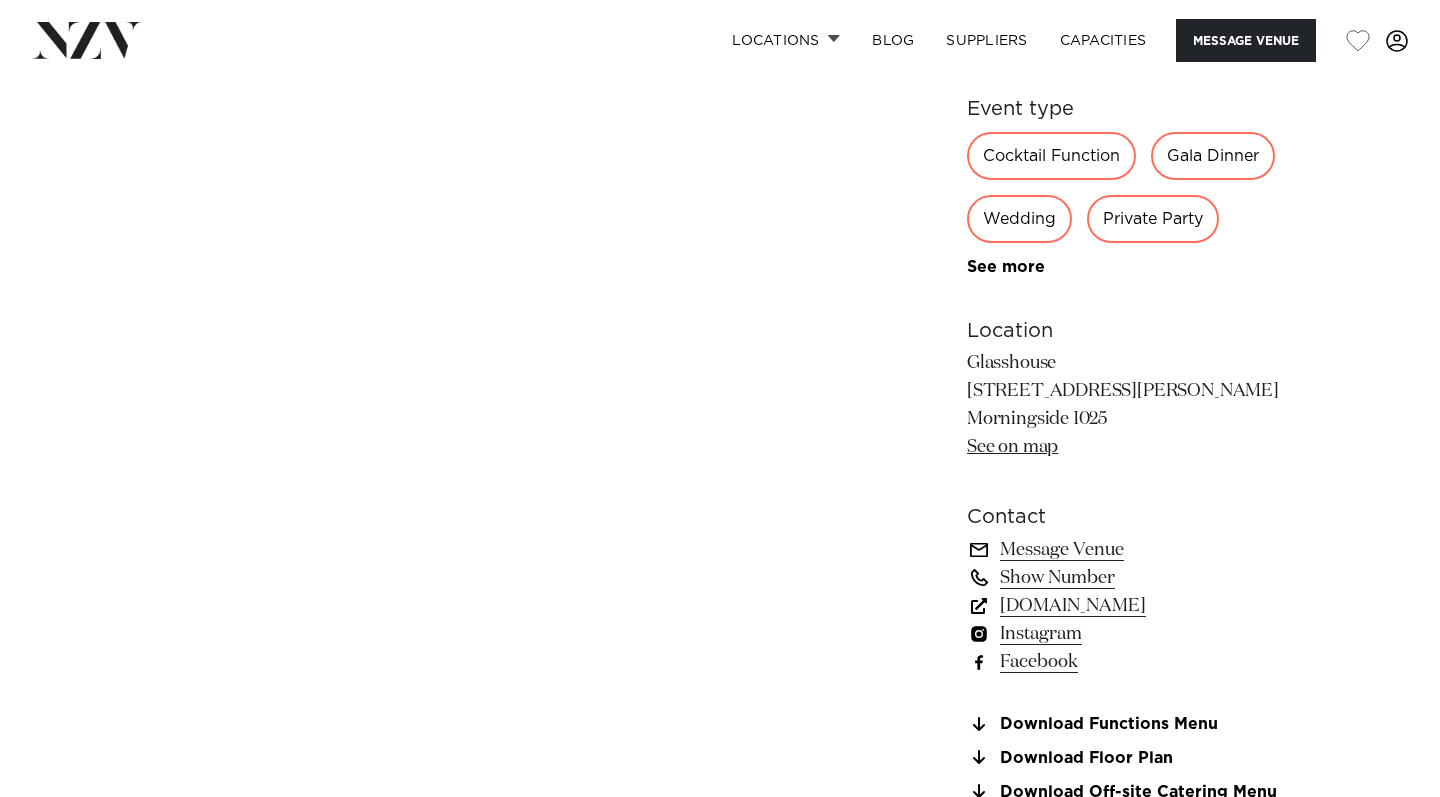 scroll, scrollTop: 1942, scrollLeft: 0, axis: vertical 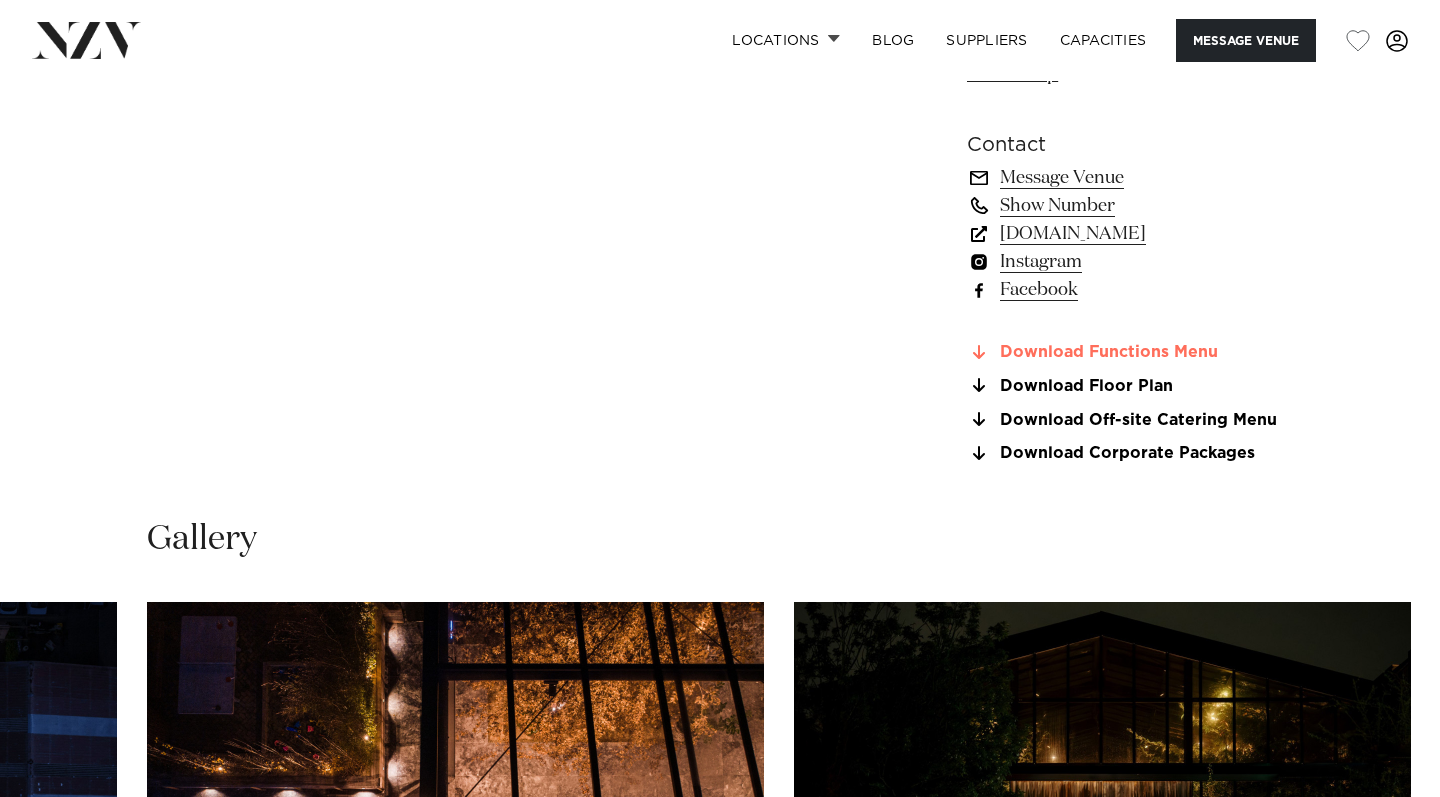 click on "Download Functions Menu" at bounding box center [1130, 353] 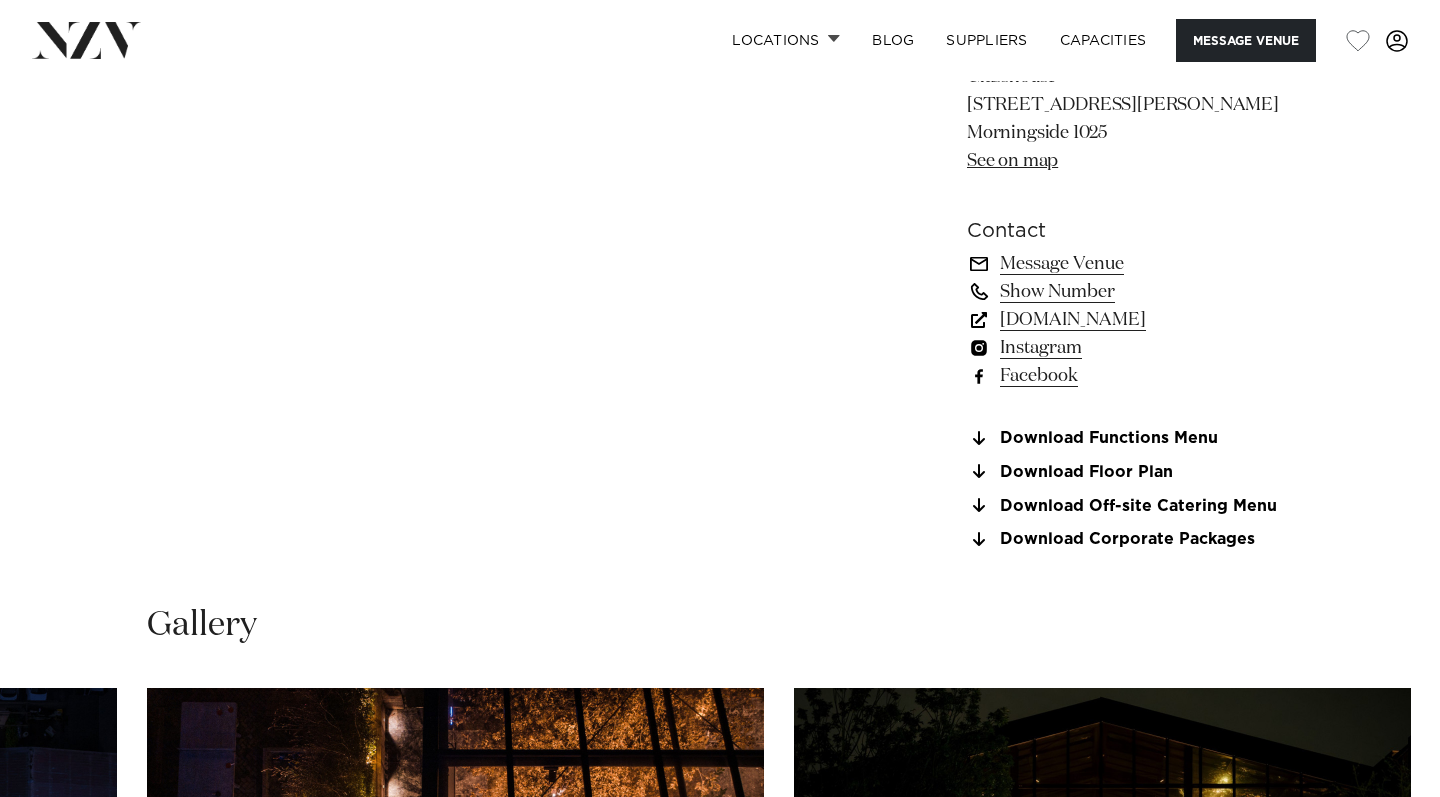 scroll, scrollTop: 1856, scrollLeft: 0, axis: vertical 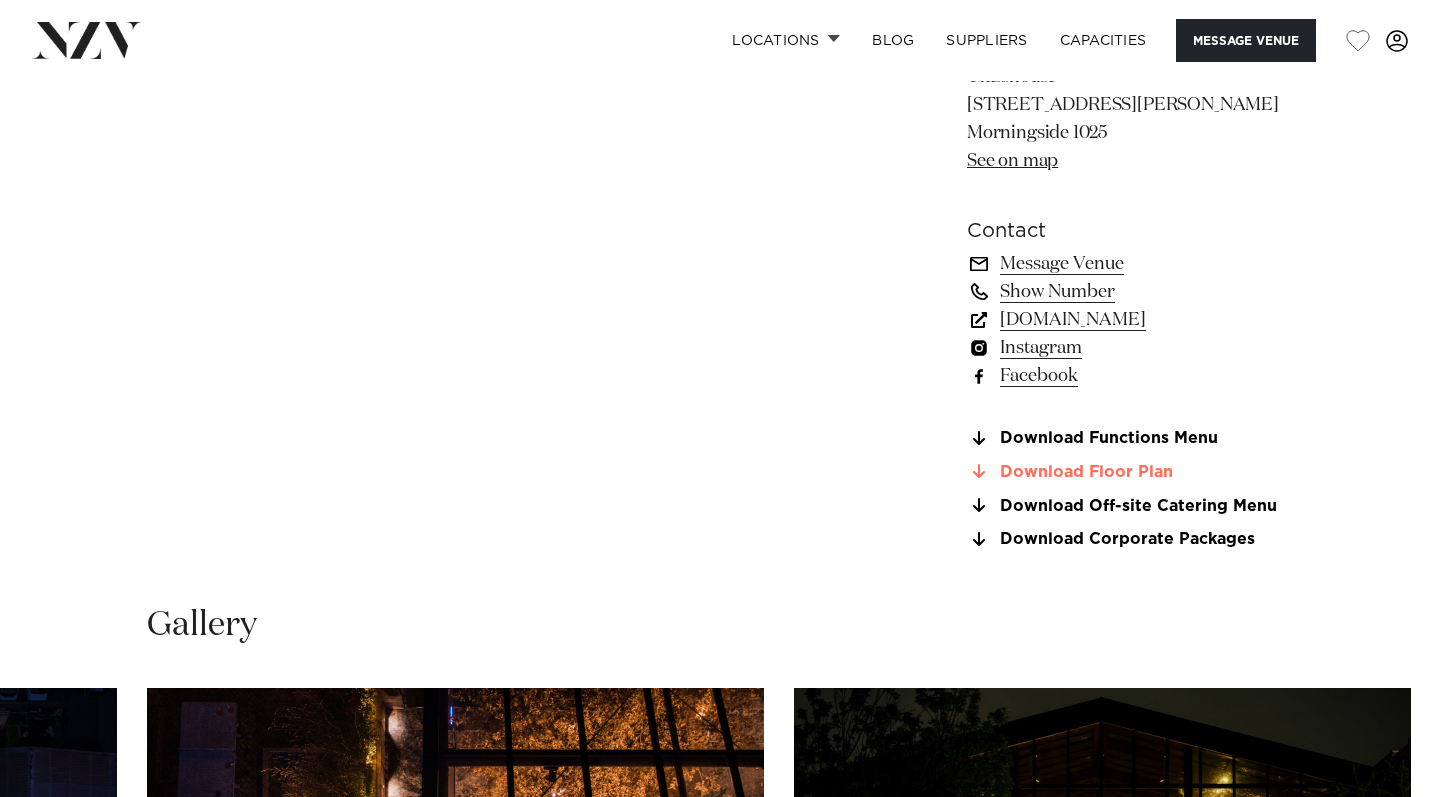click on "Download Floor Plan" at bounding box center (1130, 472) 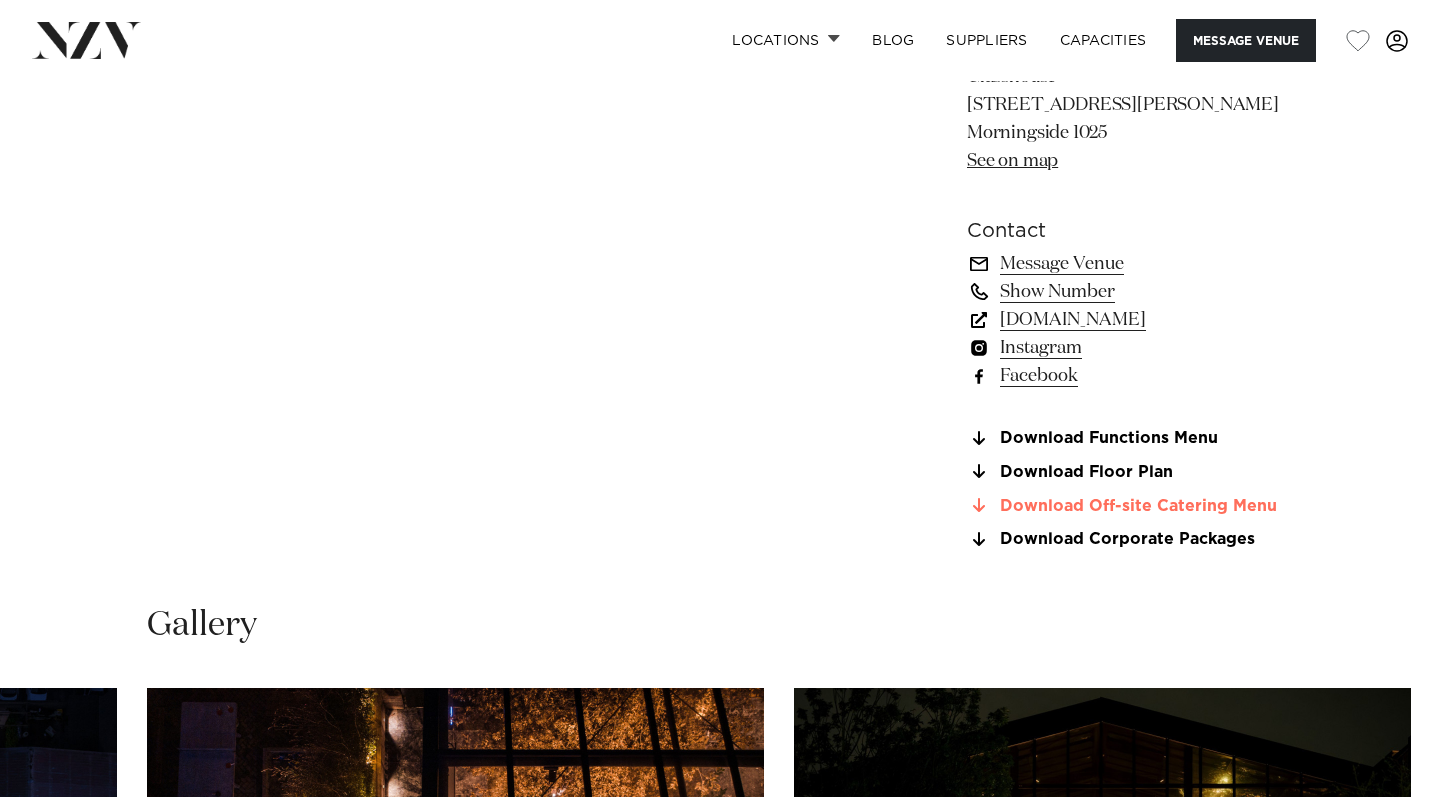 click on "Download Off-site Catering Menu" at bounding box center (1130, 506) 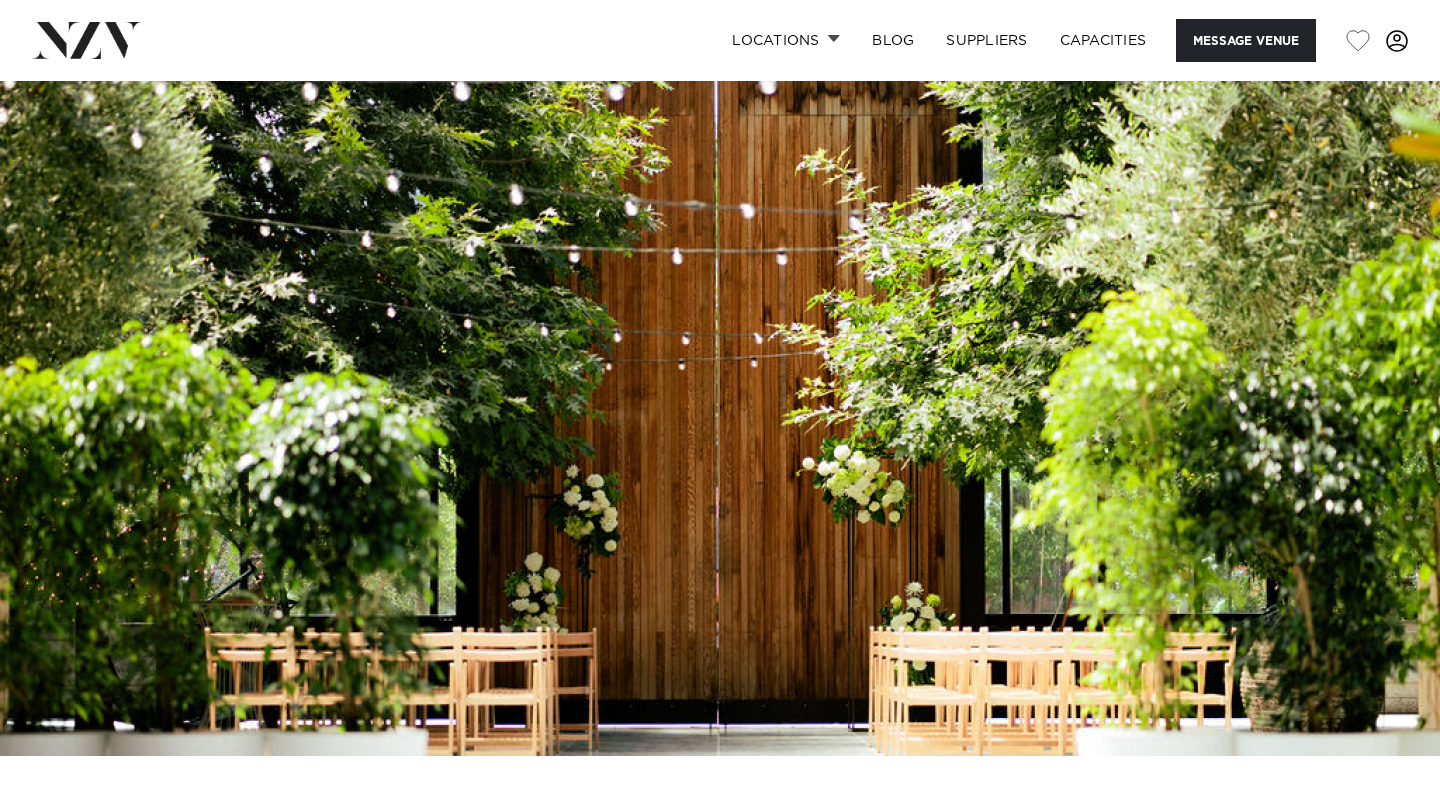scroll, scrollTop: 0, scrollLeft: 0, axis: both 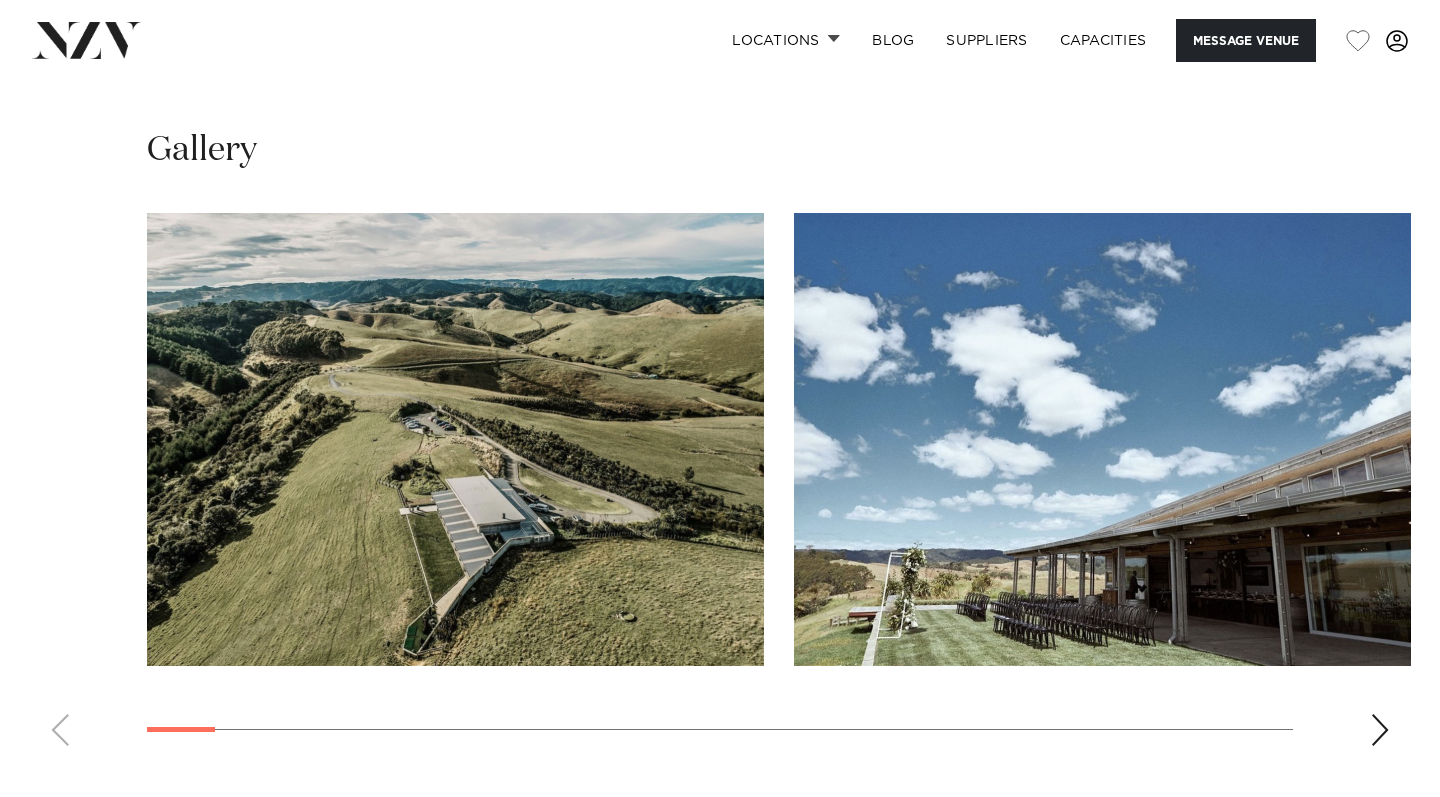 click at bounding box center [1380, 730] 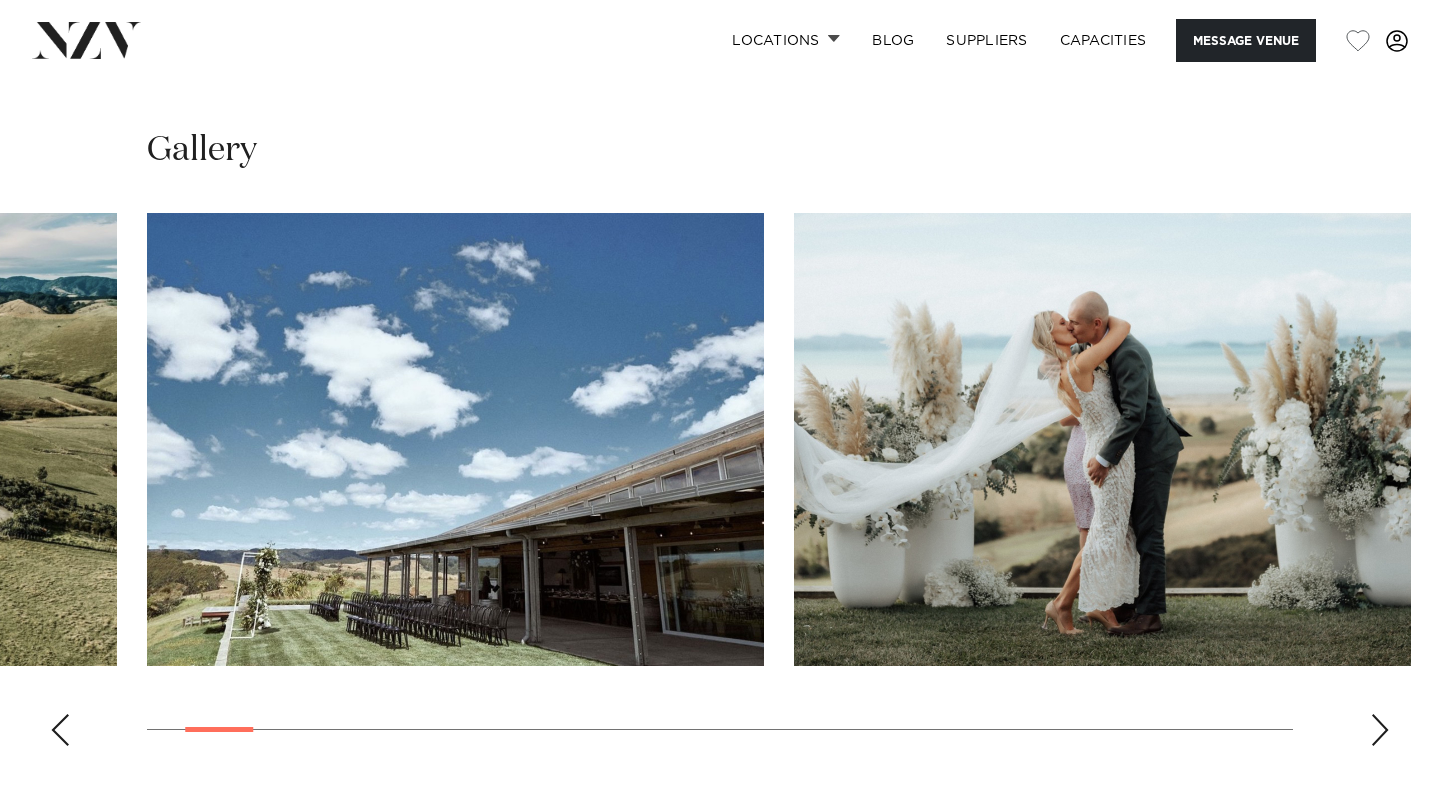 click at bounding box center [1380, 730] 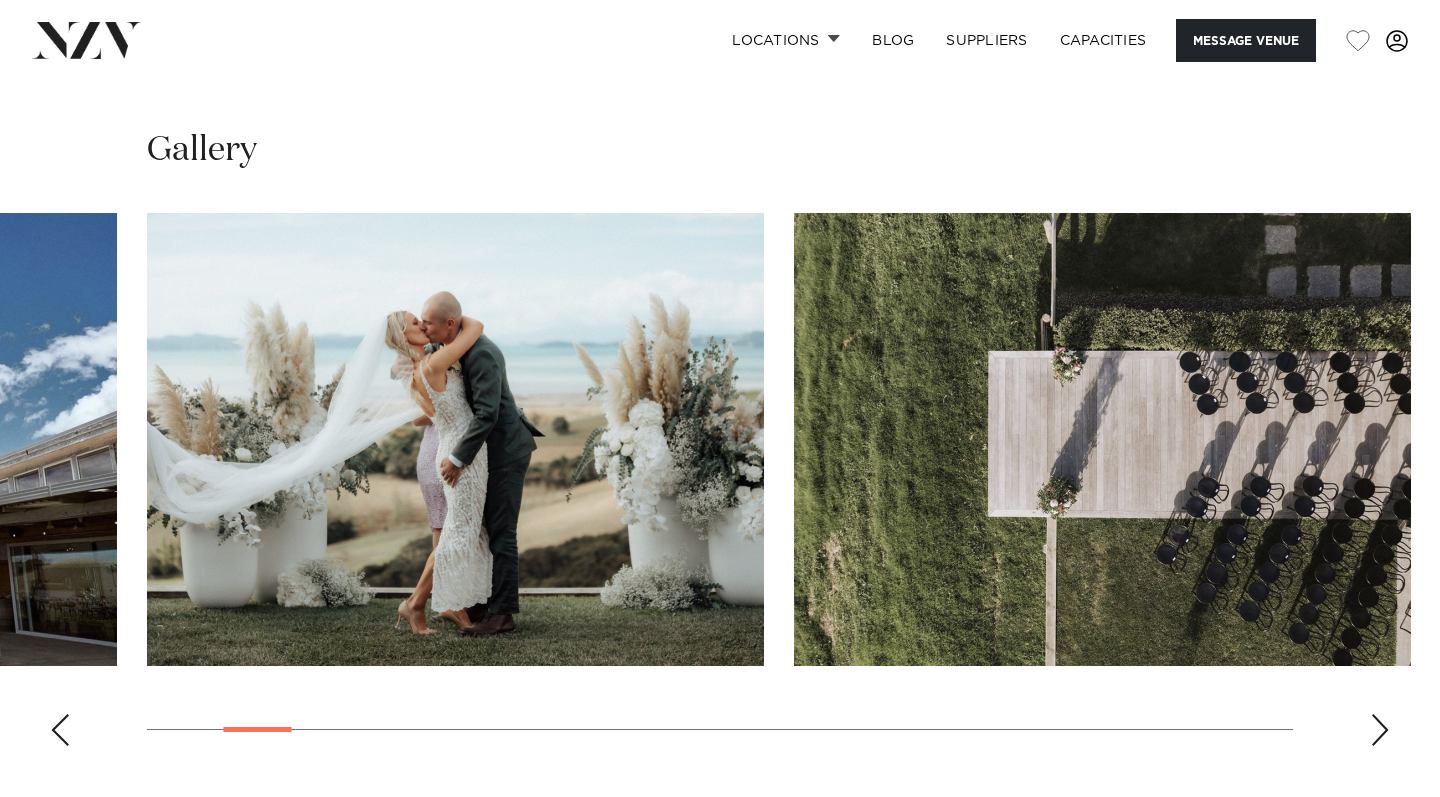 click at bounding box center [1380, 730] 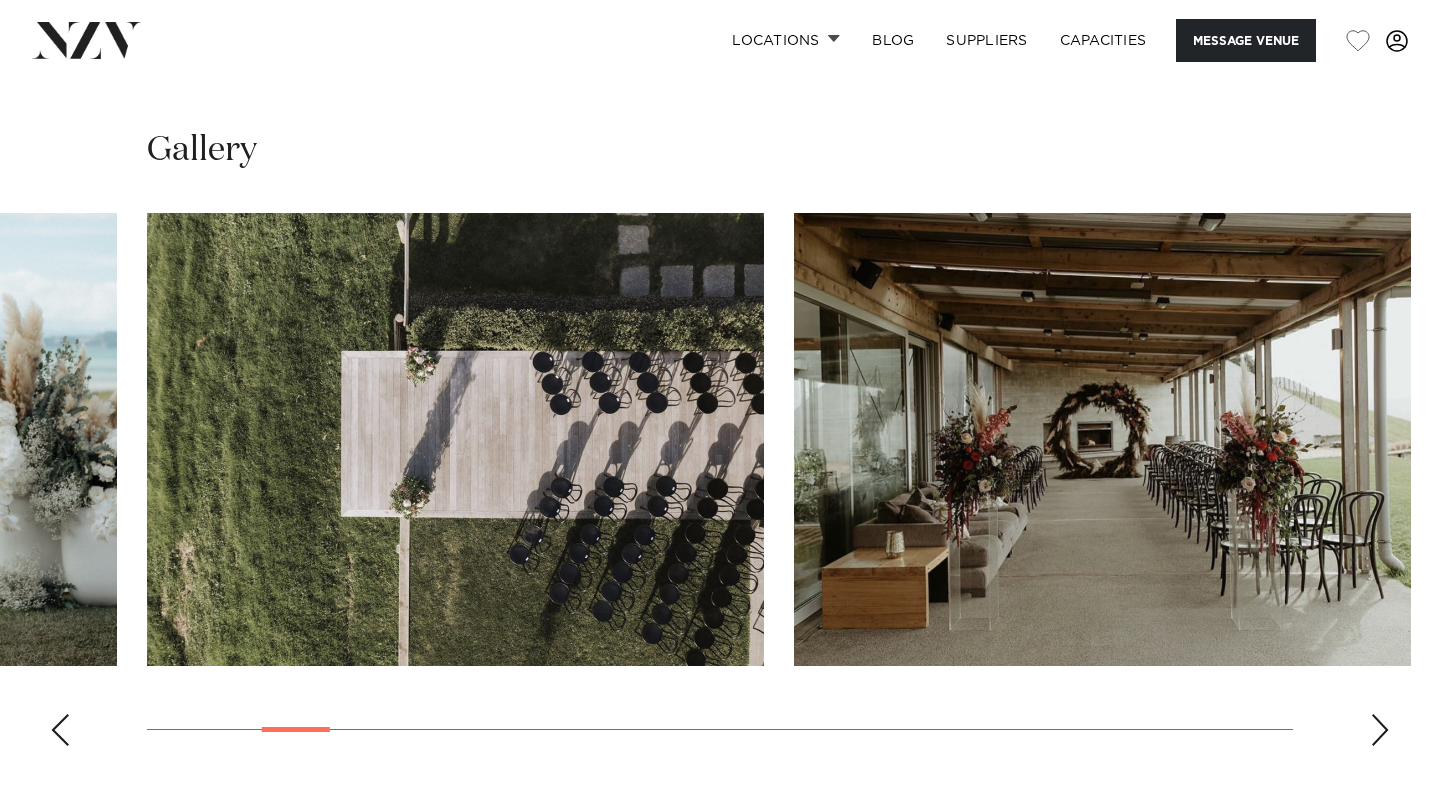 click at bounding box center [1380, 730] 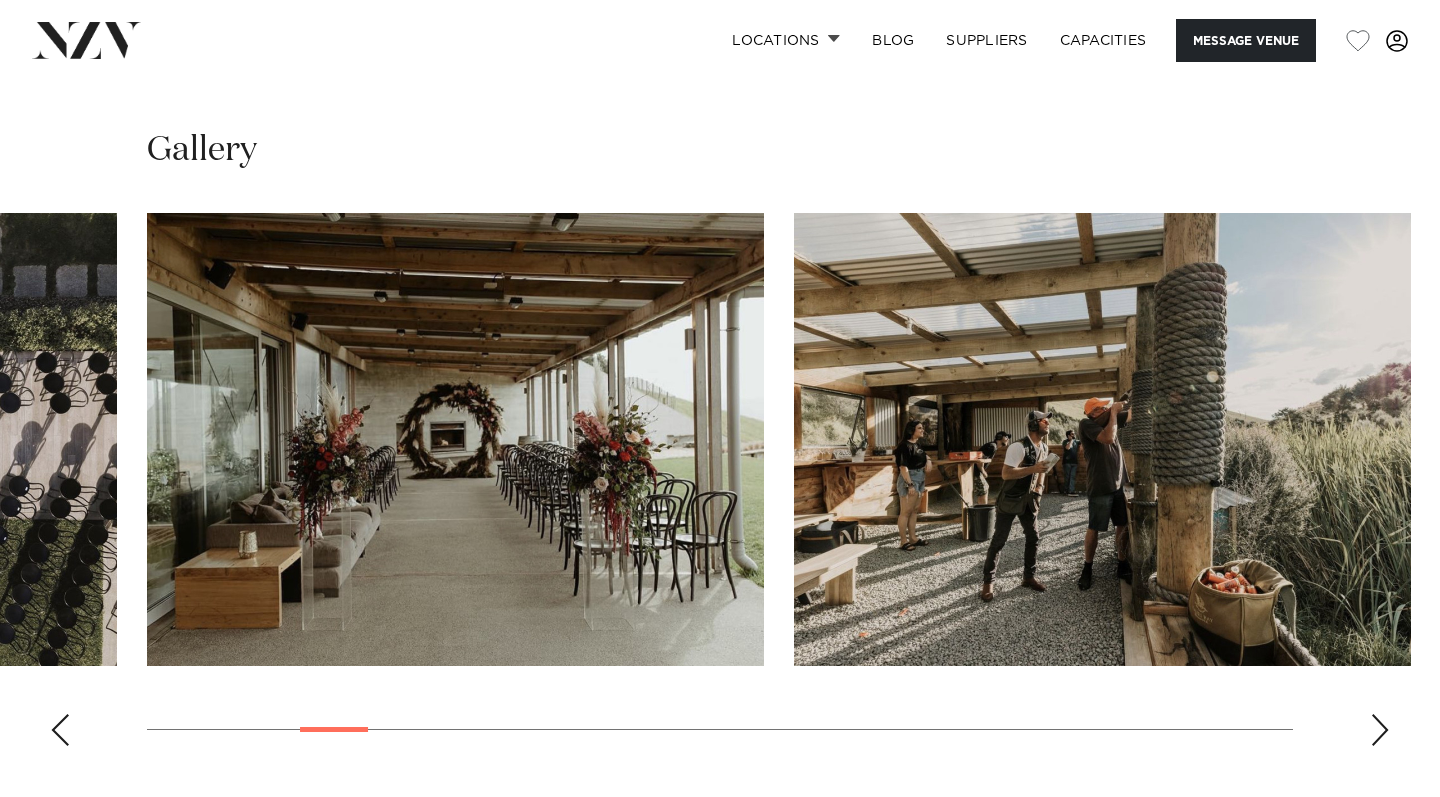 click at bounding box center (1380, 730) 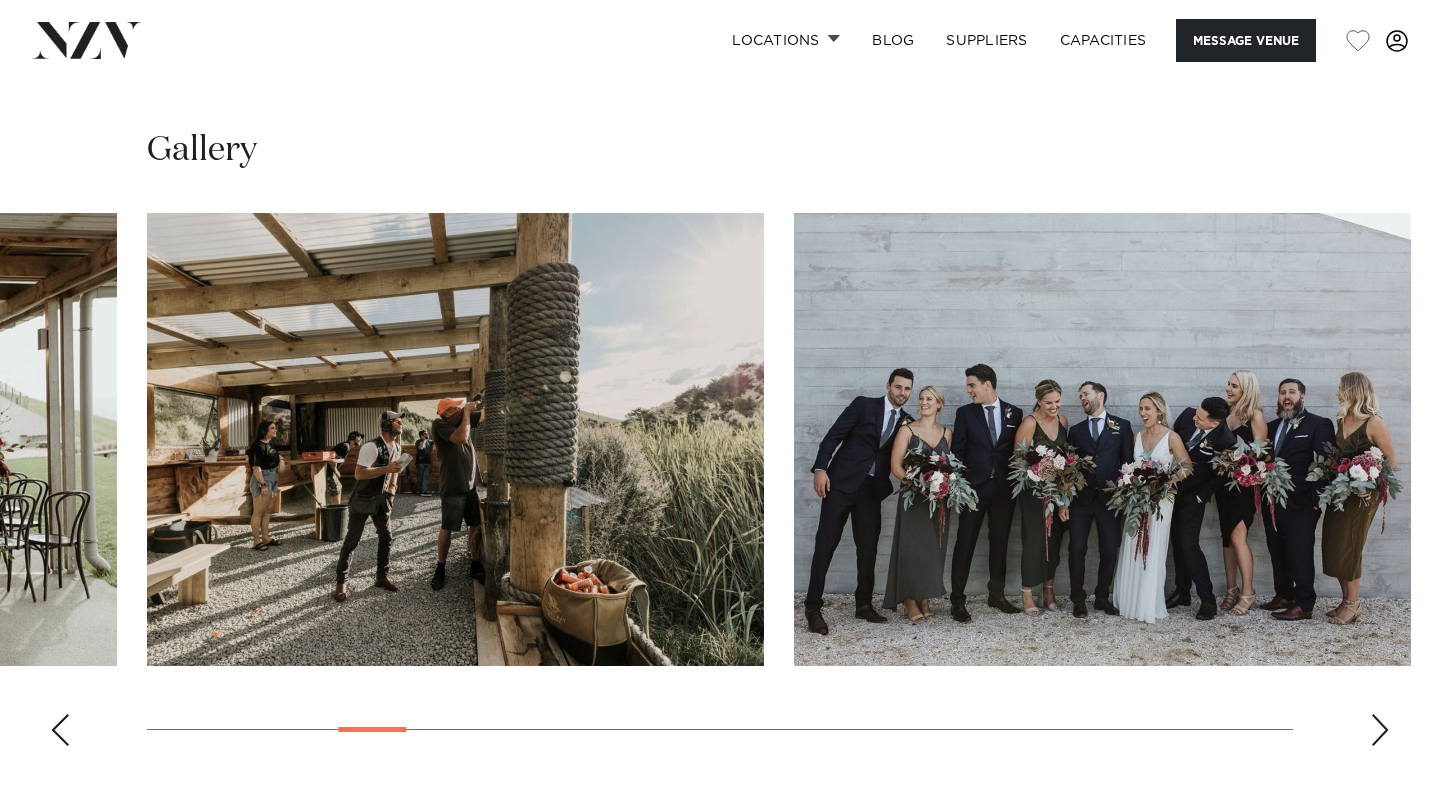 click at bounding box center [1380, 730] 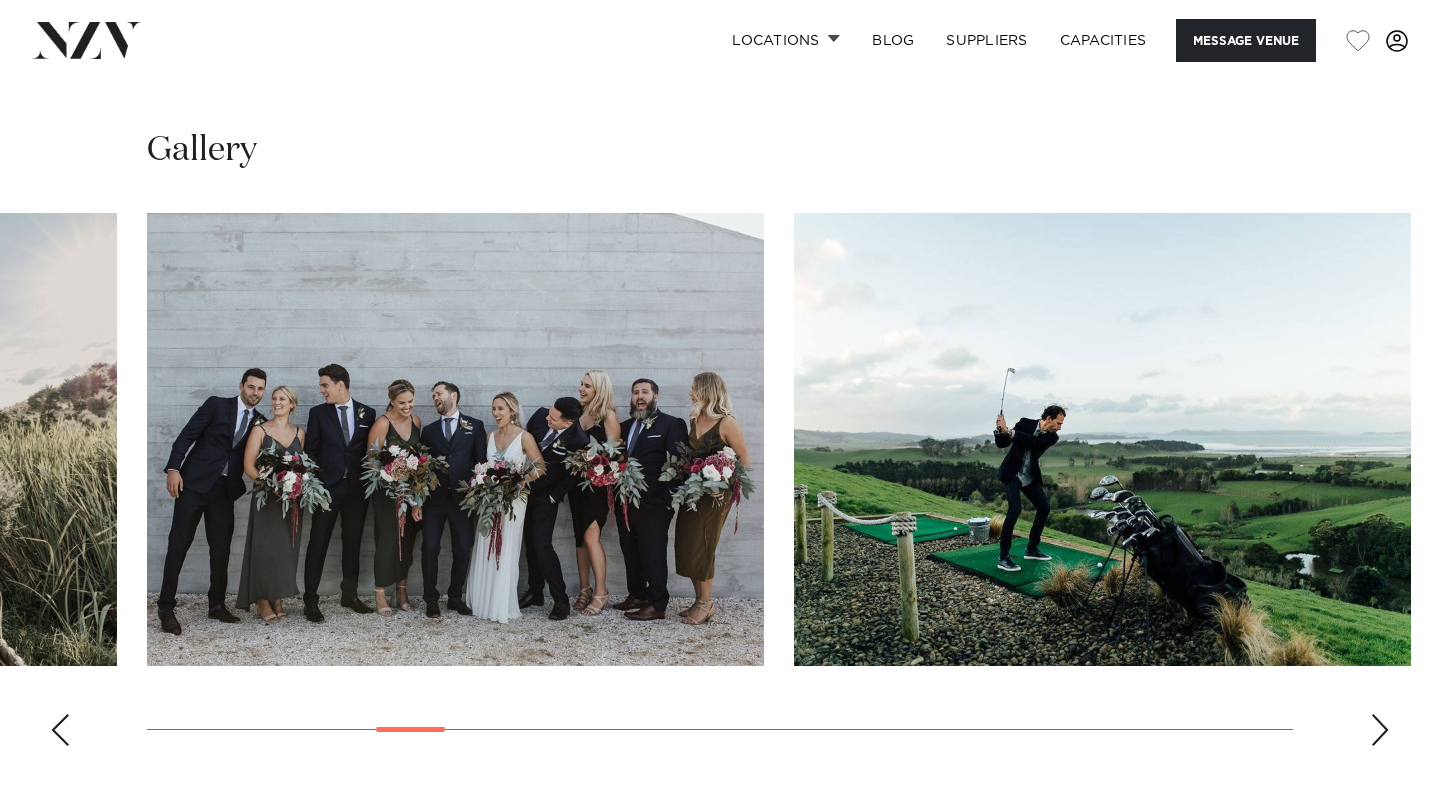 click at bounding box center [1380, 730] 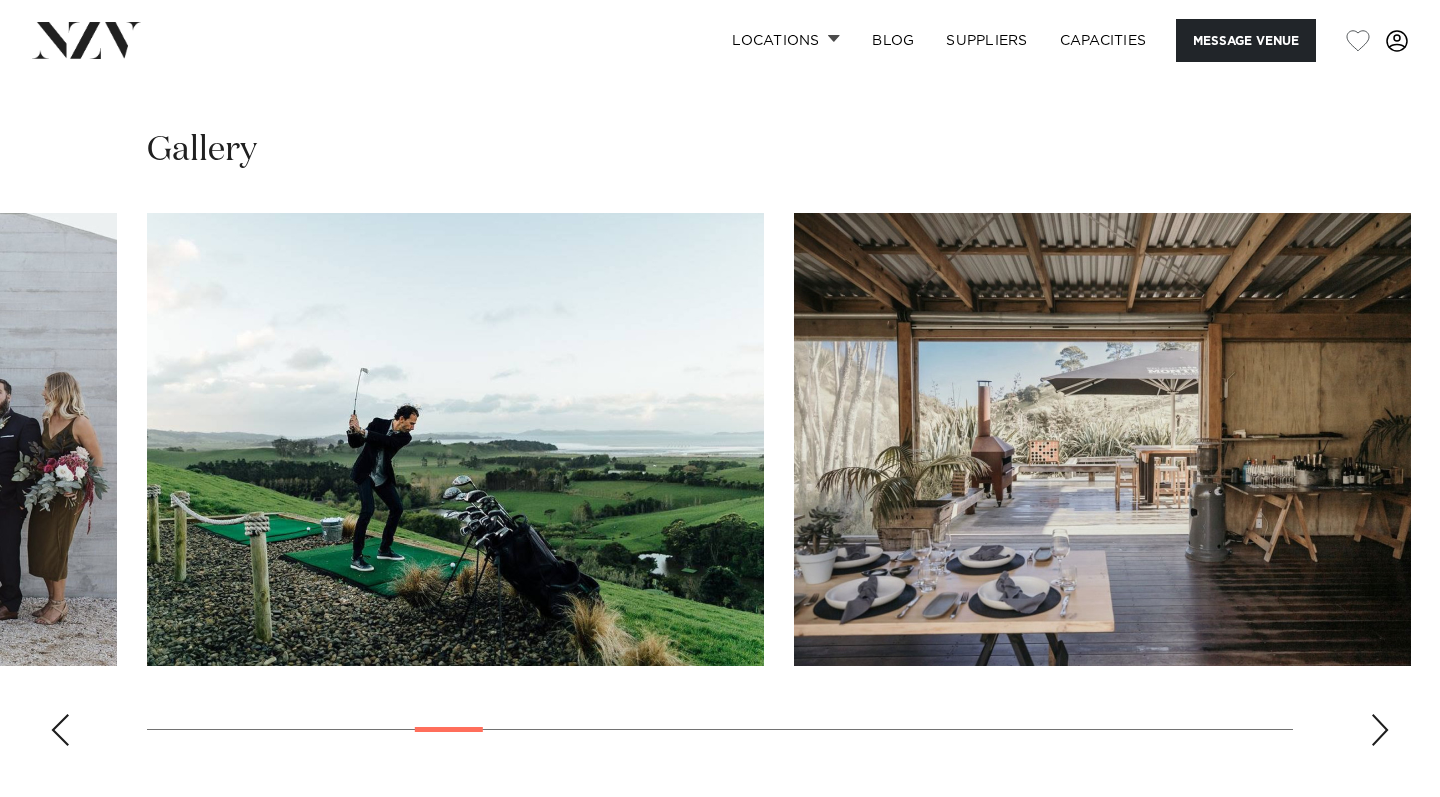 click at bounding box center [1380, 730] 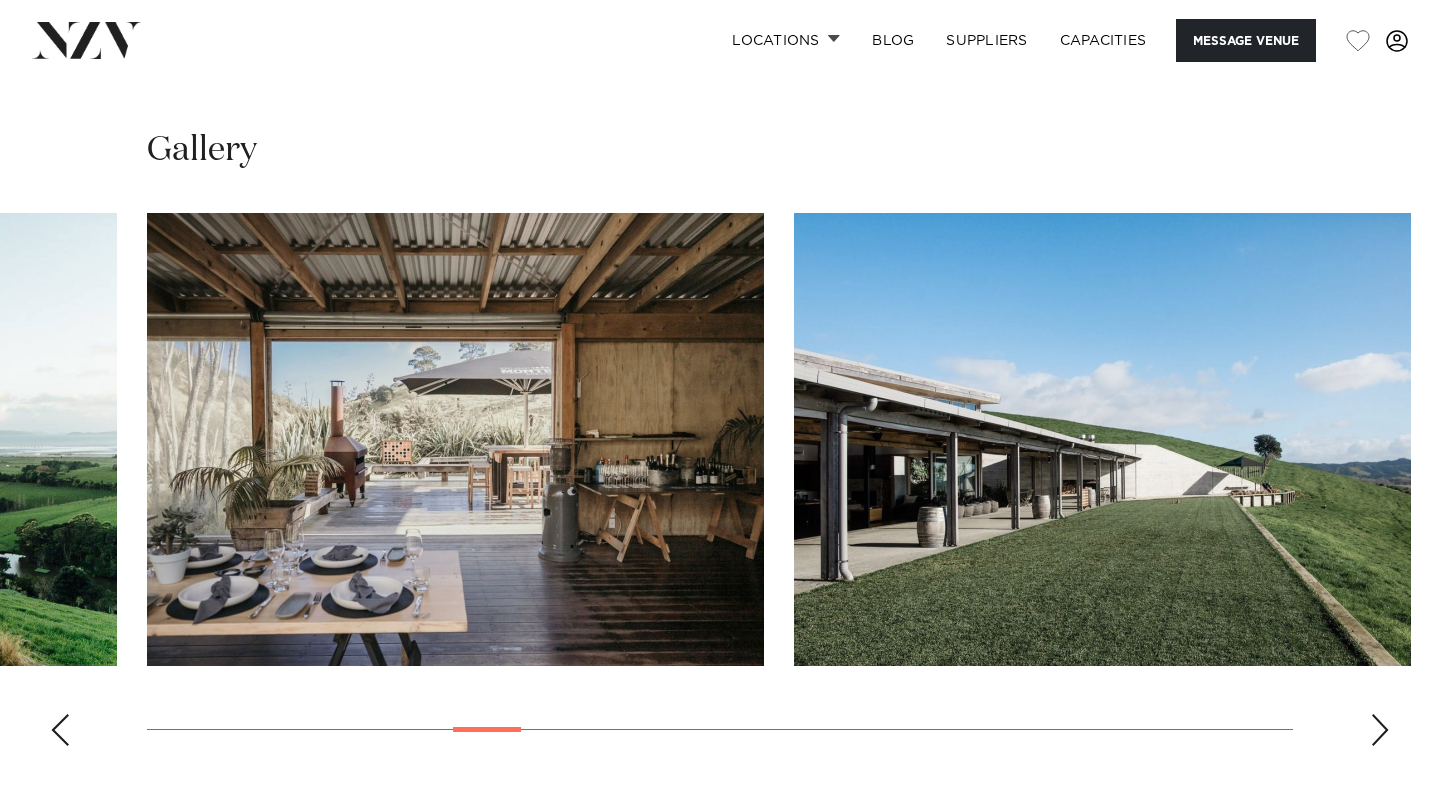 click at bounding box center [1380, 730] 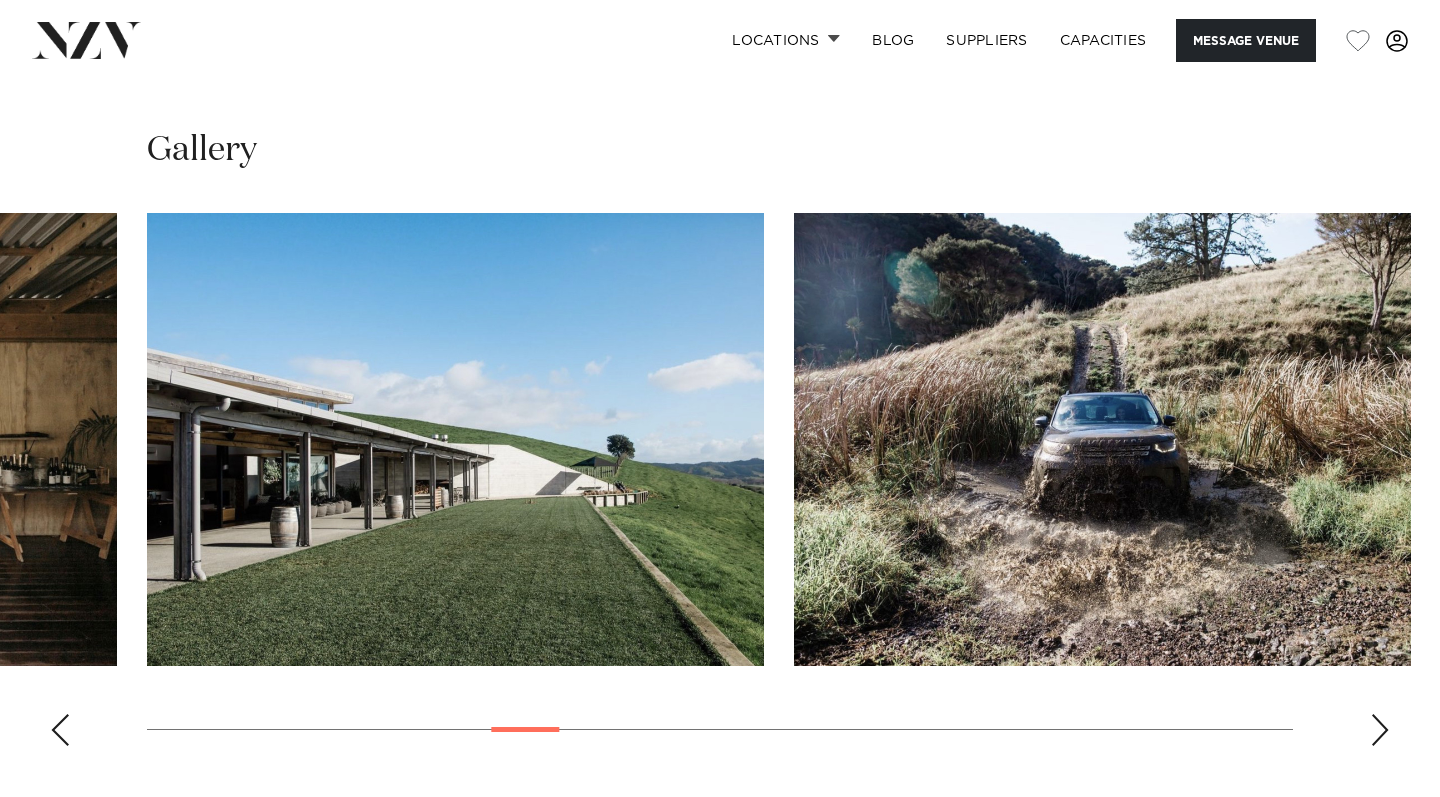 click at bounding box center [1380, 730] 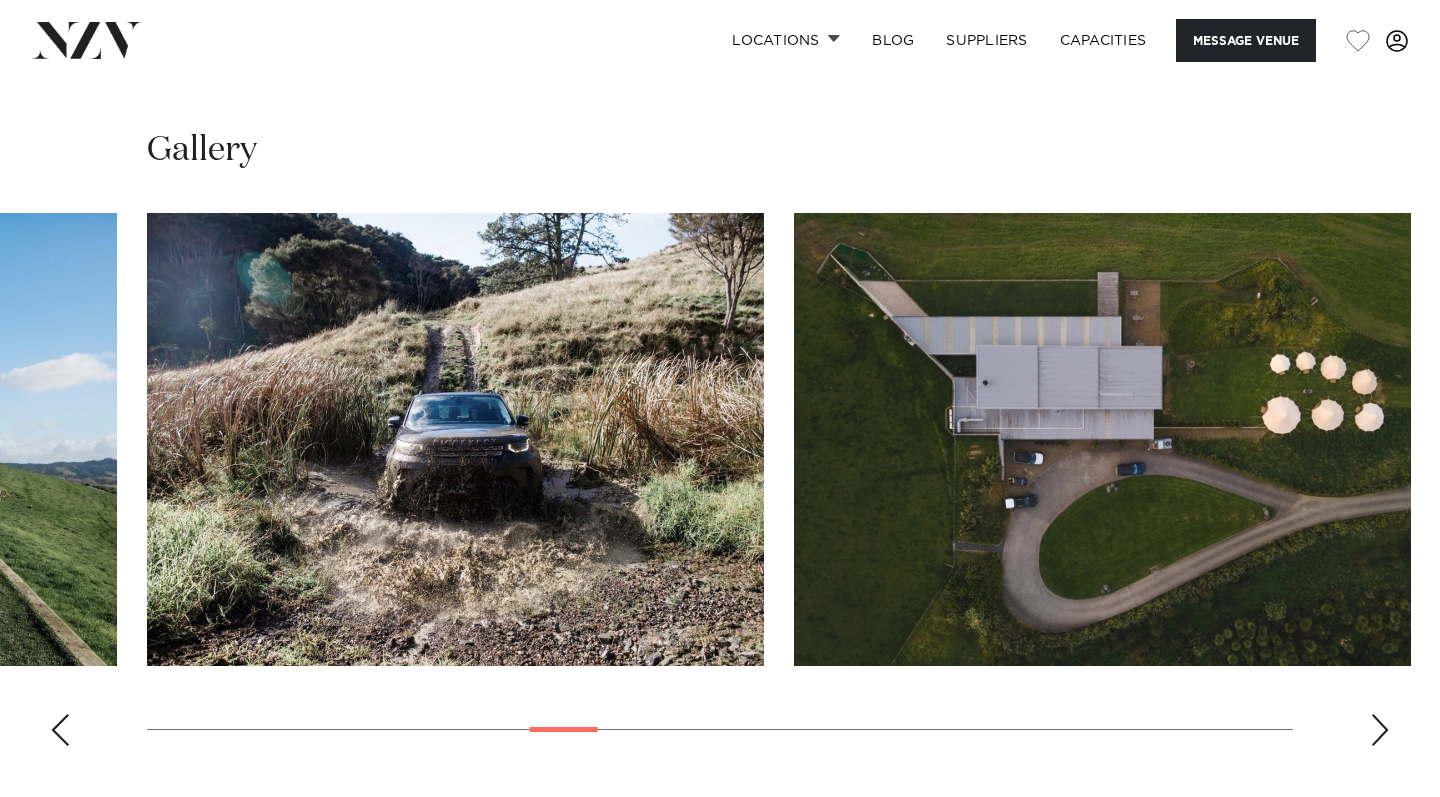 click at bounding box center [1380, 730] 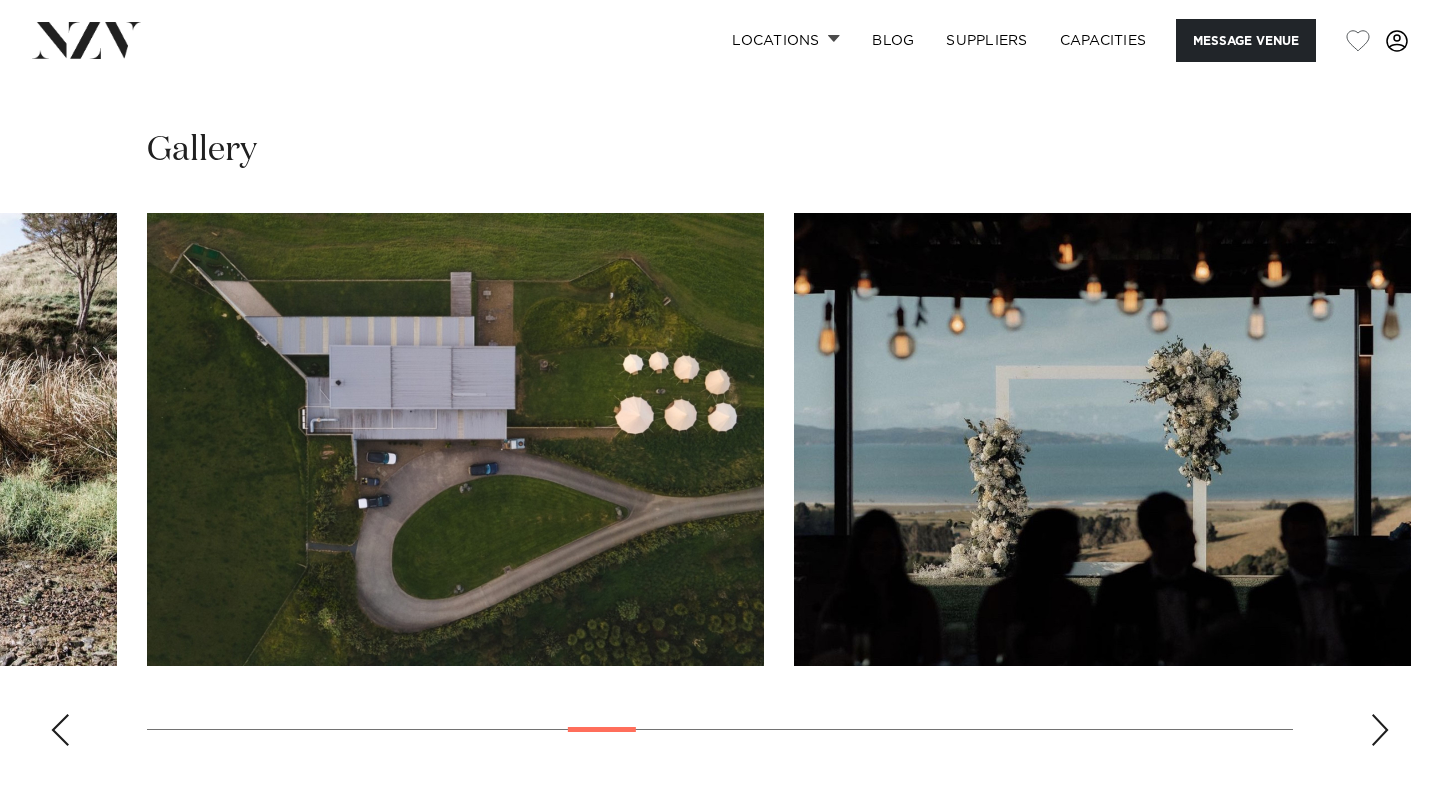 click at bounding box center (1380, 730) 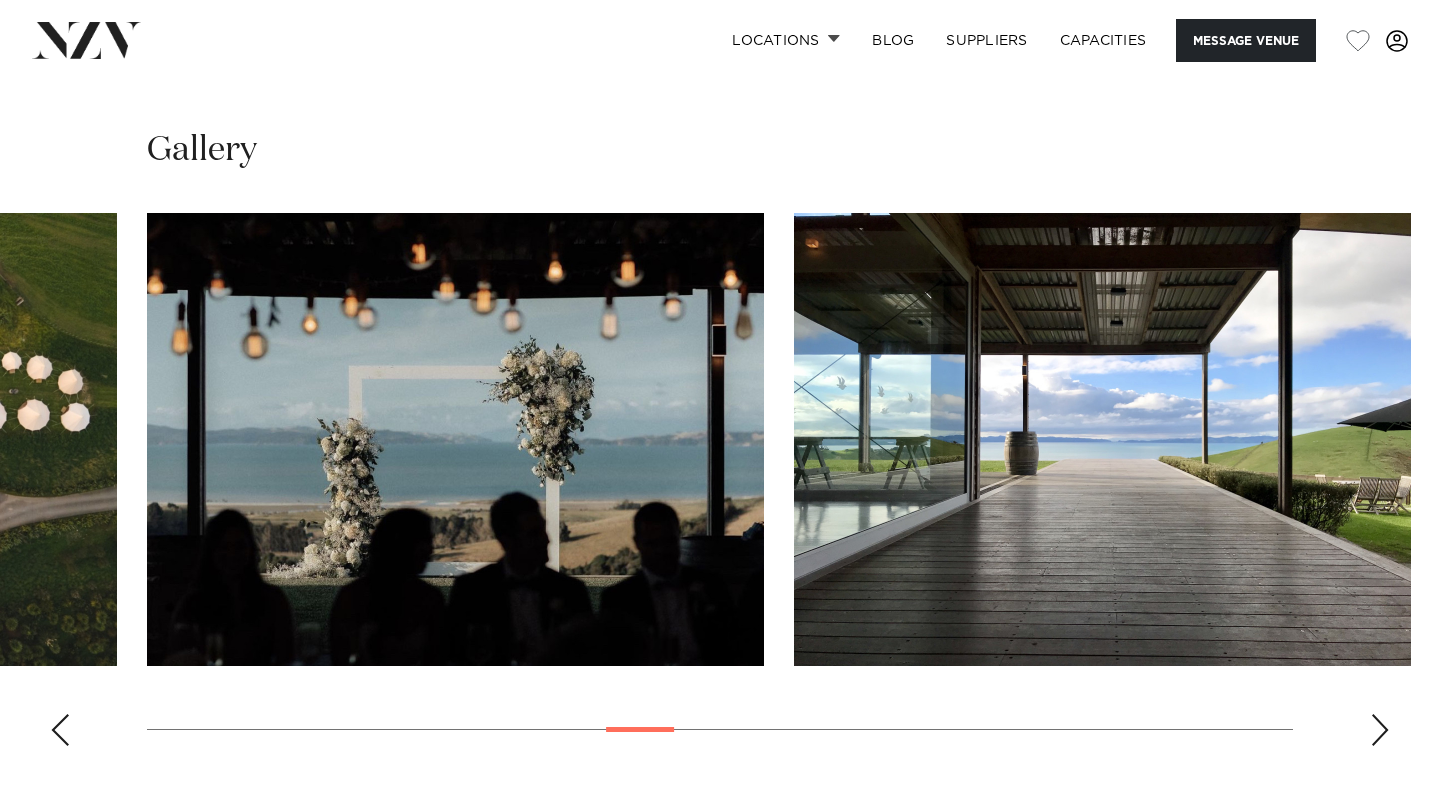 click at bounding box center [720, 487] 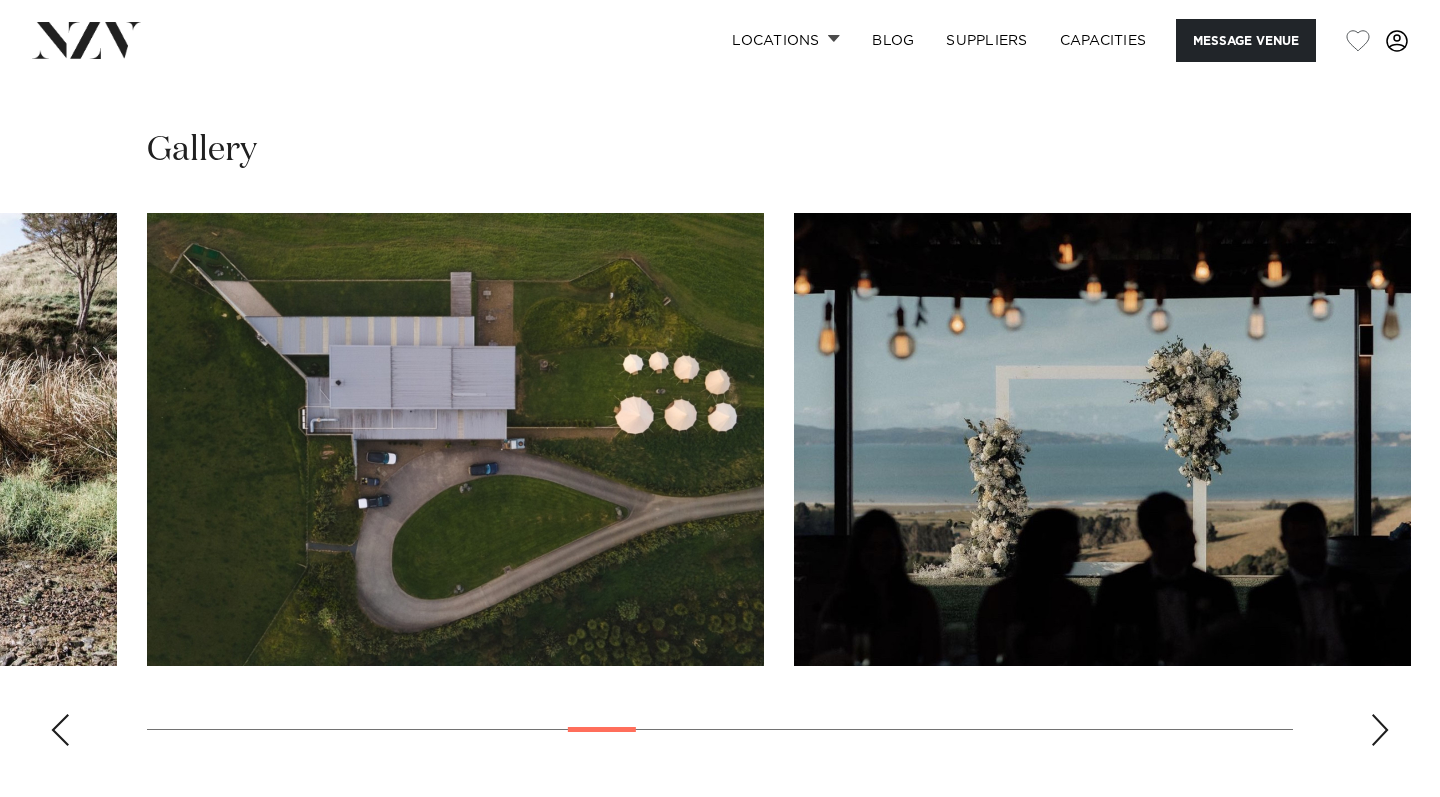 click at bounding box center (60, 730) 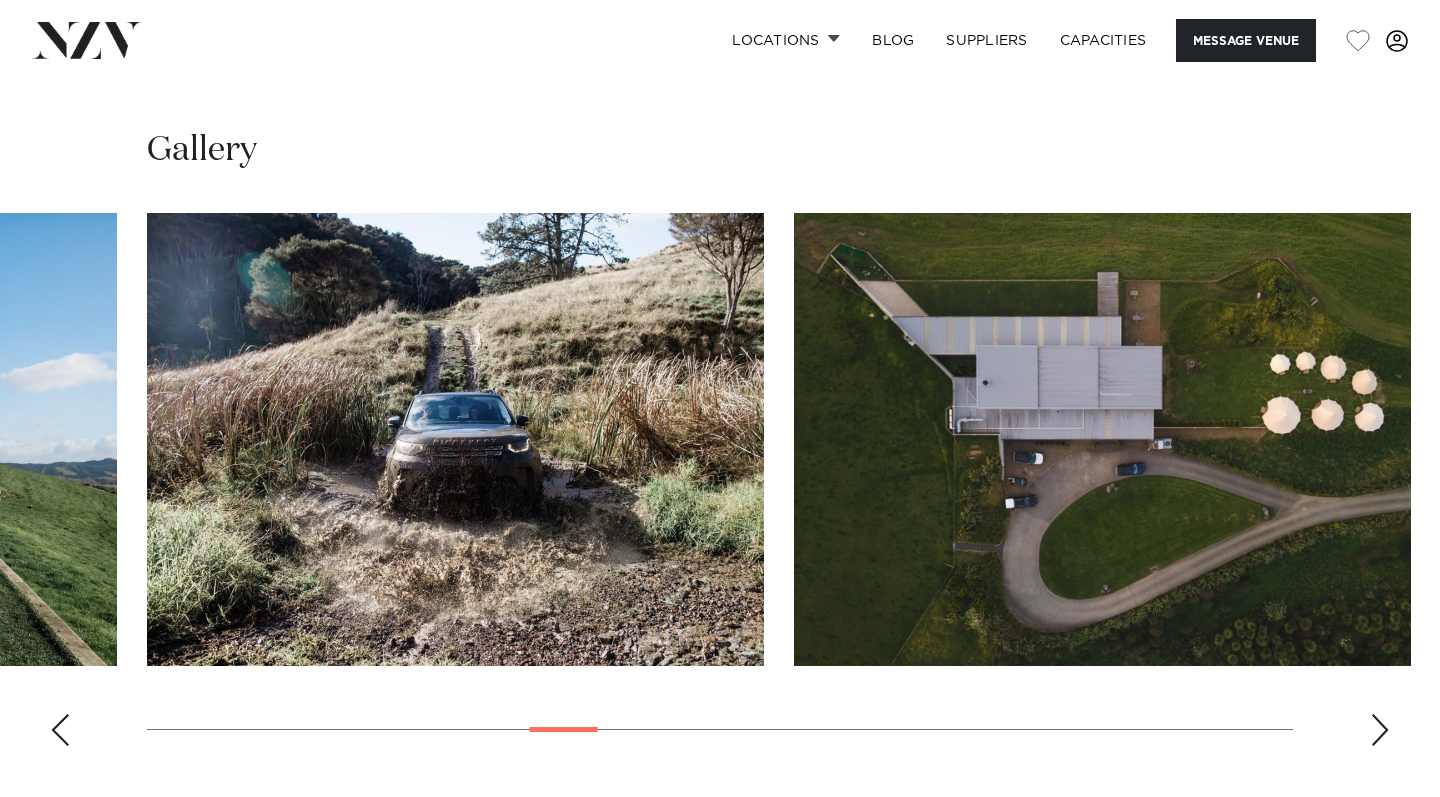 click at bounding box center [60, 730] 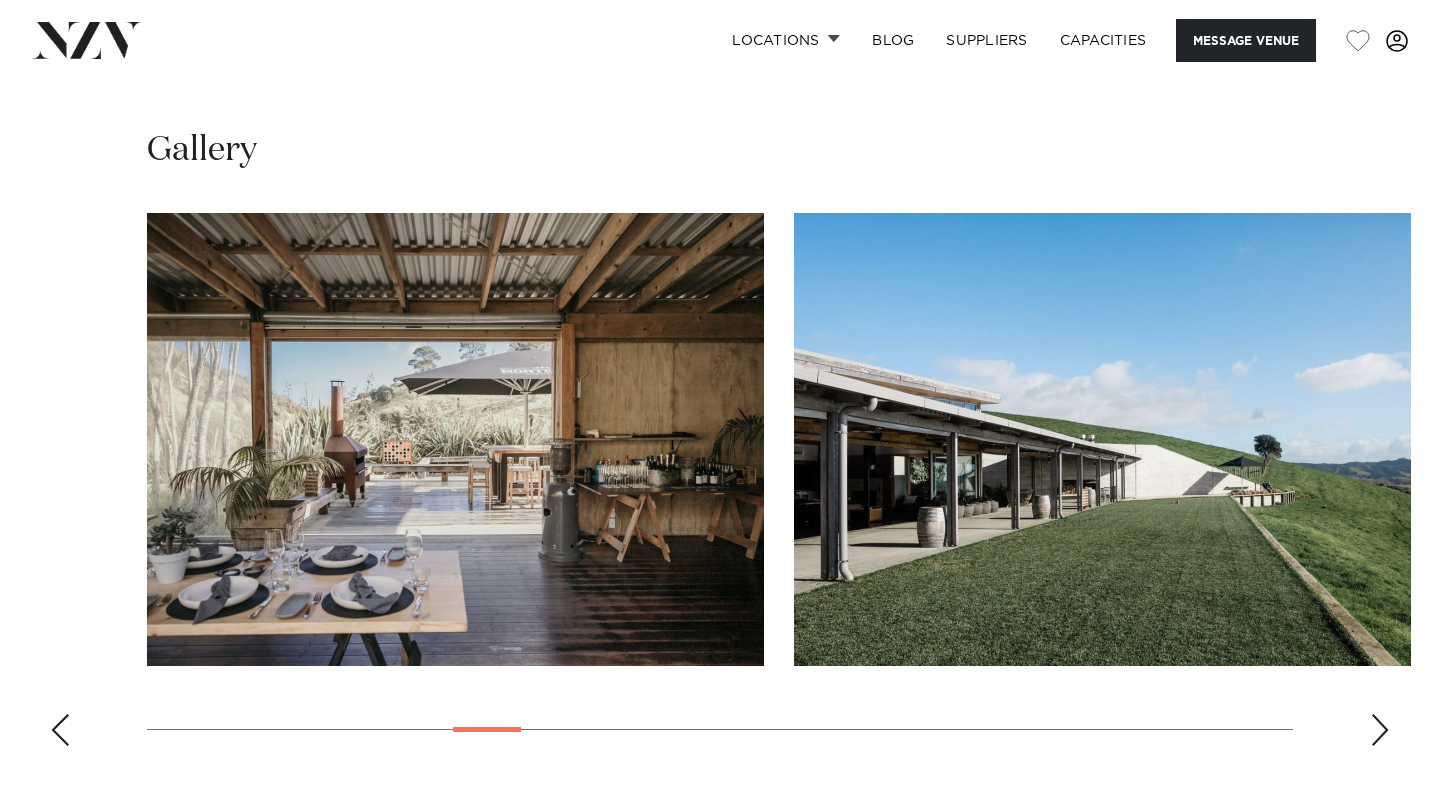 click at bounding box center (60, 730) 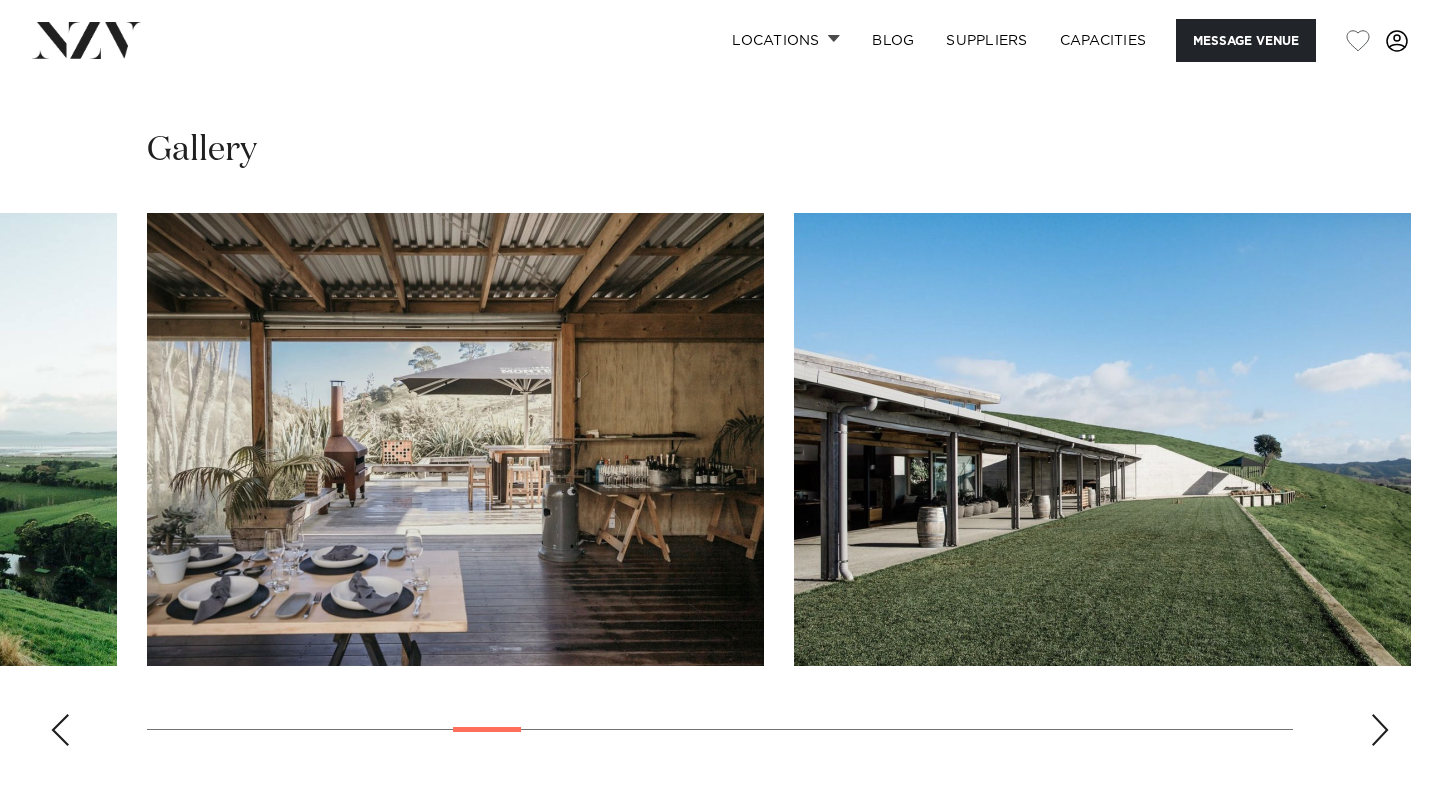 click at bounding box center [60, 730] 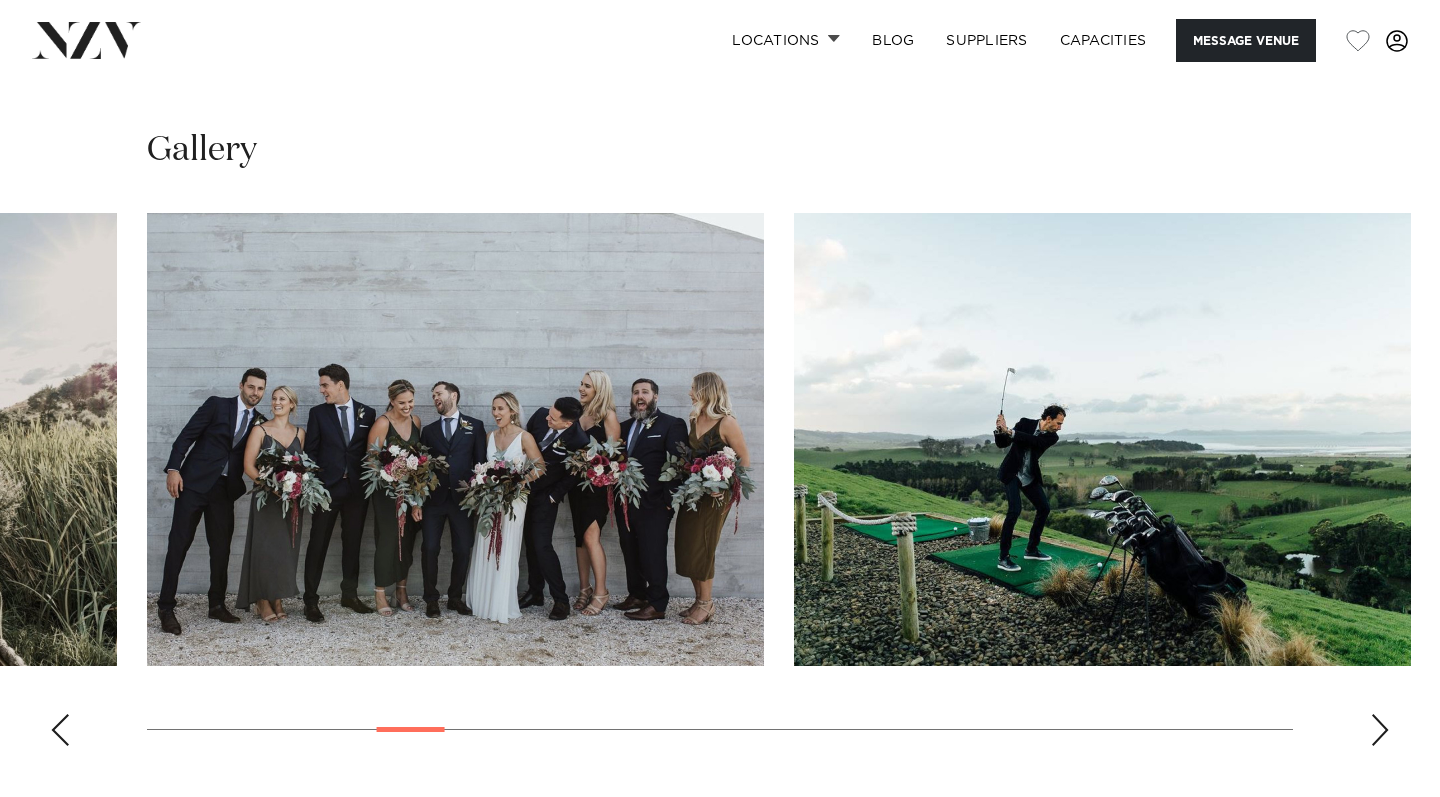 click at bounding box center (60, 730) 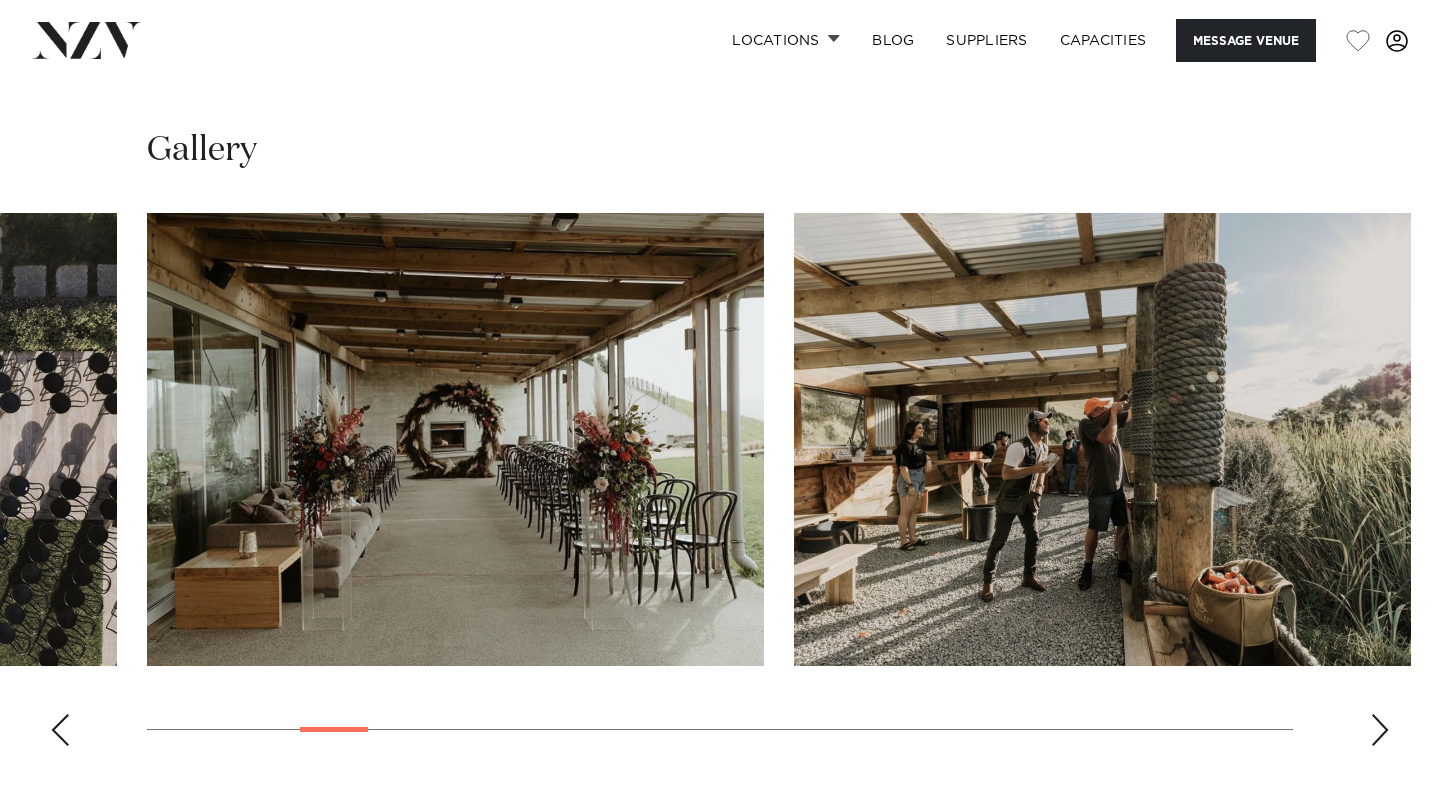 click at bounding box center [60, 730] 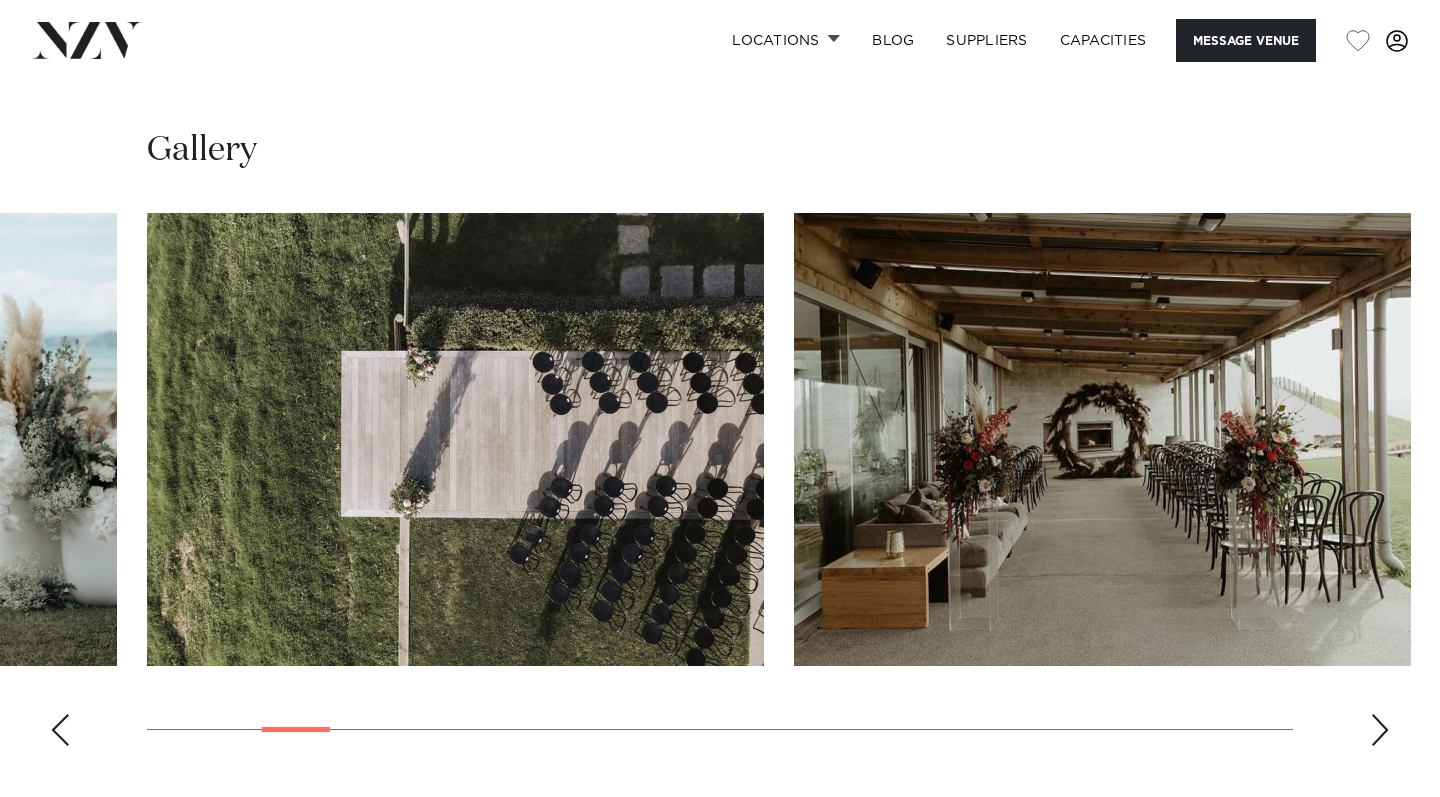 click at bounding box center [60, 730] 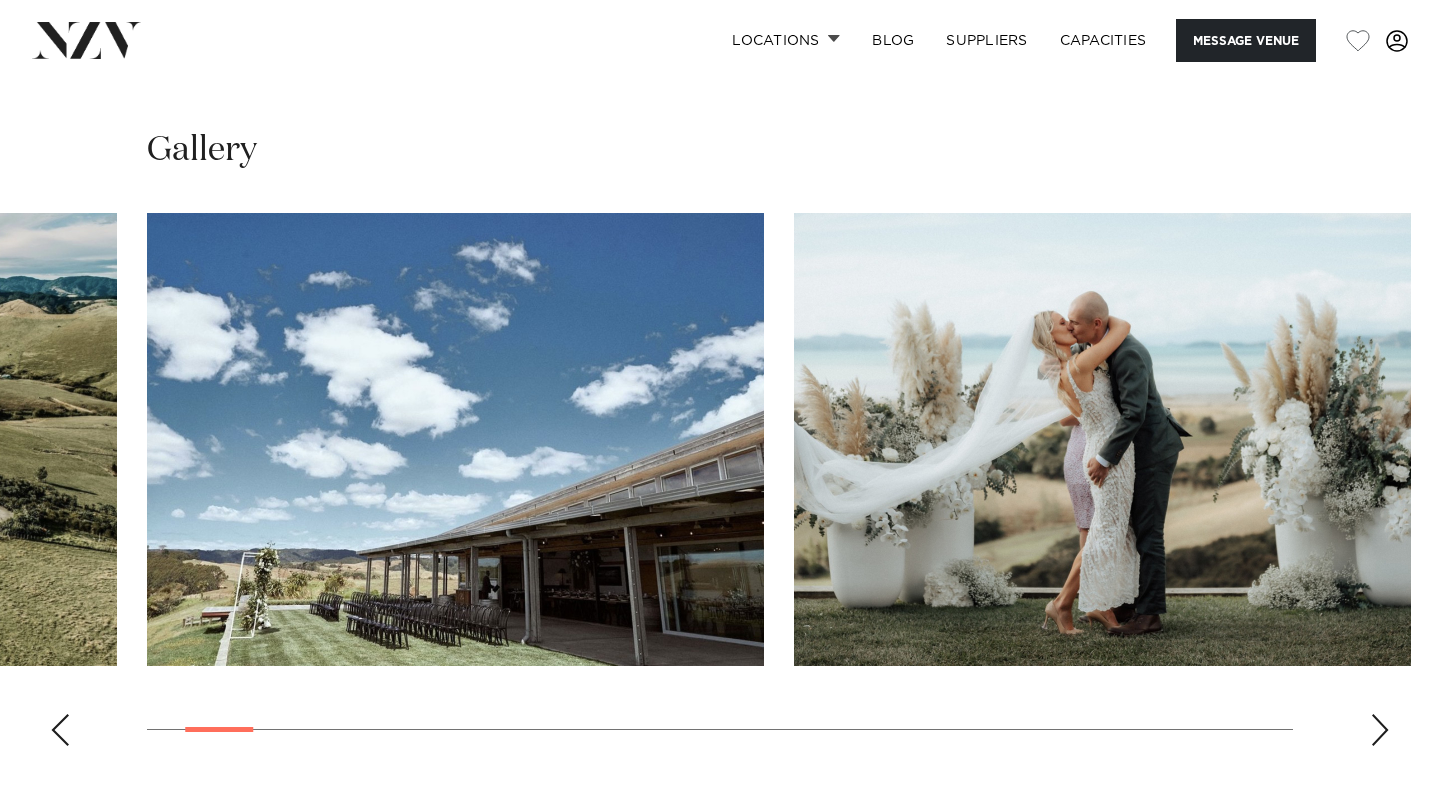 click at bounding box center (60, 730) 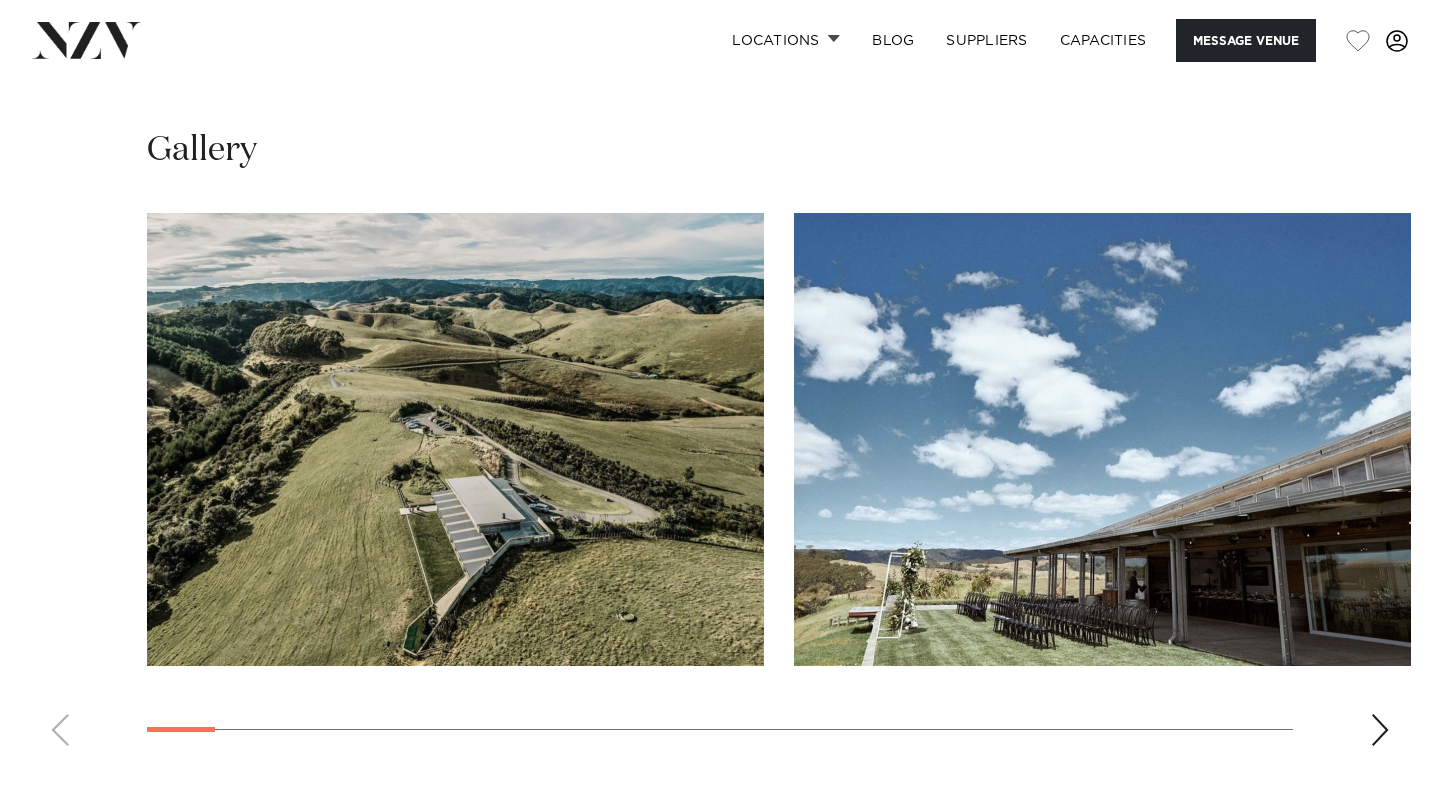 click at bounding box center [720, 487] 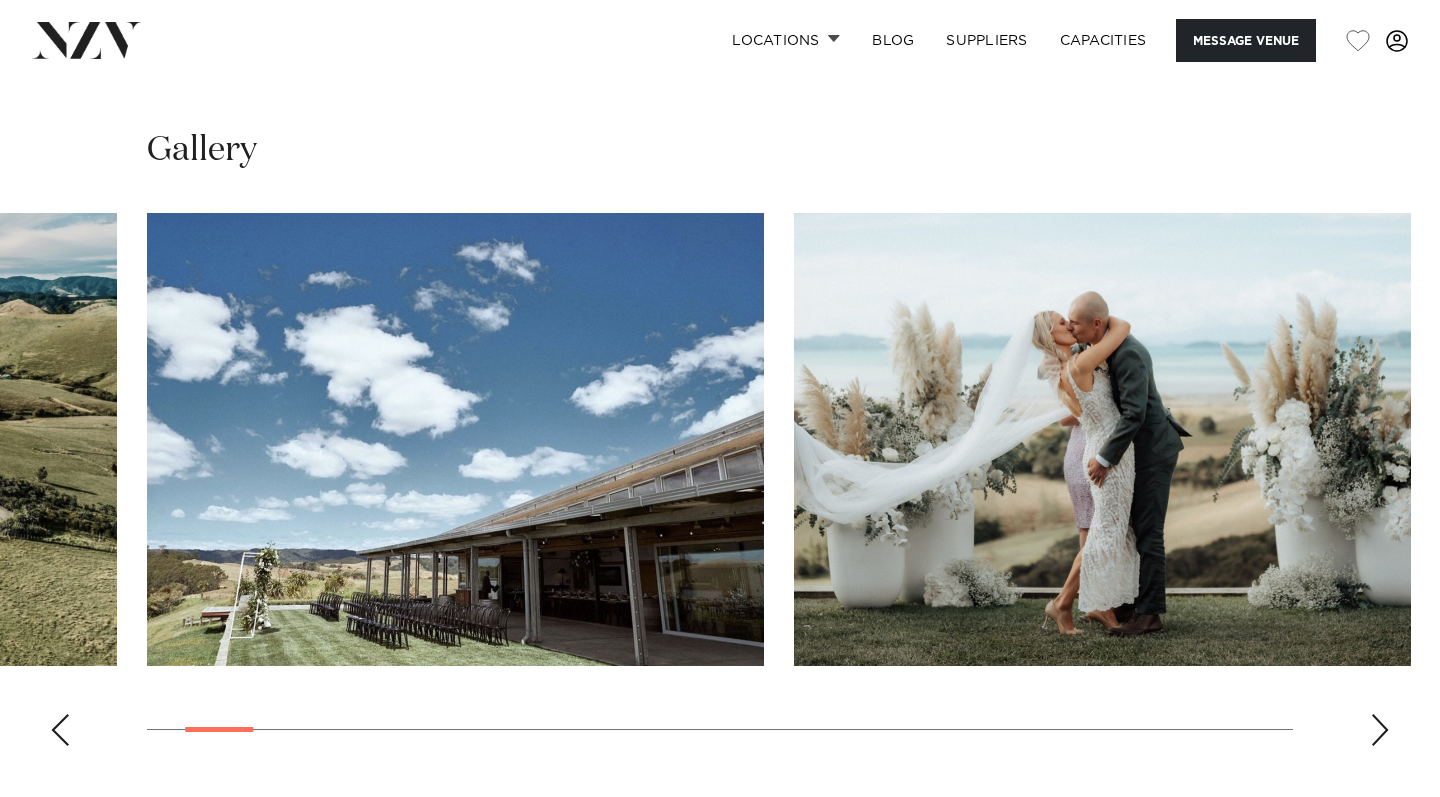 click at bounding box center [1380, 730] 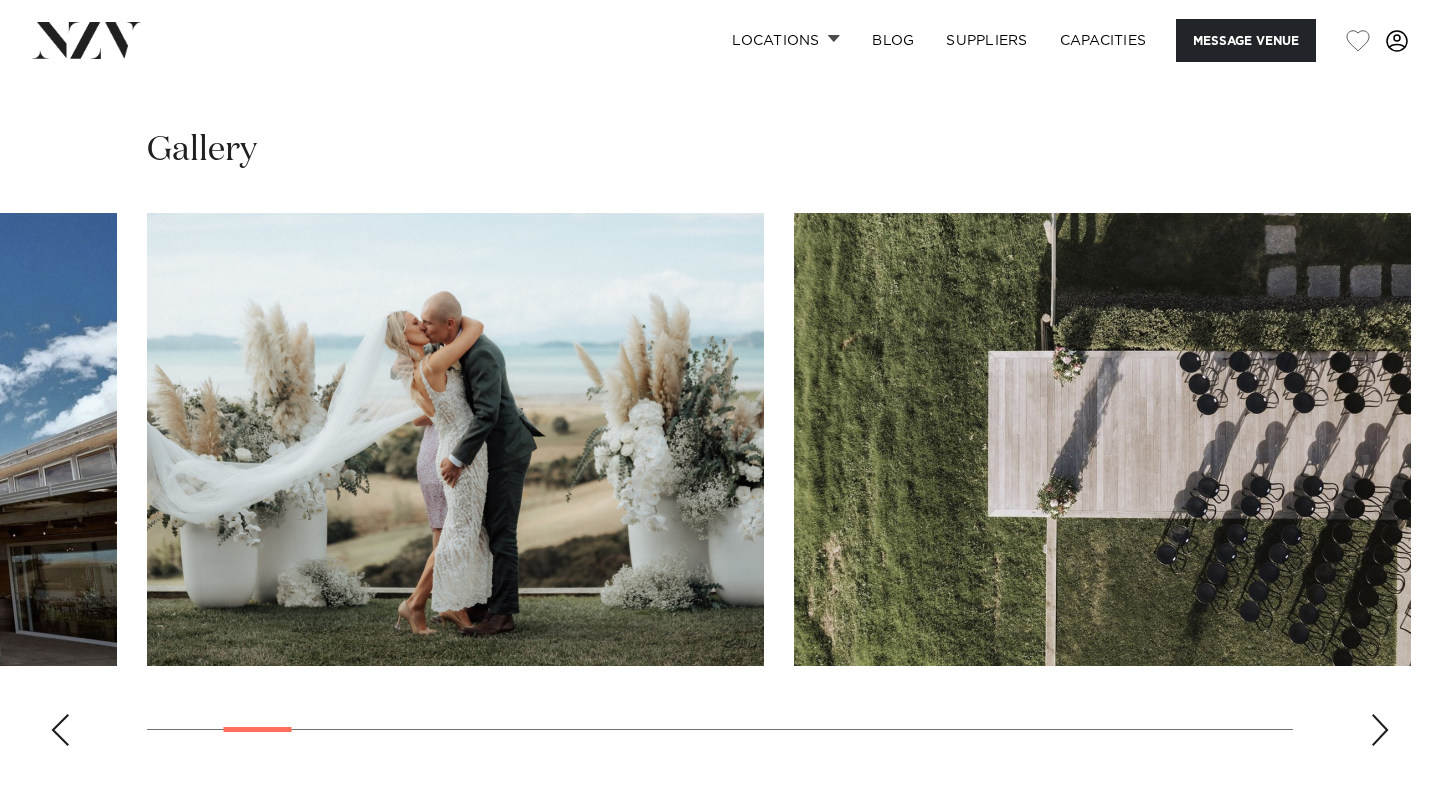 click at bounding box center [1380, 730] 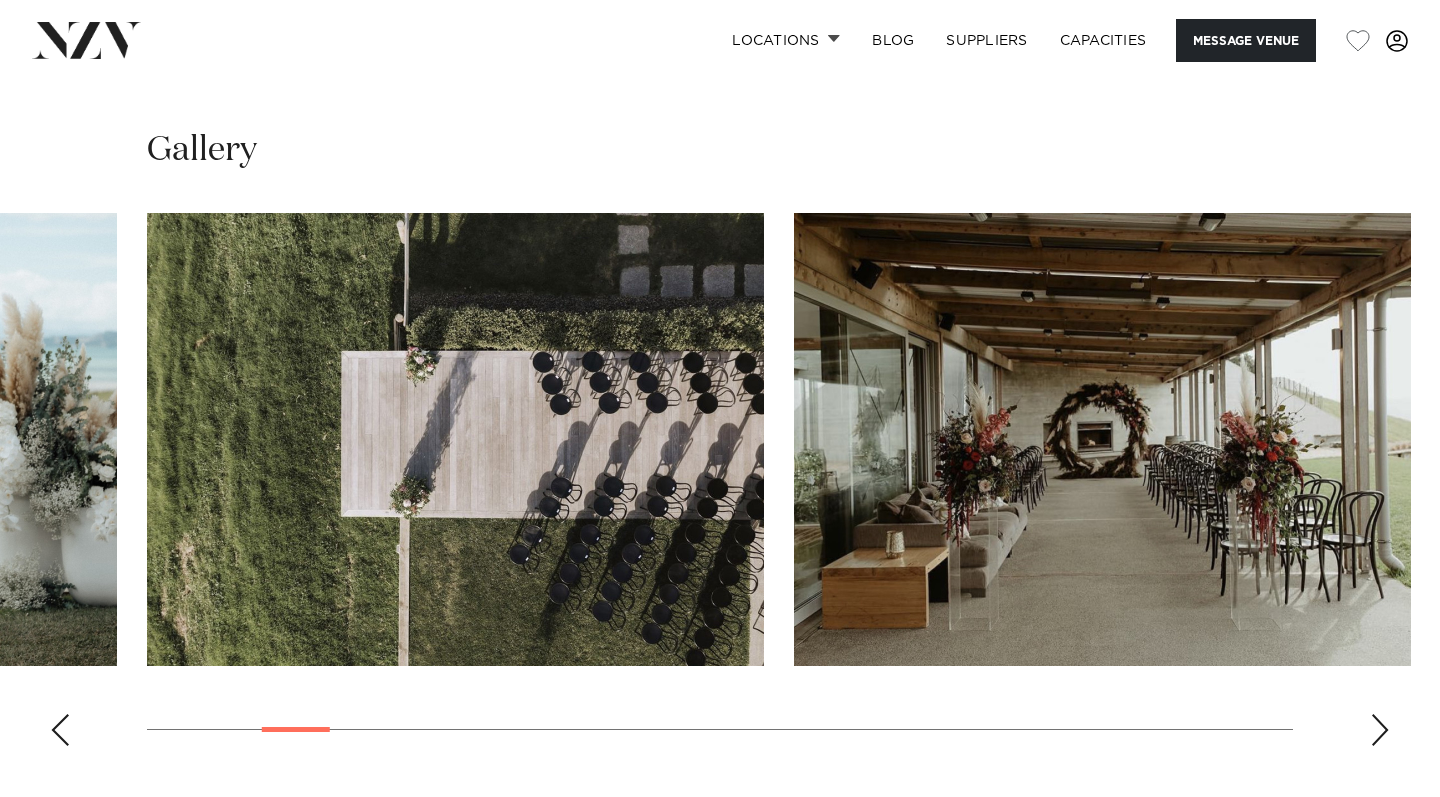 click at bounding box center (1380, 730) 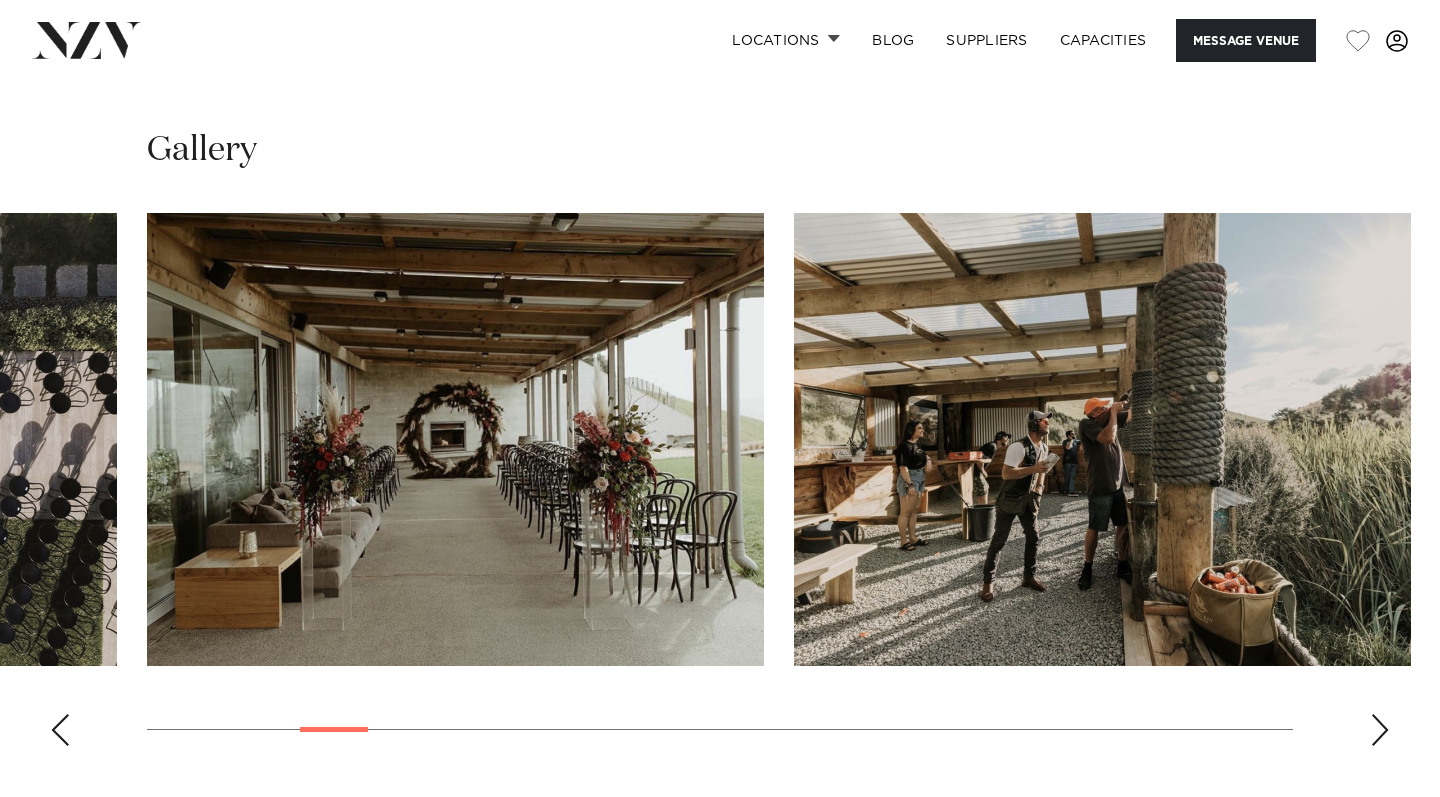 click at bounding box center [1380, 730] 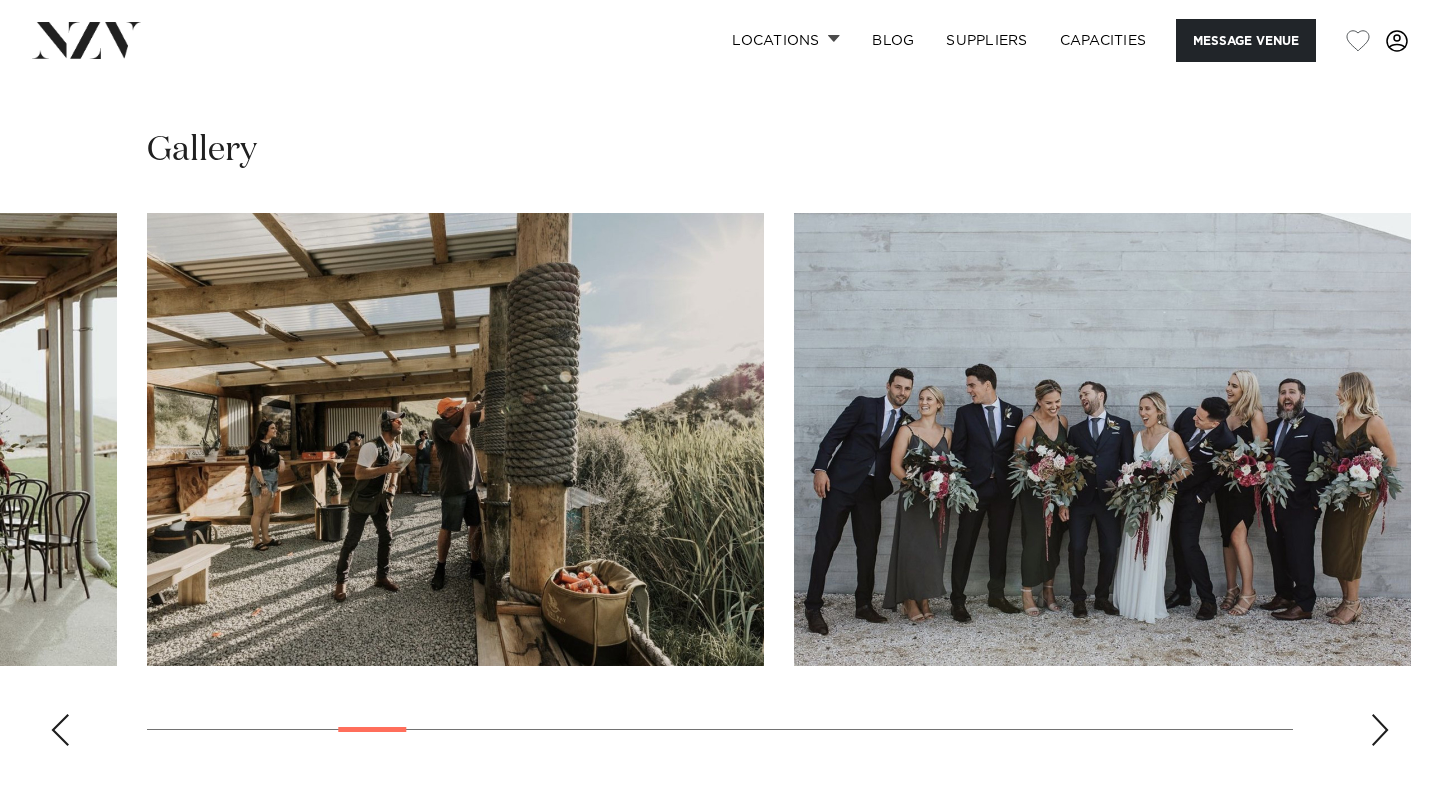 click at bounding box center [1380, 730] 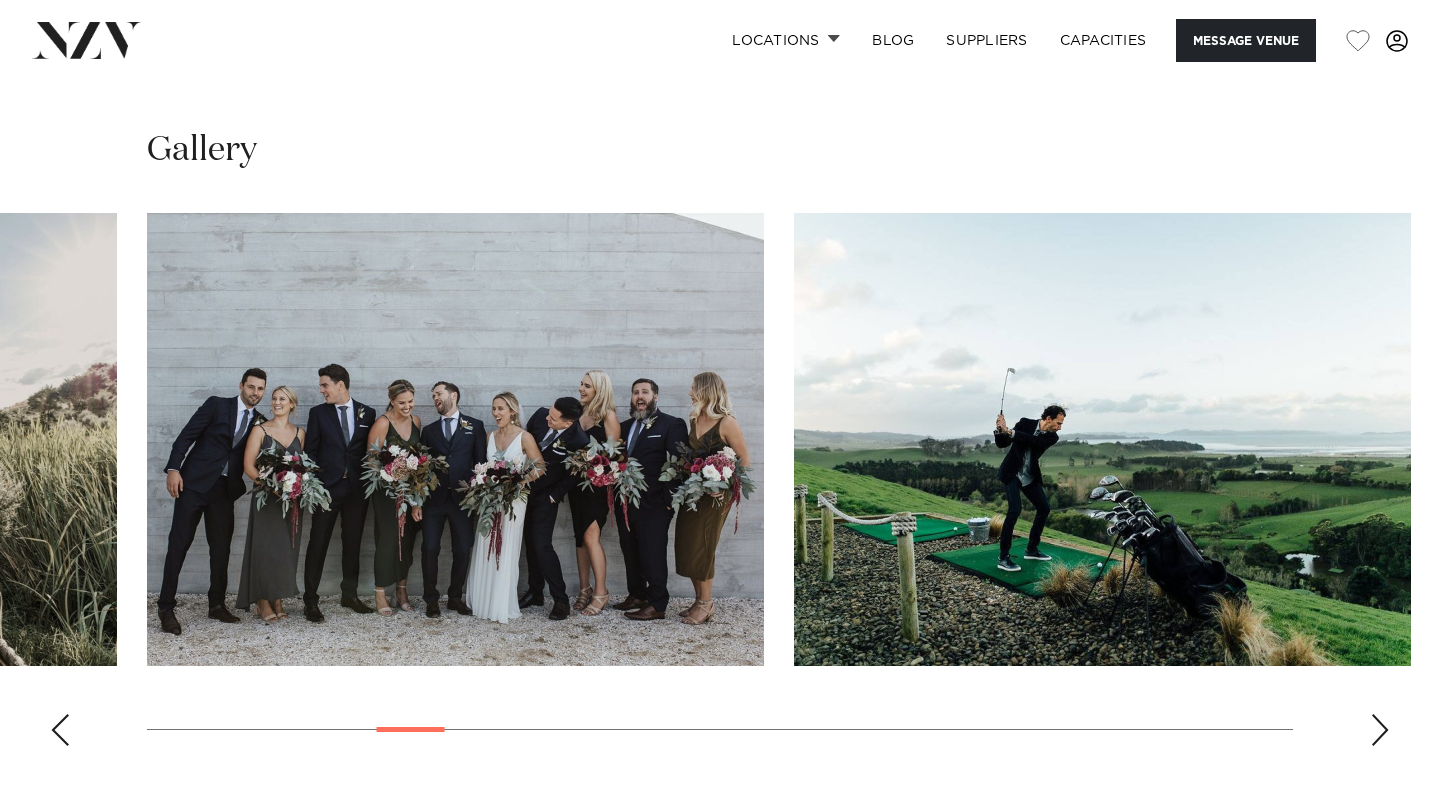 click at bounding box center (1380, 730) 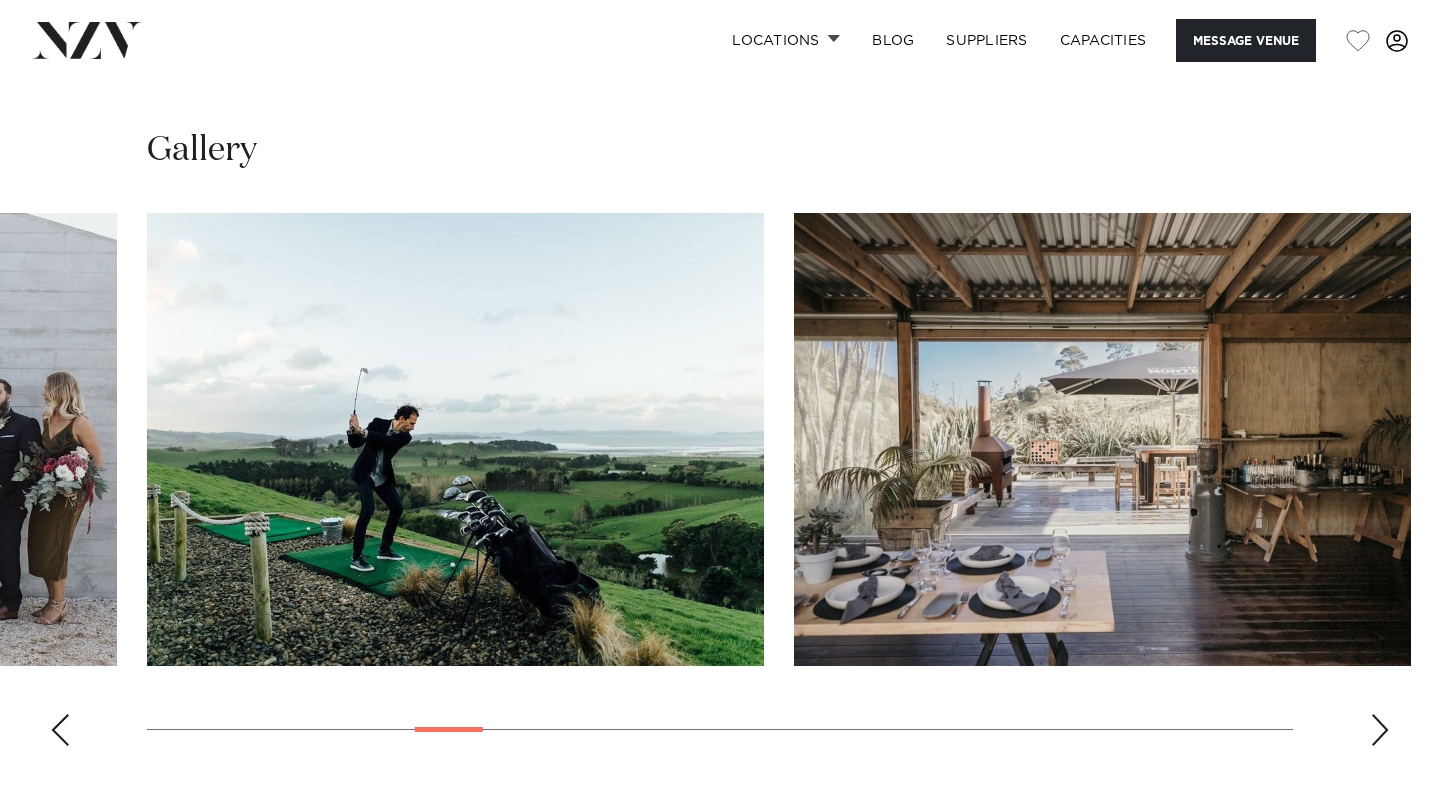 click at bounding box center [1380, 730] 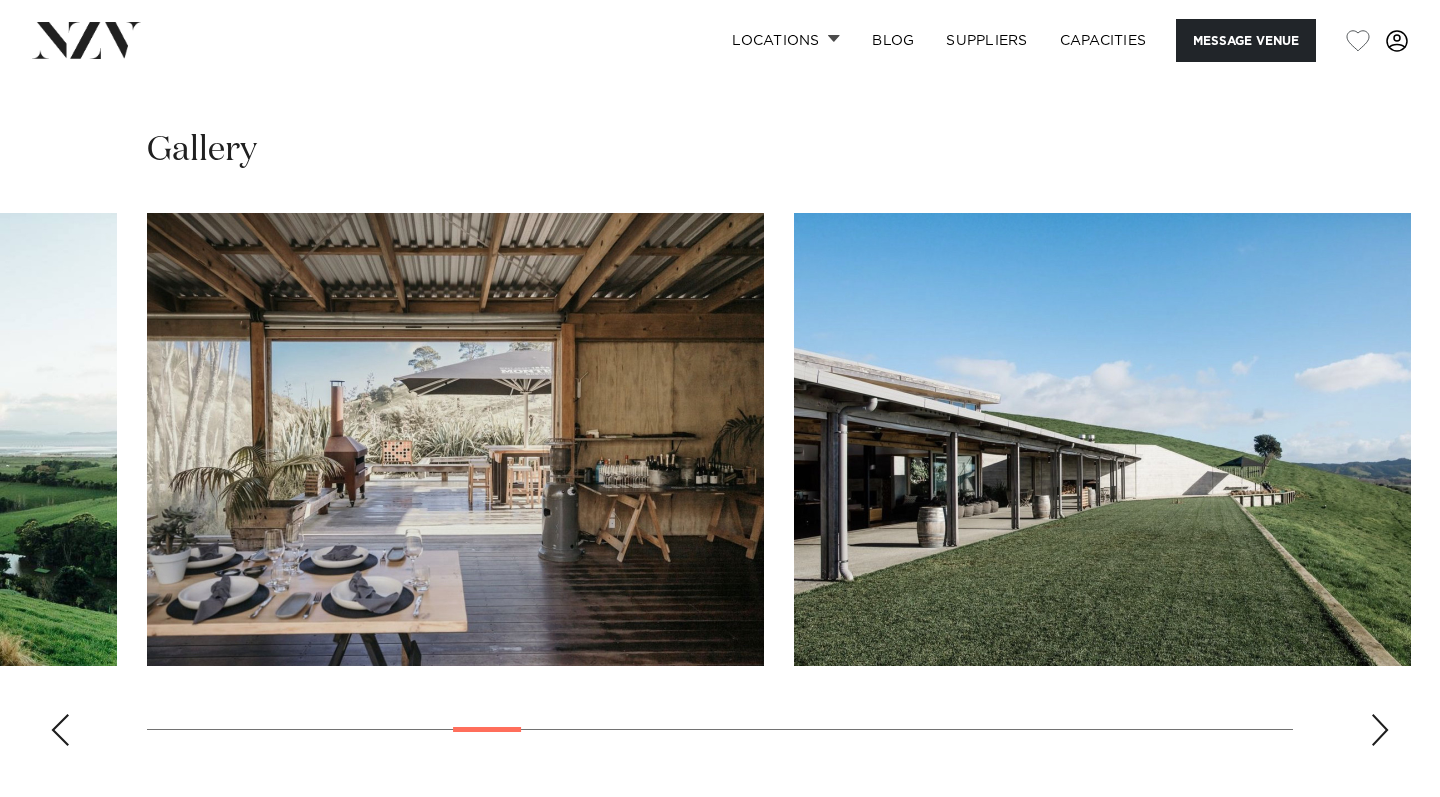 click at bounding box center [1380, 730] 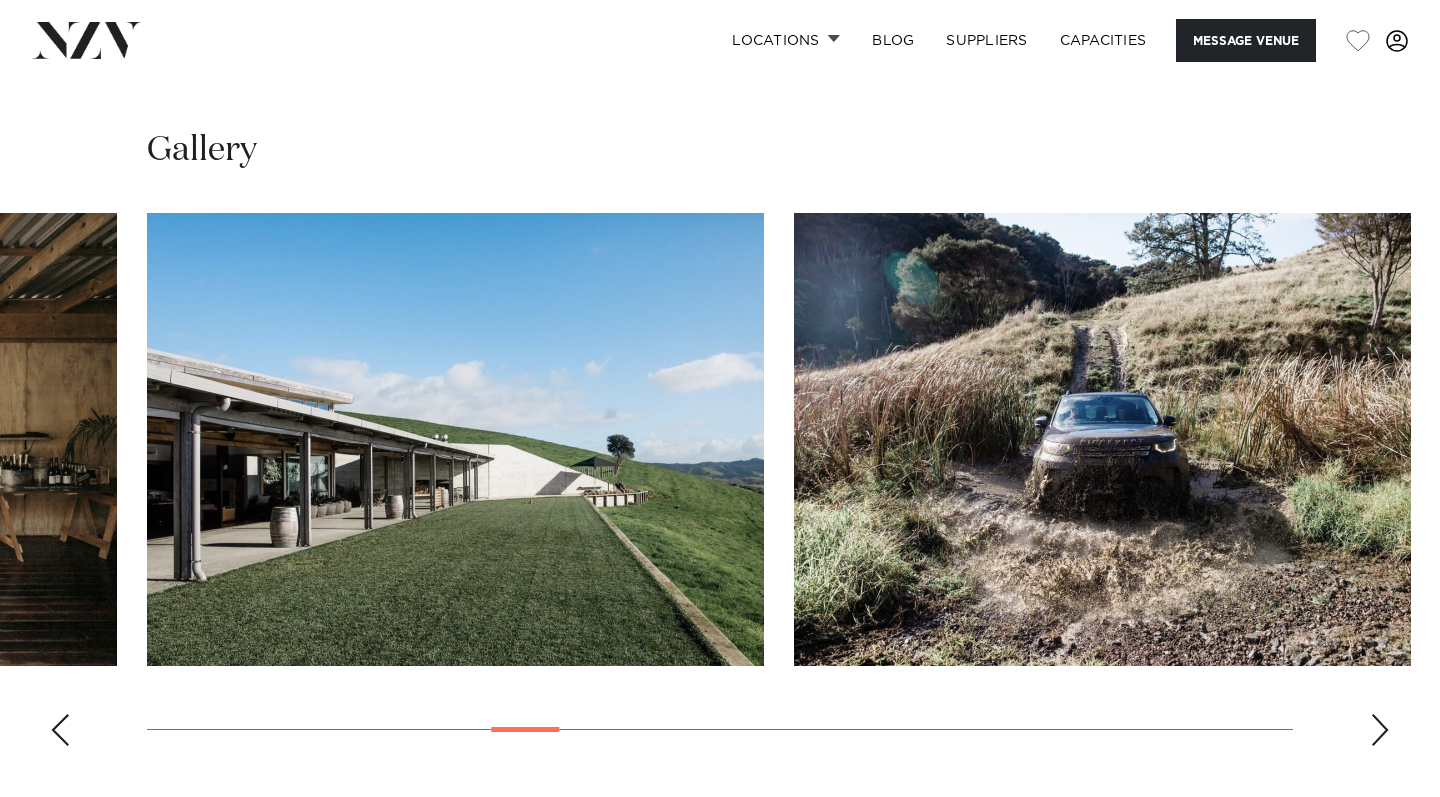 click at bounding box center (1380, 730) 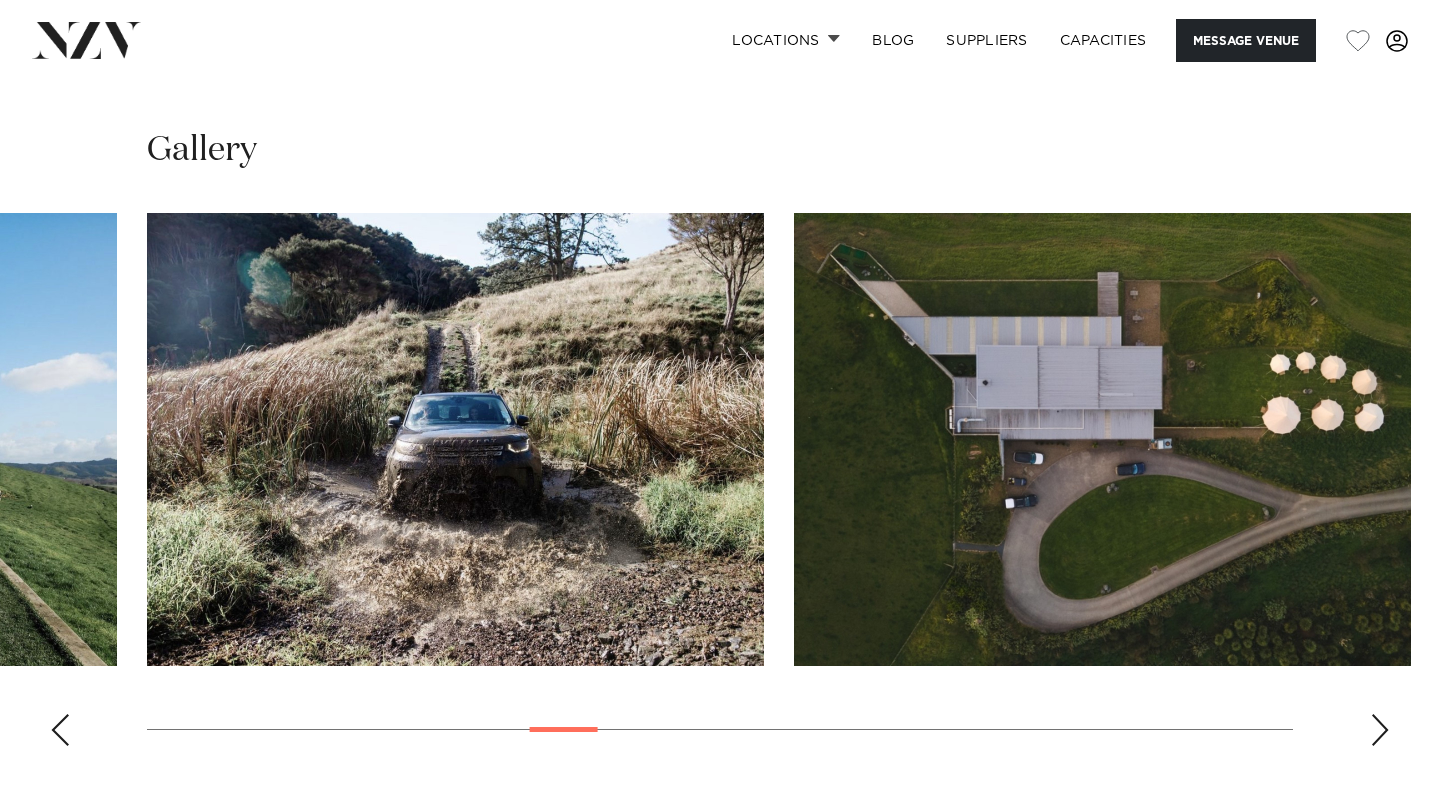 click at bounding box center [1380, 730] 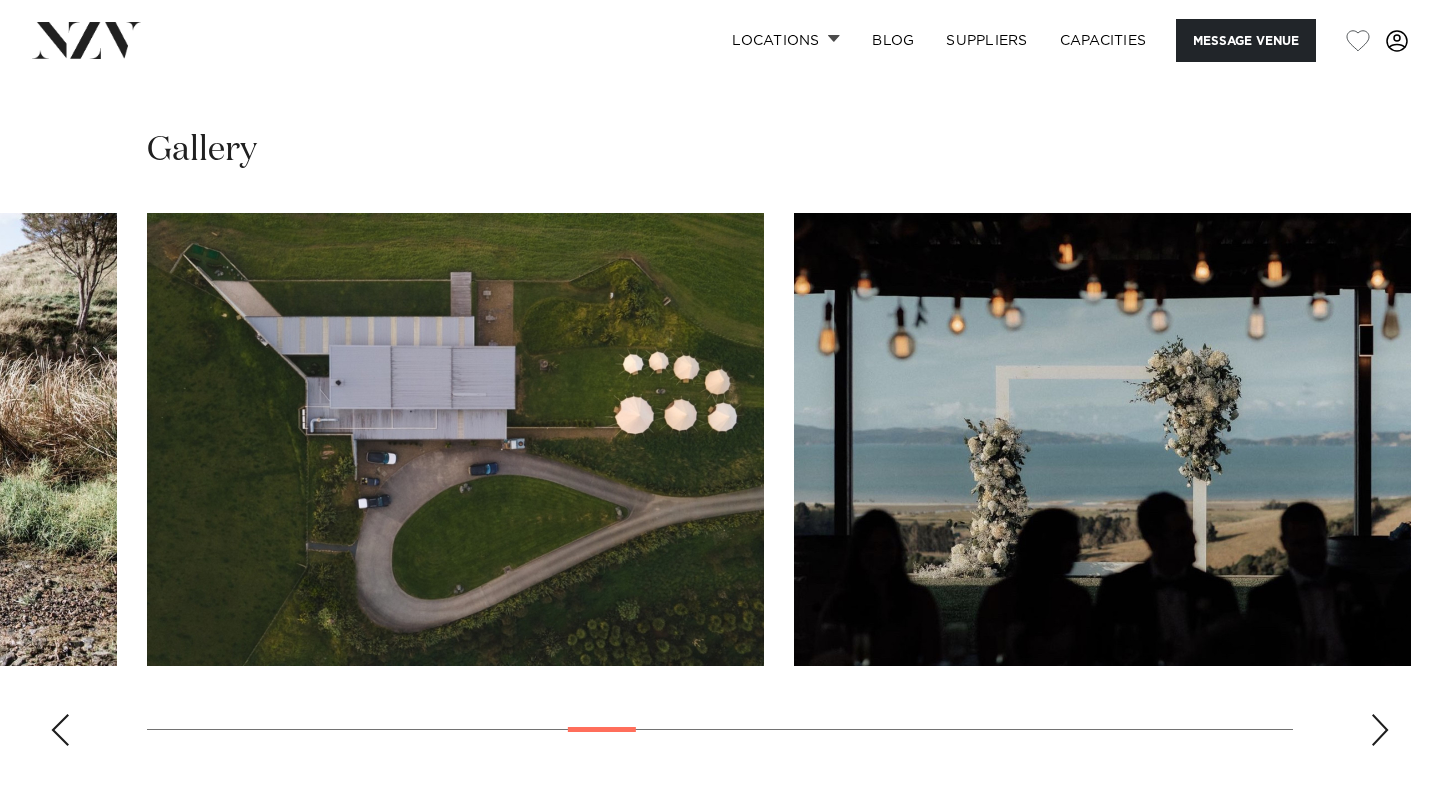 click at bounding box center [1380, 730] 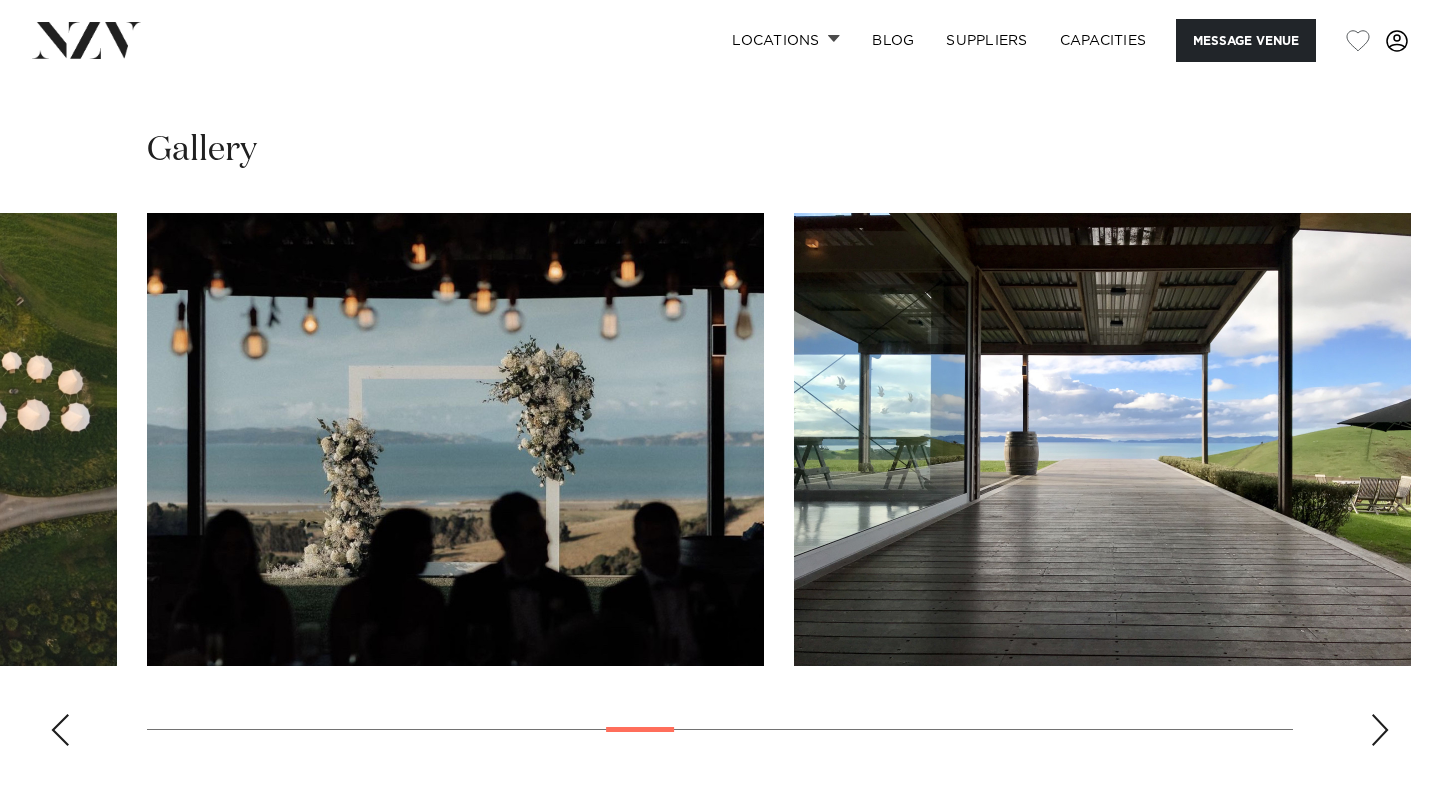 click at bounding box center (1380, 730) 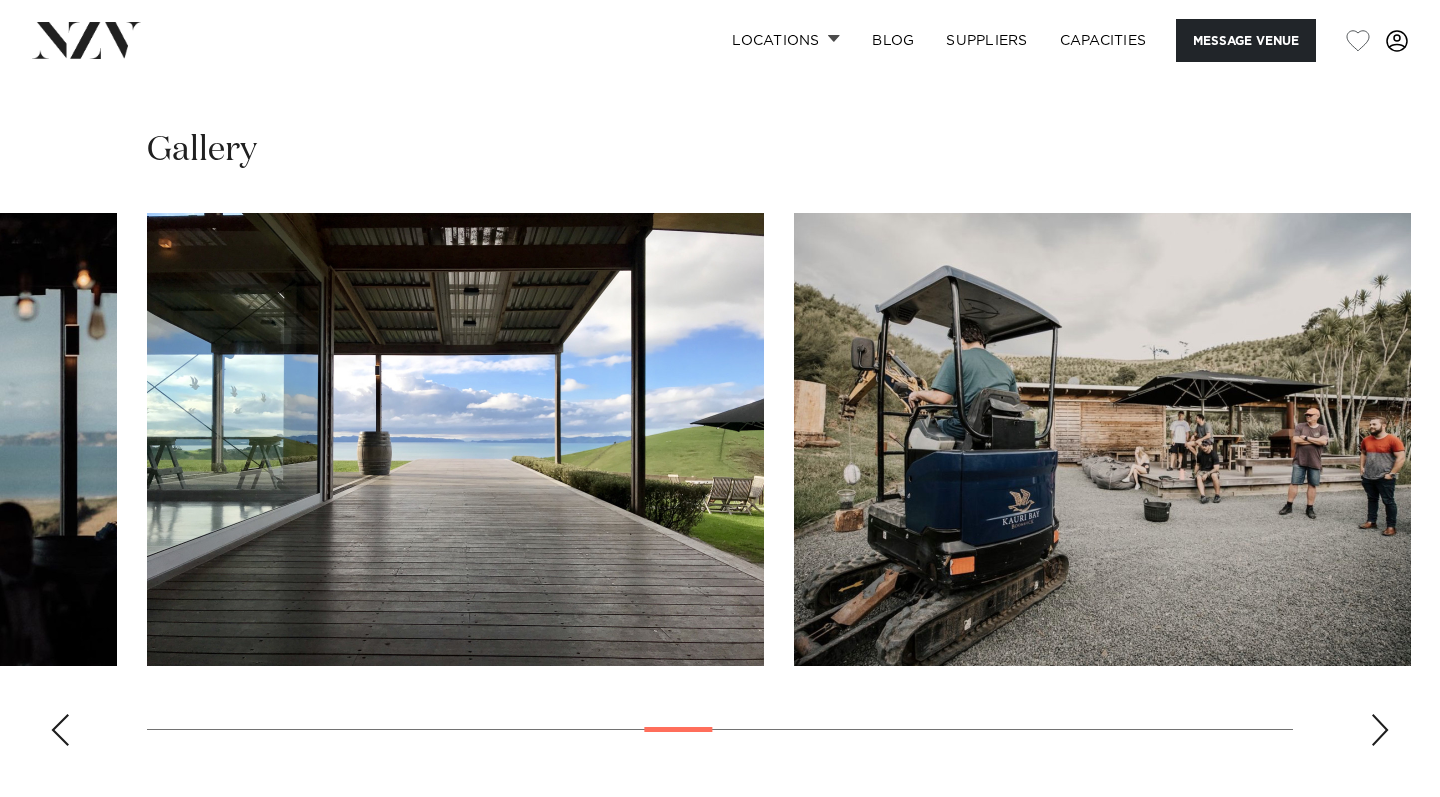 click at bounding box center [1380, 730] 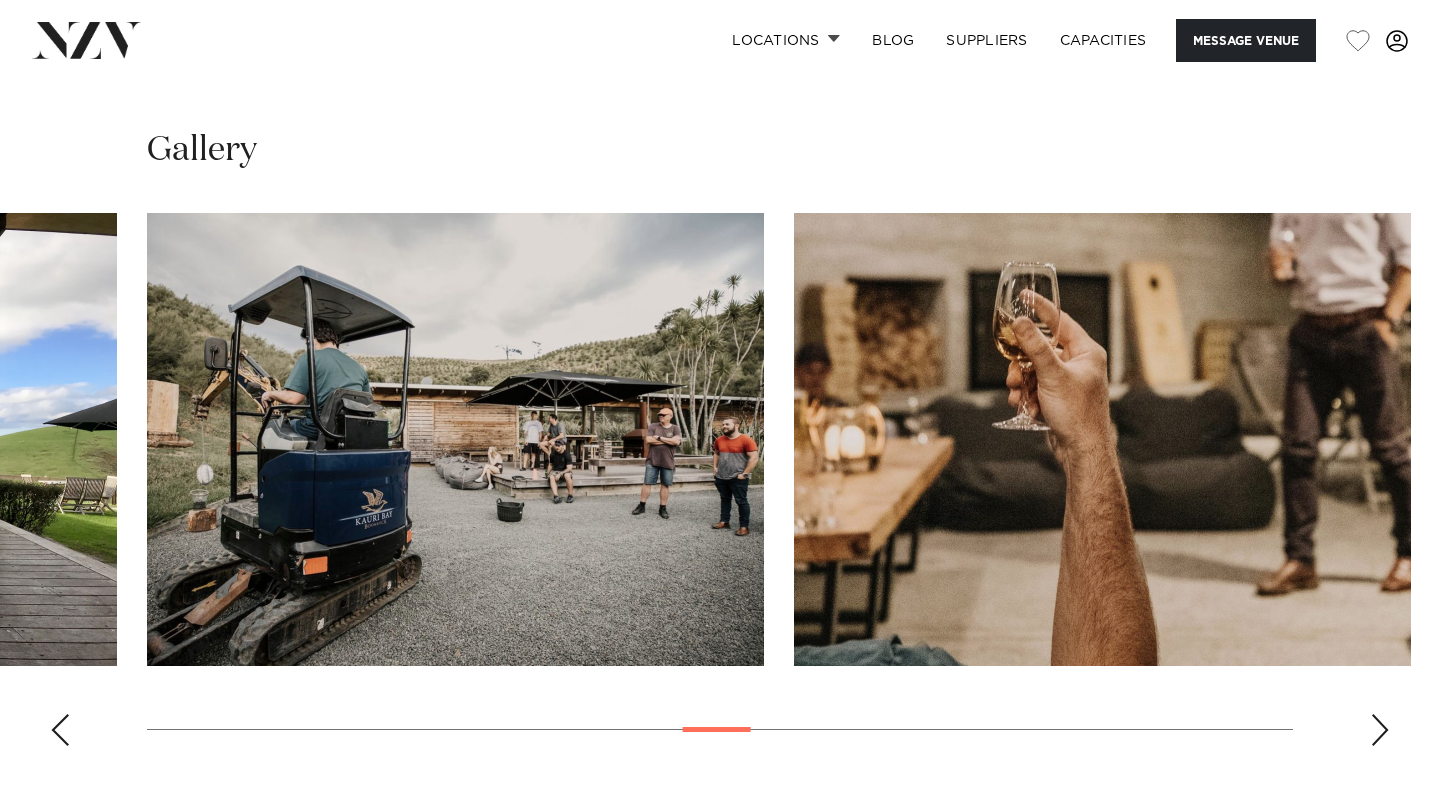 click at bounding box center (1380, 730) 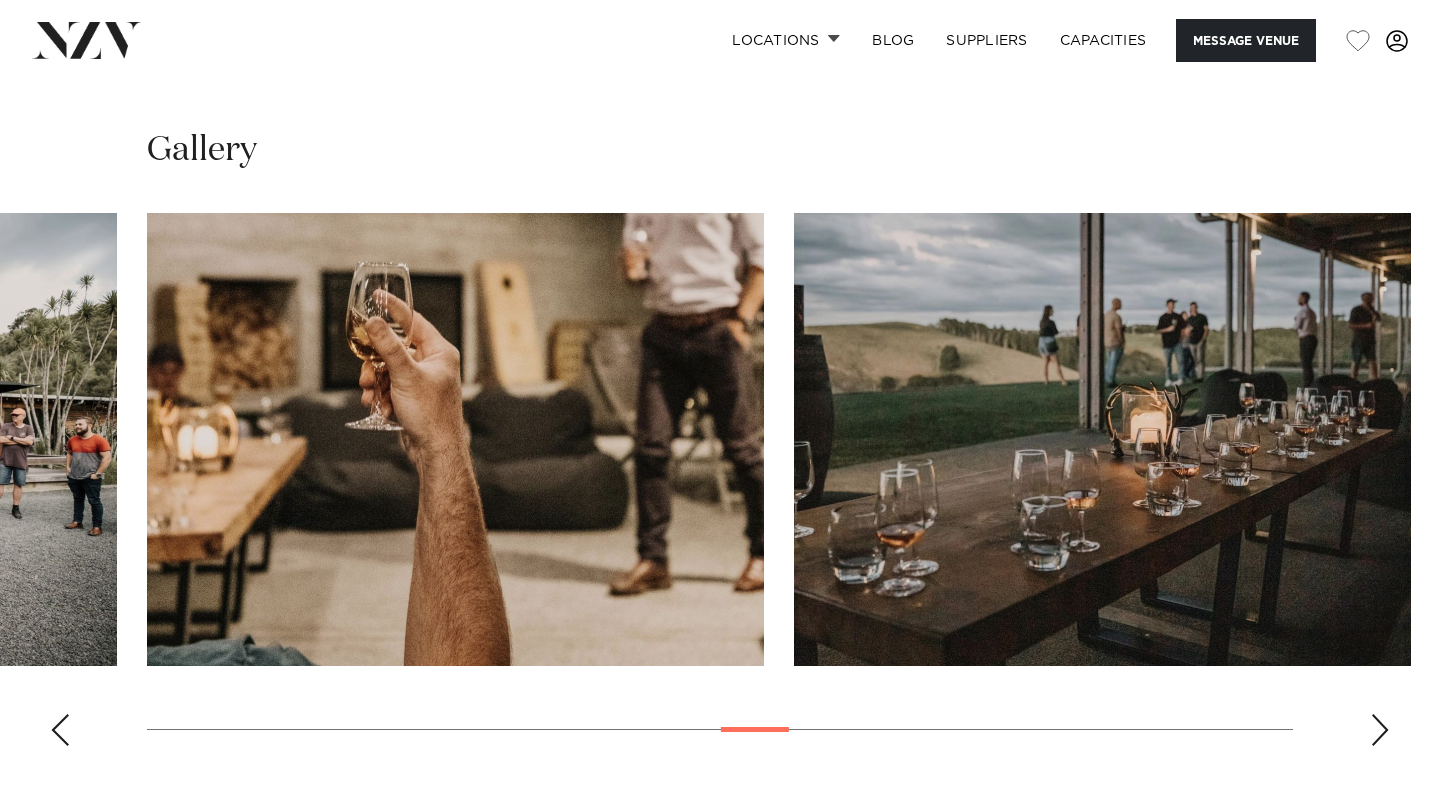 click at bounding box center [1380, 730] 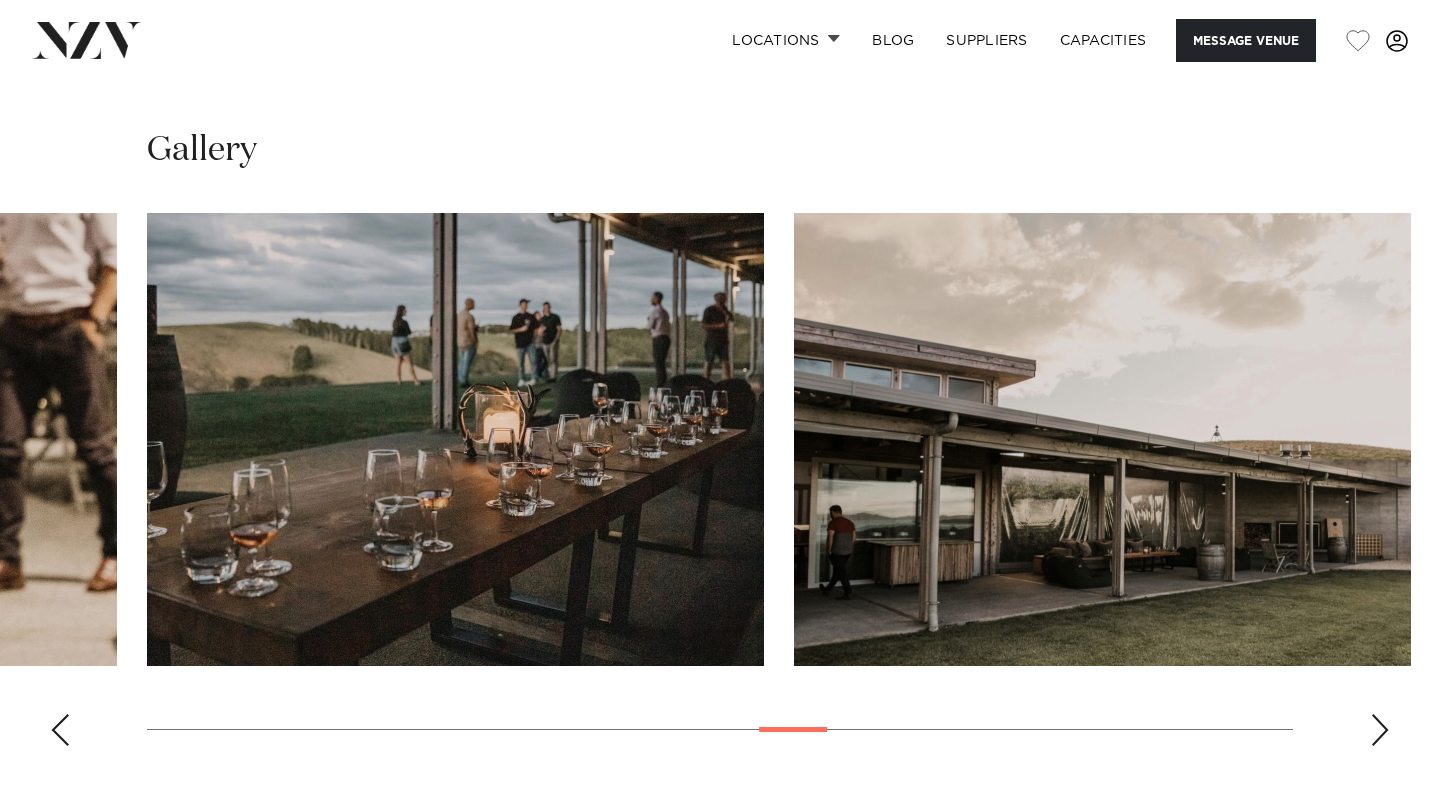 click at bounding box center [1380, 730] 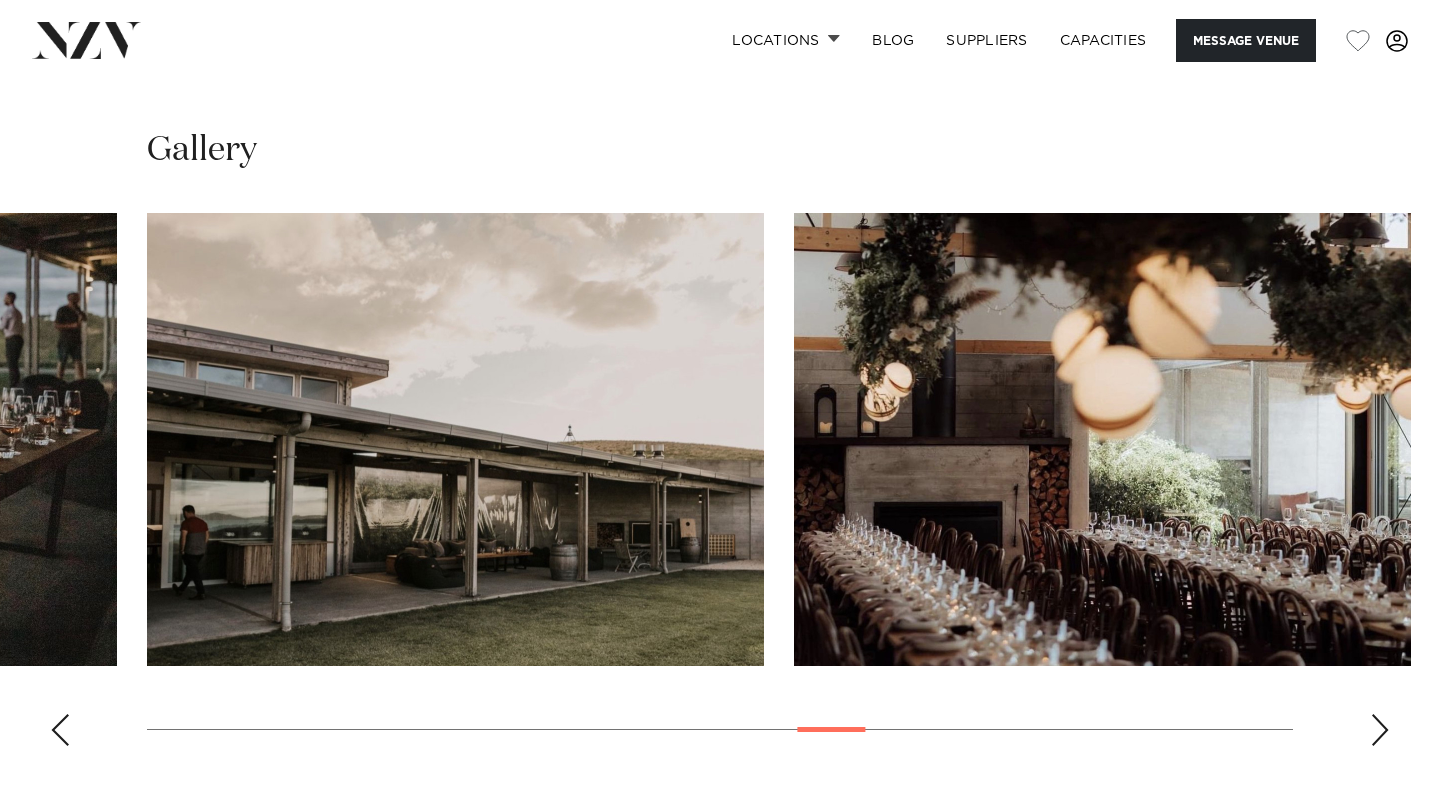 click at bounding box center (1380, 730) 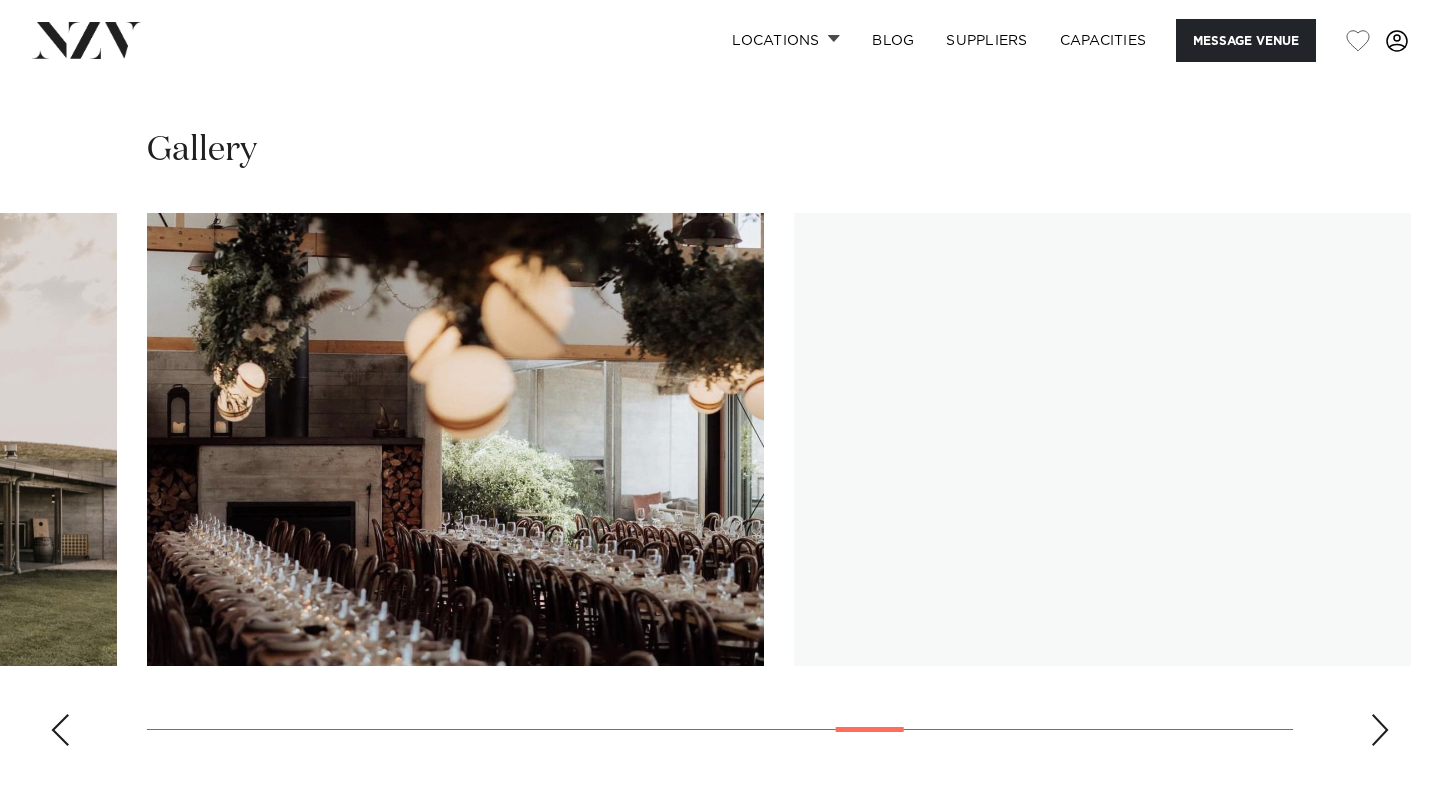 click at bounding box center (1380, 730) 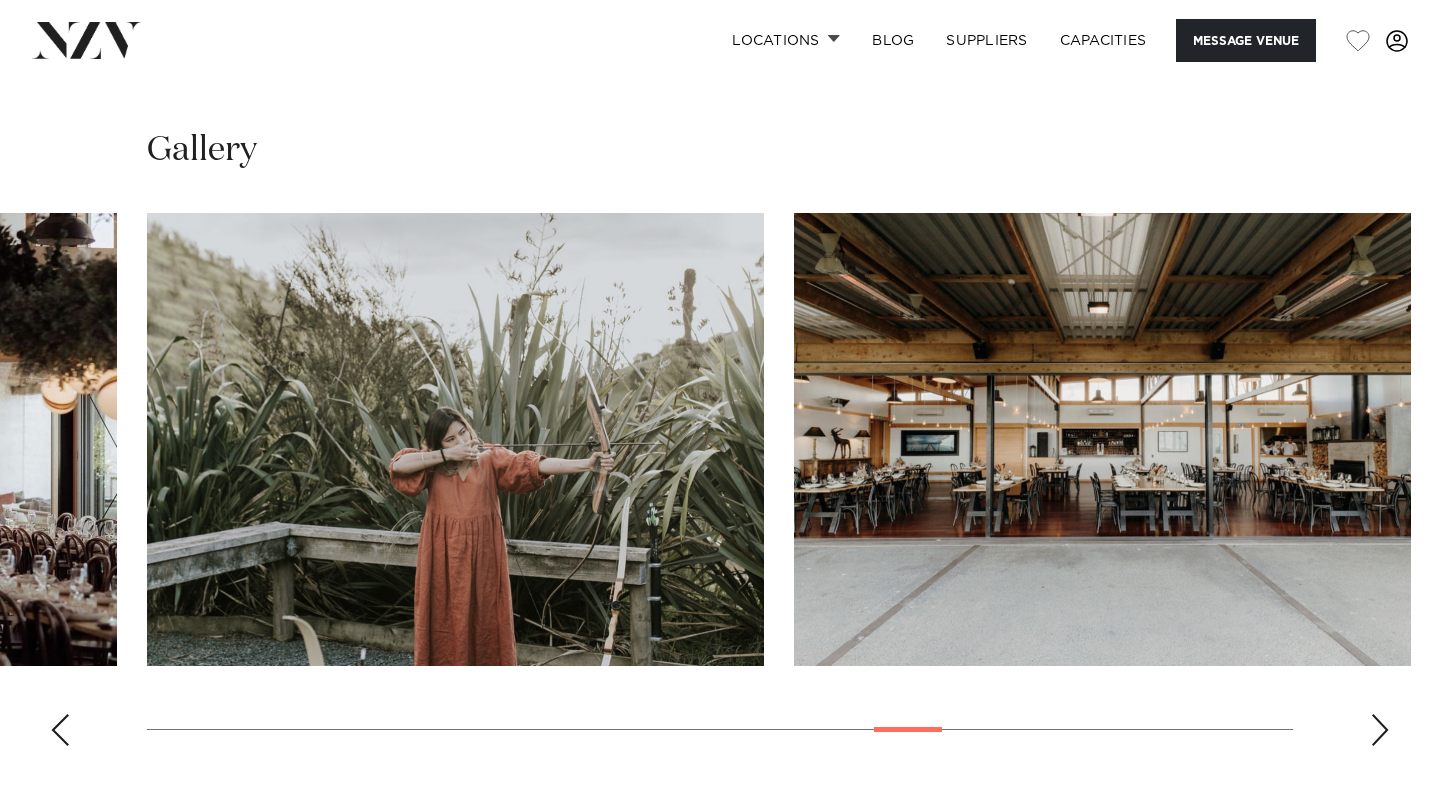 click at bounding box center (1380, 730) 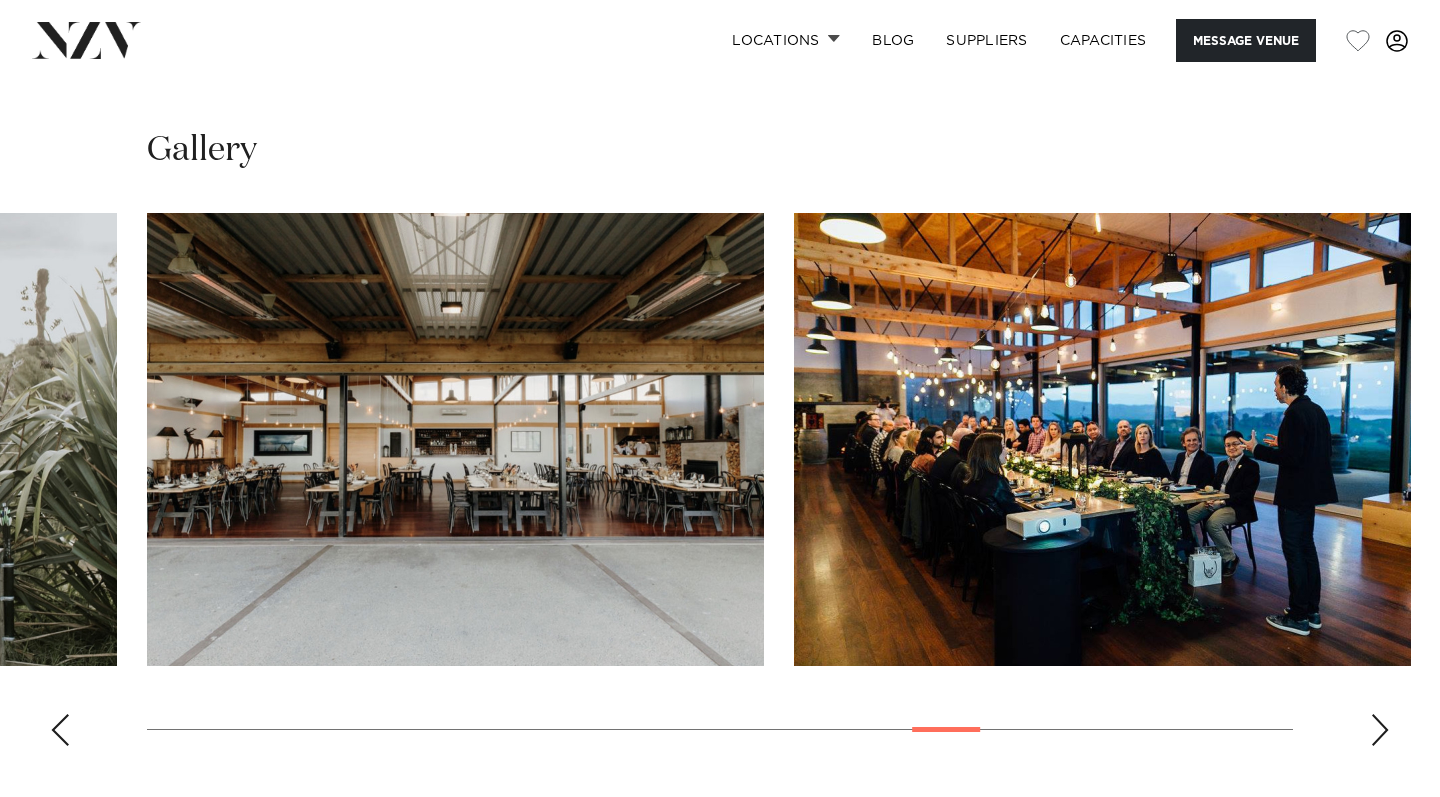 click at bounding box center [1380, 730] 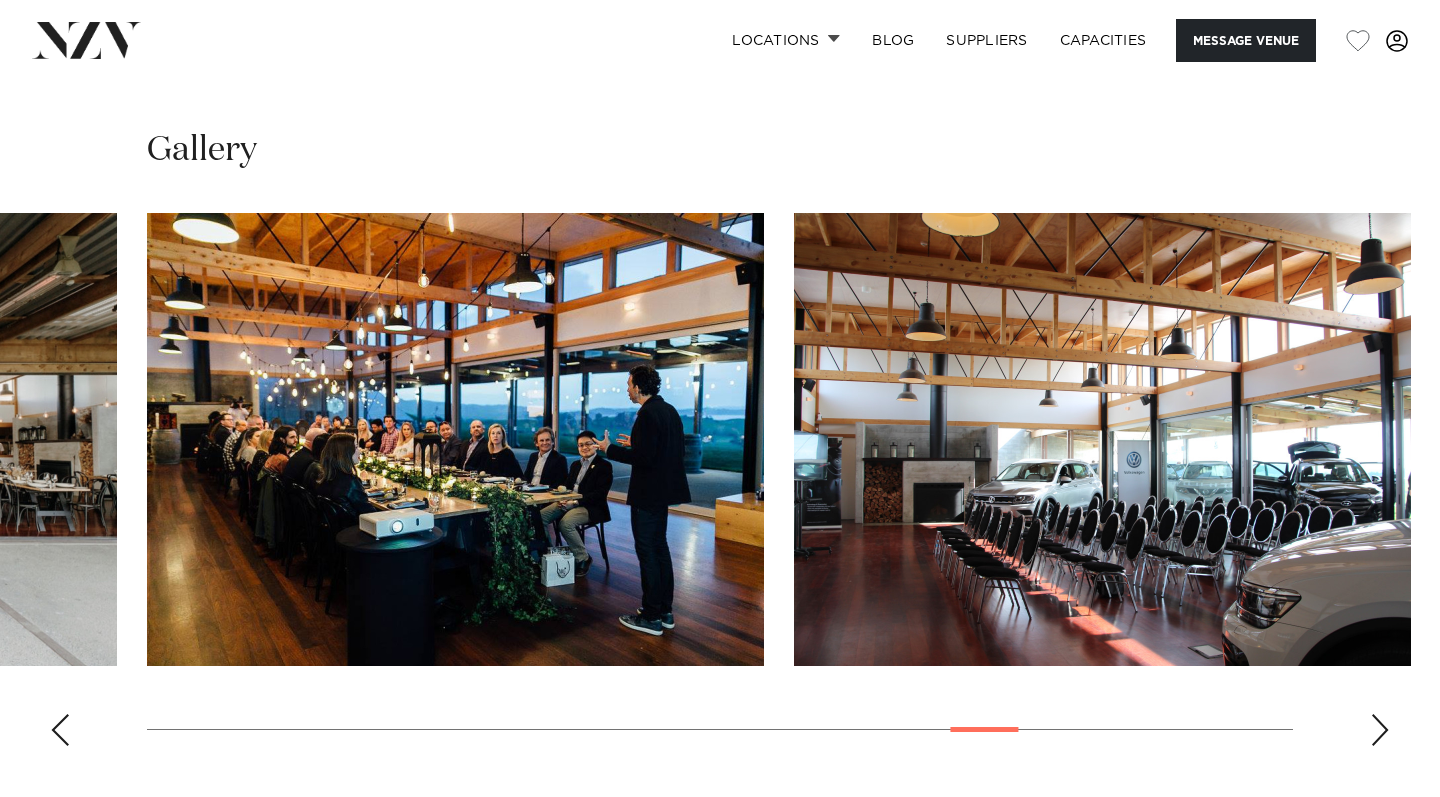 click at bounding box center (1380, 730) 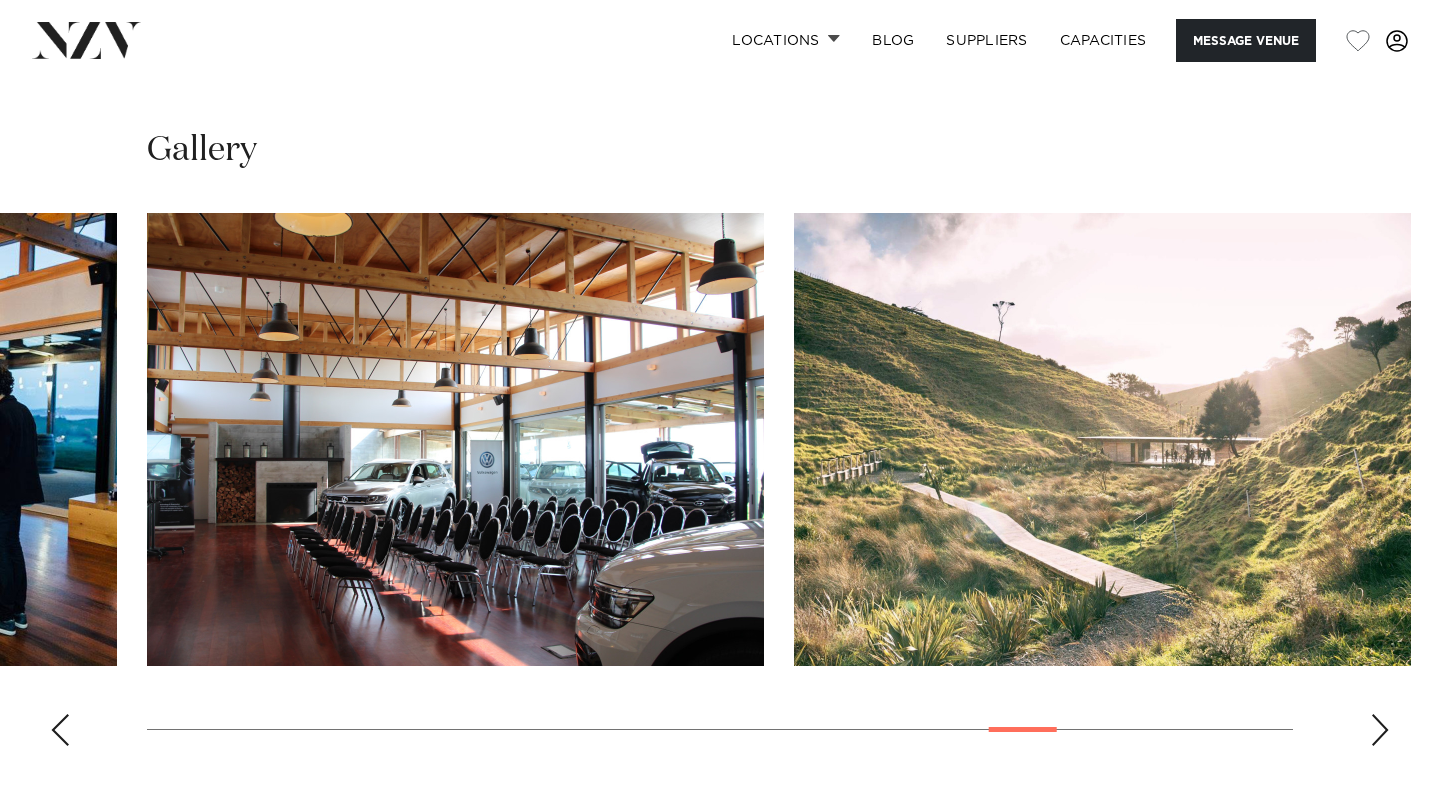 click at bounding box center (1380, 730) 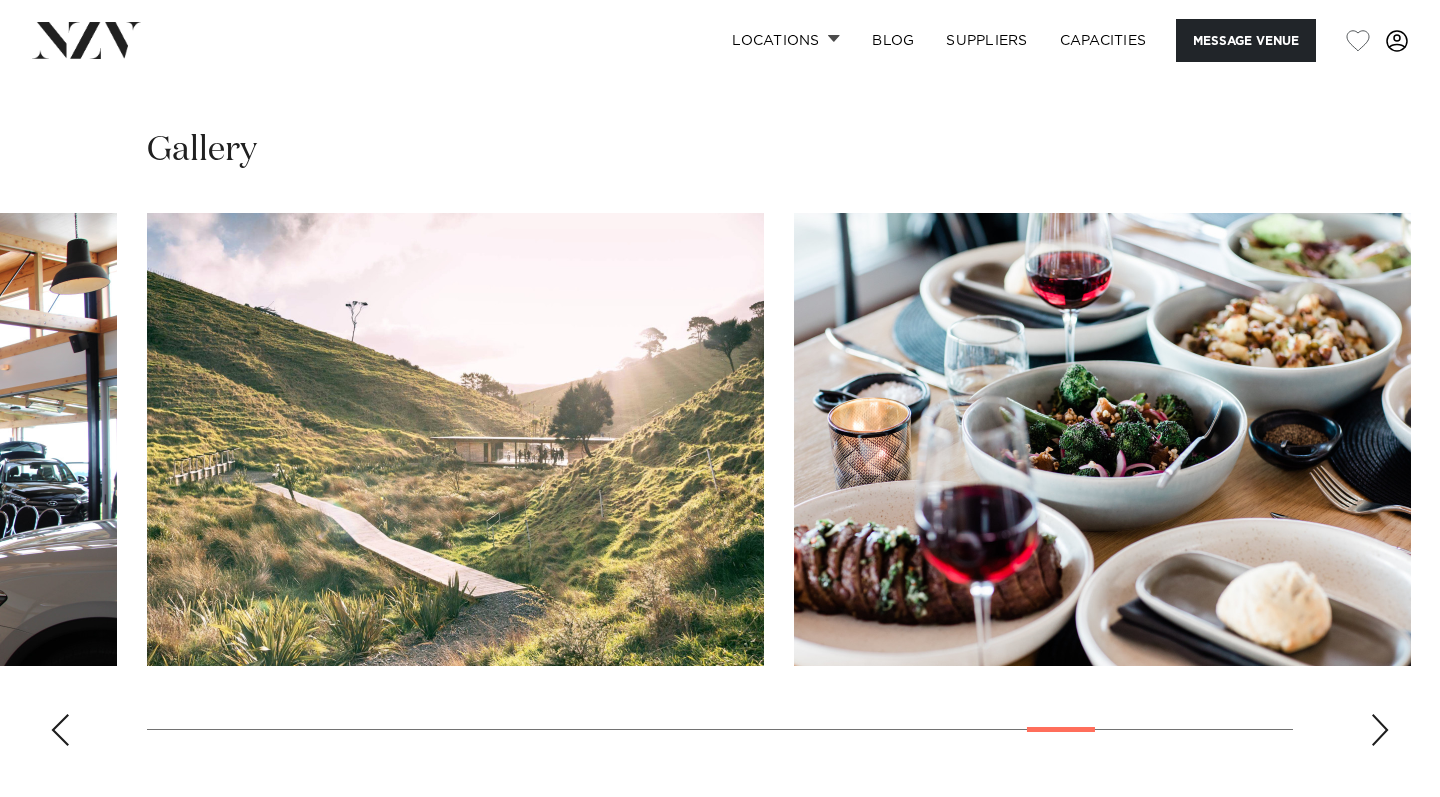 click at bounding box center [1380, 730] 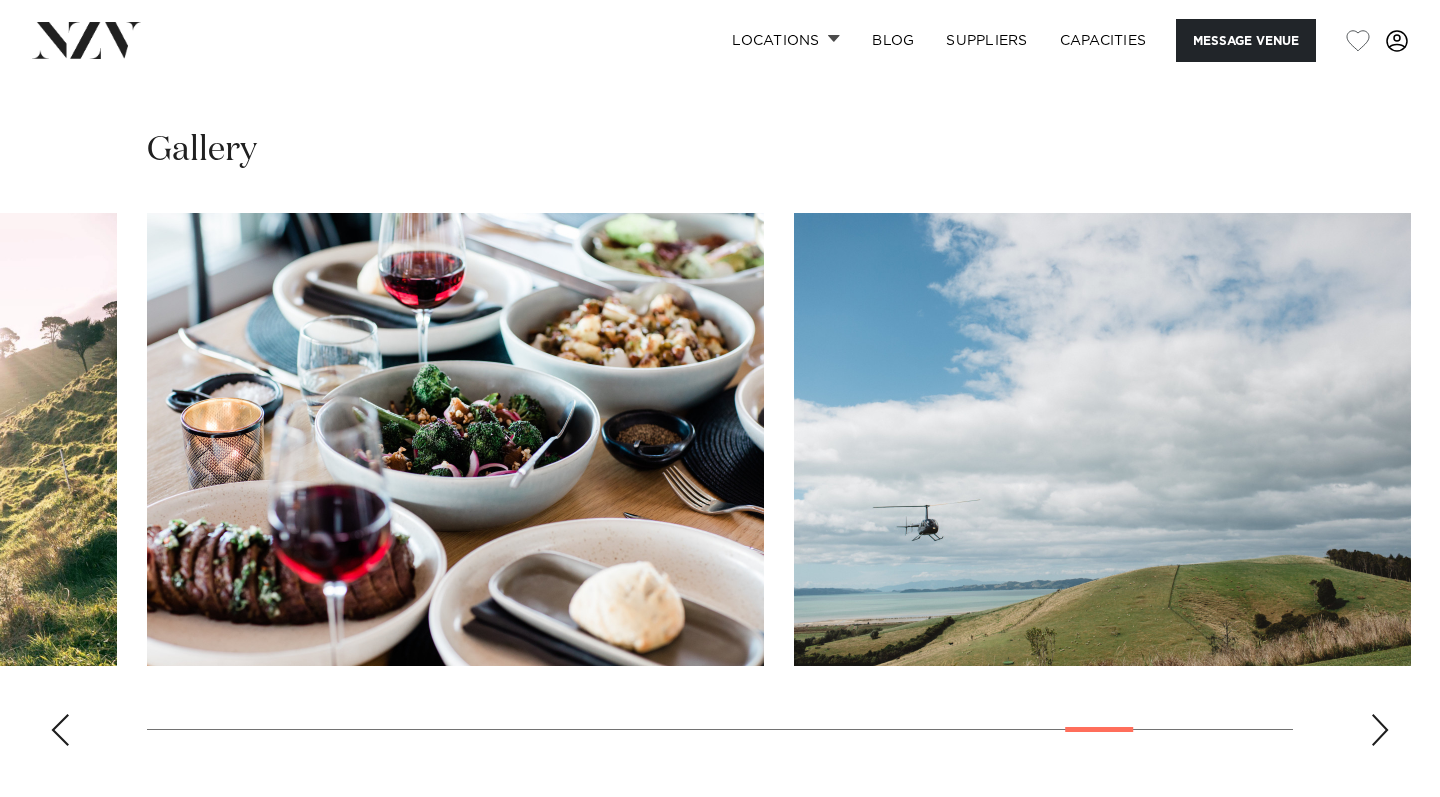 click at bounding box center [1380, 730] 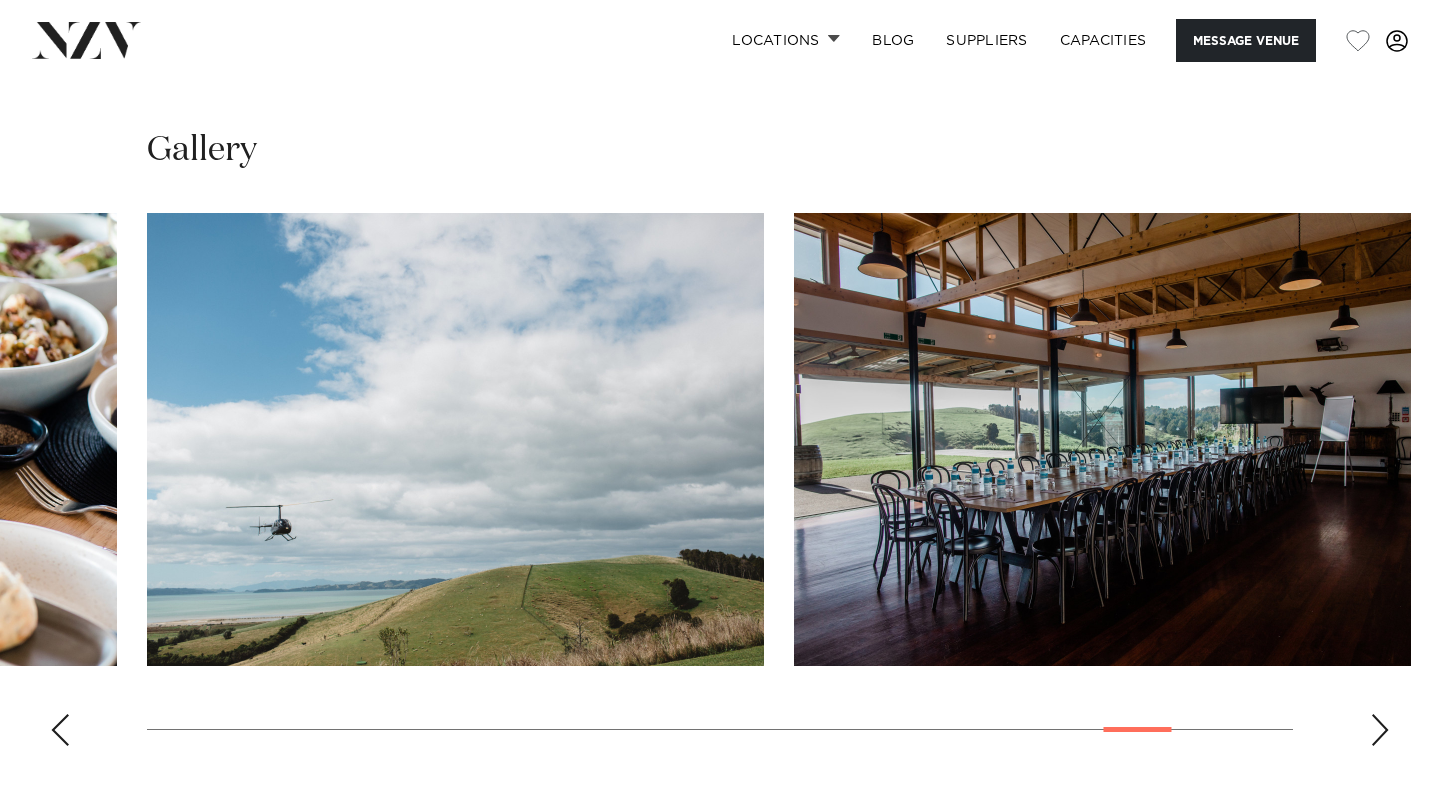 click at bounding box center [1380, 730] 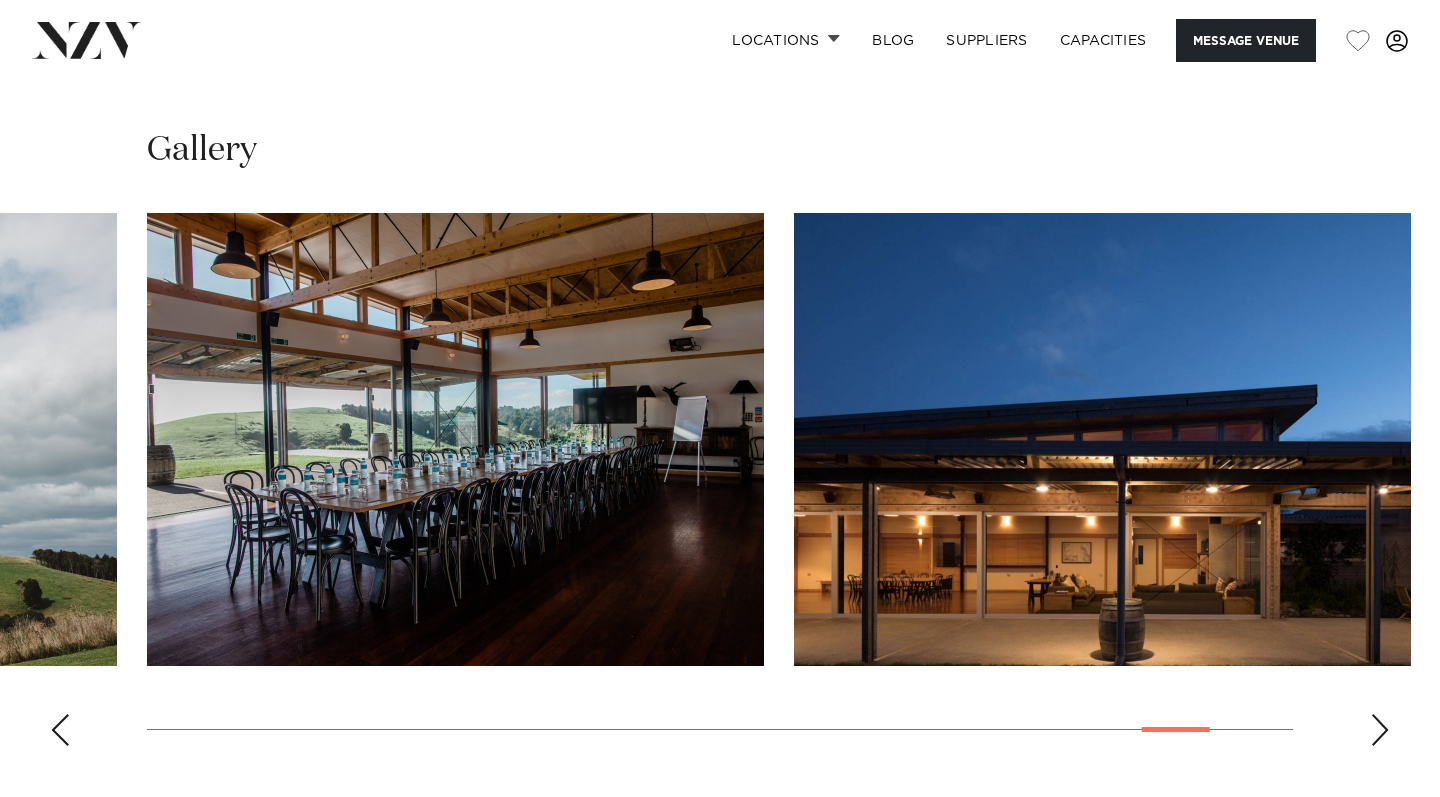 click at bounding box center [1380, 730] 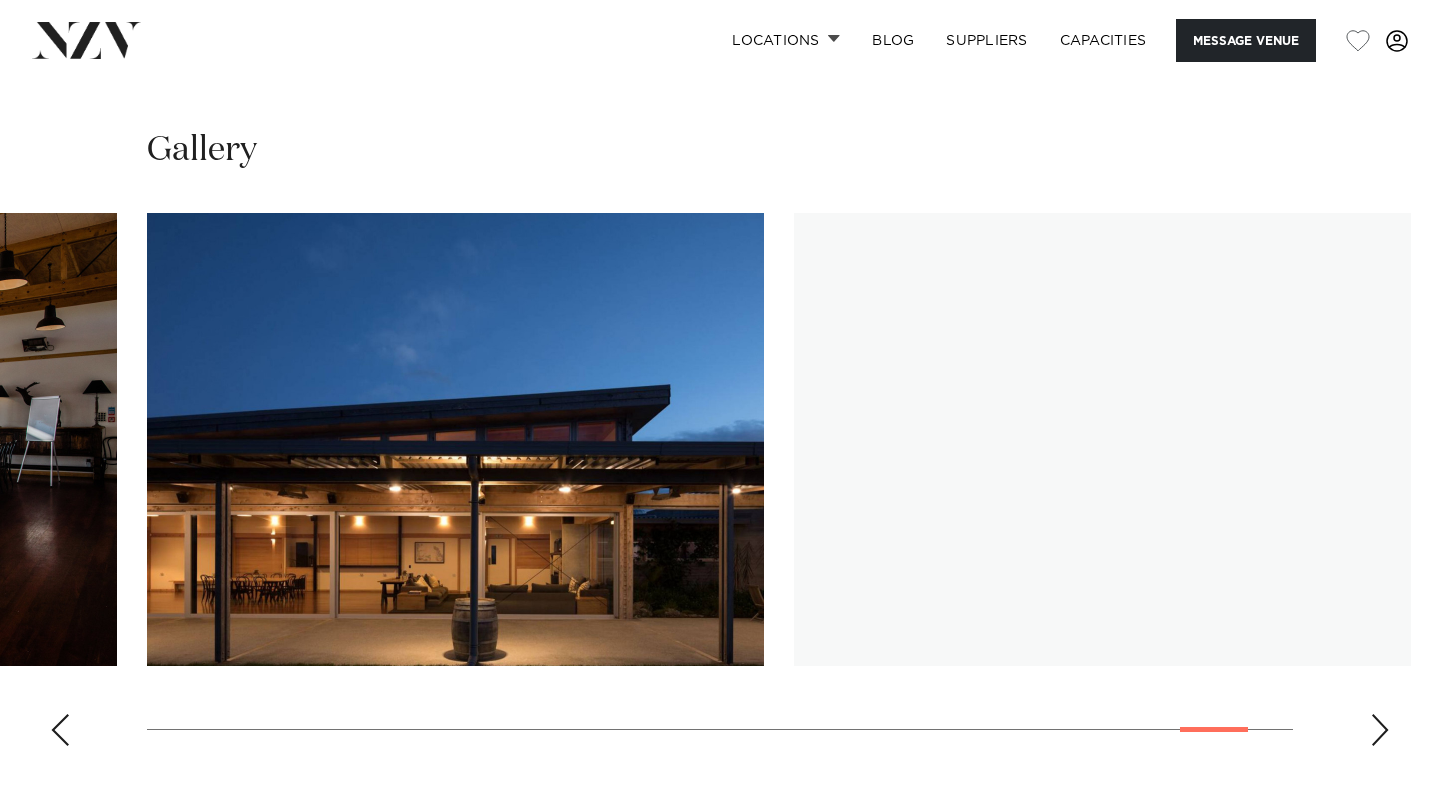 click at bounding box center (1380, 730) 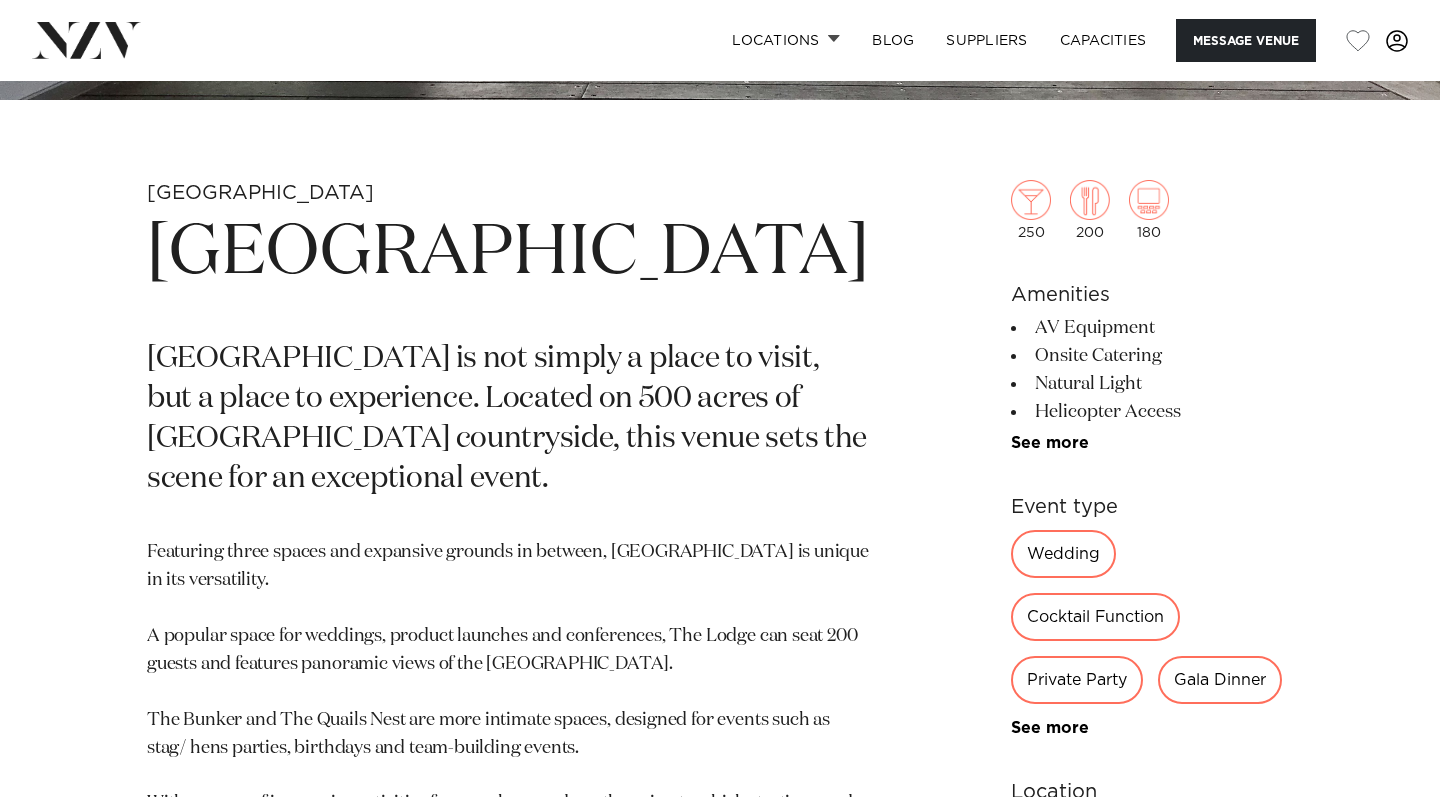 scroll, scrollTop: 660, scrollLeft: 0, axis: vertical 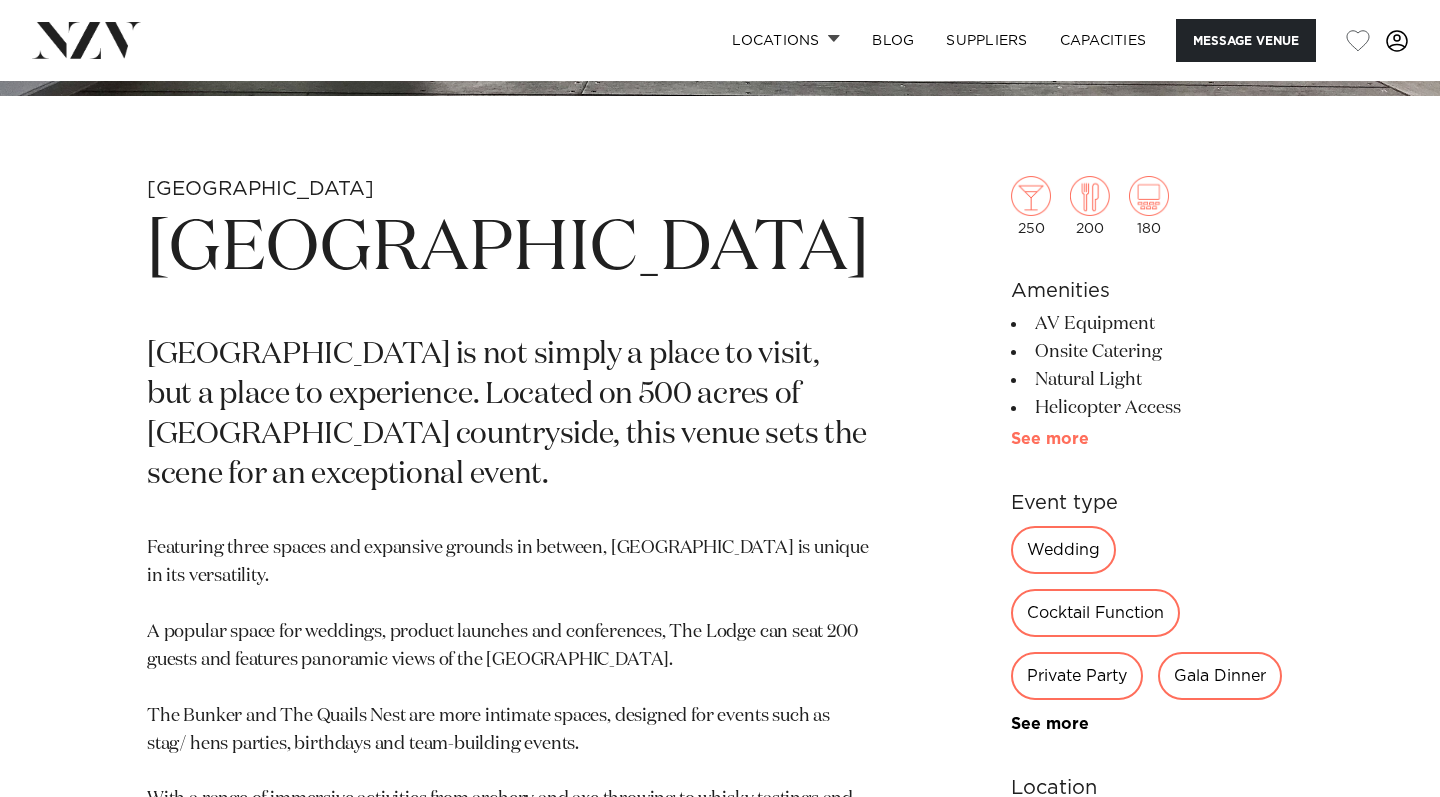 click on "See more" at bounding box center [1089, 439] 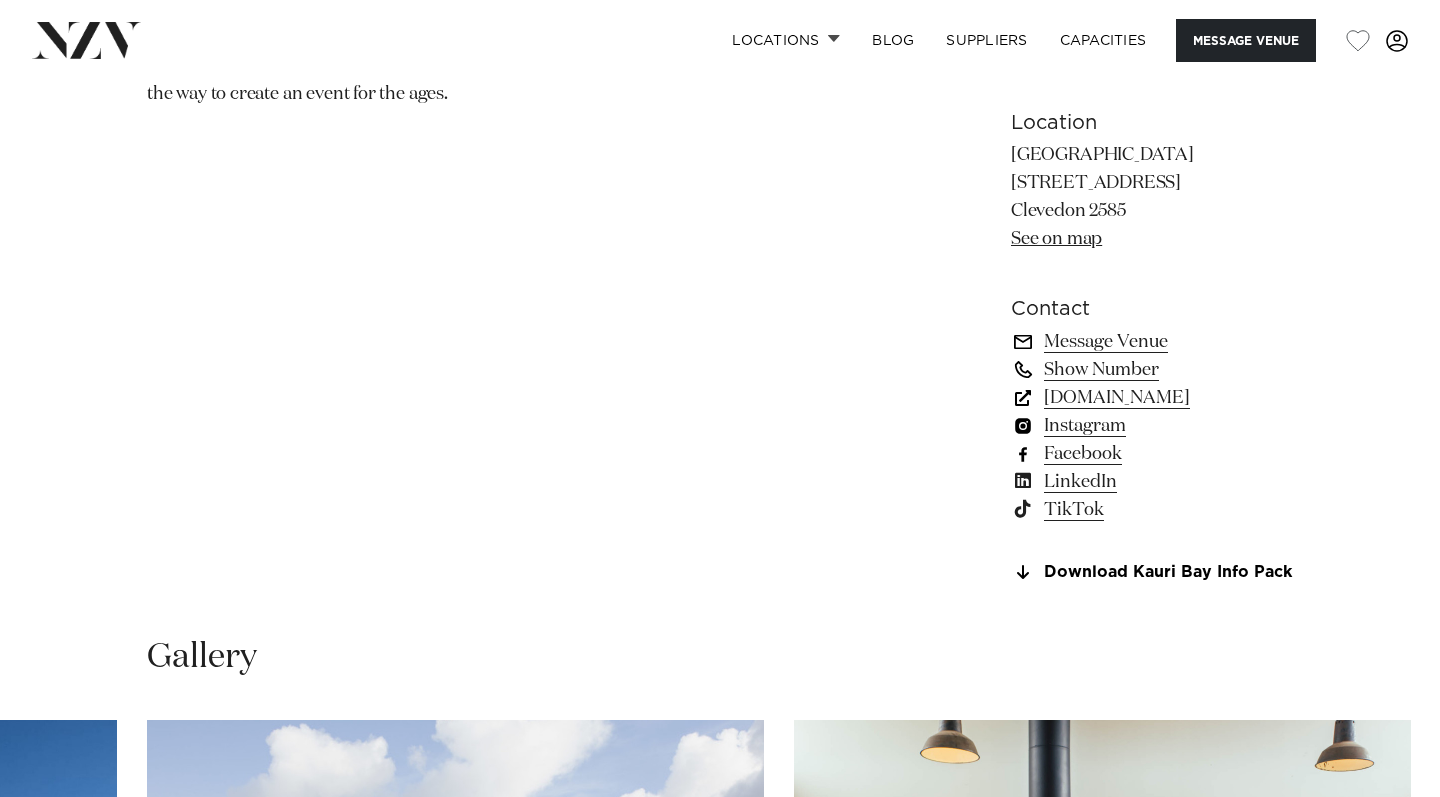 scroll, scrollTop: 1550, scrollLeft: 0, axis: vertical 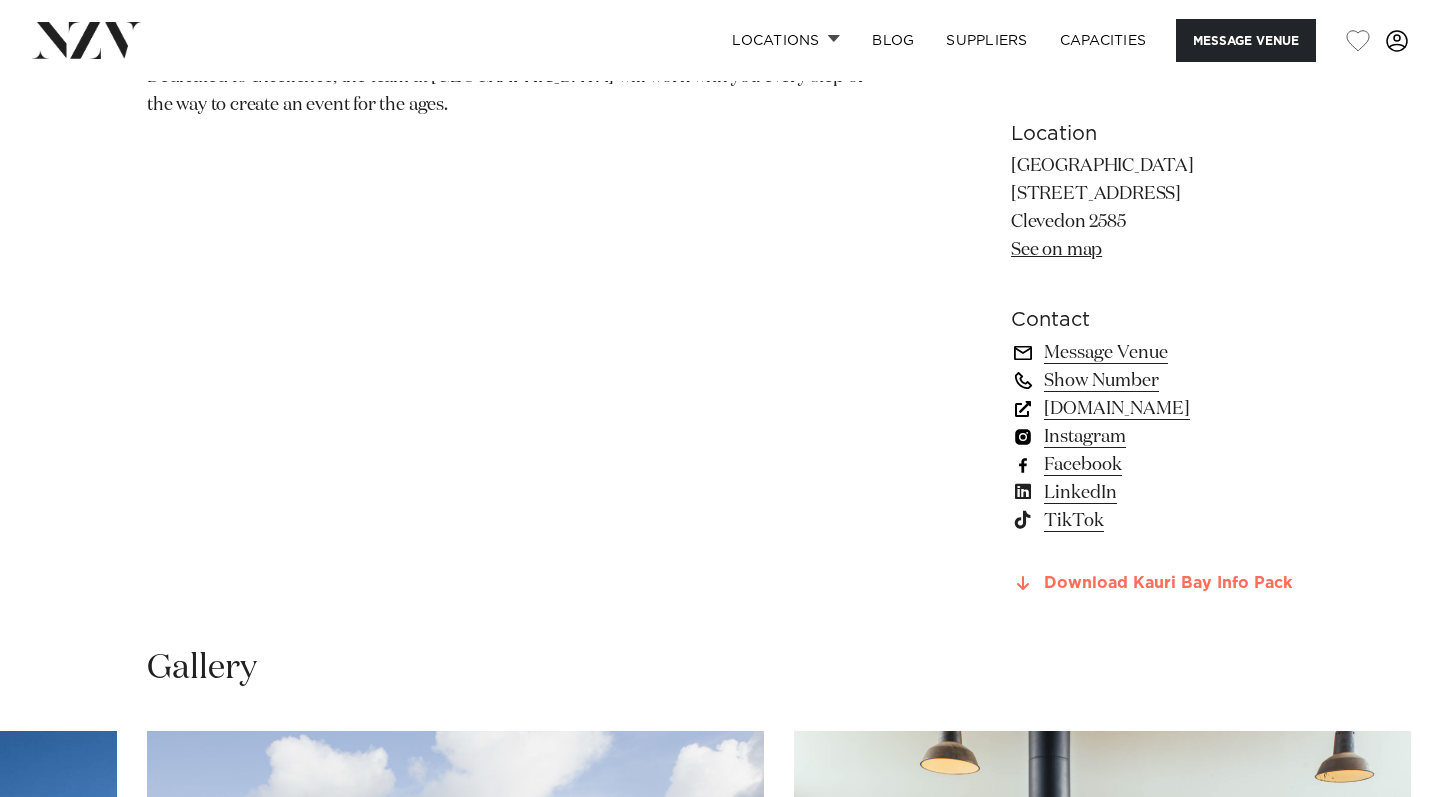 click on "Download Kauri Bay Info Pack" at bounding box center [1152, 584] 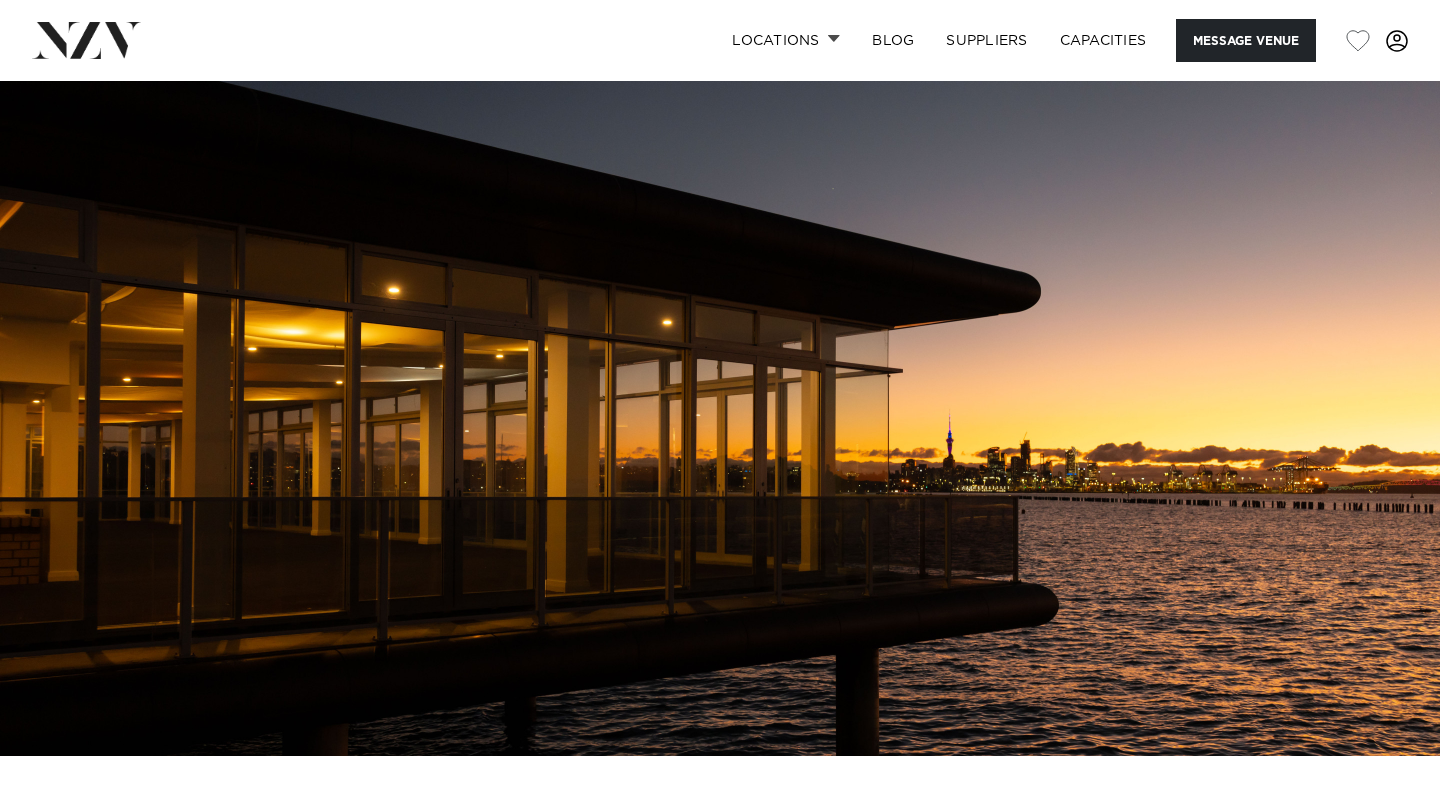scroll, scrollTop: 0, scrollLeft: 0, axis: both 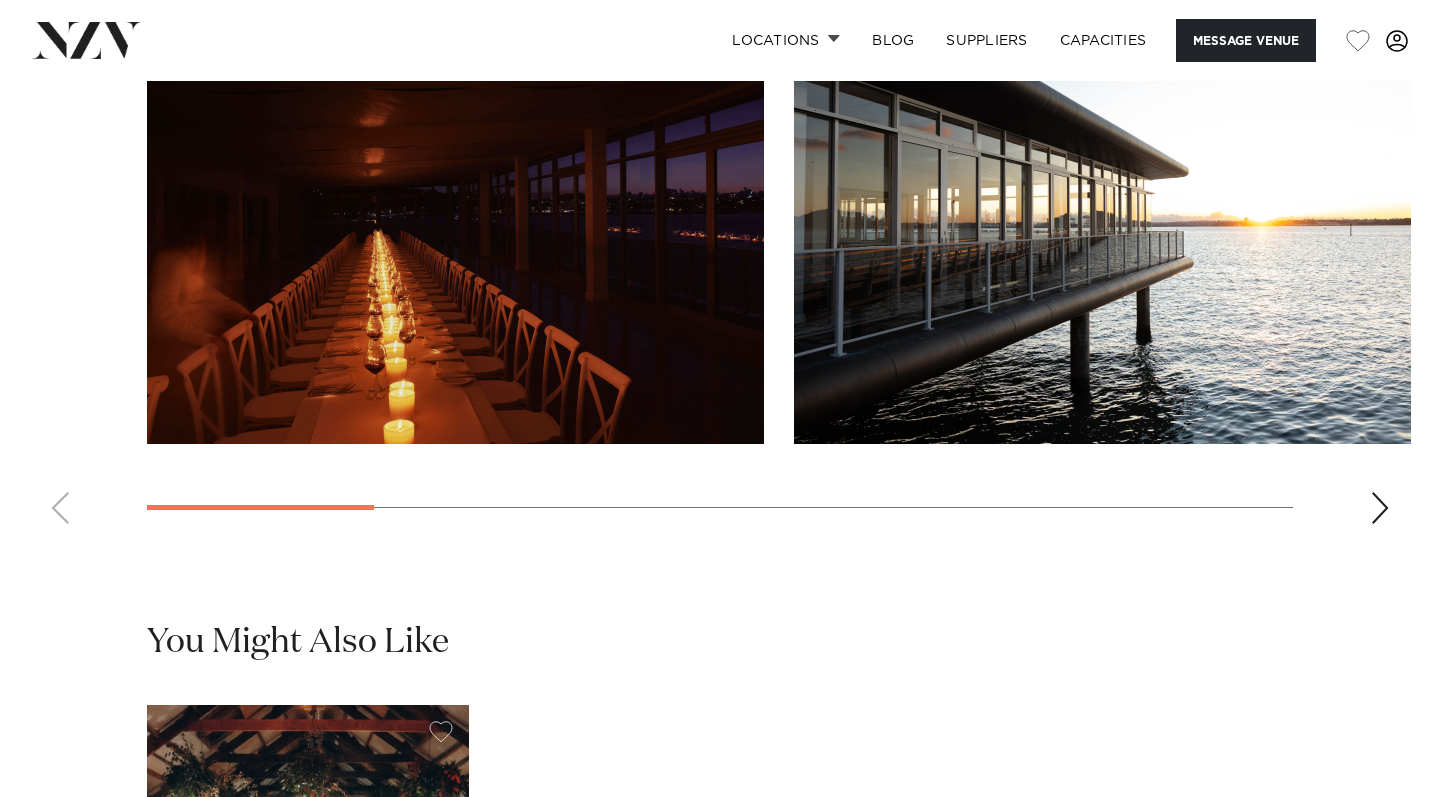 click at bounding box center [1380, 508] 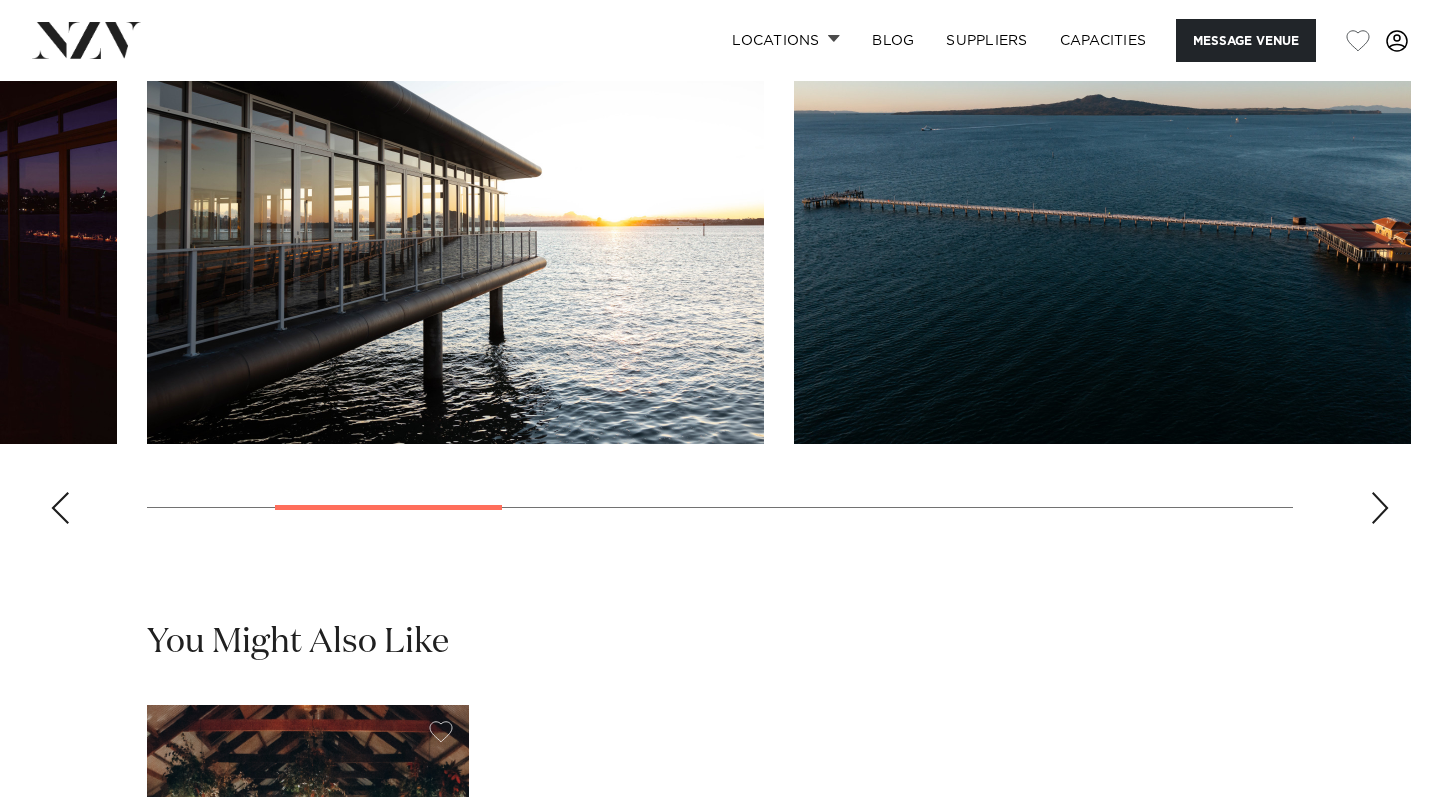 click at bounding box center [1380, 508] 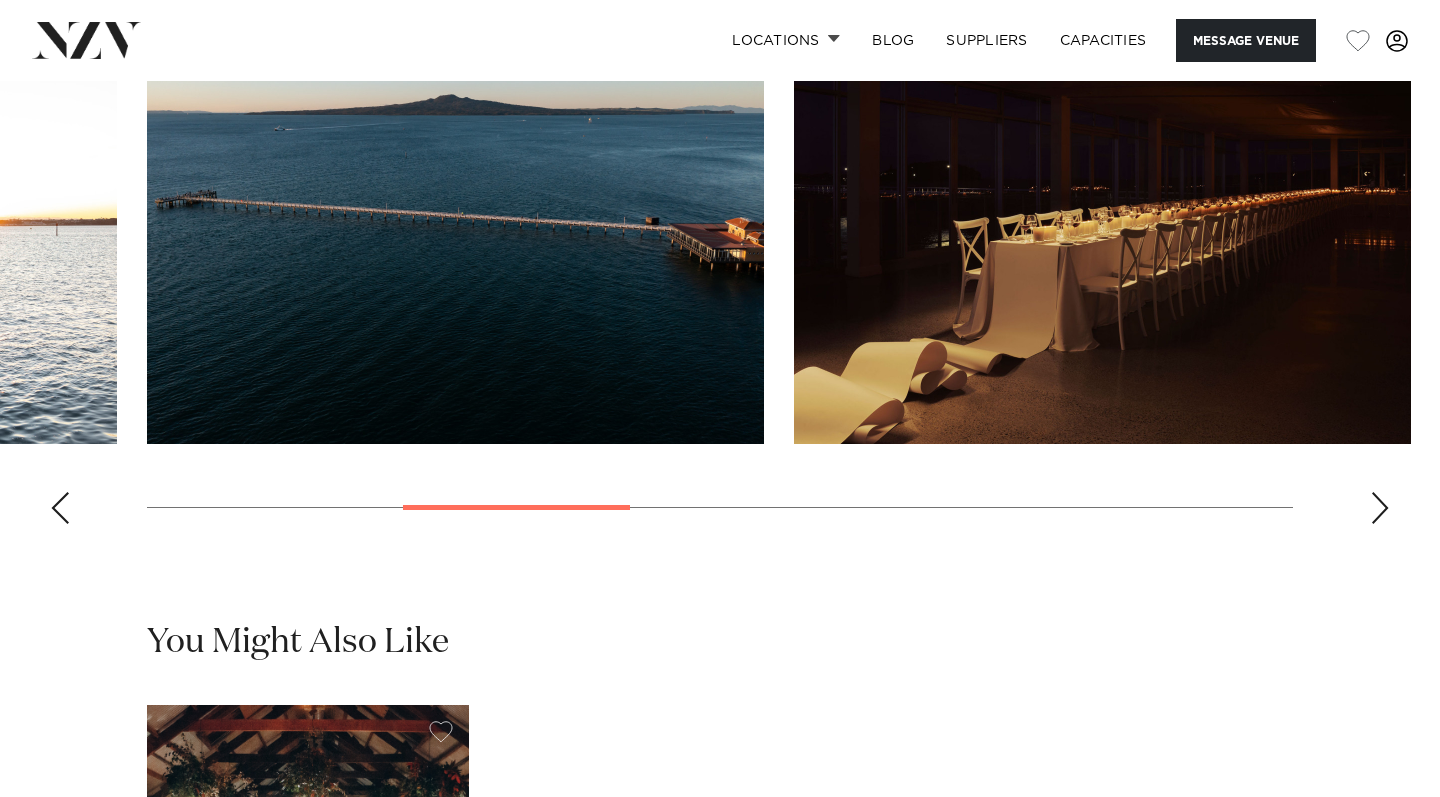 click at bounding box center (1380, 508) 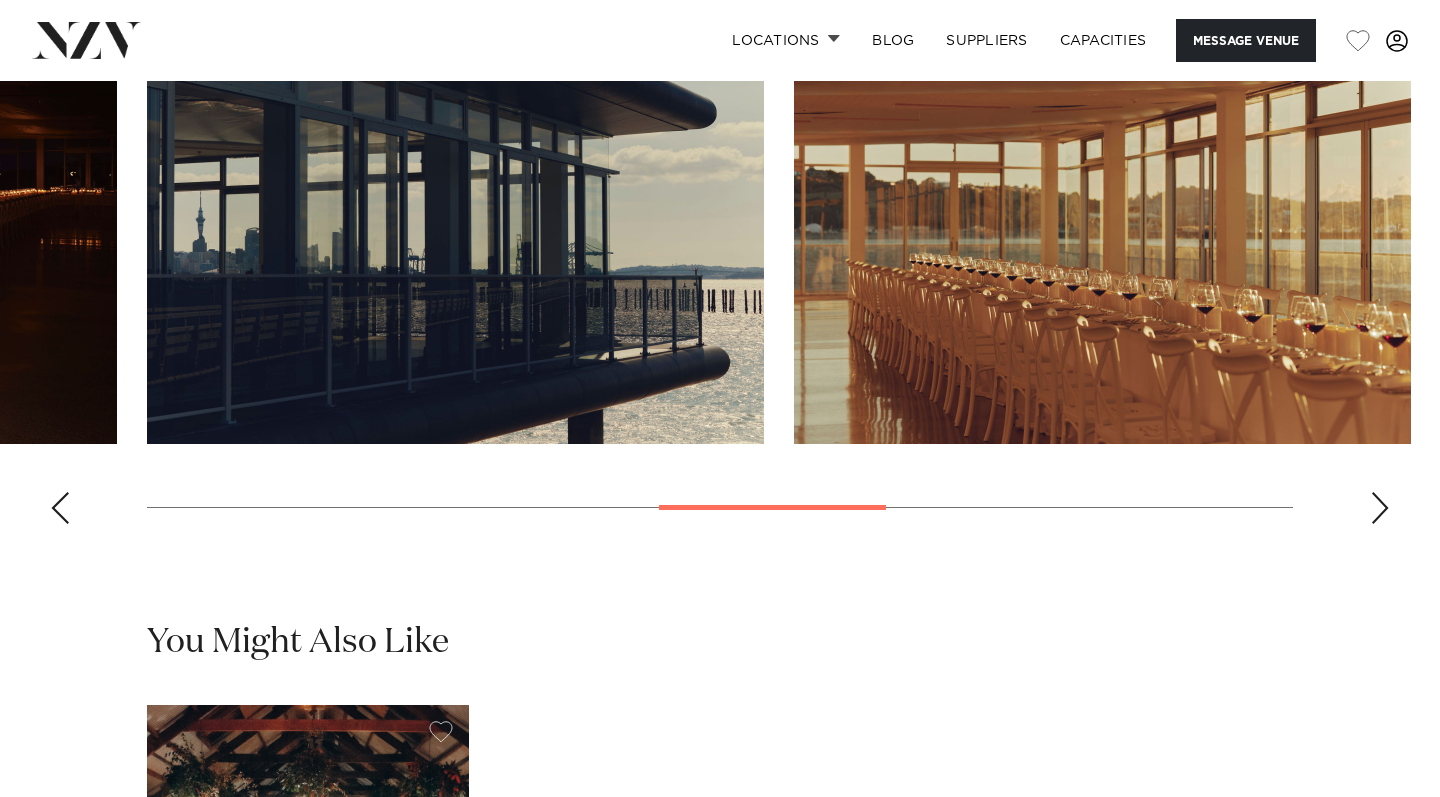 click at bounding box center [1380, 508] 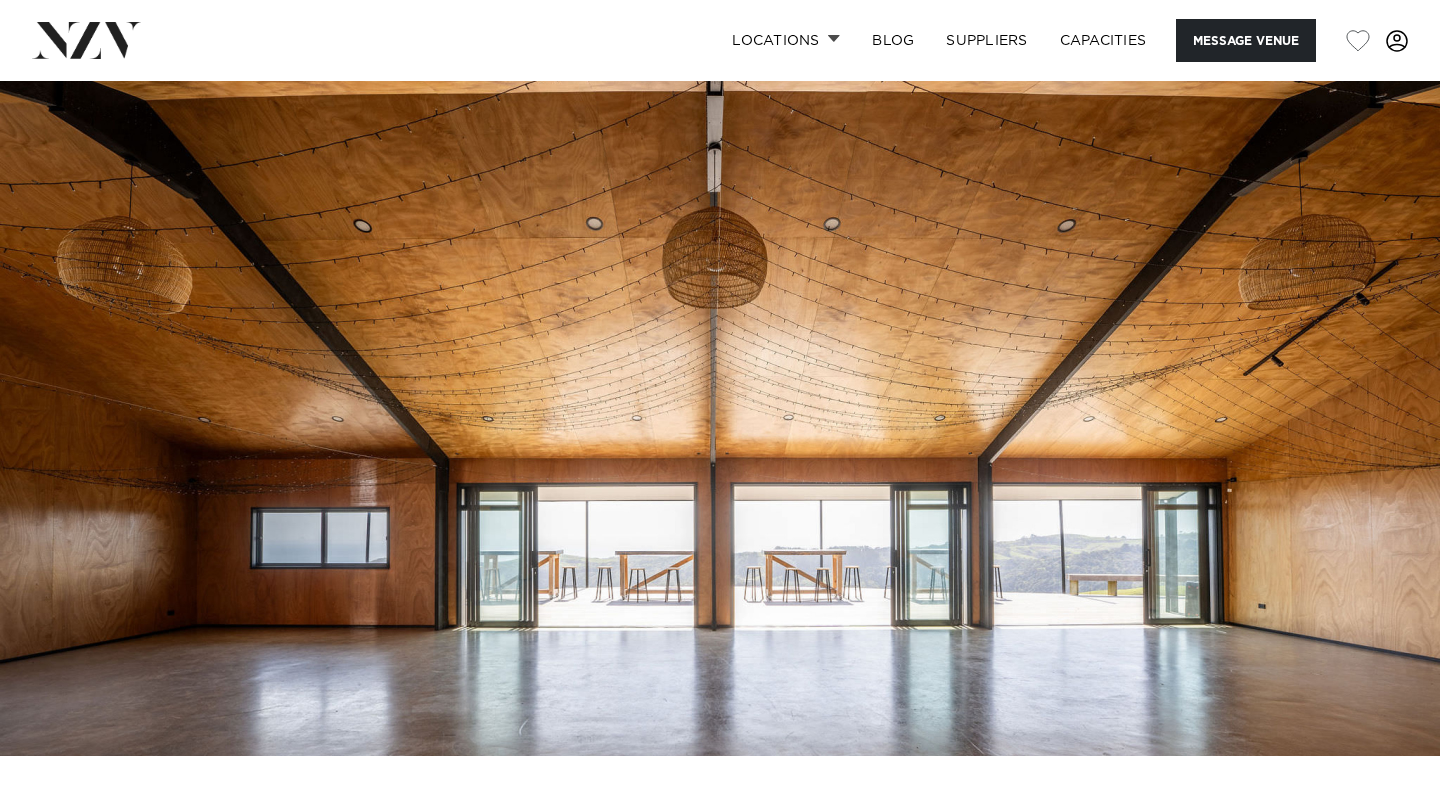 scroll, scrollTop: 0, scrollLeft: 0, axis: both 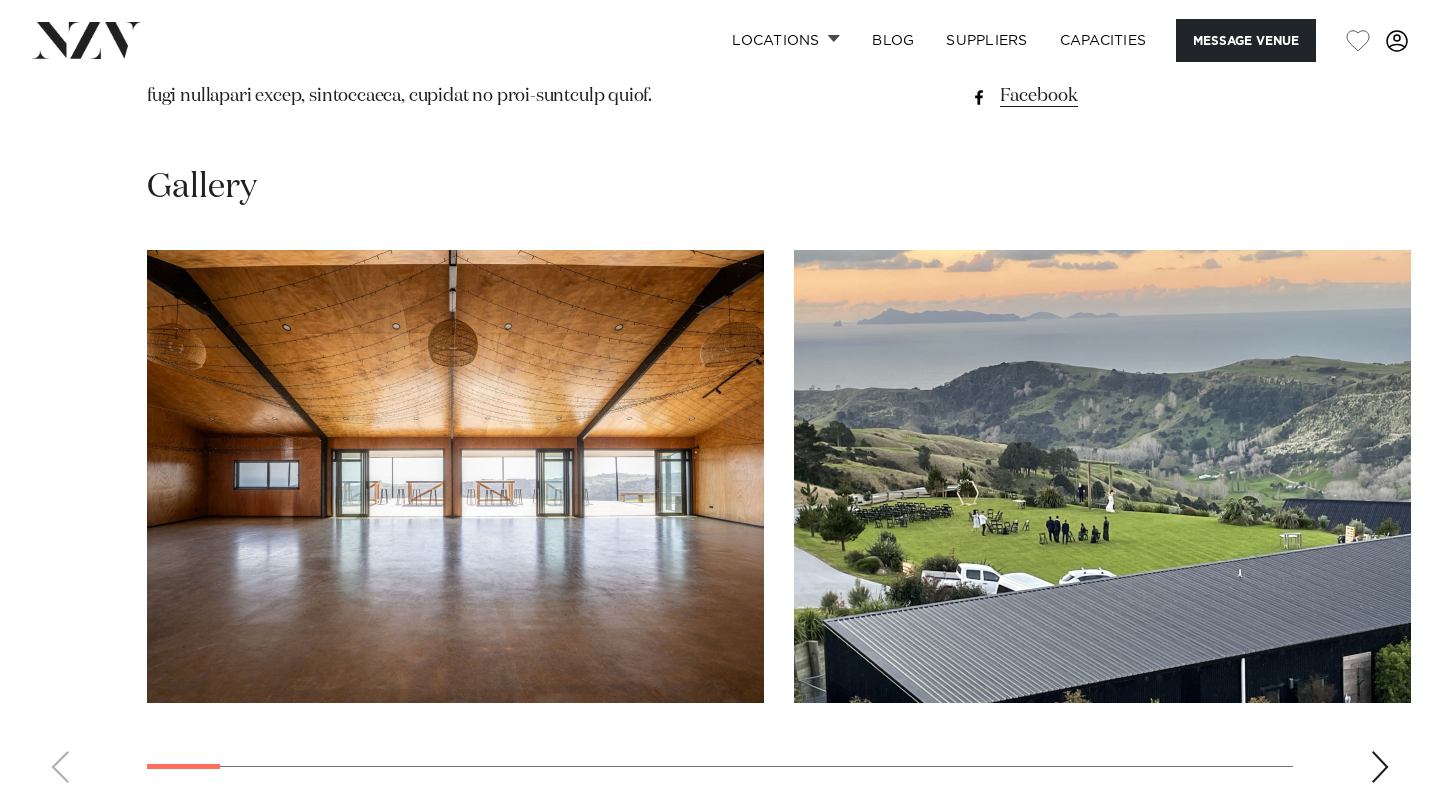 click at bounding box center (1380, 767) 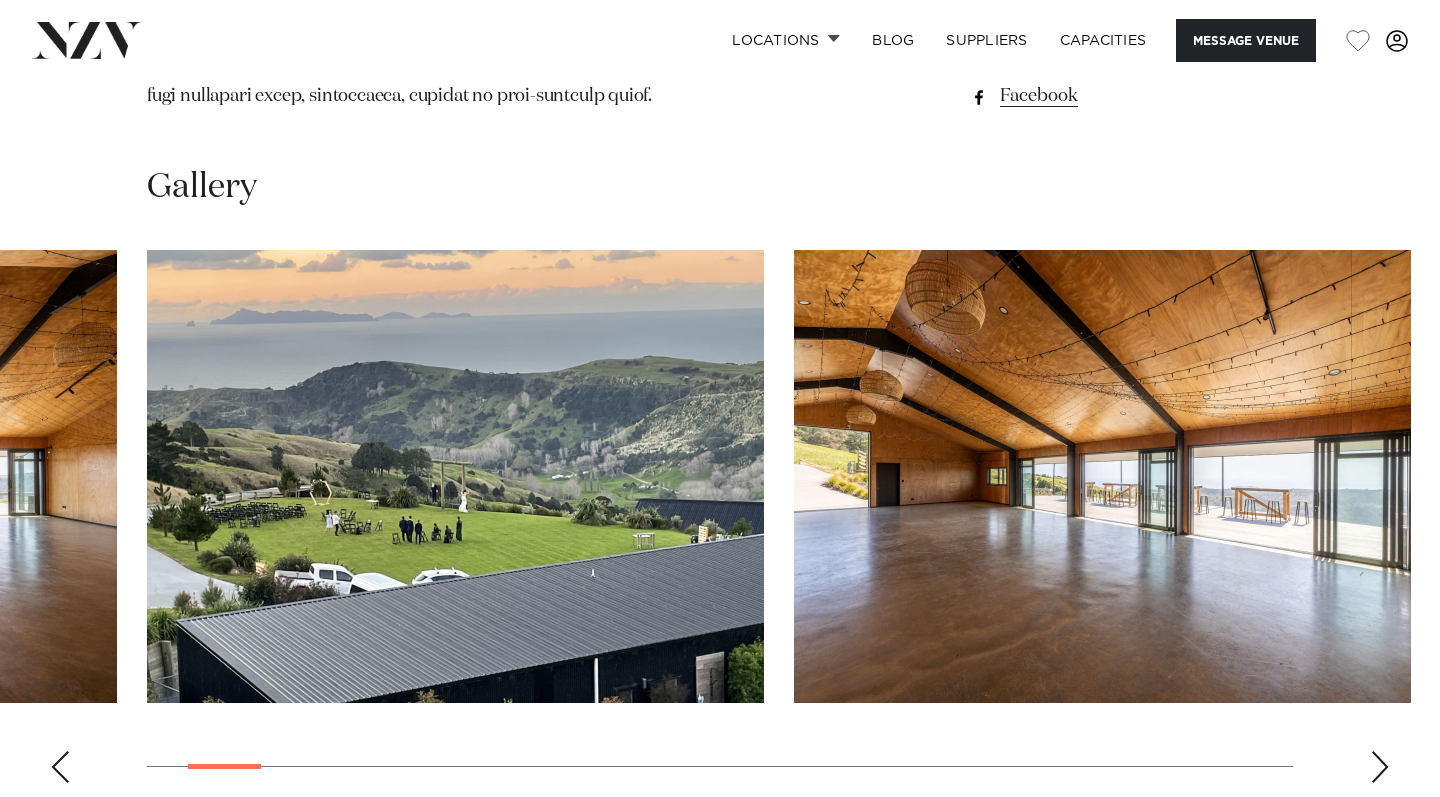 click at bounding box center [1380, 767] 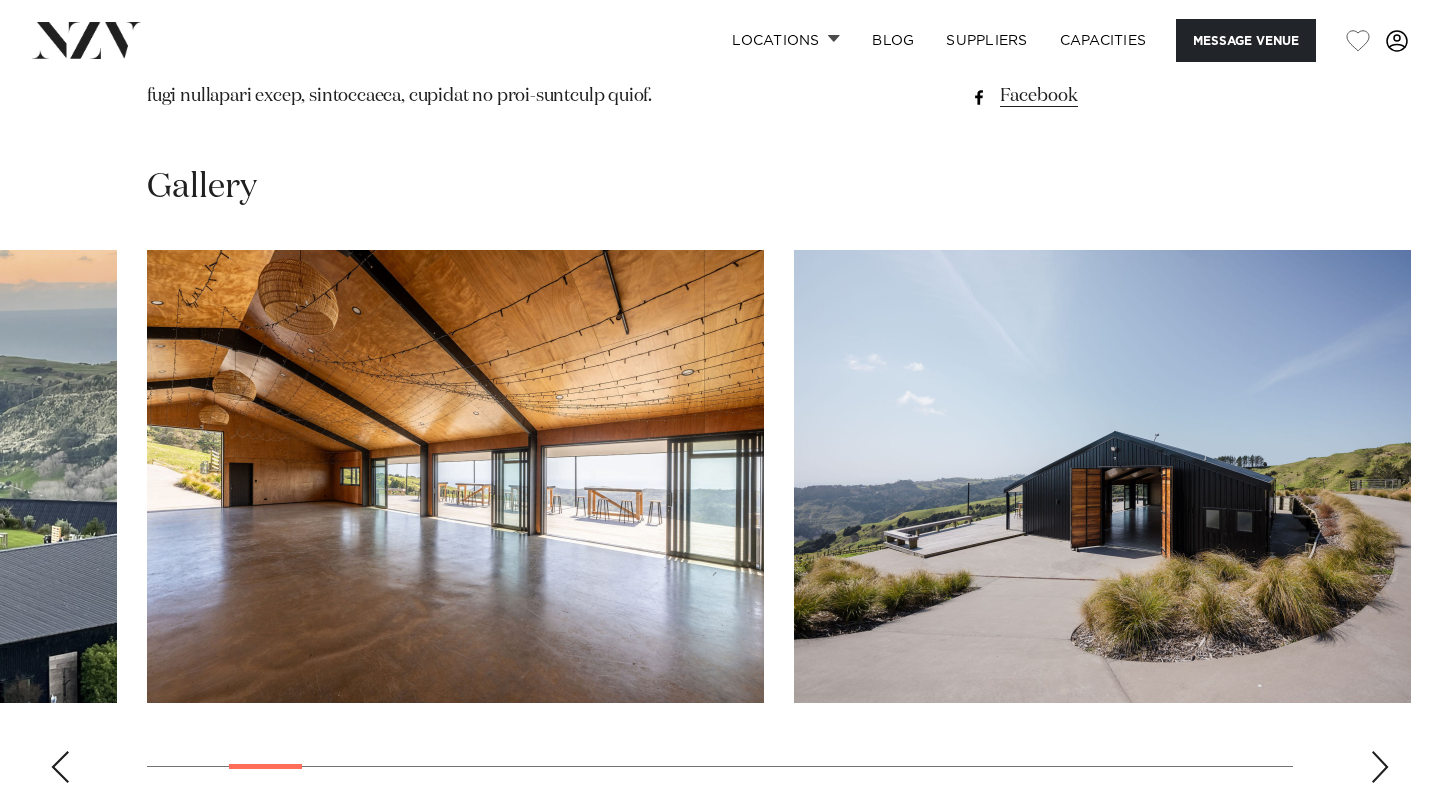click at bounding box center [1380, 767] 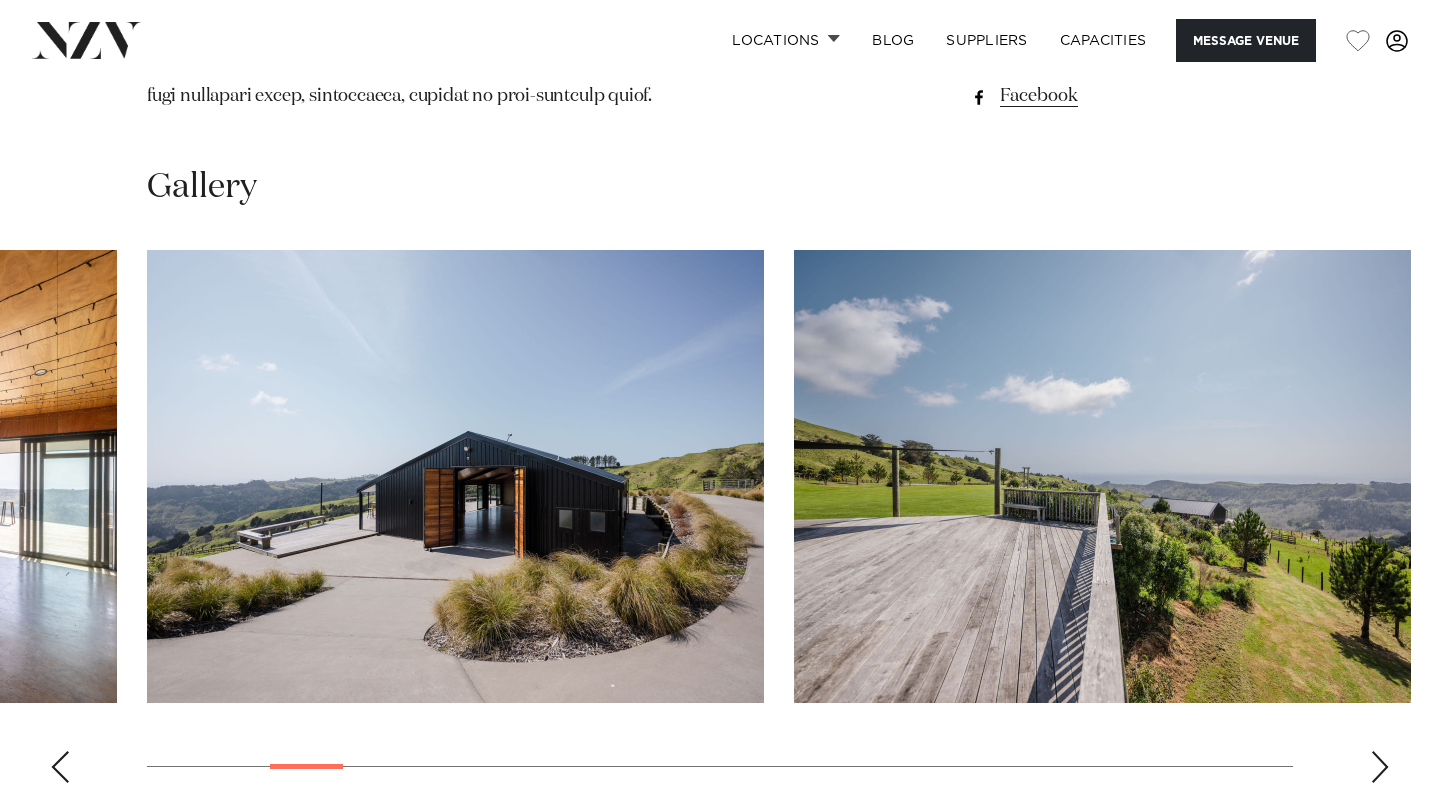 click at bounding box center (1380, 767) 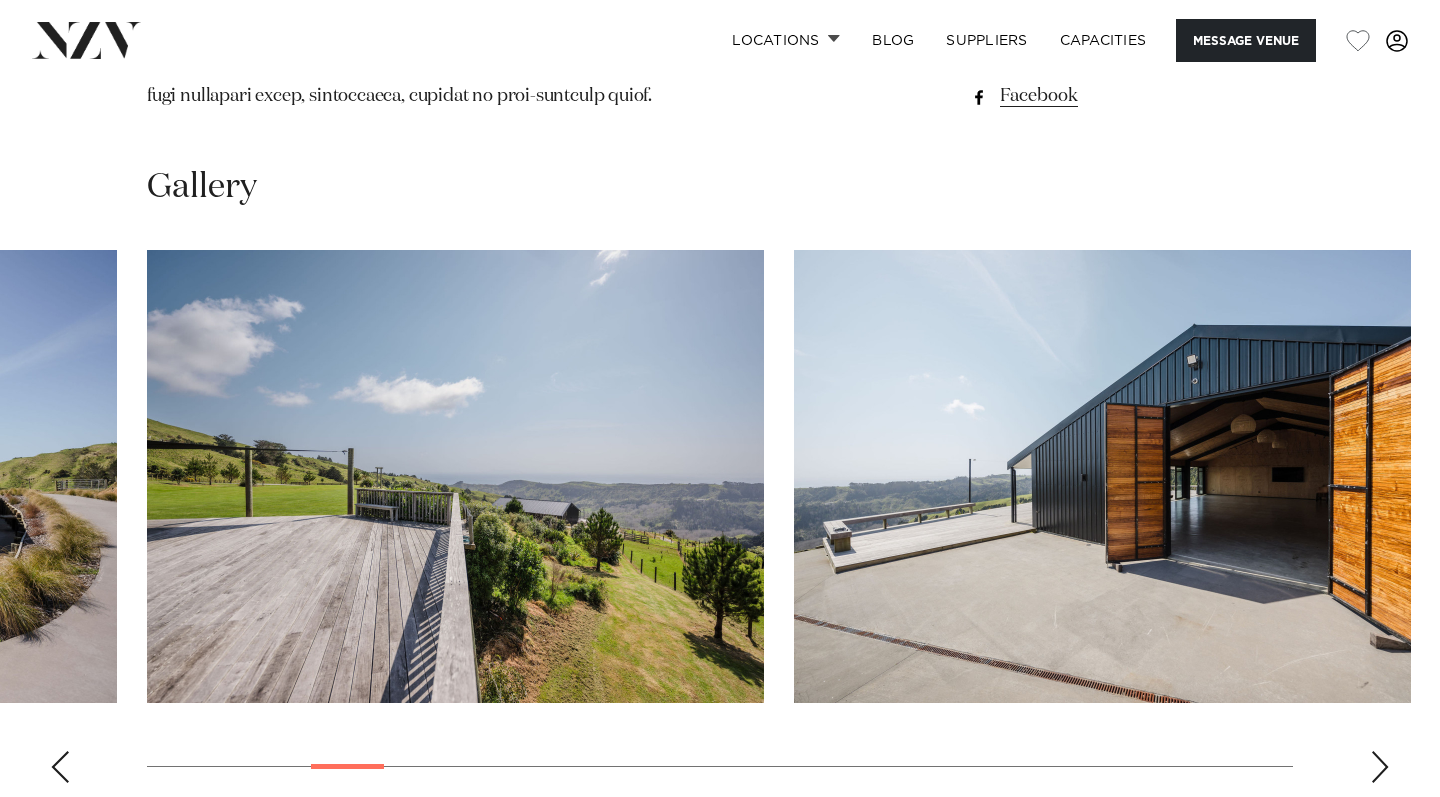 click at bounding box center [1380, 767] 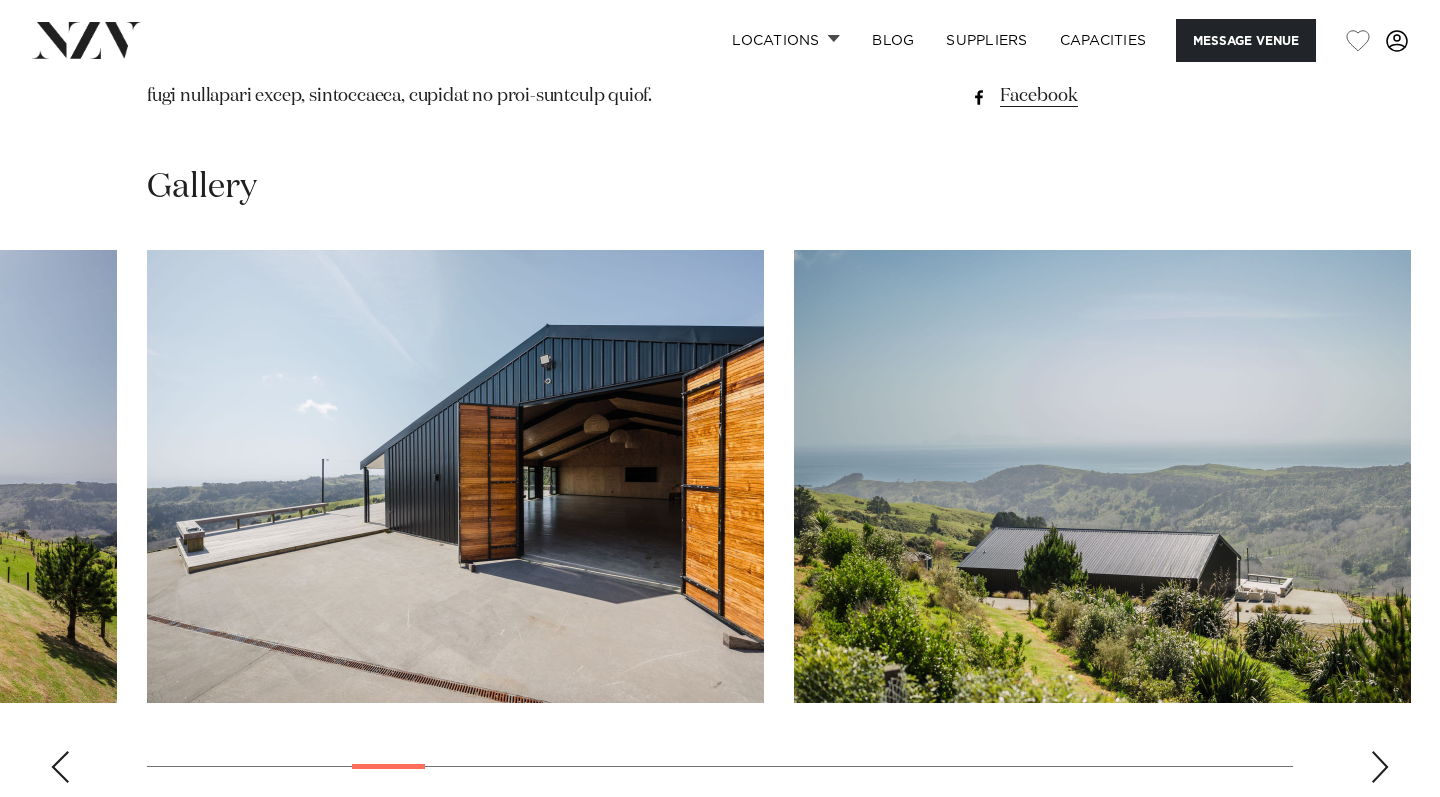 click at bounding box center (1380, 767) 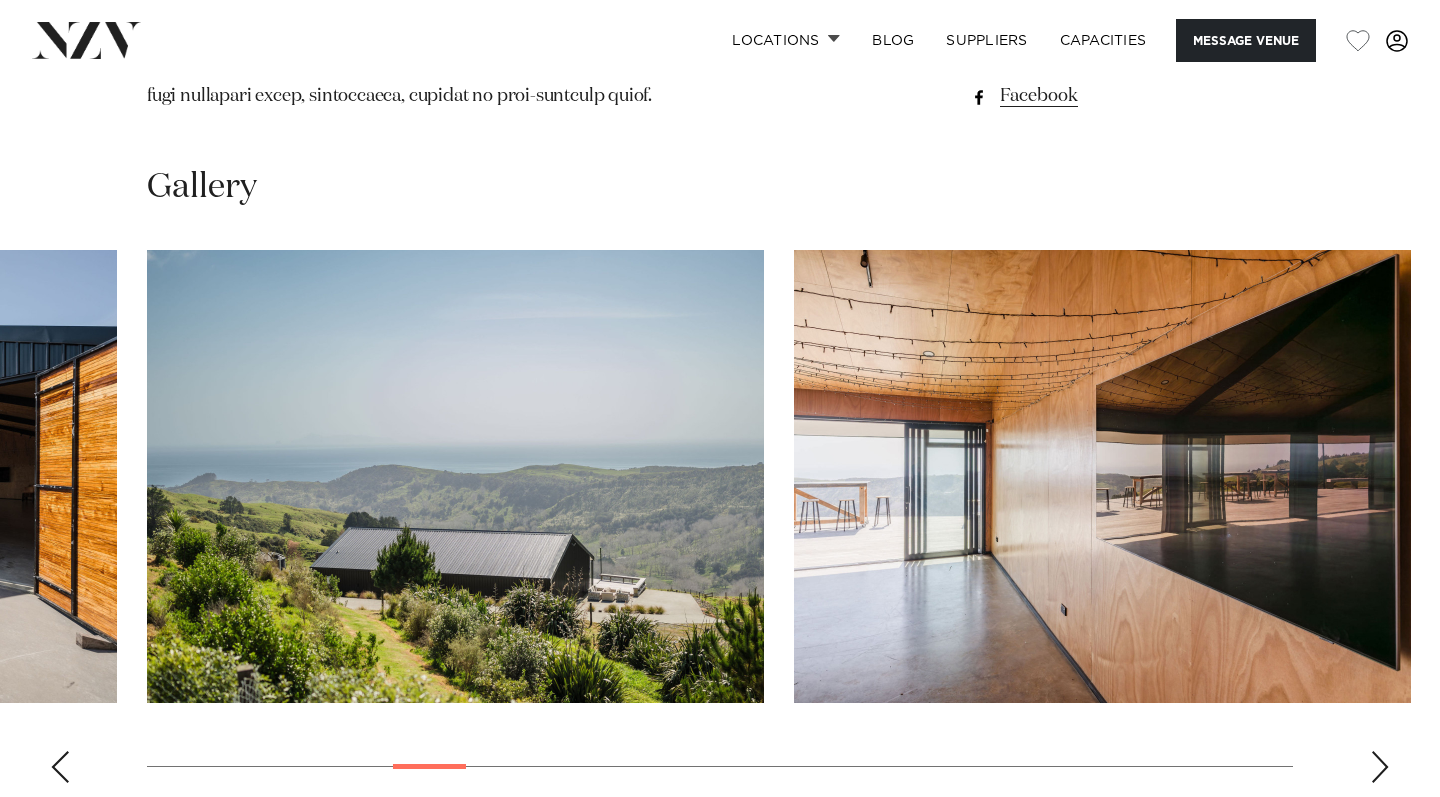 click at bounding box center (1380, 767) 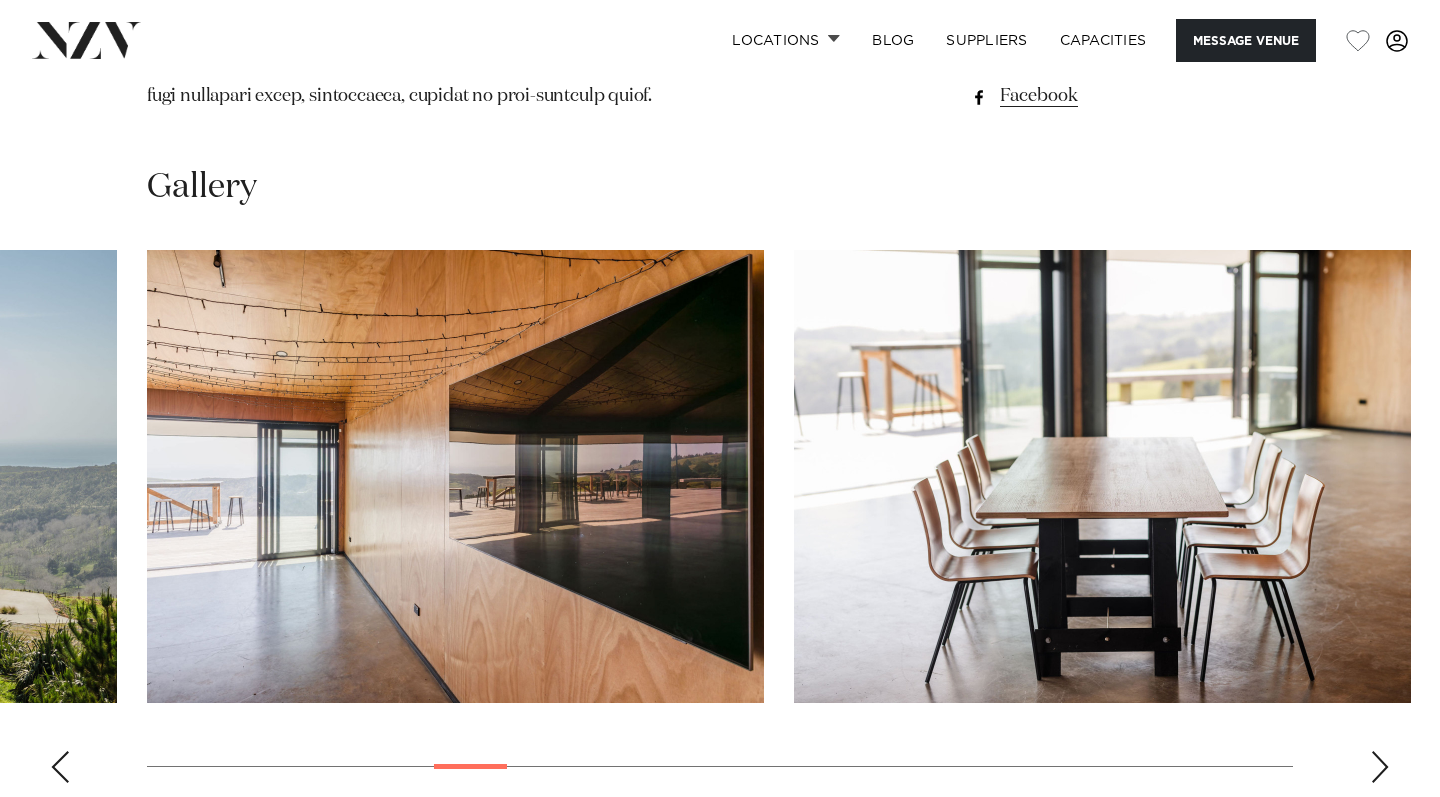 click at bounding box center (1380, 767) 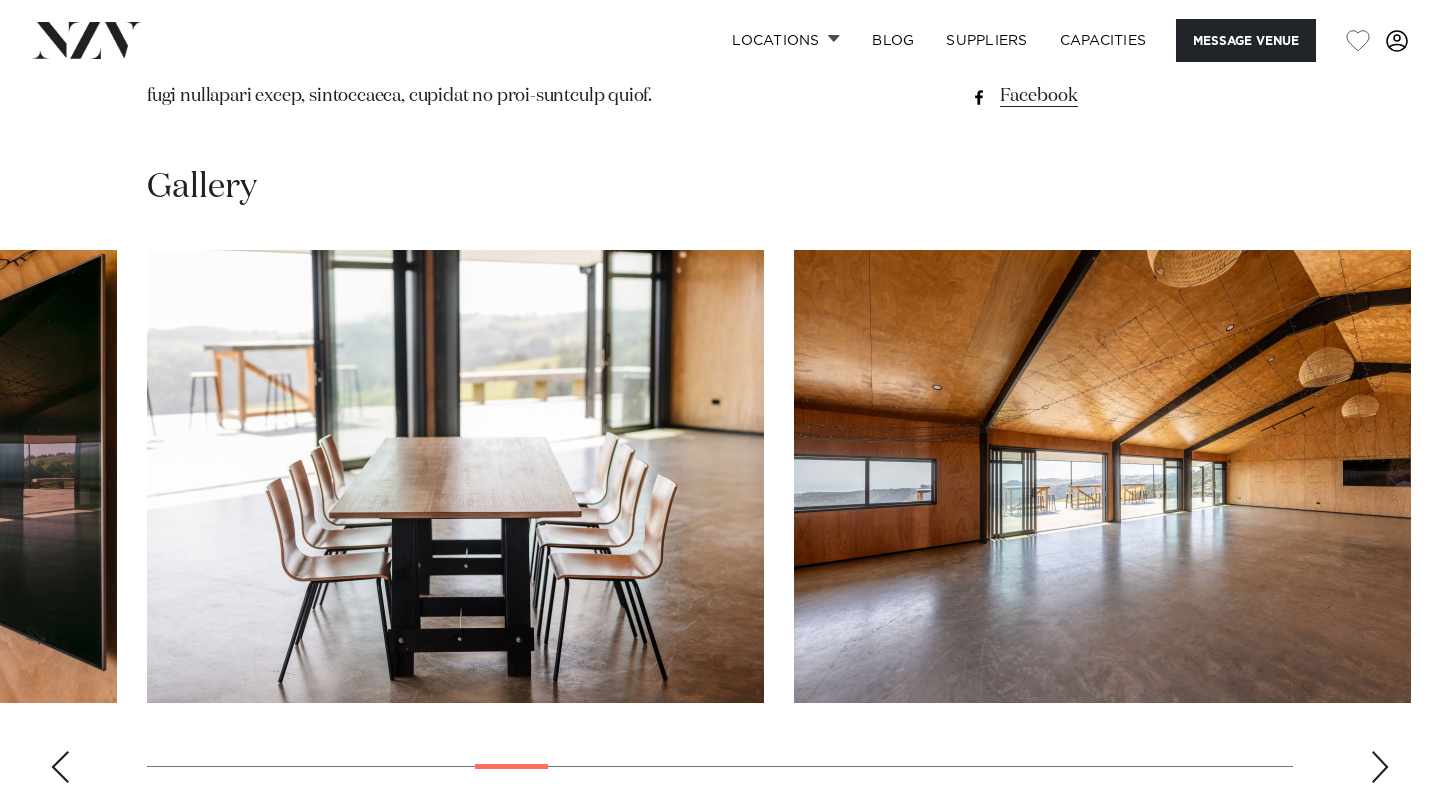 click at bounding box center (1380, 767) 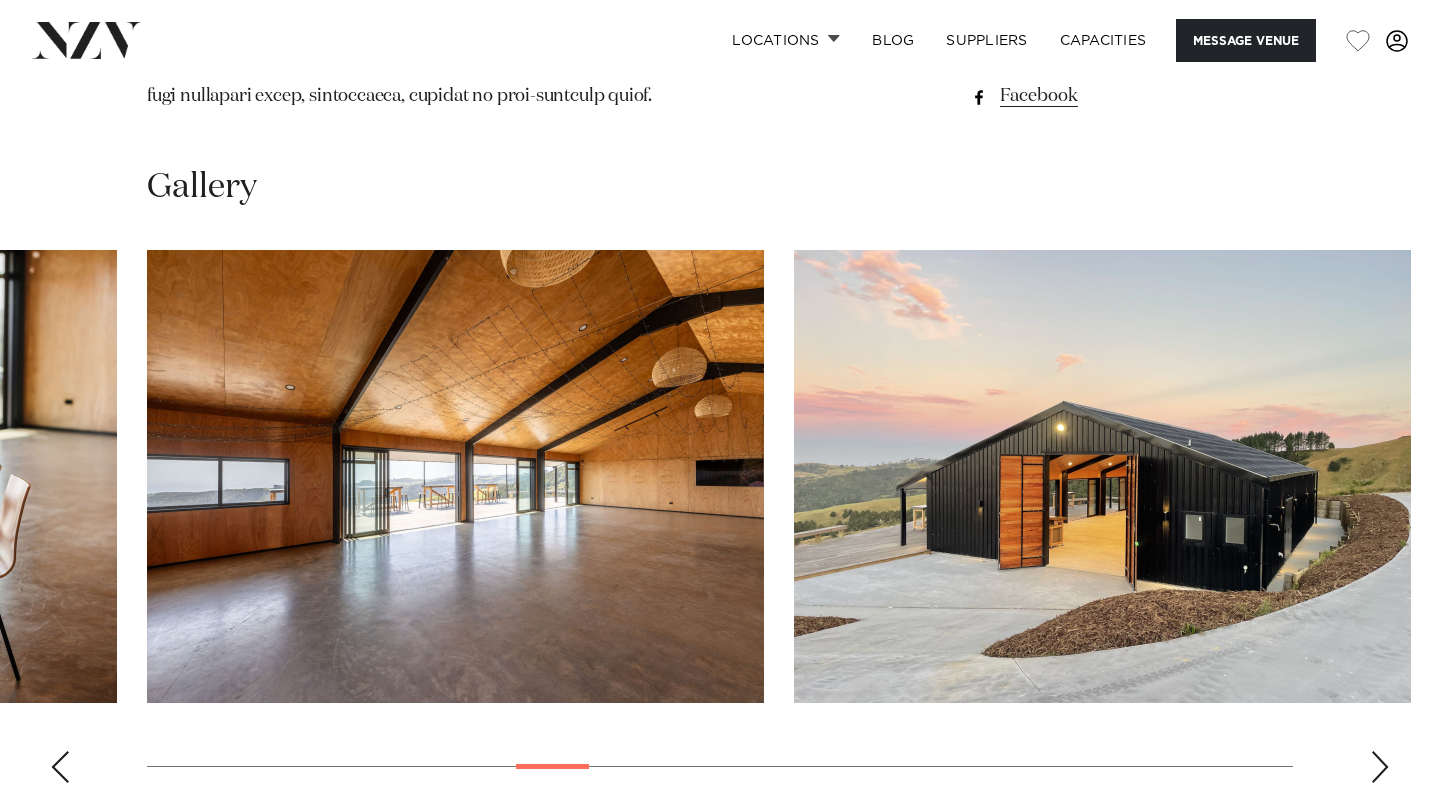 click at bounding box center (1380, 767) 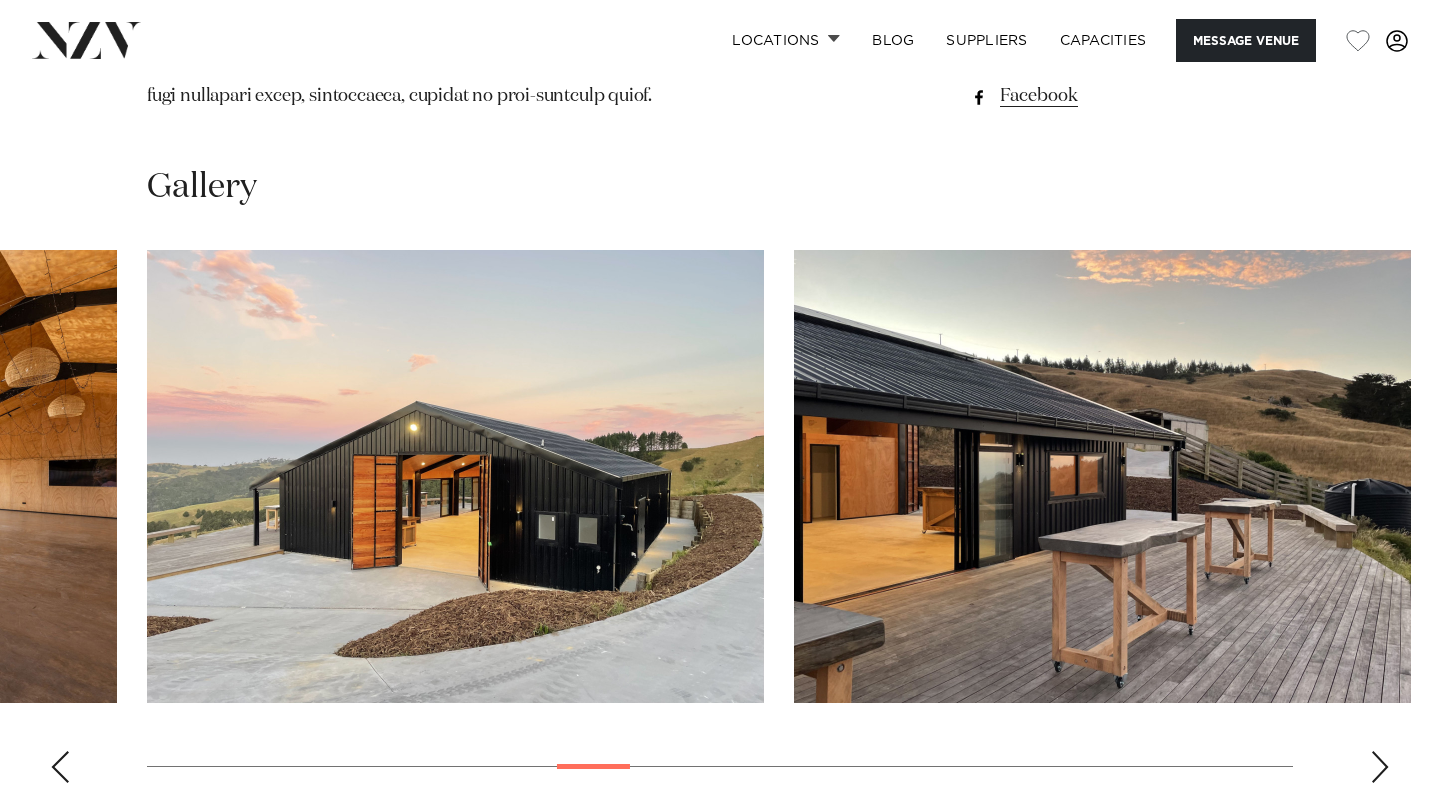click at bounding box center [1380, 767] 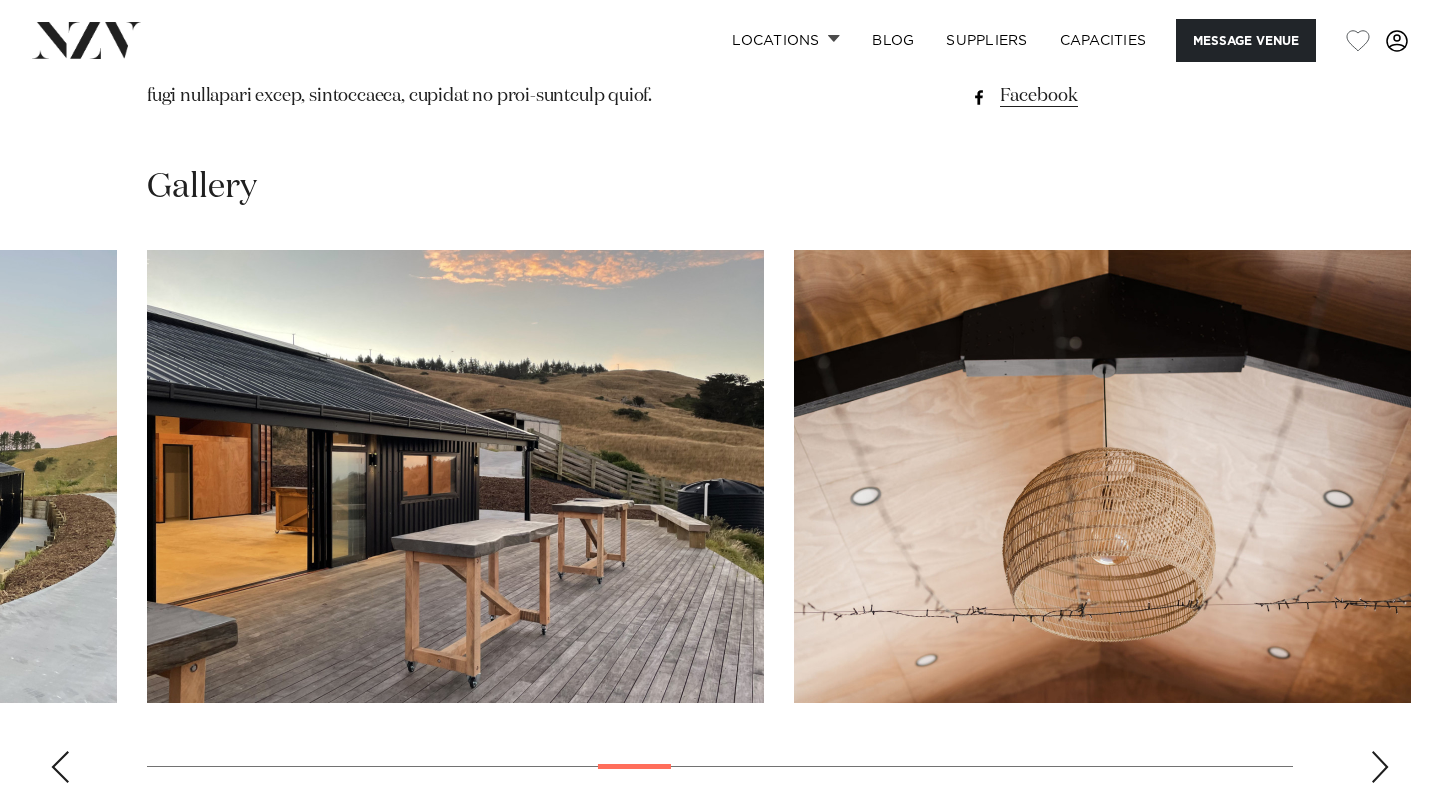 click at bounding box center (1380, 767) 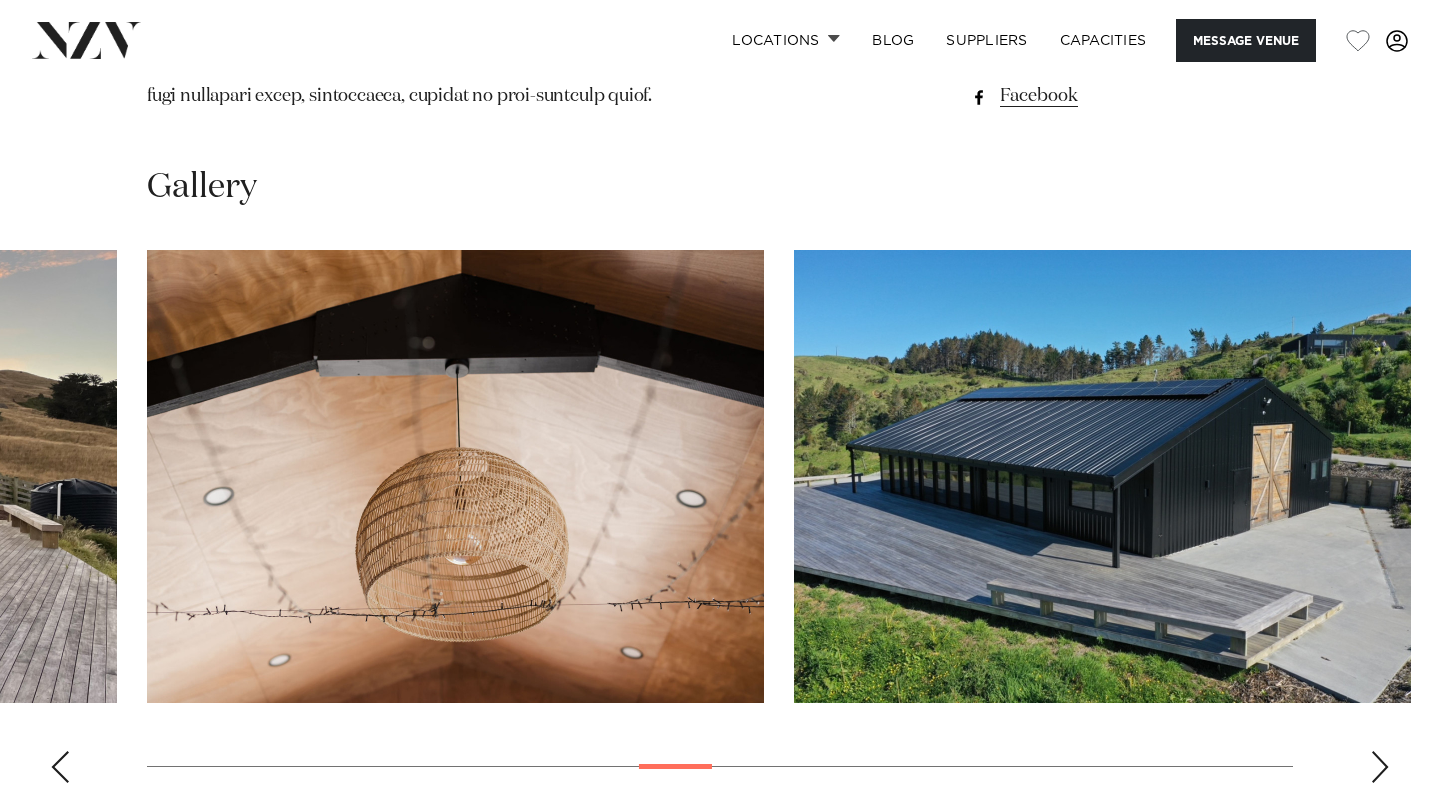 click at bounding box center [1380, 767] 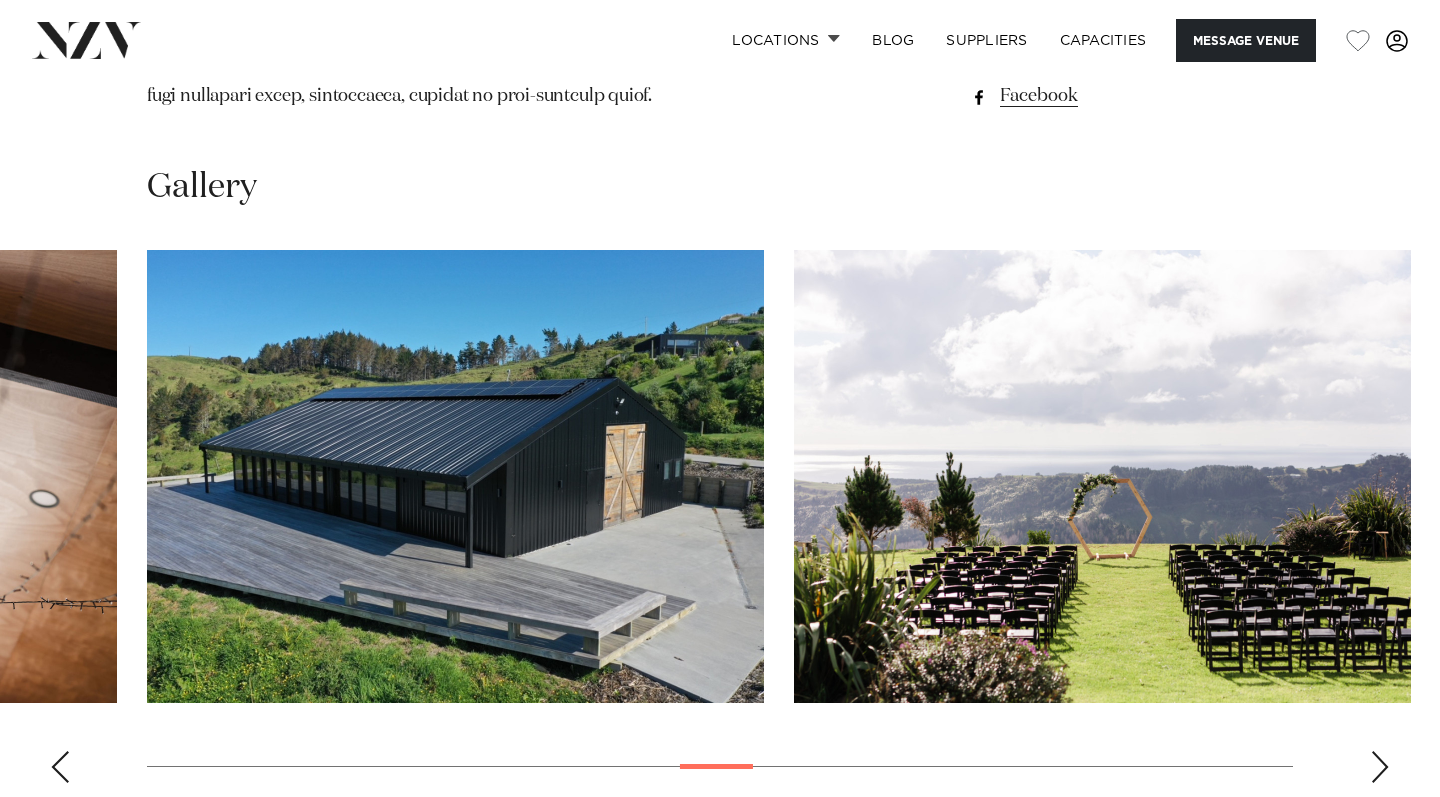 click at bounding box center [1380, 767] 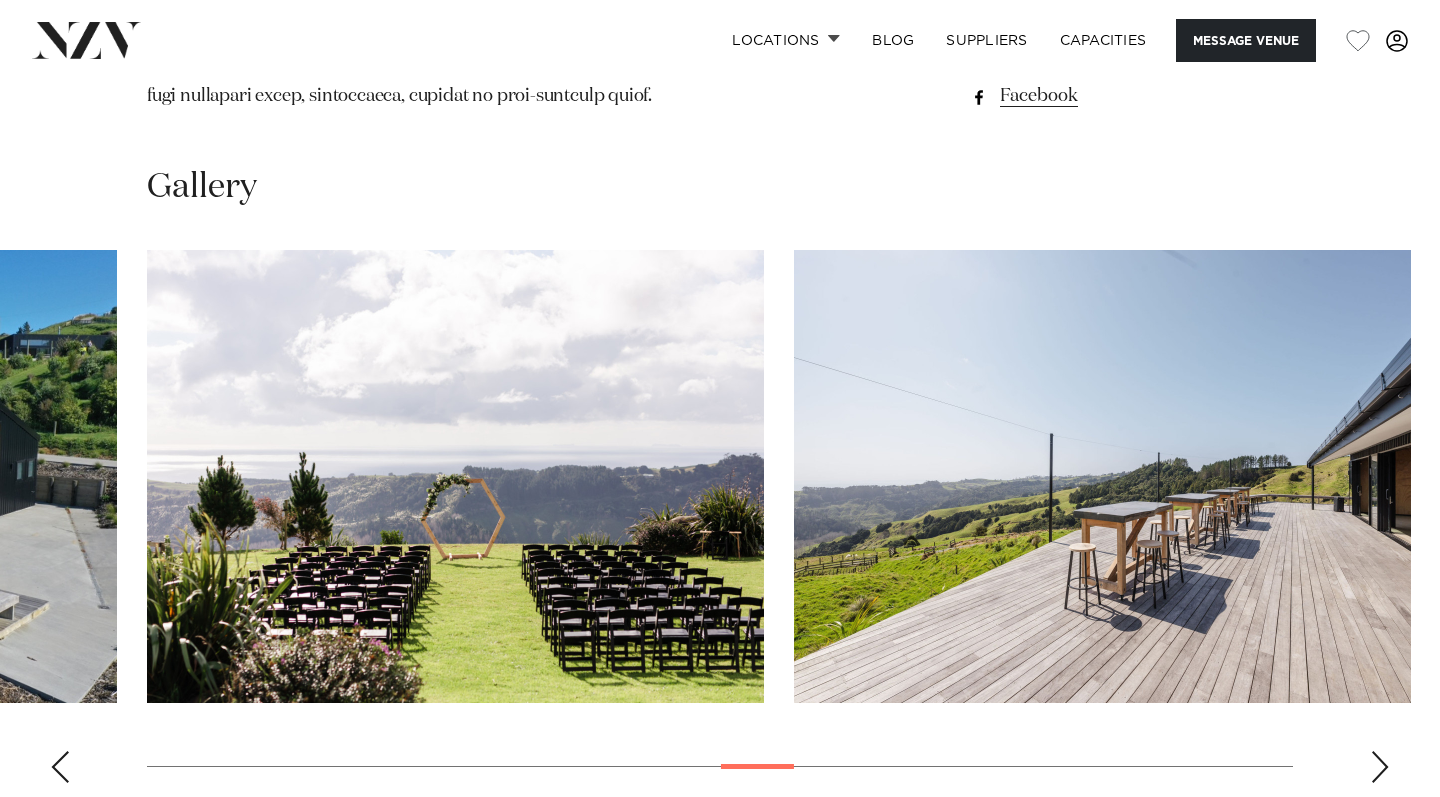 click at bounding box center [1380, 767] 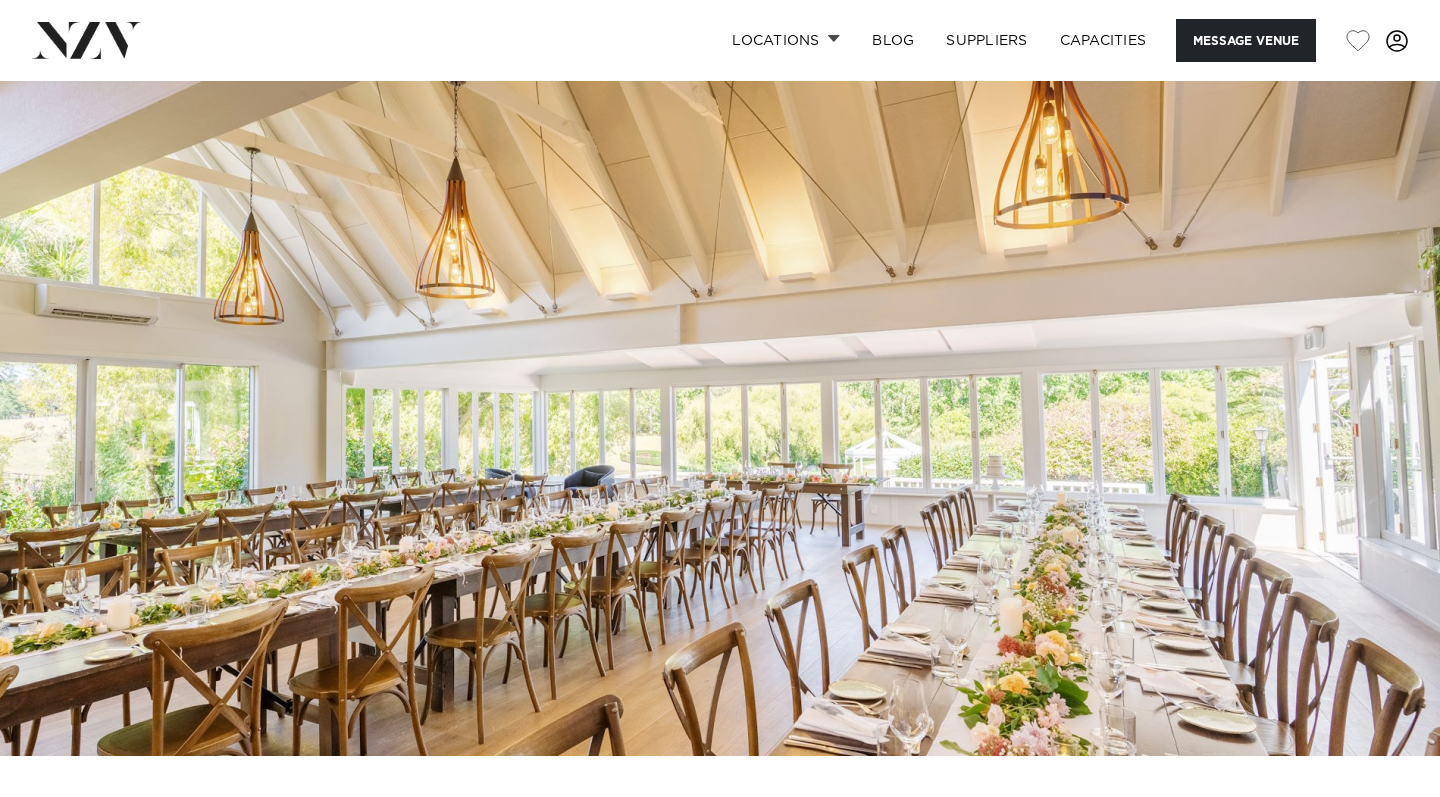 scroll, scrollTop: 0, scrollLeft: 0, axis: both 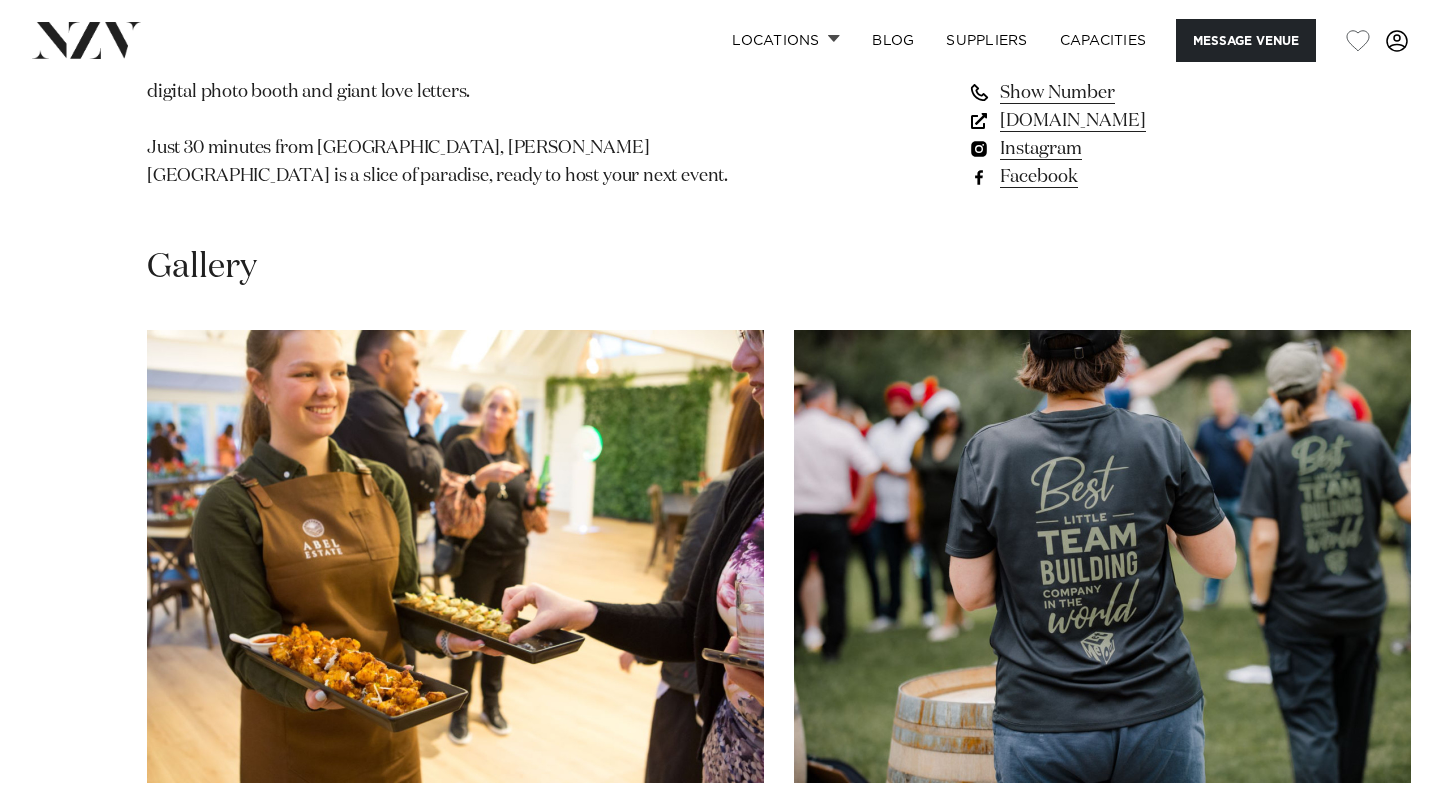 click at bounding box center [1380, 847] 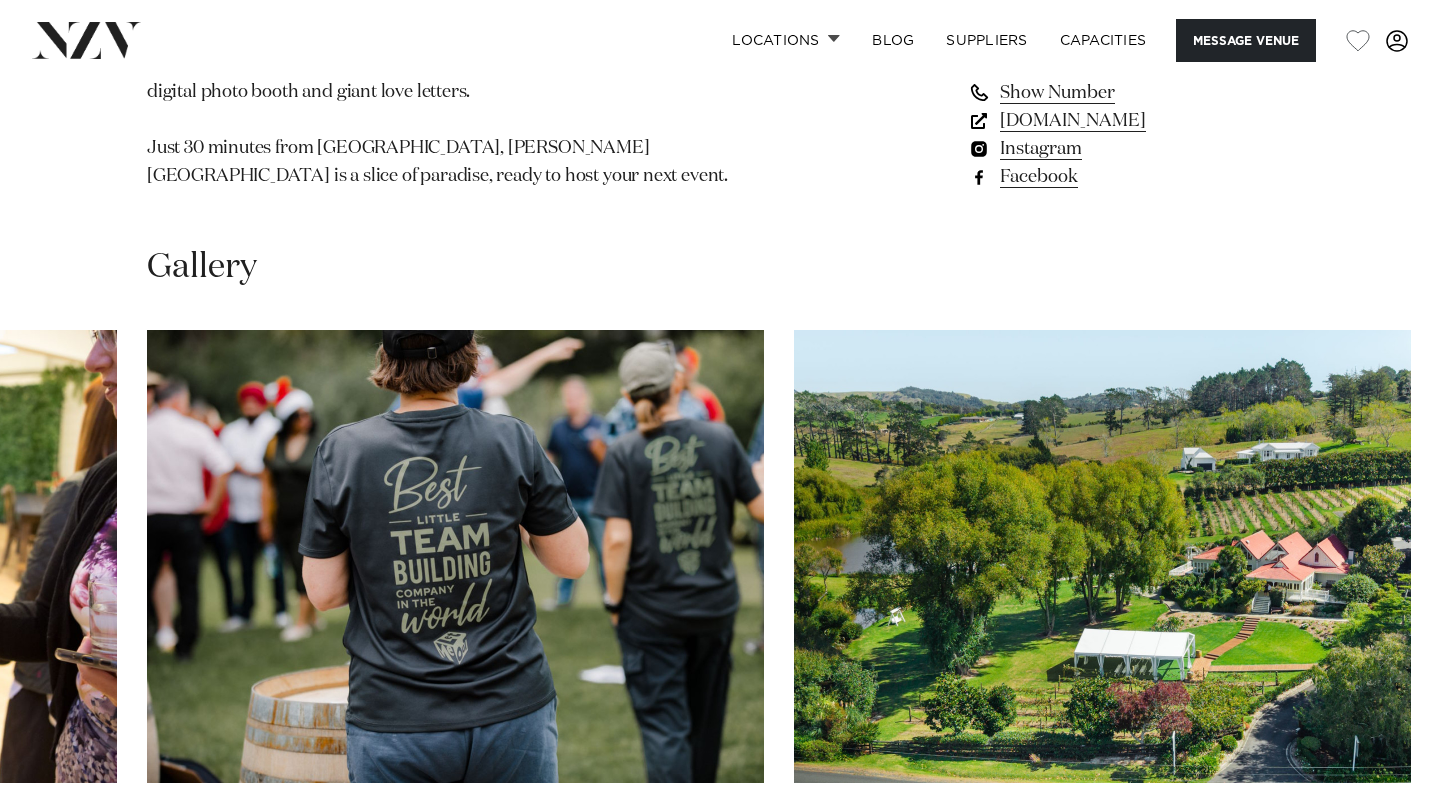 click at bounding box center (1380, 847) 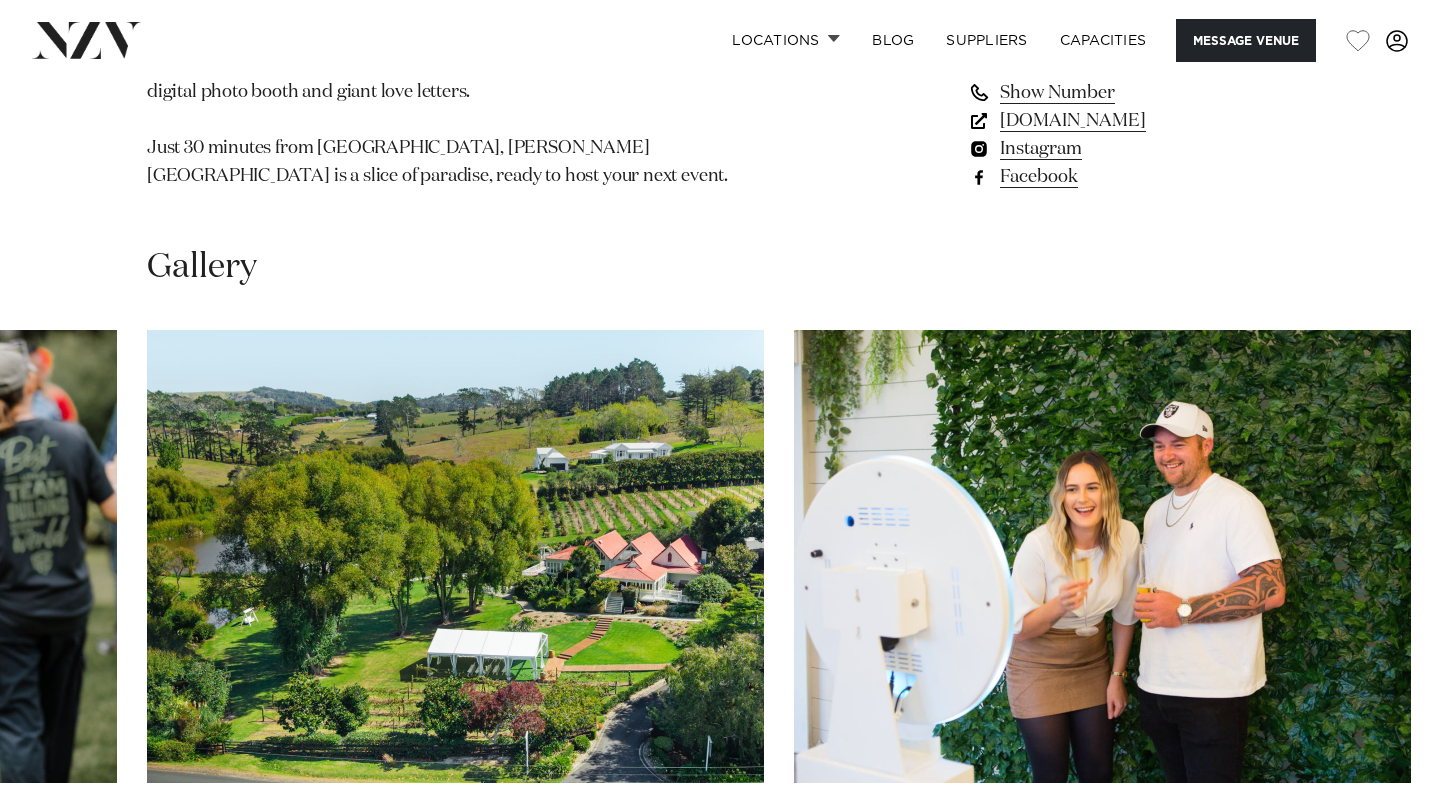 click at bounding box center (1380, 847) 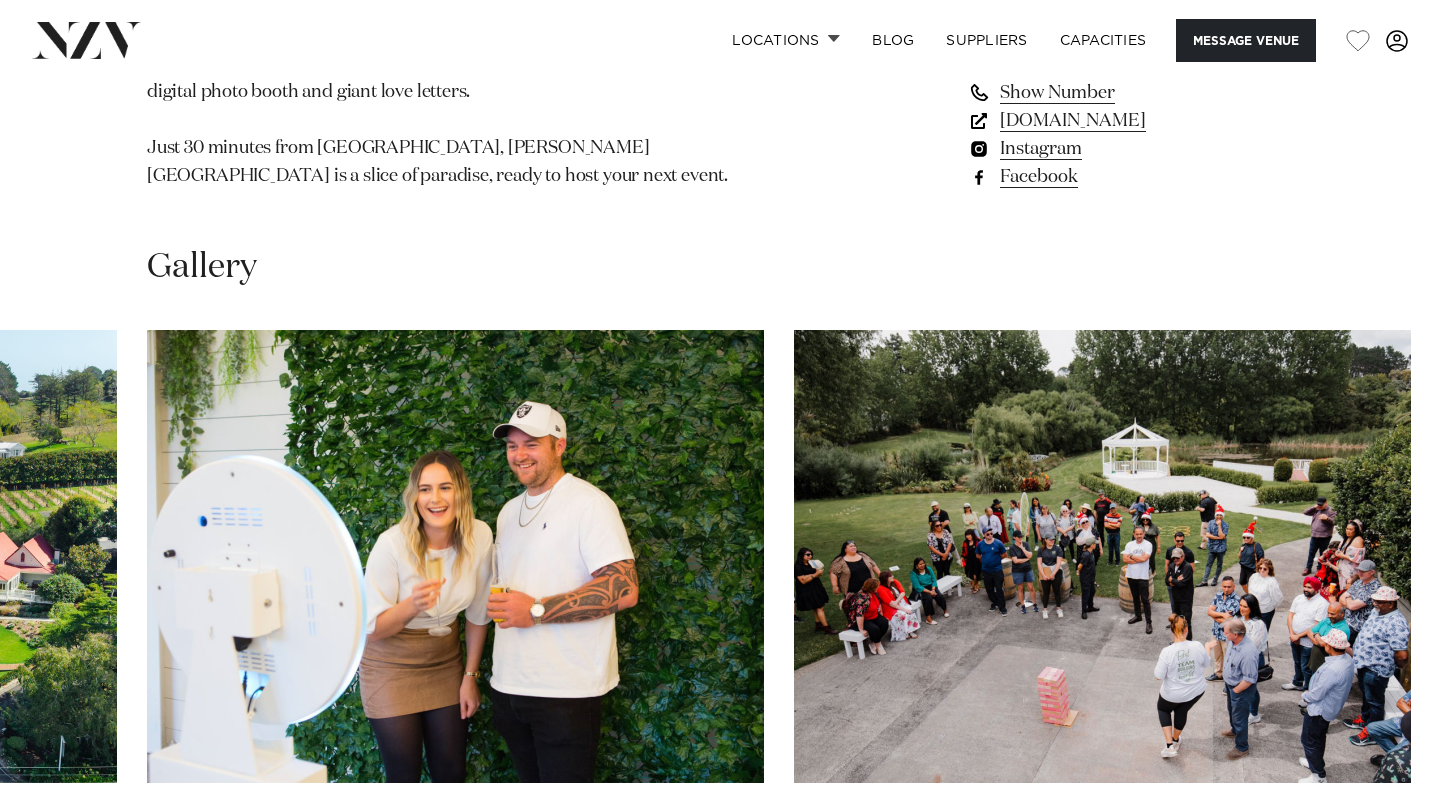 click at bounding box center [1380, 847] 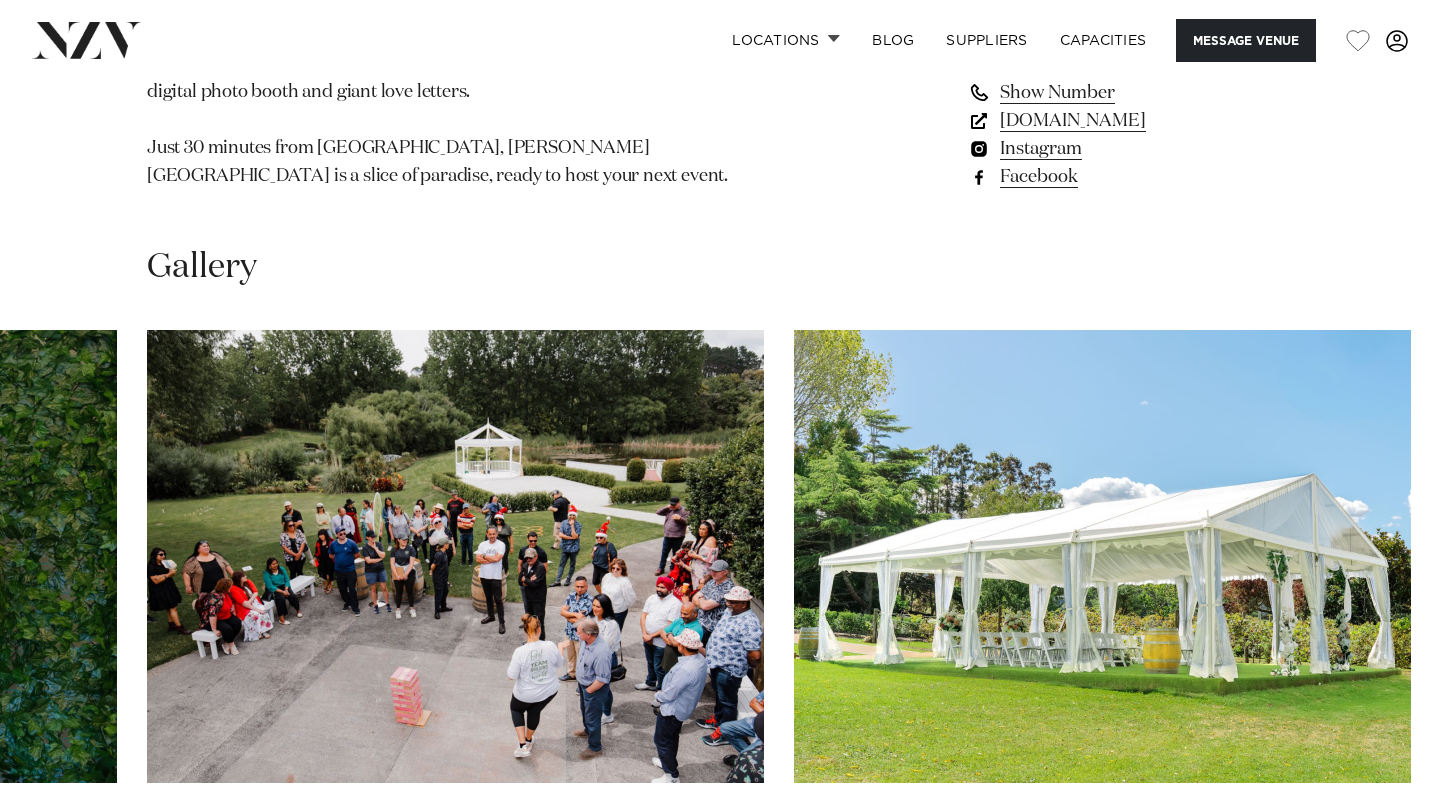 click at bounding box center [1380, 847] 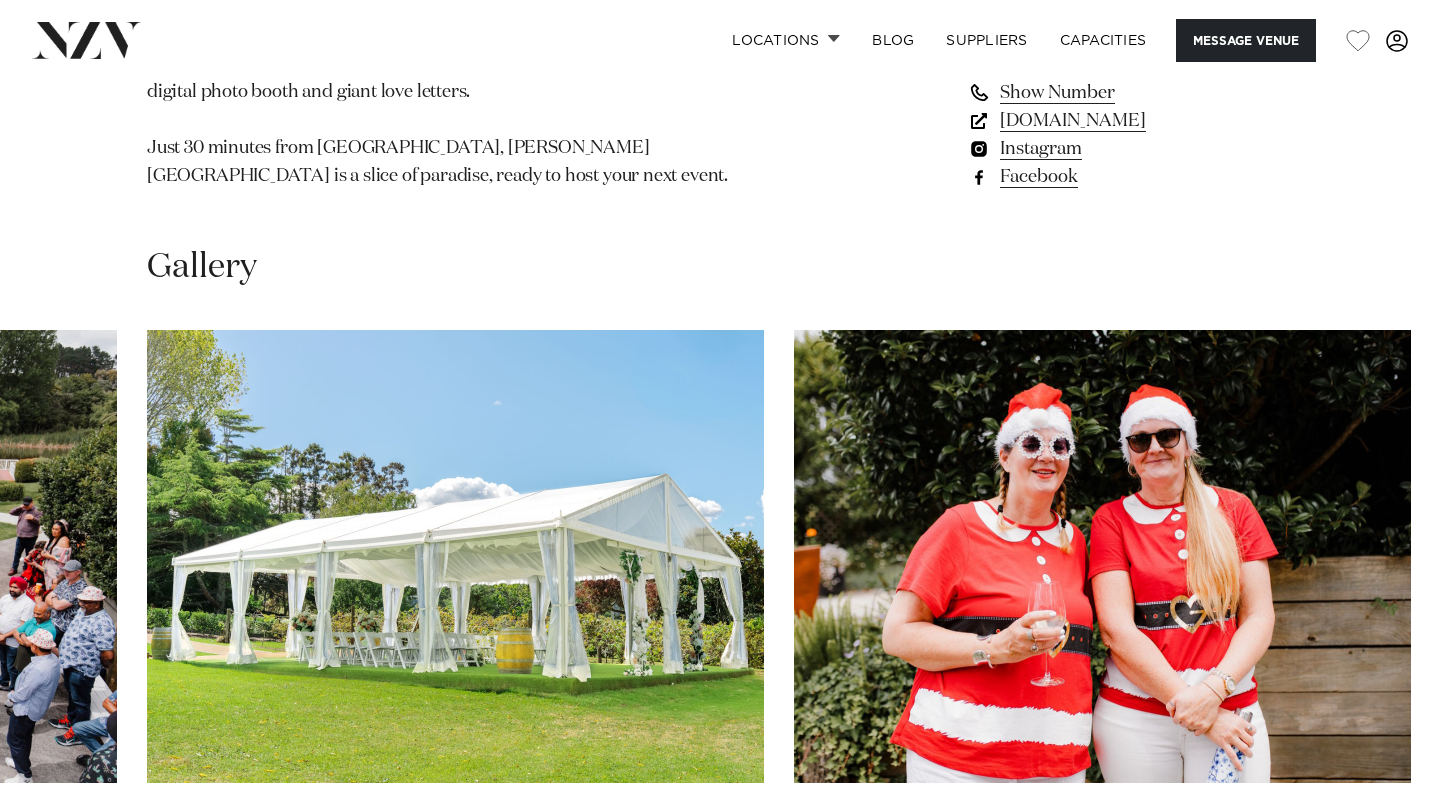 click at bounding box center (1380, 847) 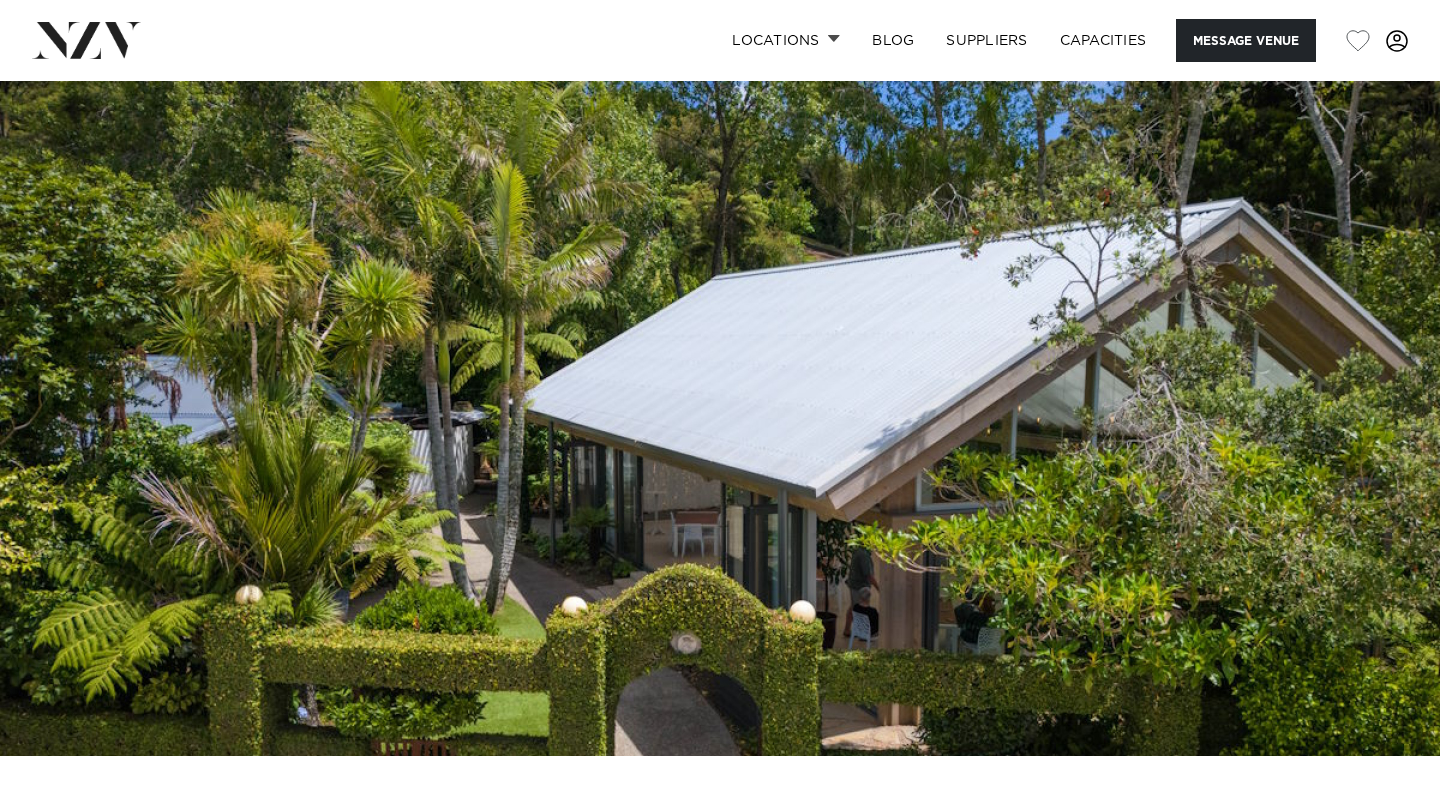 scroll, scrollTop: 0, scrollLeft: 0, axis: both 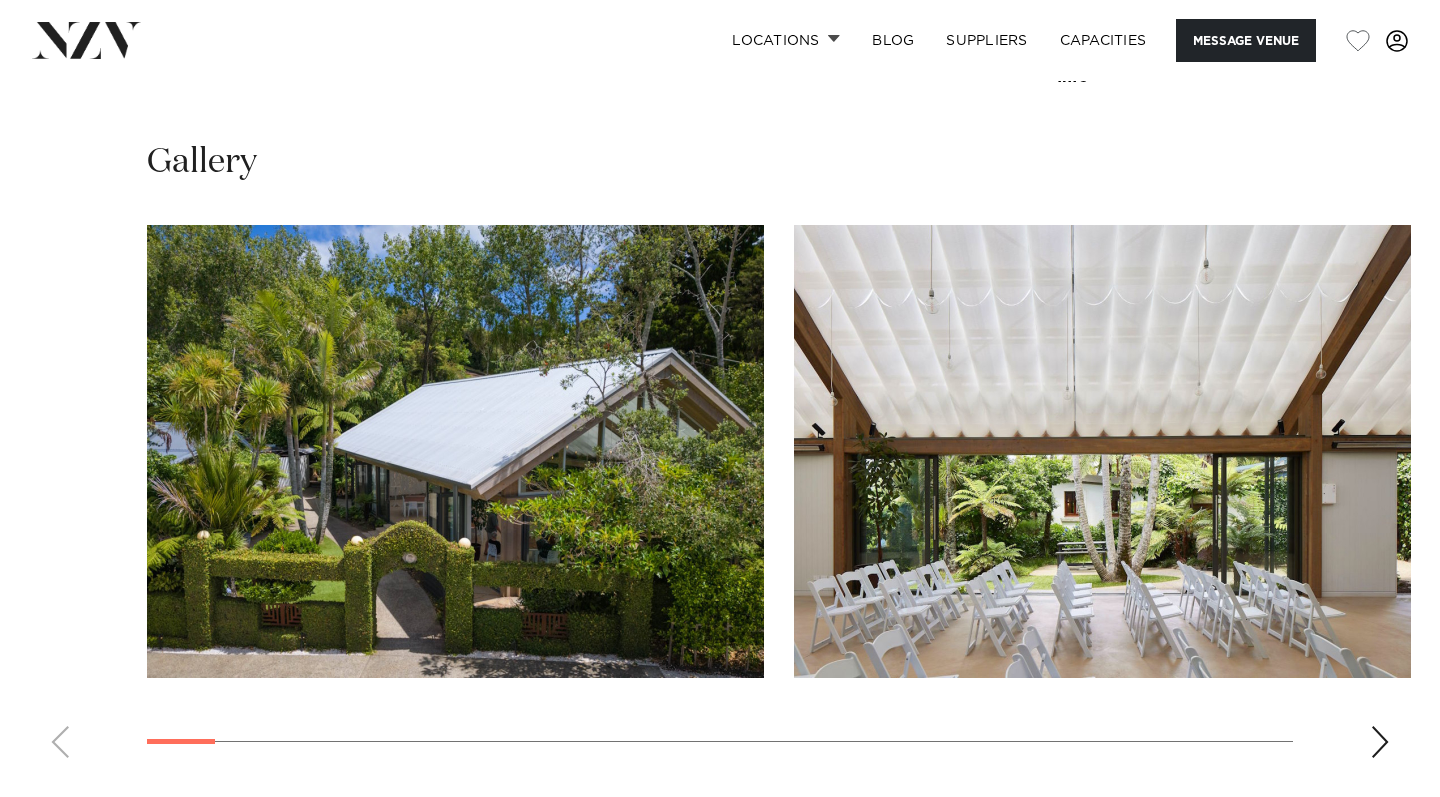 click at bounding box center (1380, 742) 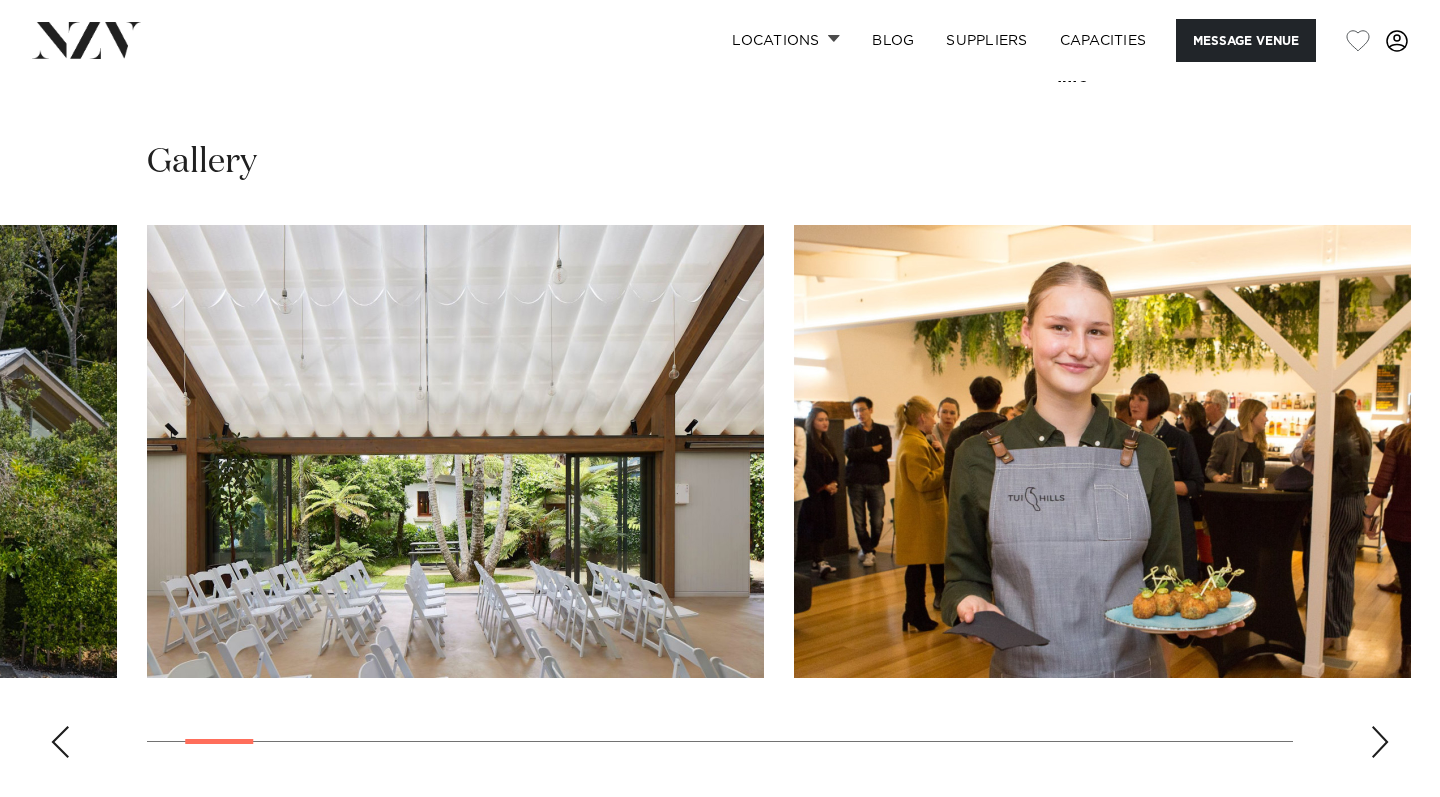 click at bounding box center (1380, 742) 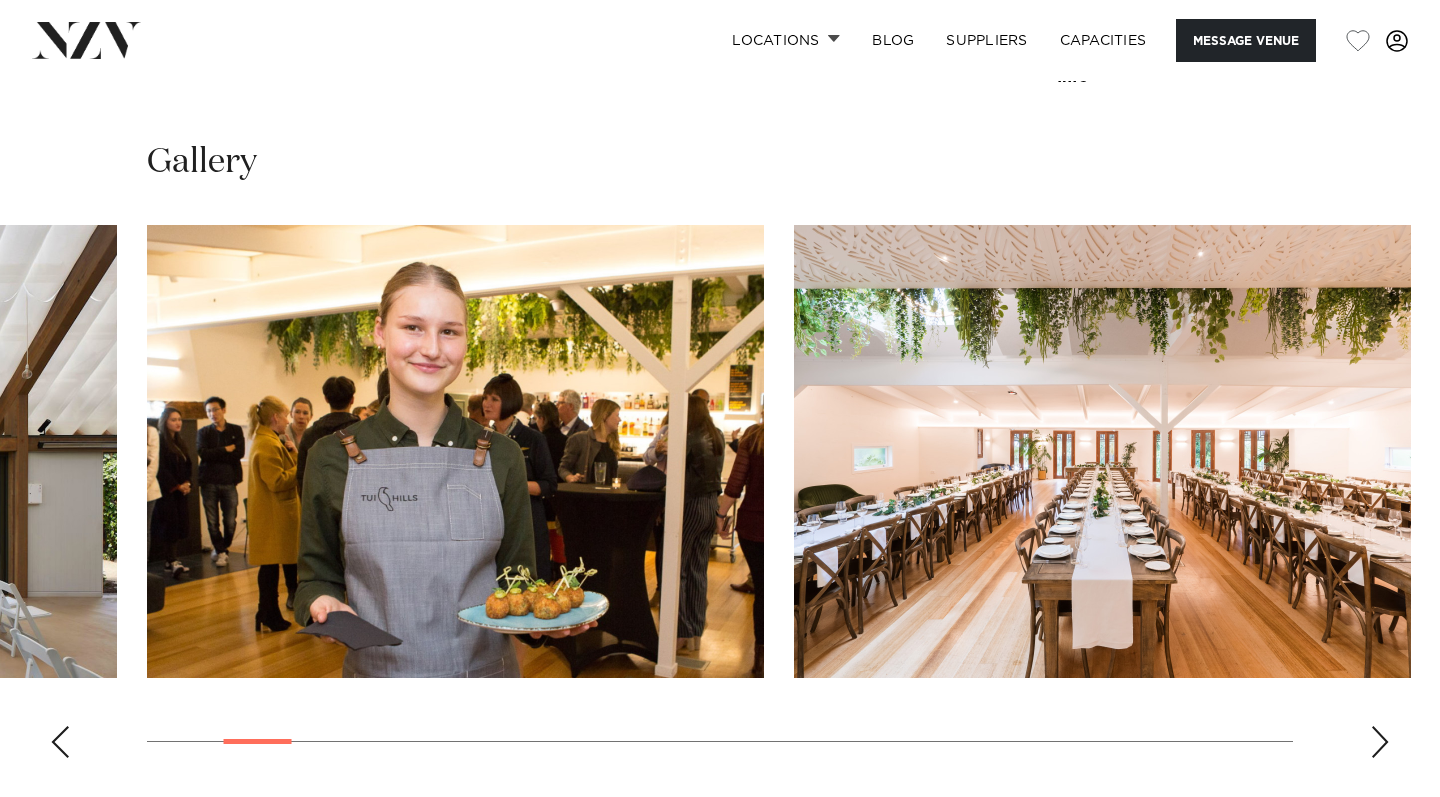 click at bounding box center (1380, 742) 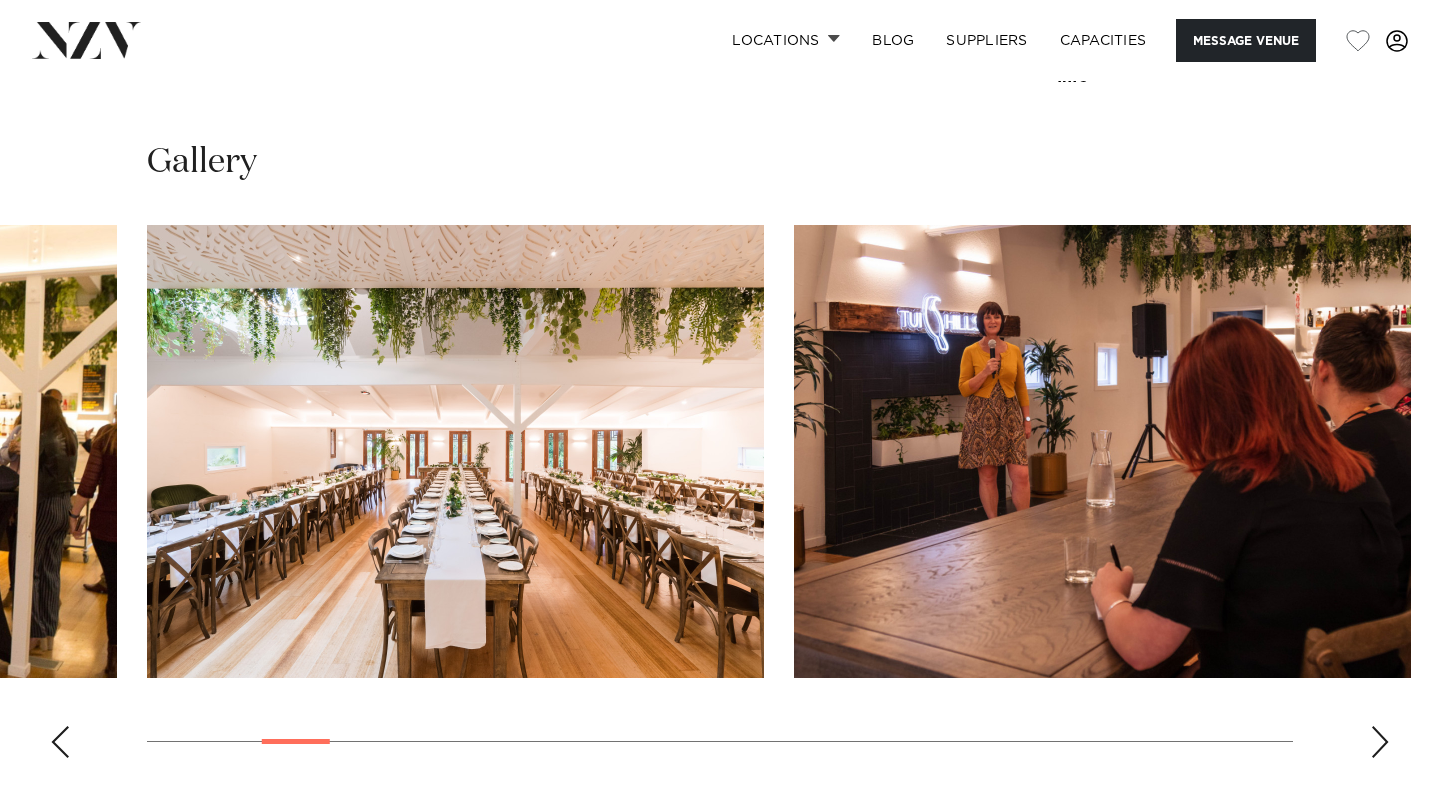 click at bounding box center (1380, 742) 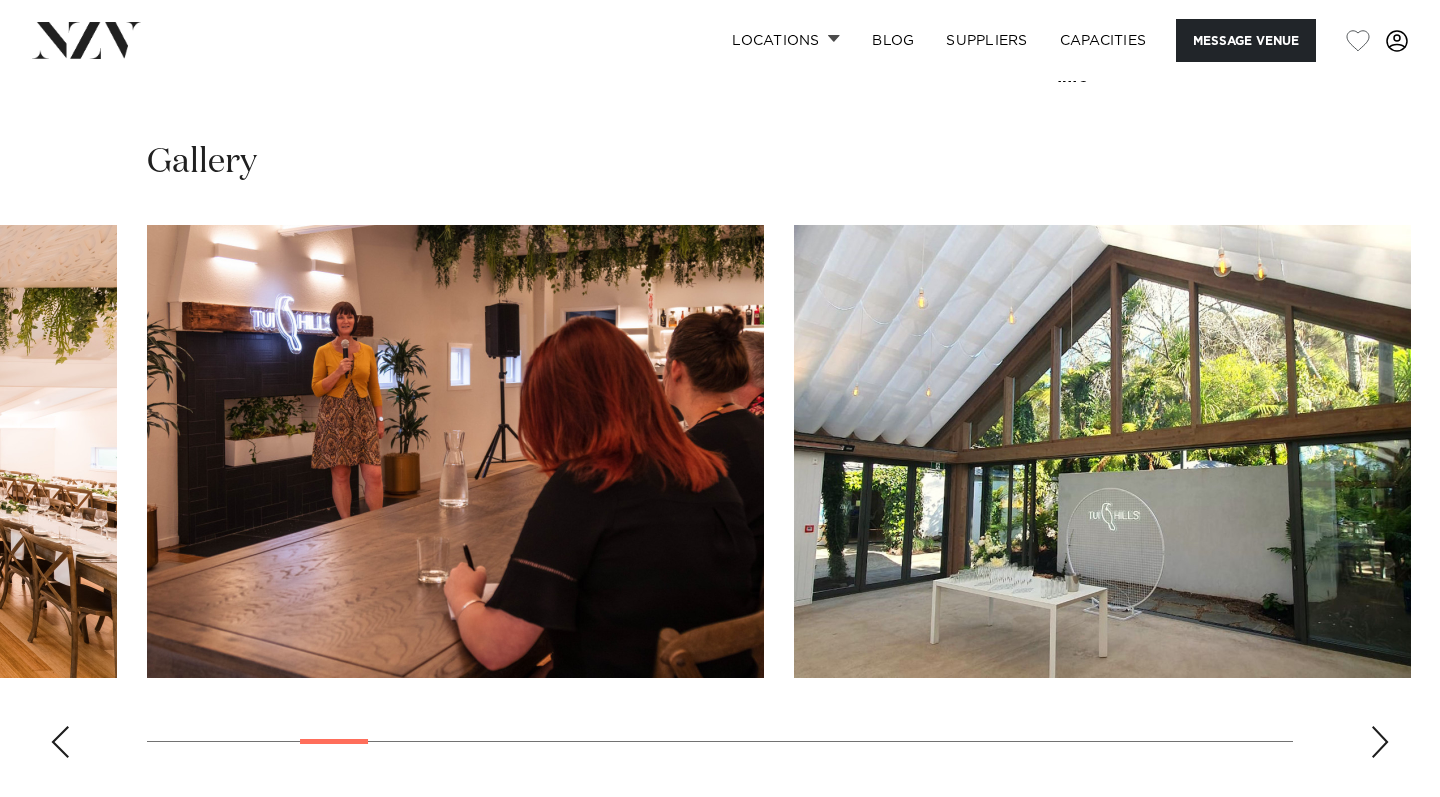 click at bounding box center (1380, 742) 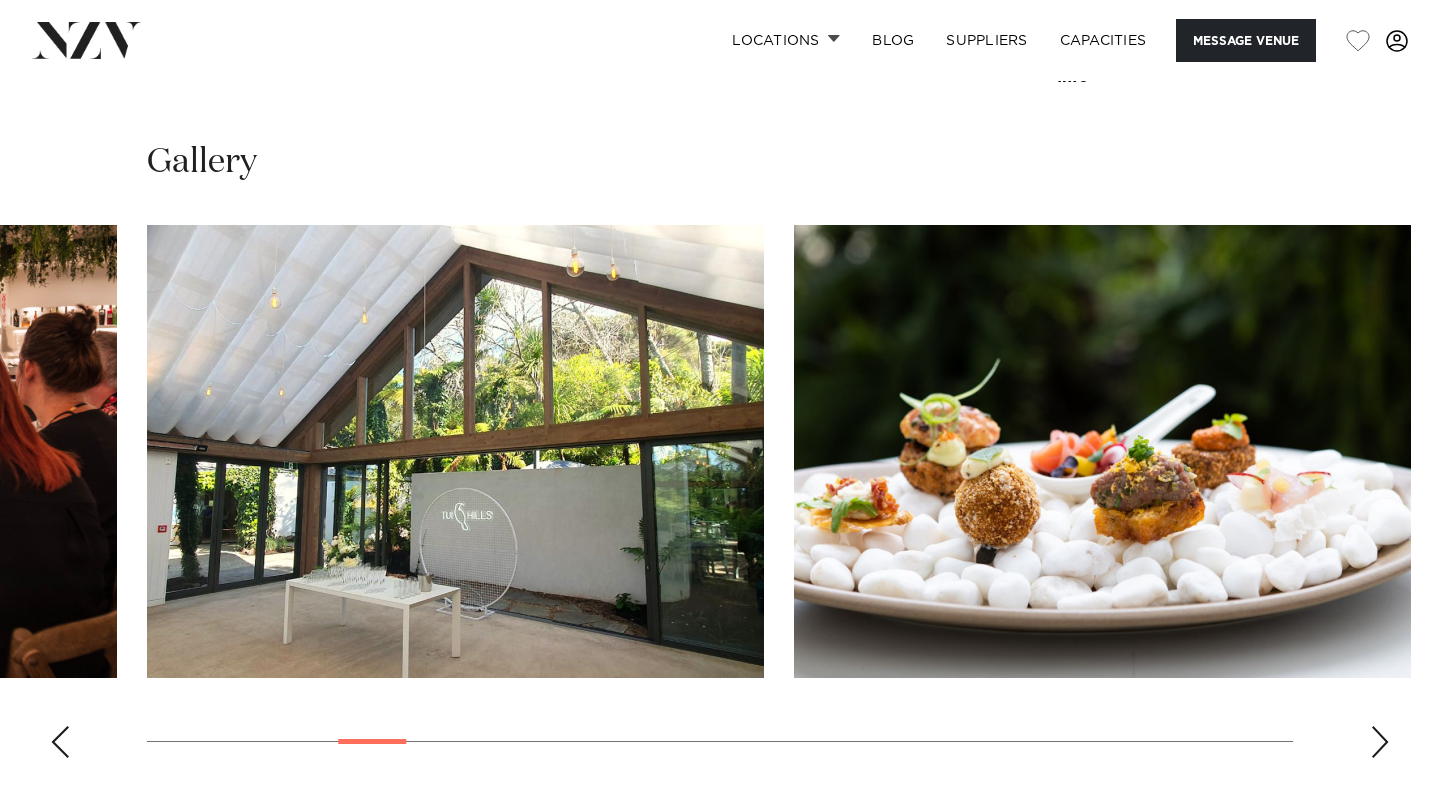 click at bounding box center (1380, 742) 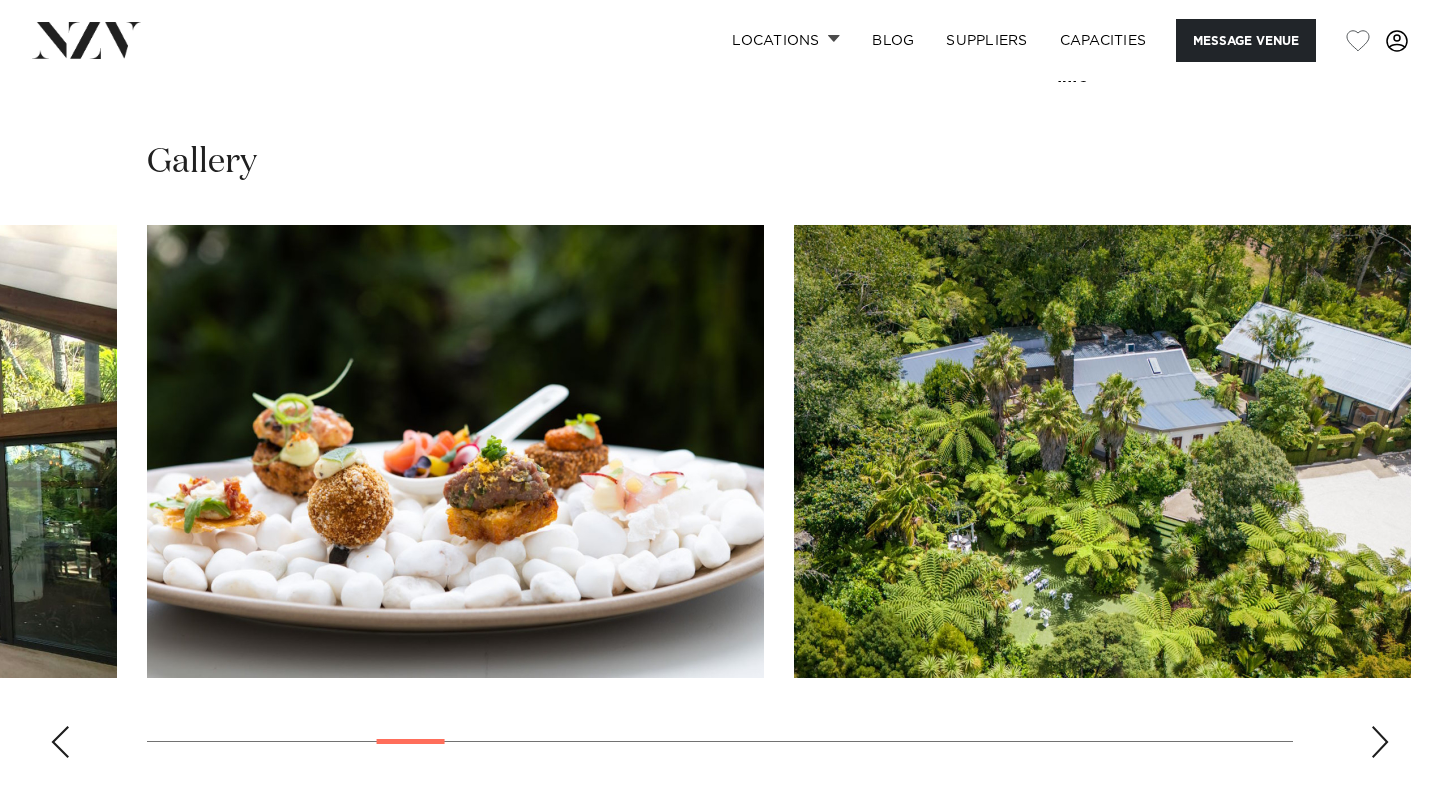 click at bounding box center [720, 499] 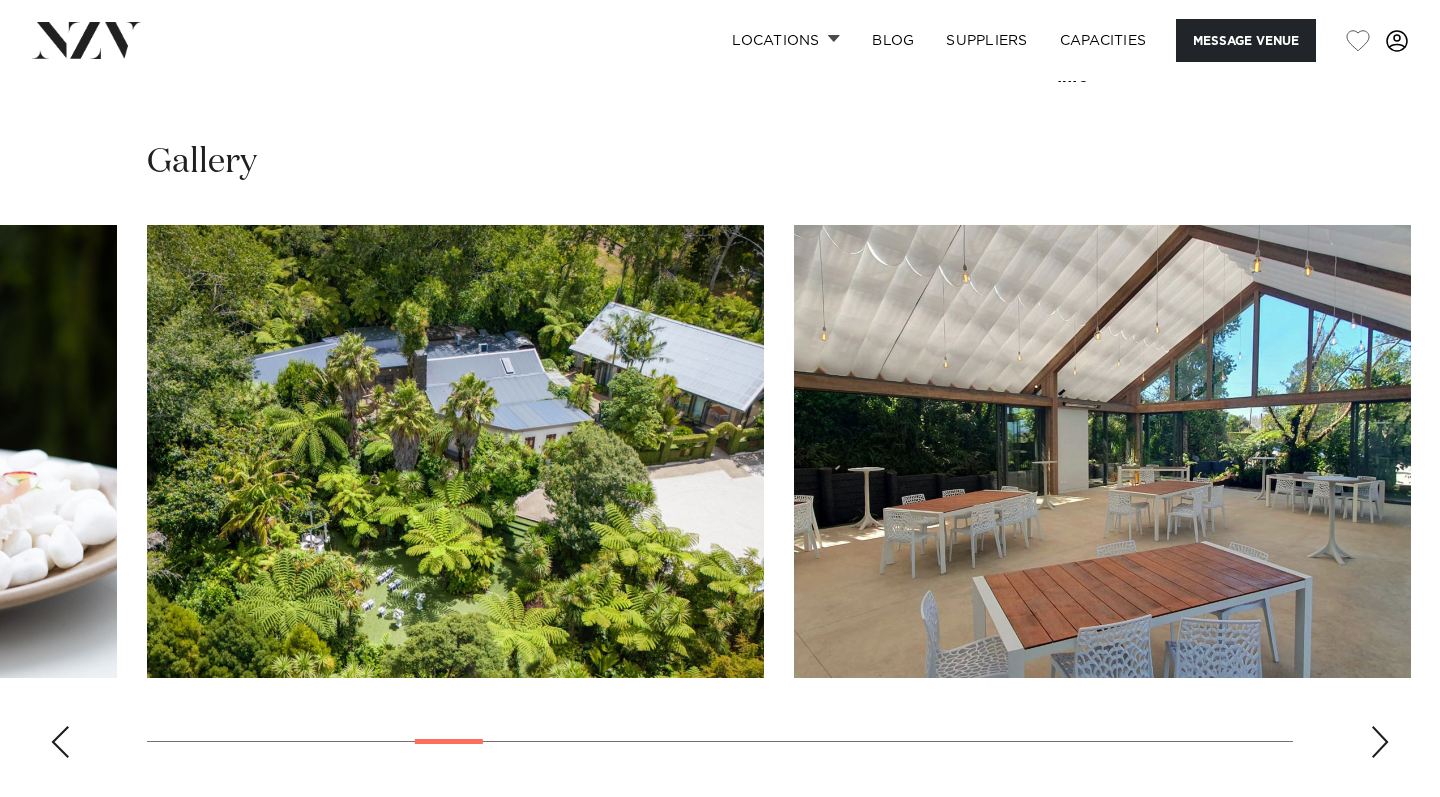 click at bounding box center (1380, 742) 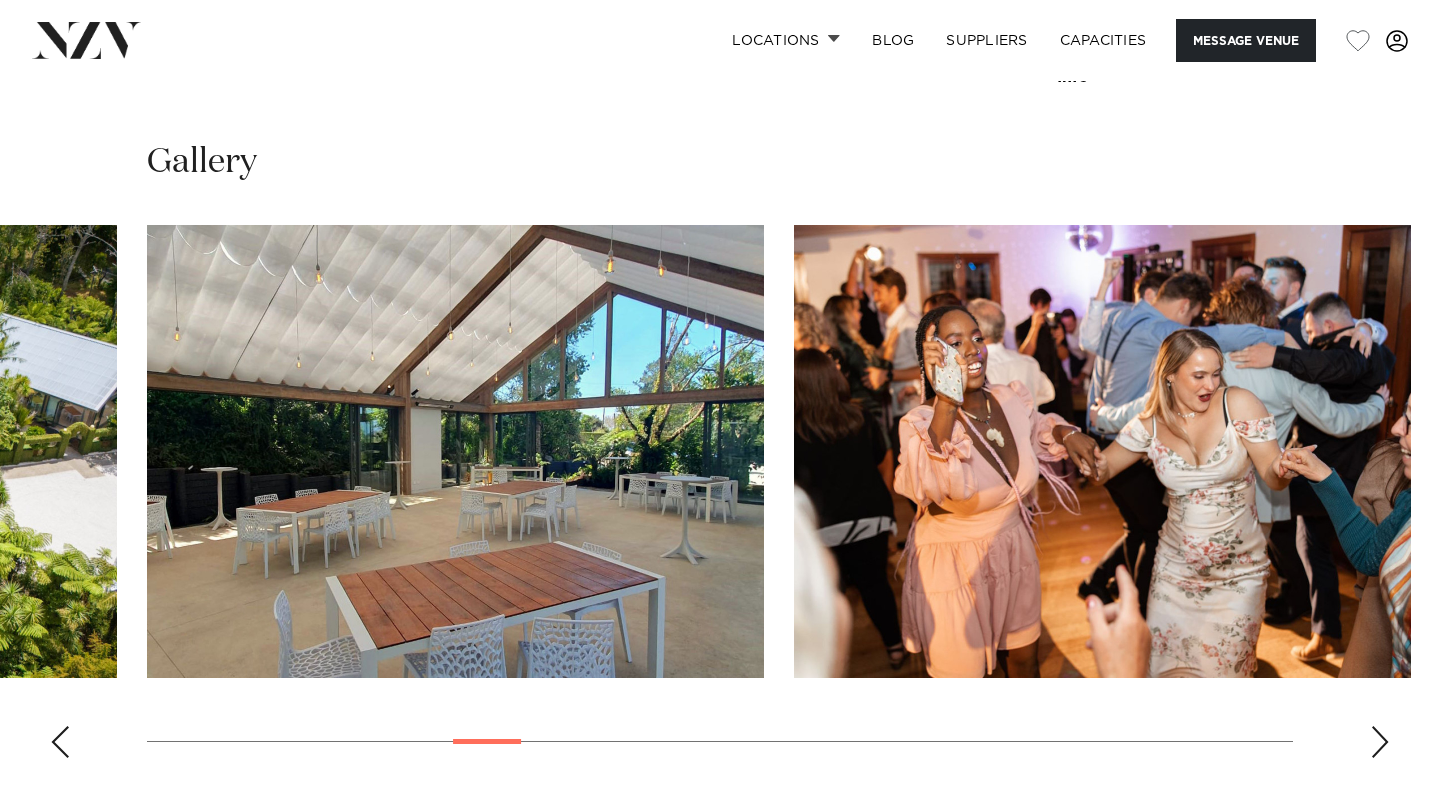 click at bounding box center (1380, 742) 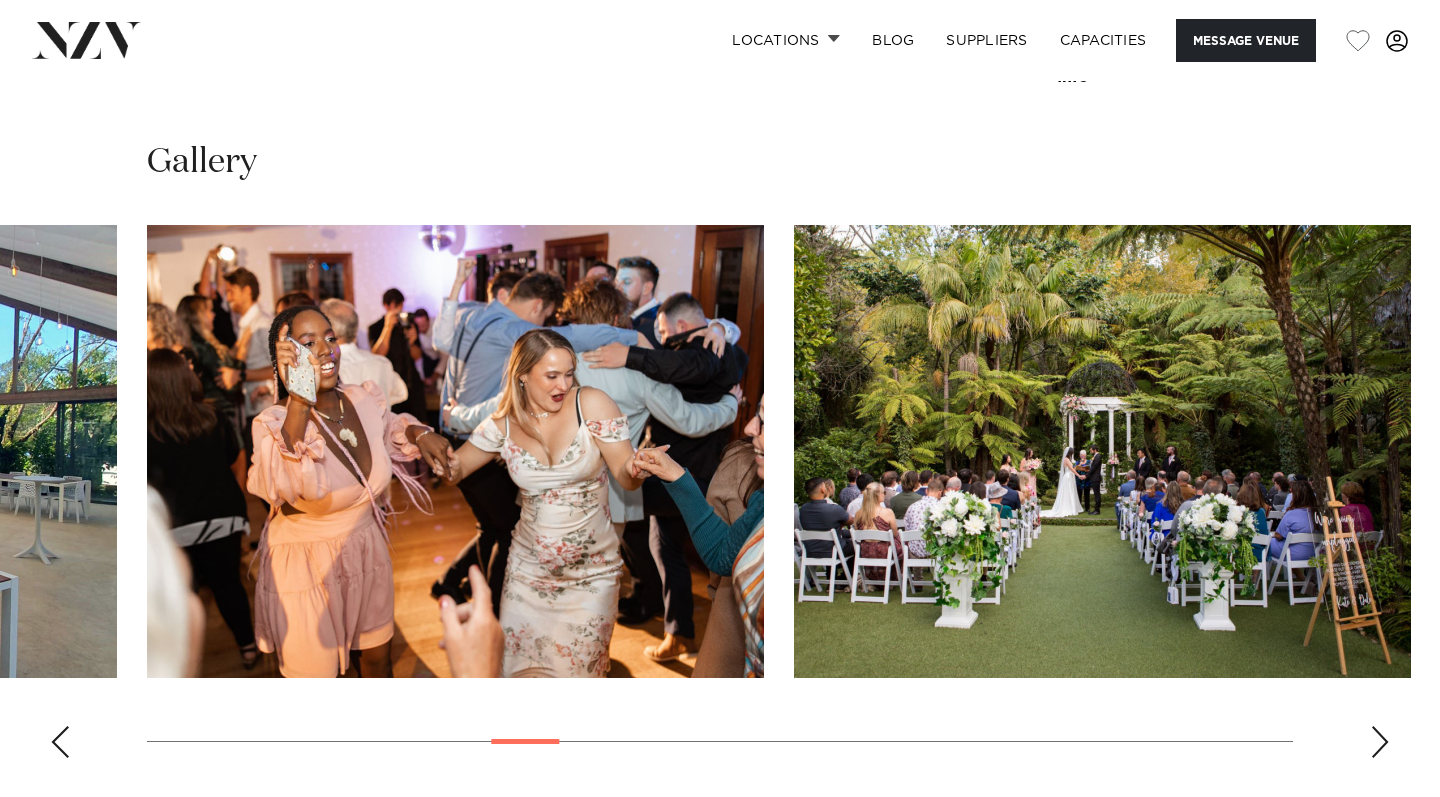 click at bounding box center (1380, 742) 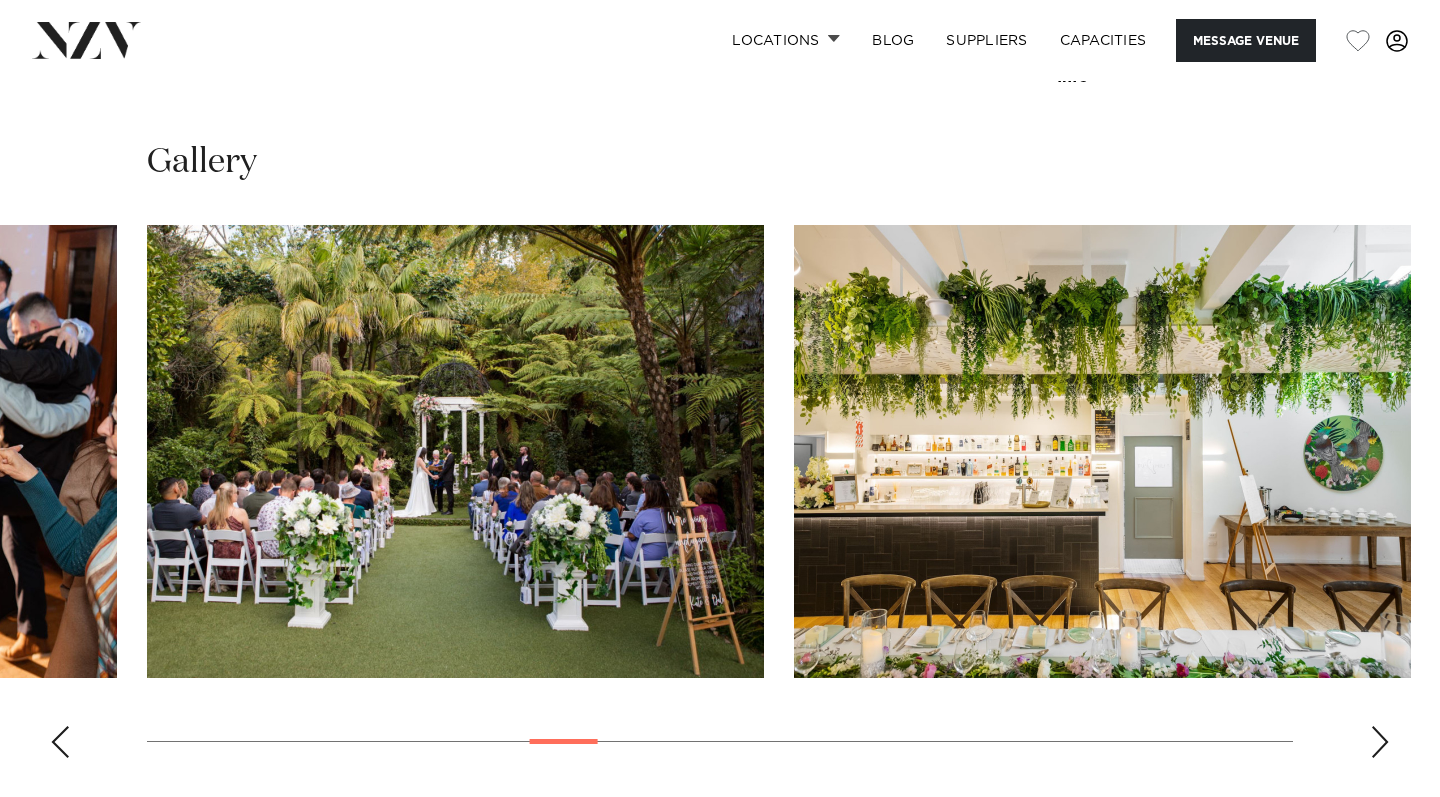 click at bounding box center (720, 499) 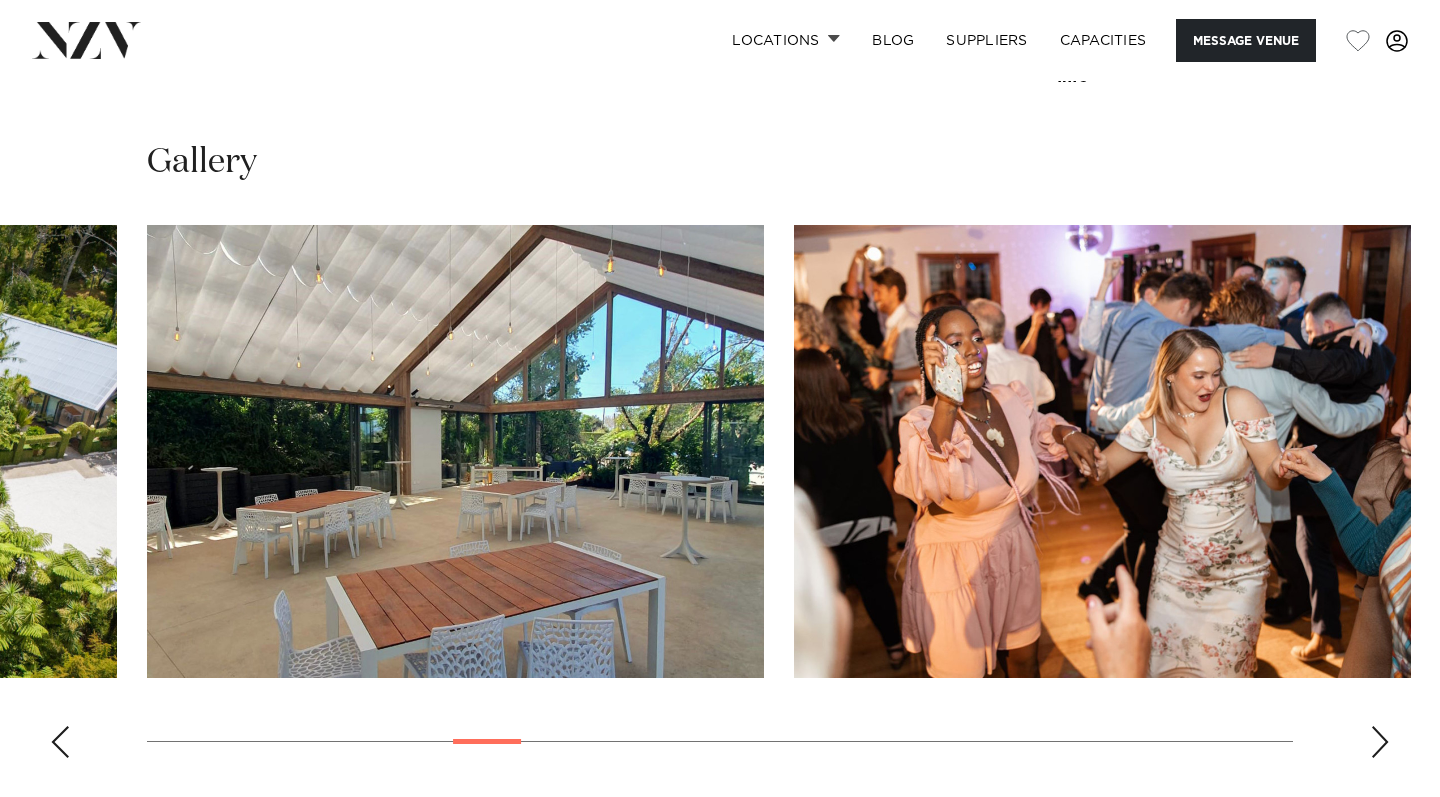 click at bounding box center (60, 742) 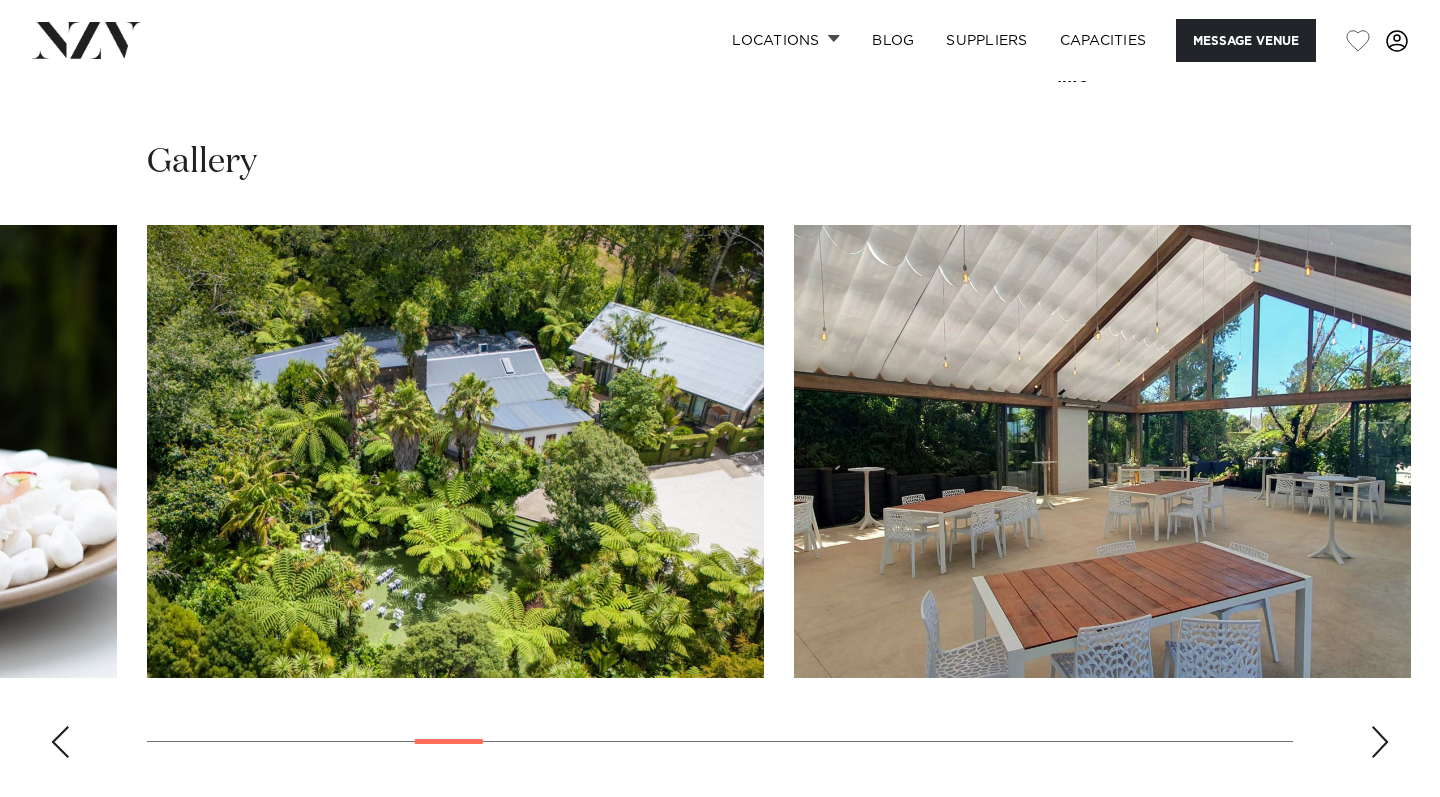 click at bounding box center [60, 742] 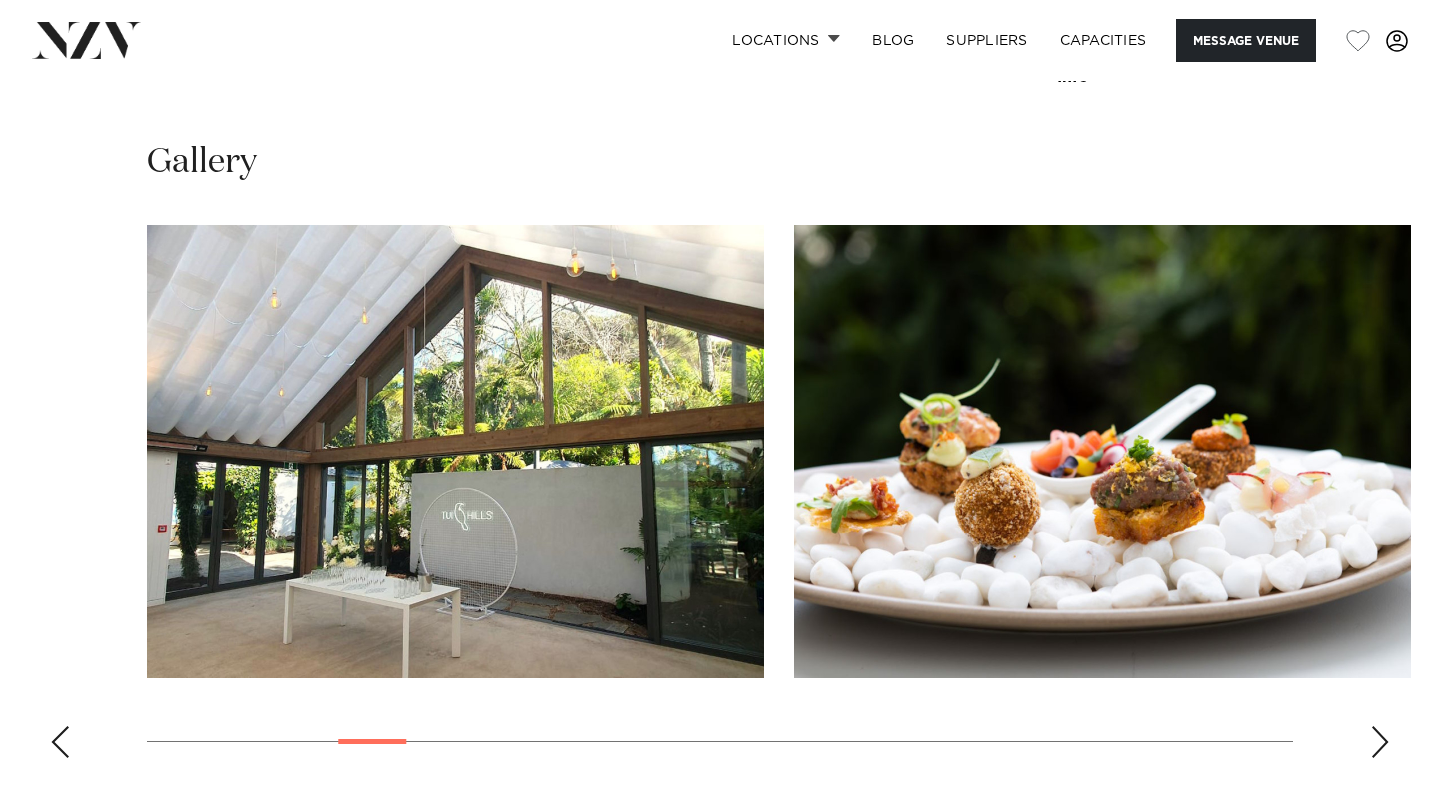 click at bounding box center (60, 742) 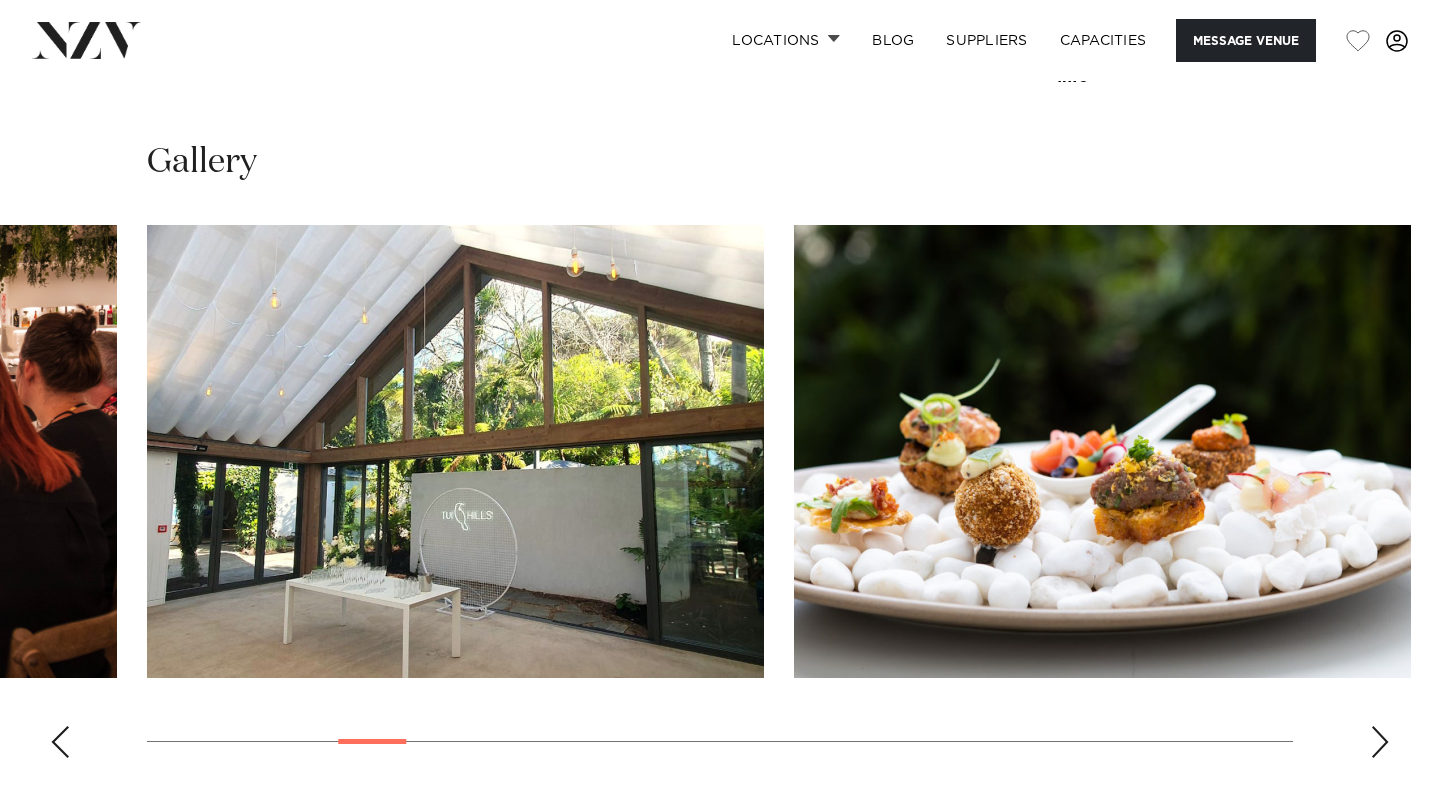 click at bounding box center [60, 742] 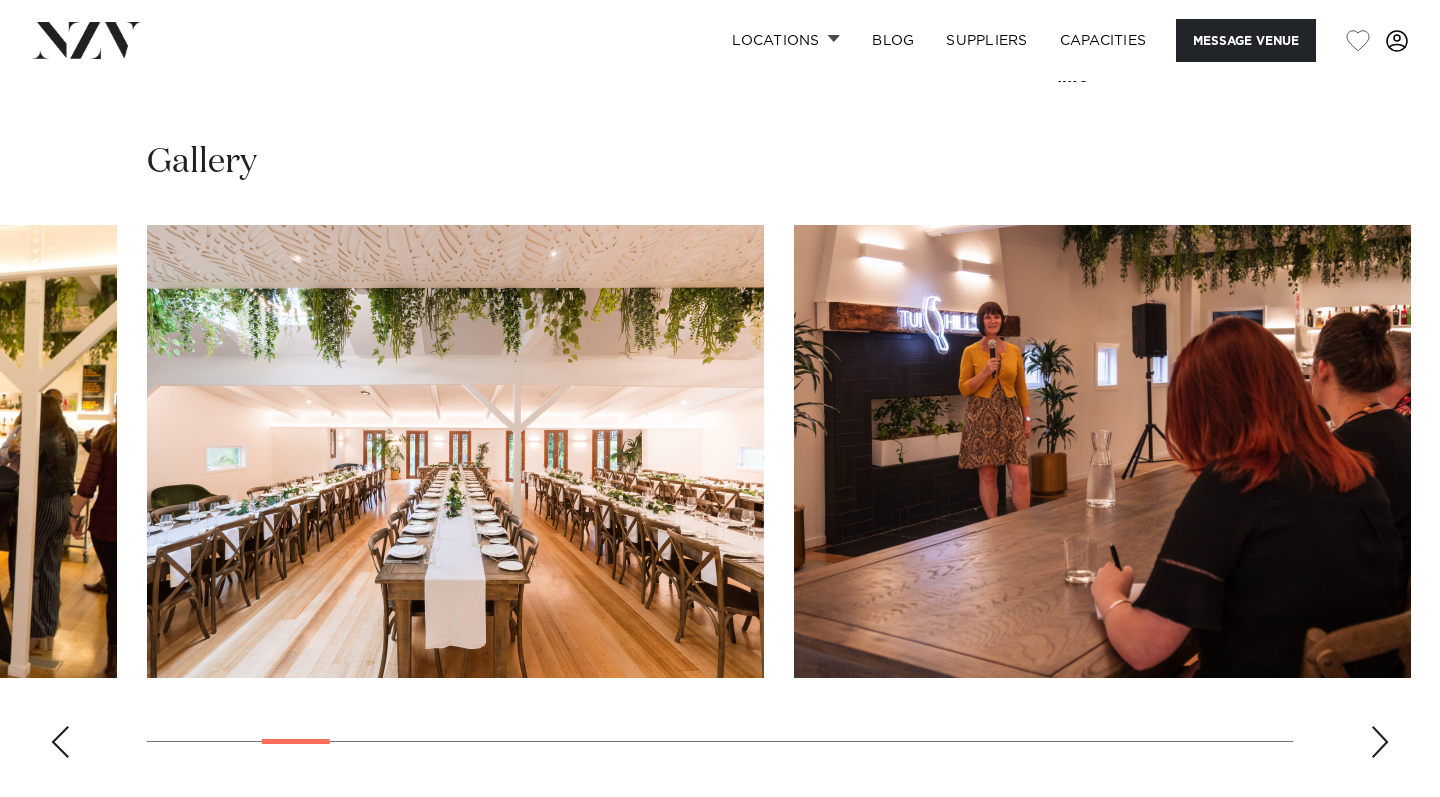 click at bounding box center (60, 742) 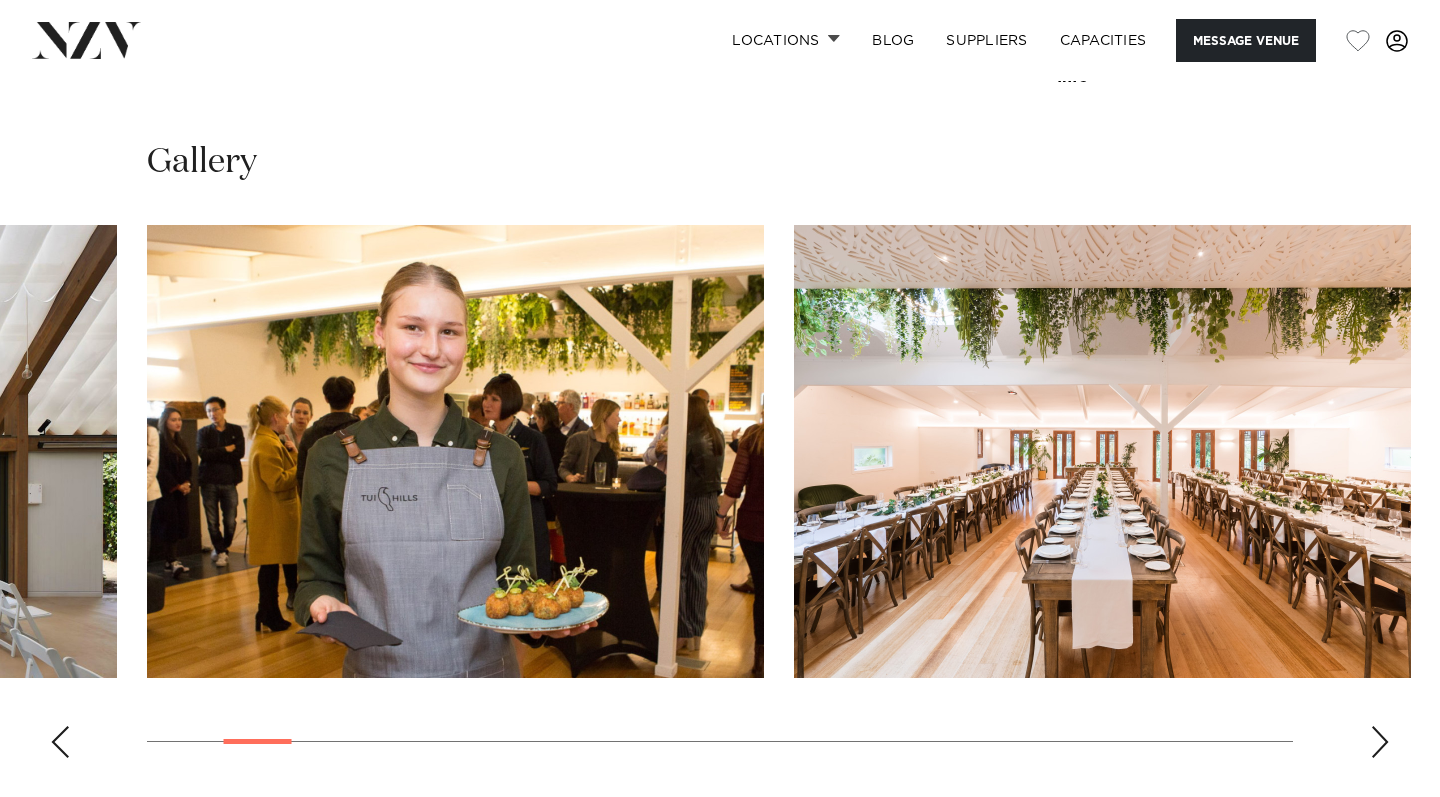click at bounding box center [60, 742] 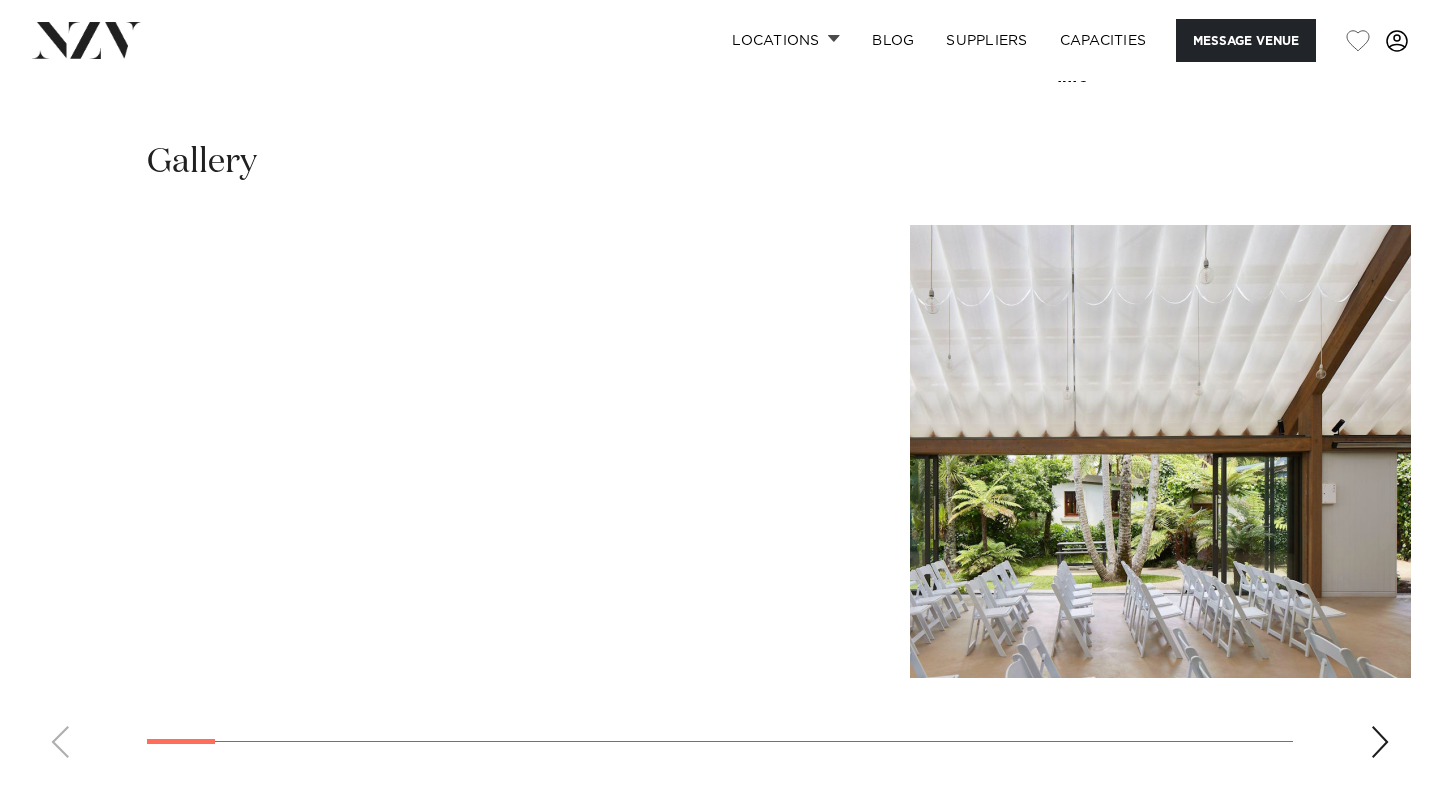 click at bounding box center [720, 499] 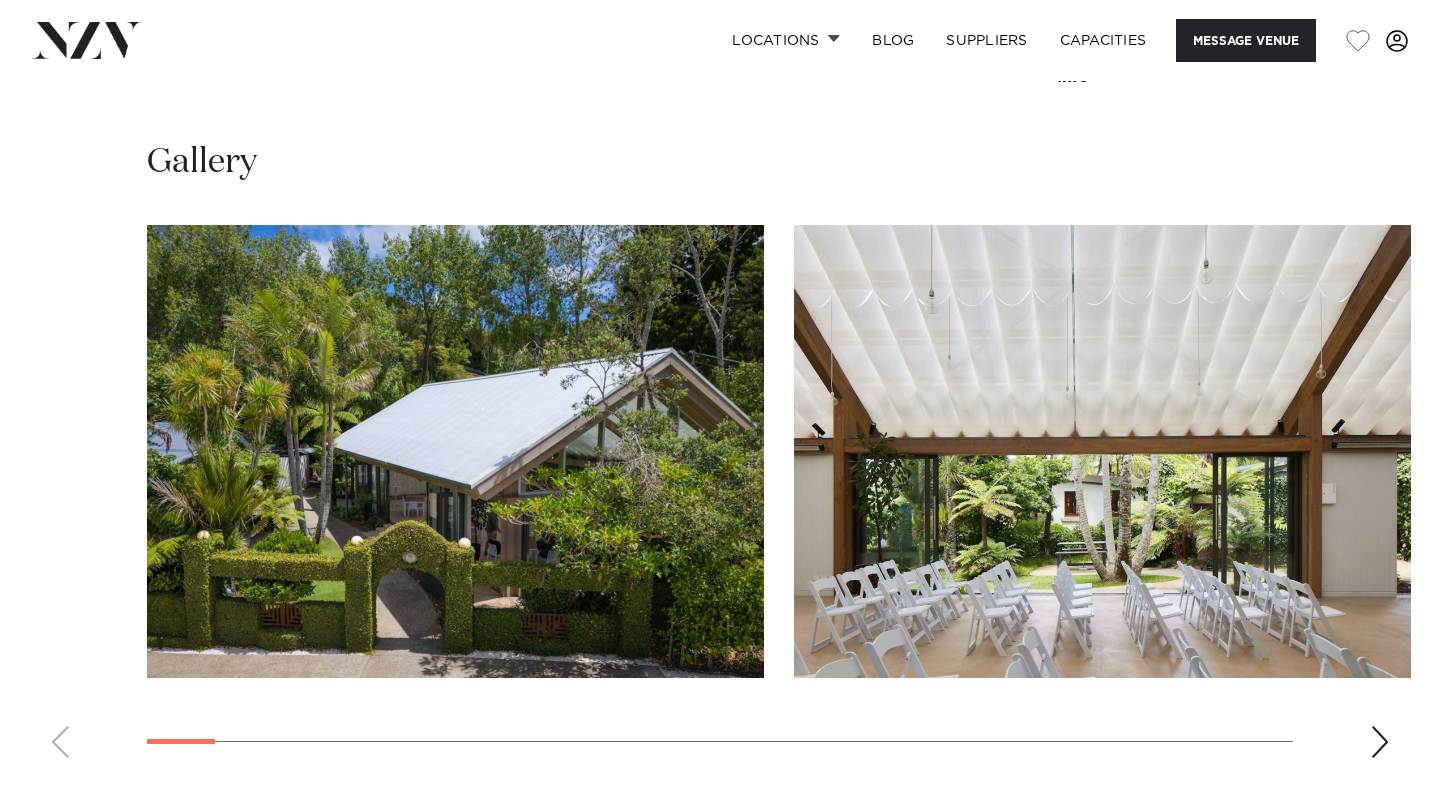 click at bounding box center [1380, 742] 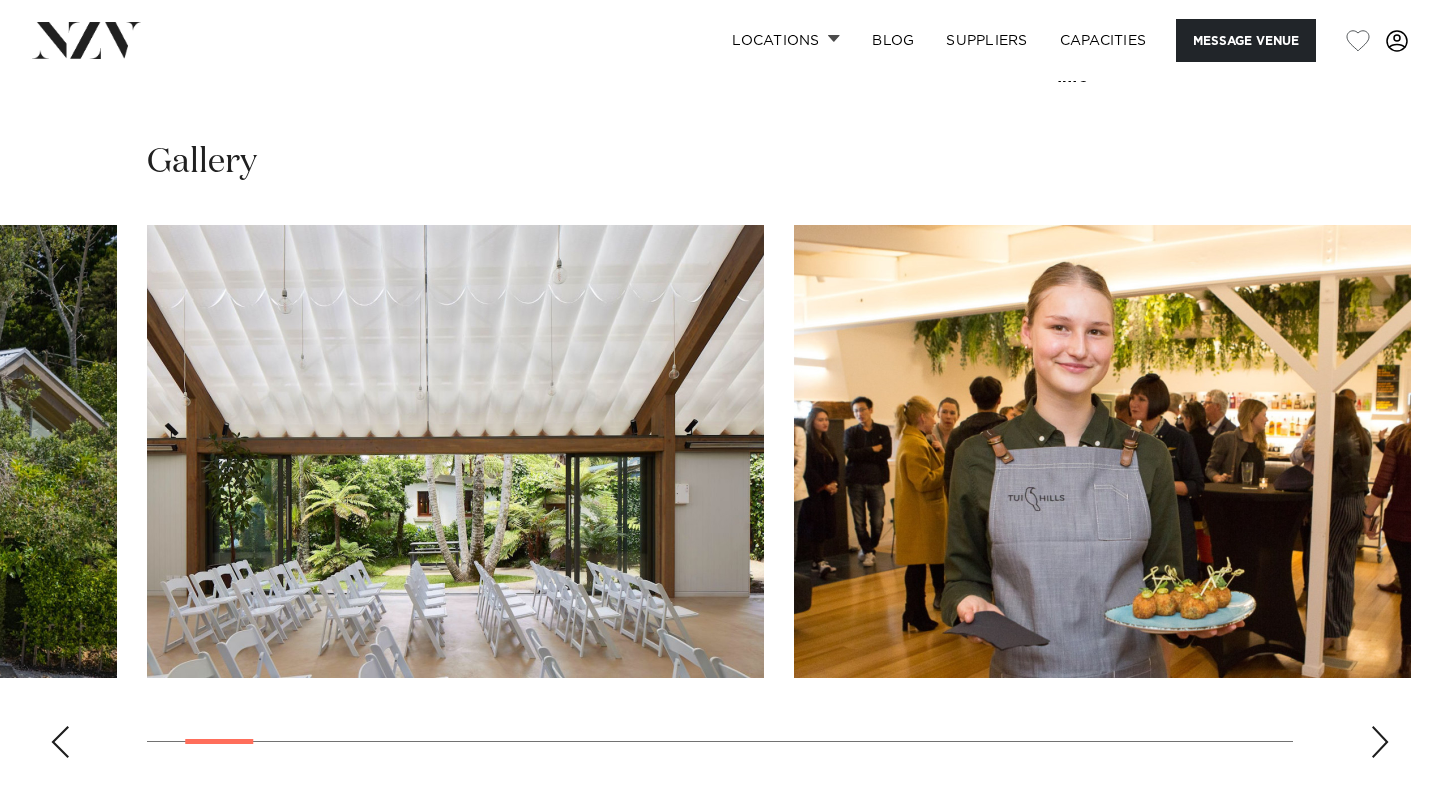 click at bounding box center (1380, 742) 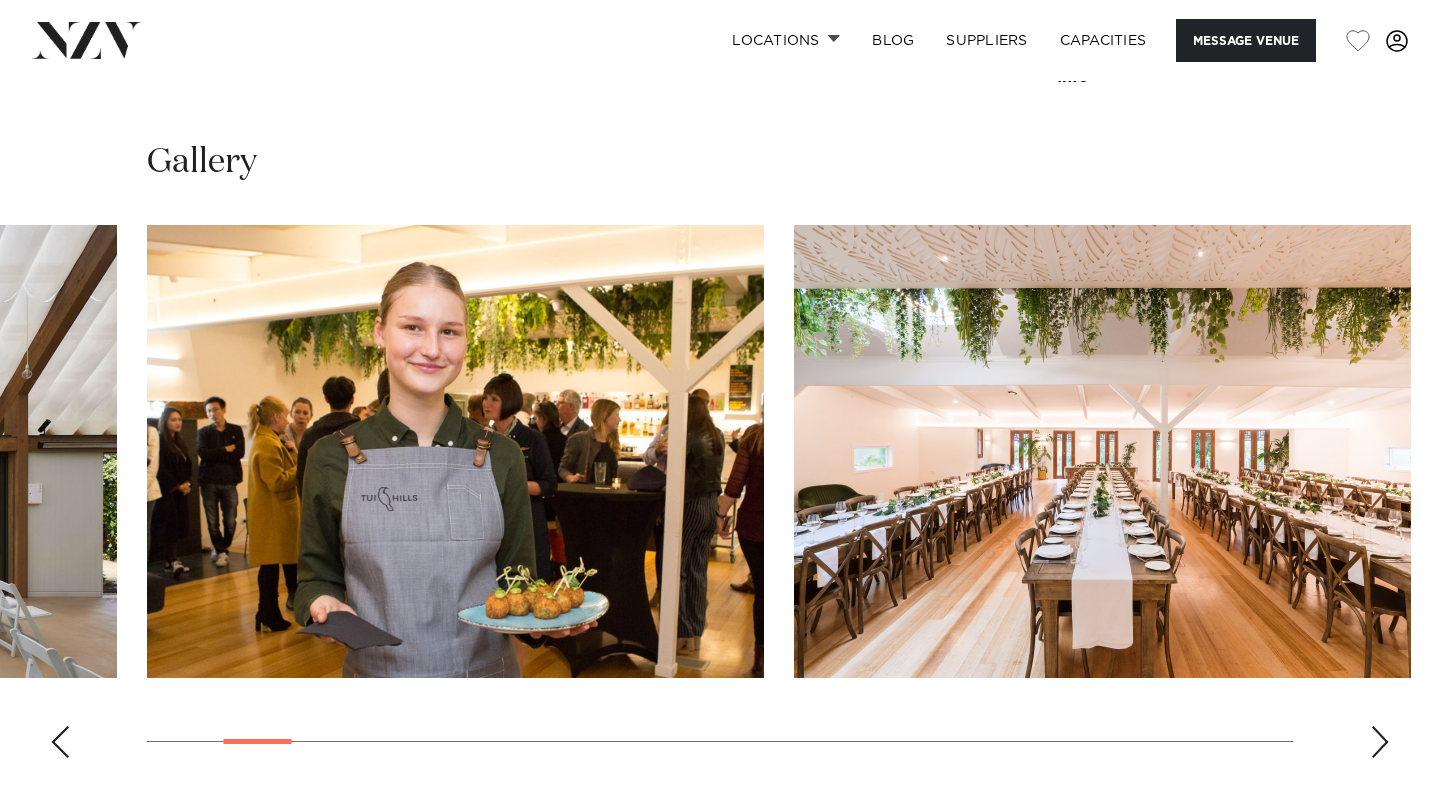 click at bounding box center (1380, 742) 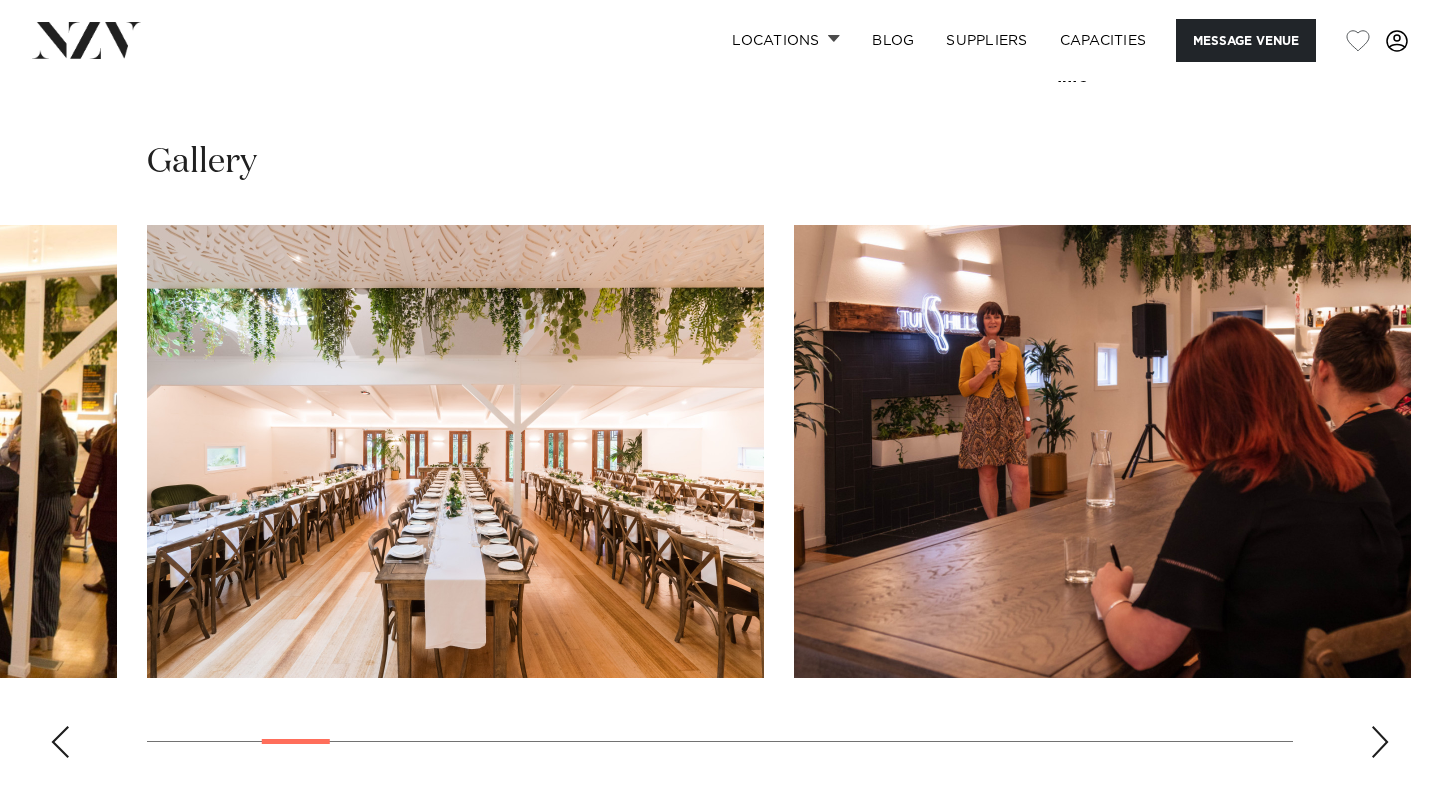 click at bounding box center (1380, 742) 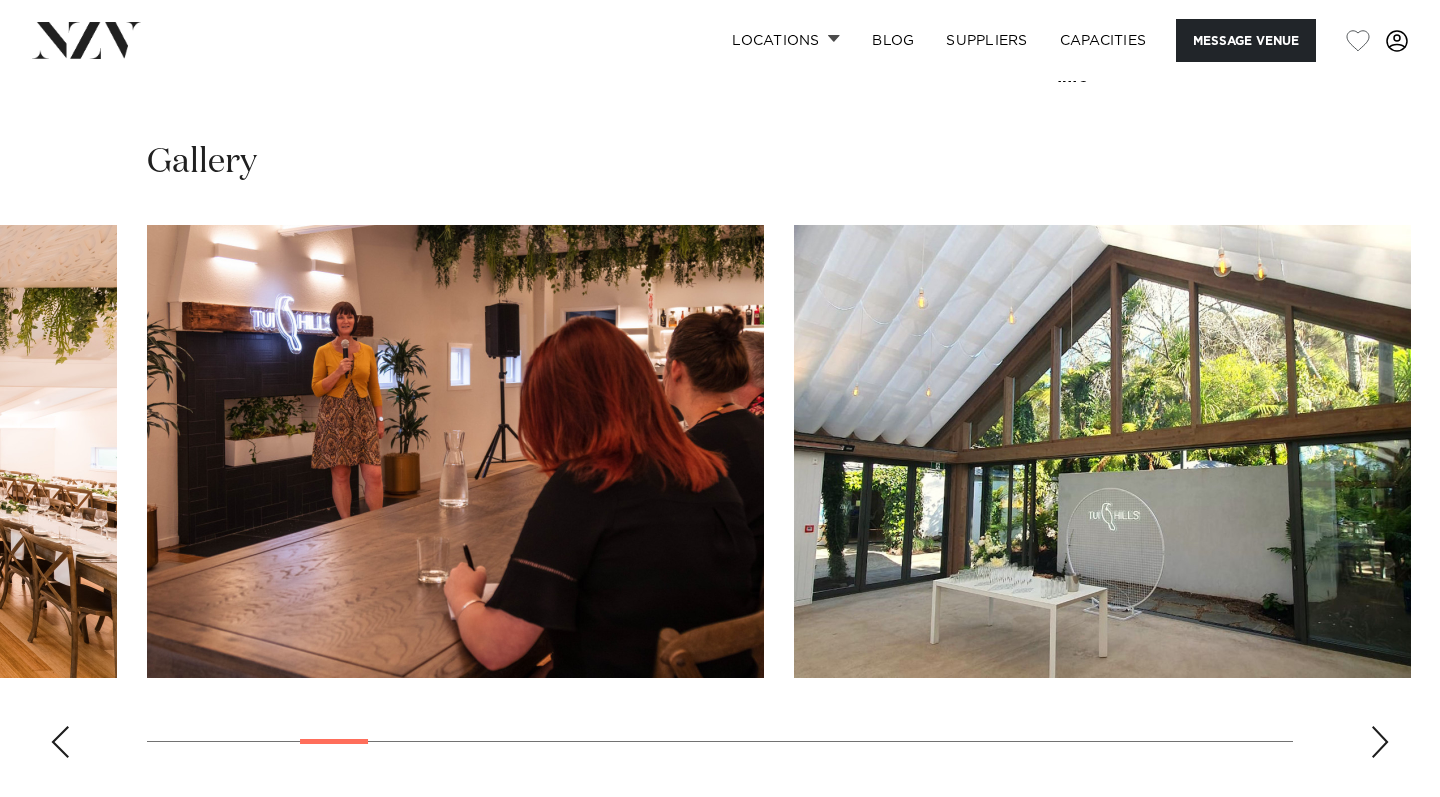 click at bounding box center (1380, 742) 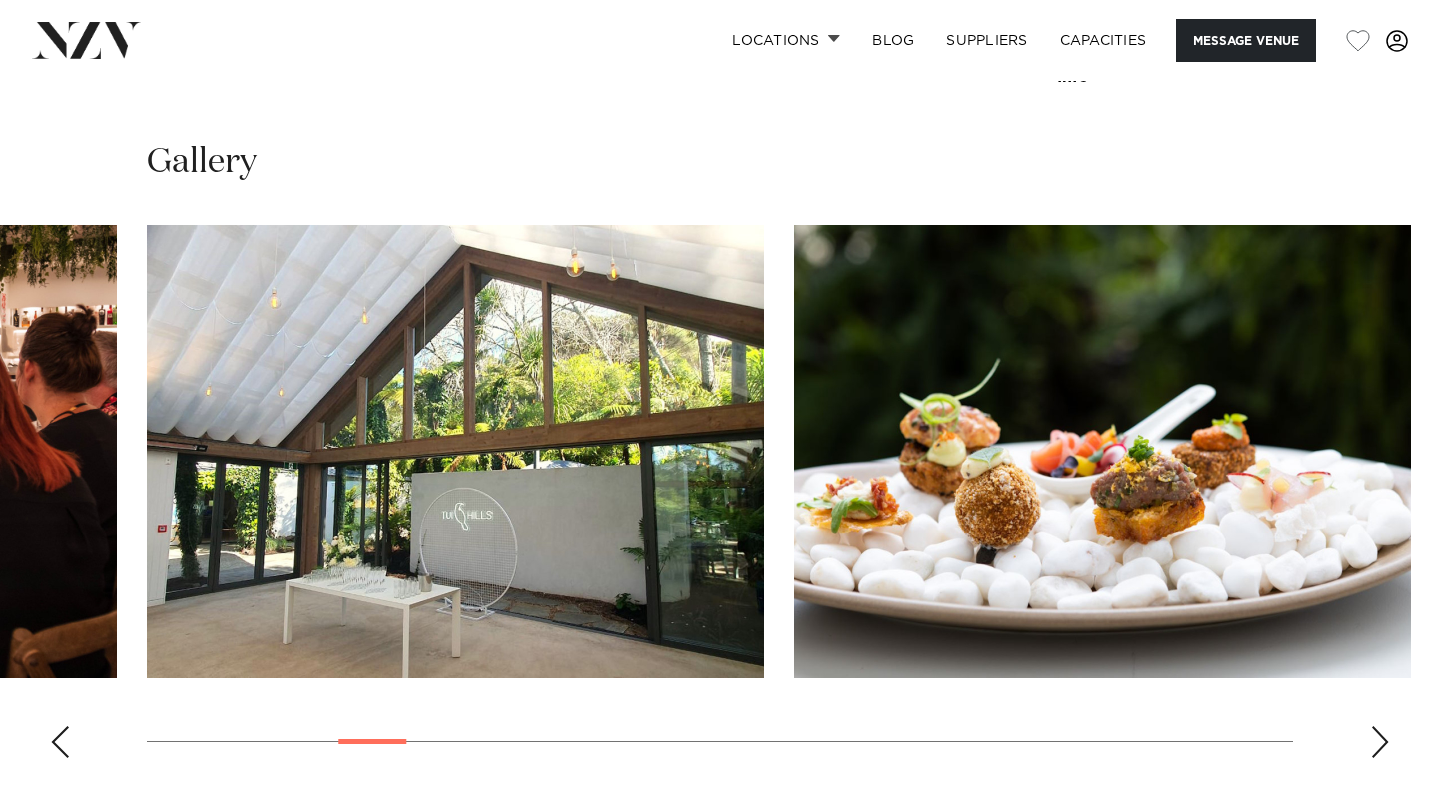 click at bounding box center [1380, 742] 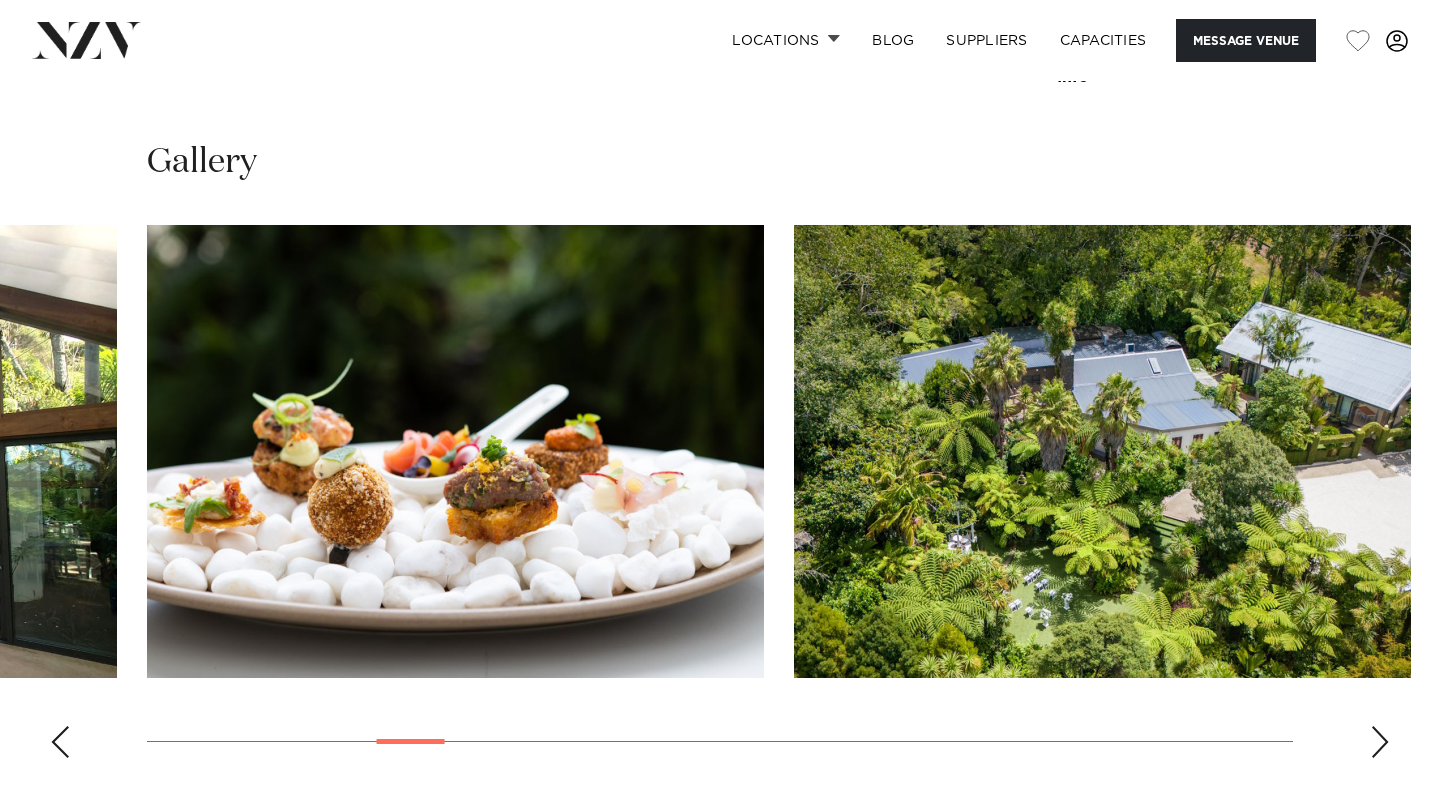 click at bounding box center (1380, 742) 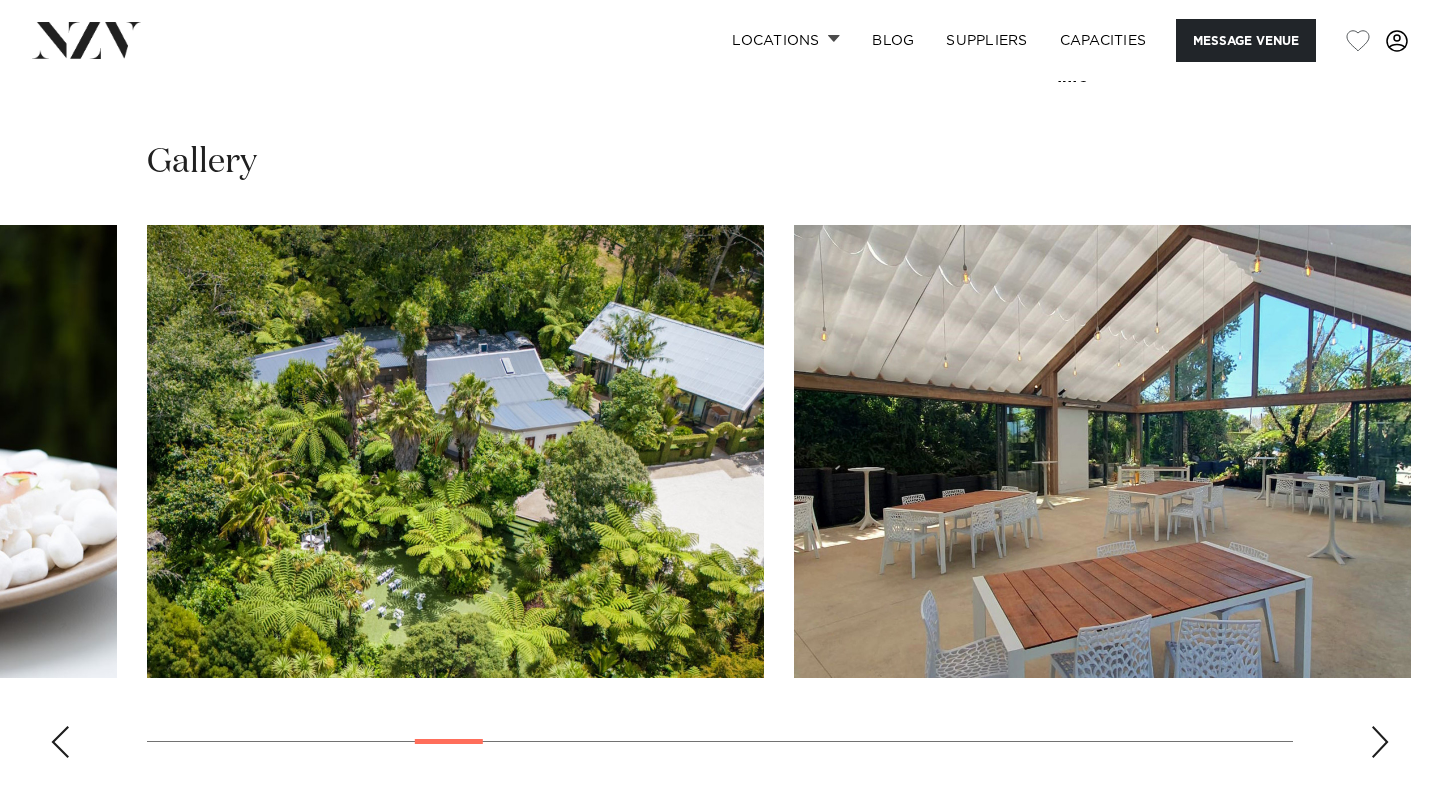 click at bounding box center [1380, 742] 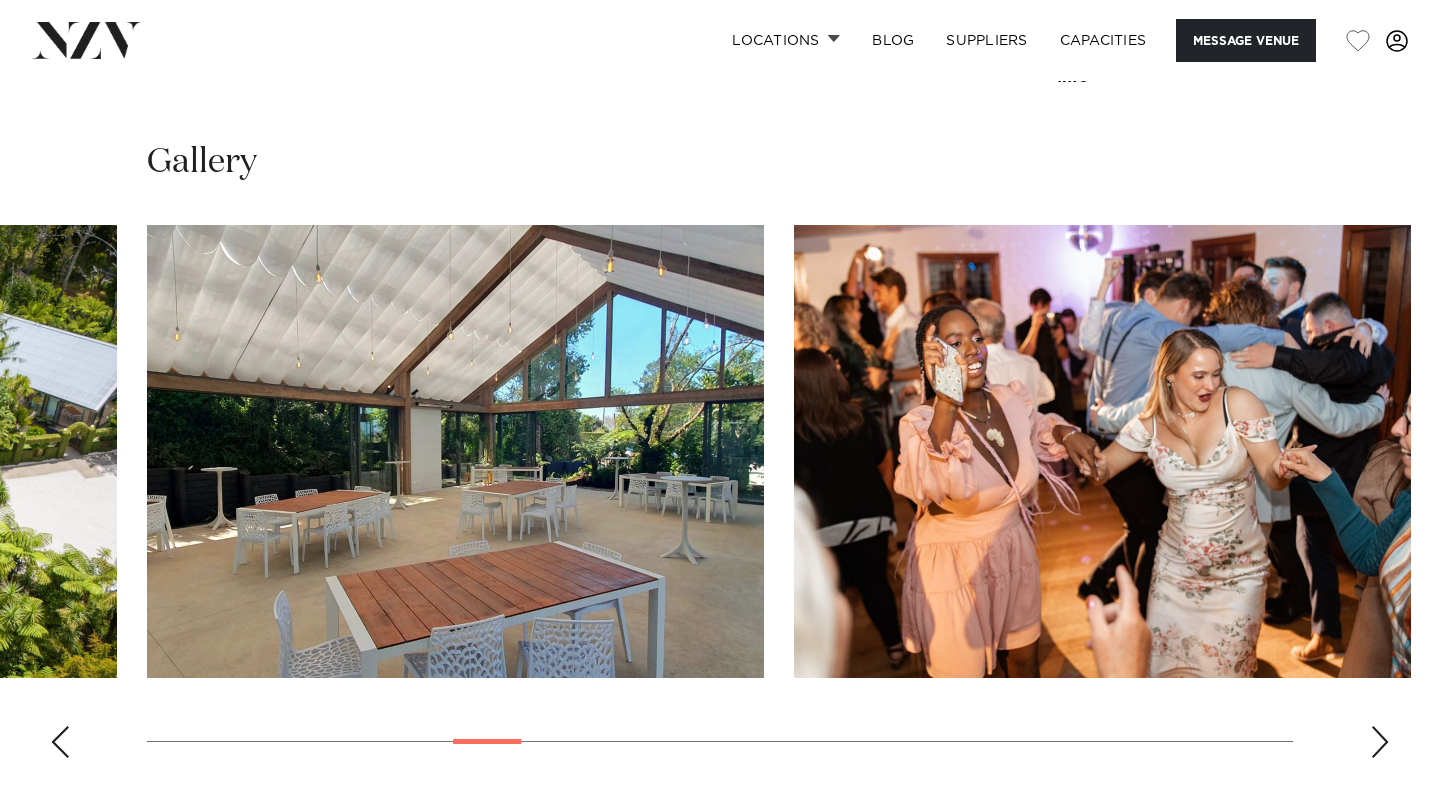 click at bounding box center [1380, 742] 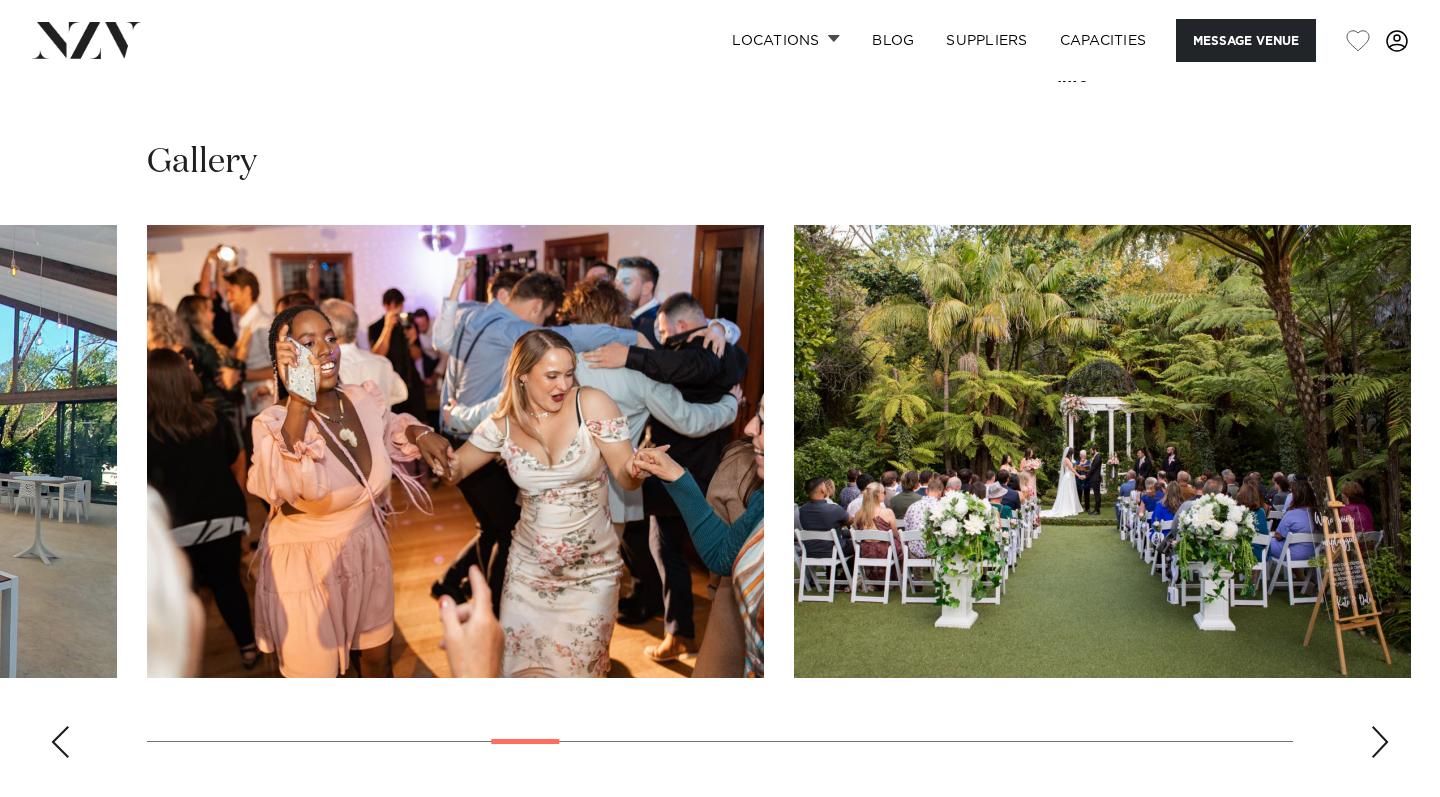 click at bounding box center [1380, 742] 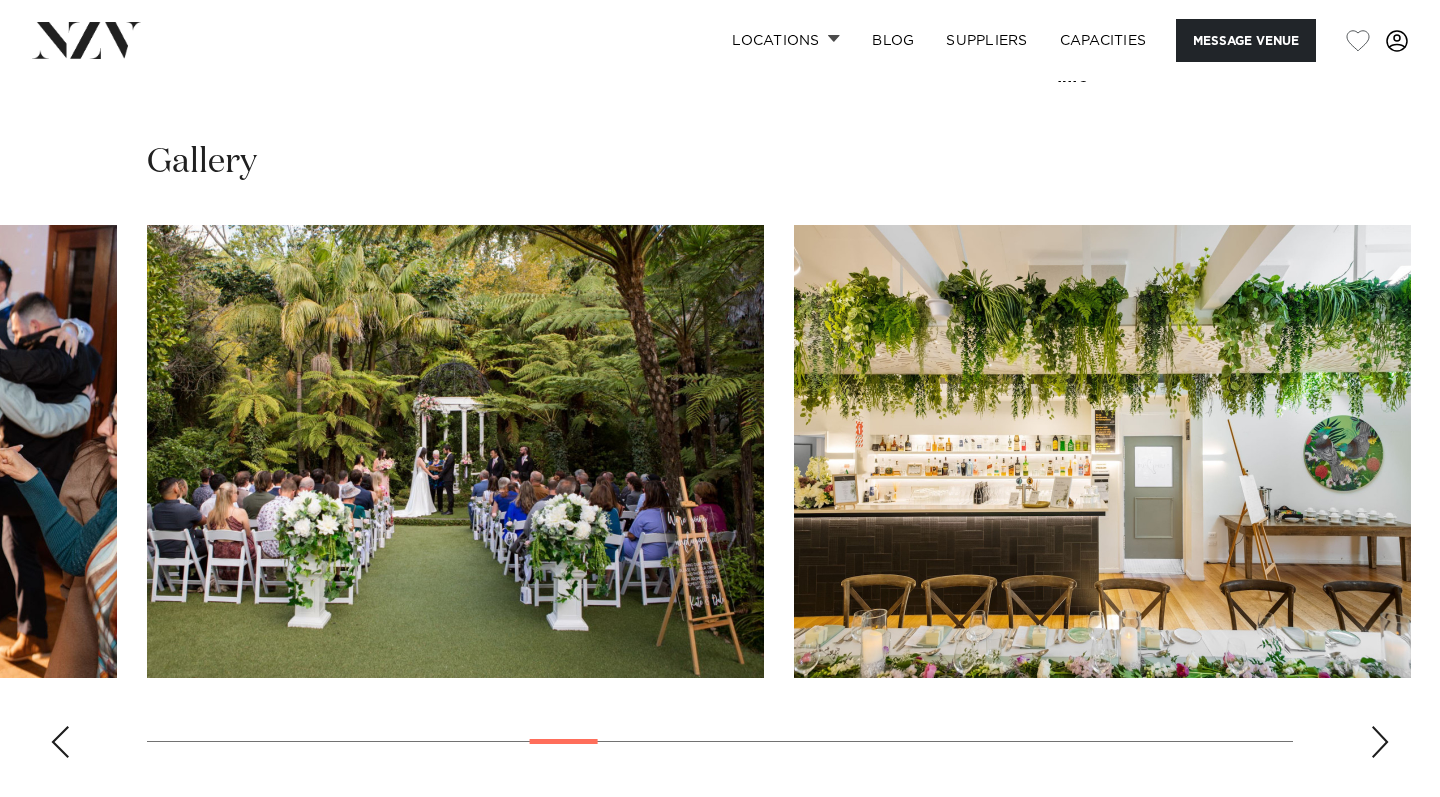 click at bounding box center [1380, 742] 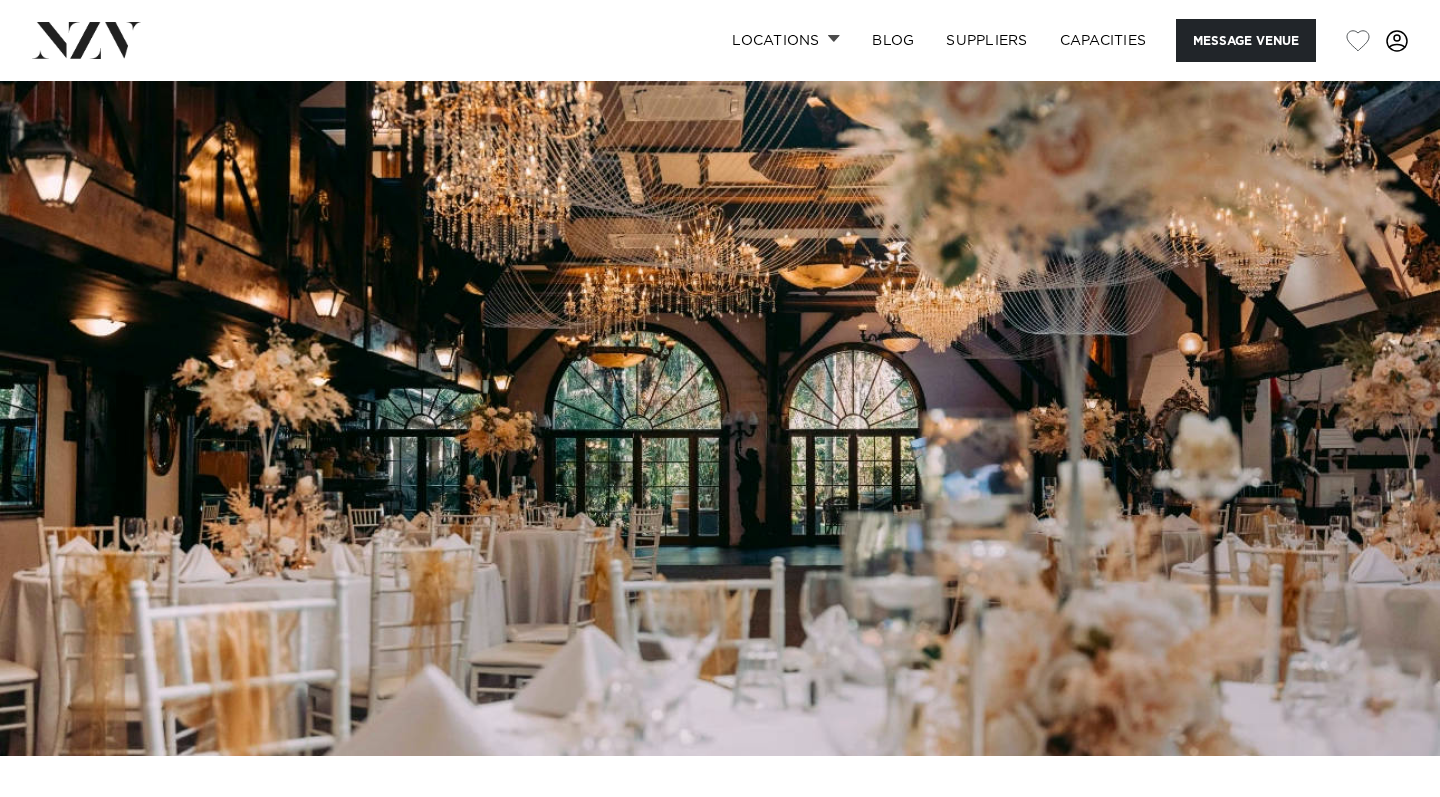 scroll, scrollTop: 0, scrollLeft: 0, axis: both 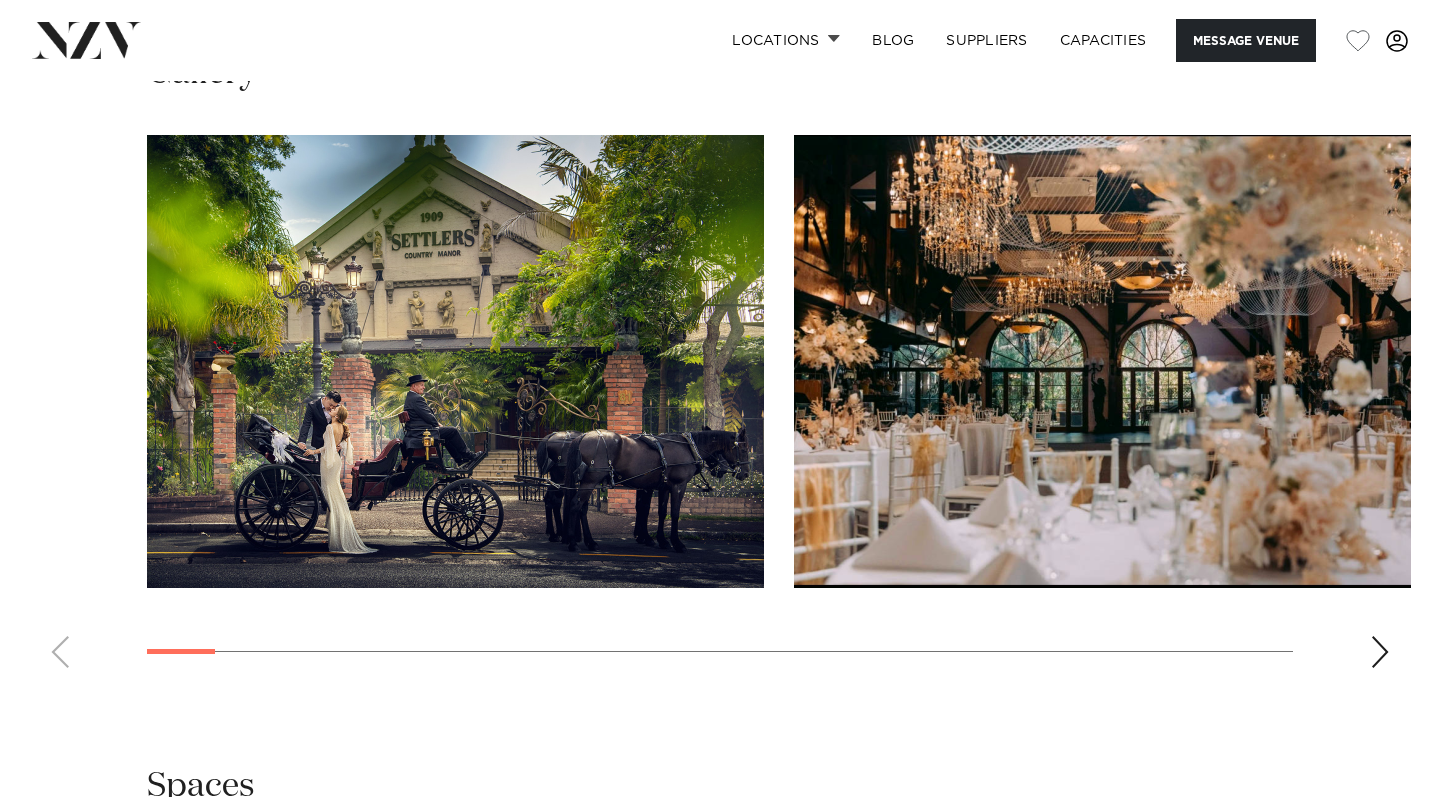 click at bounding box center [720, 409] 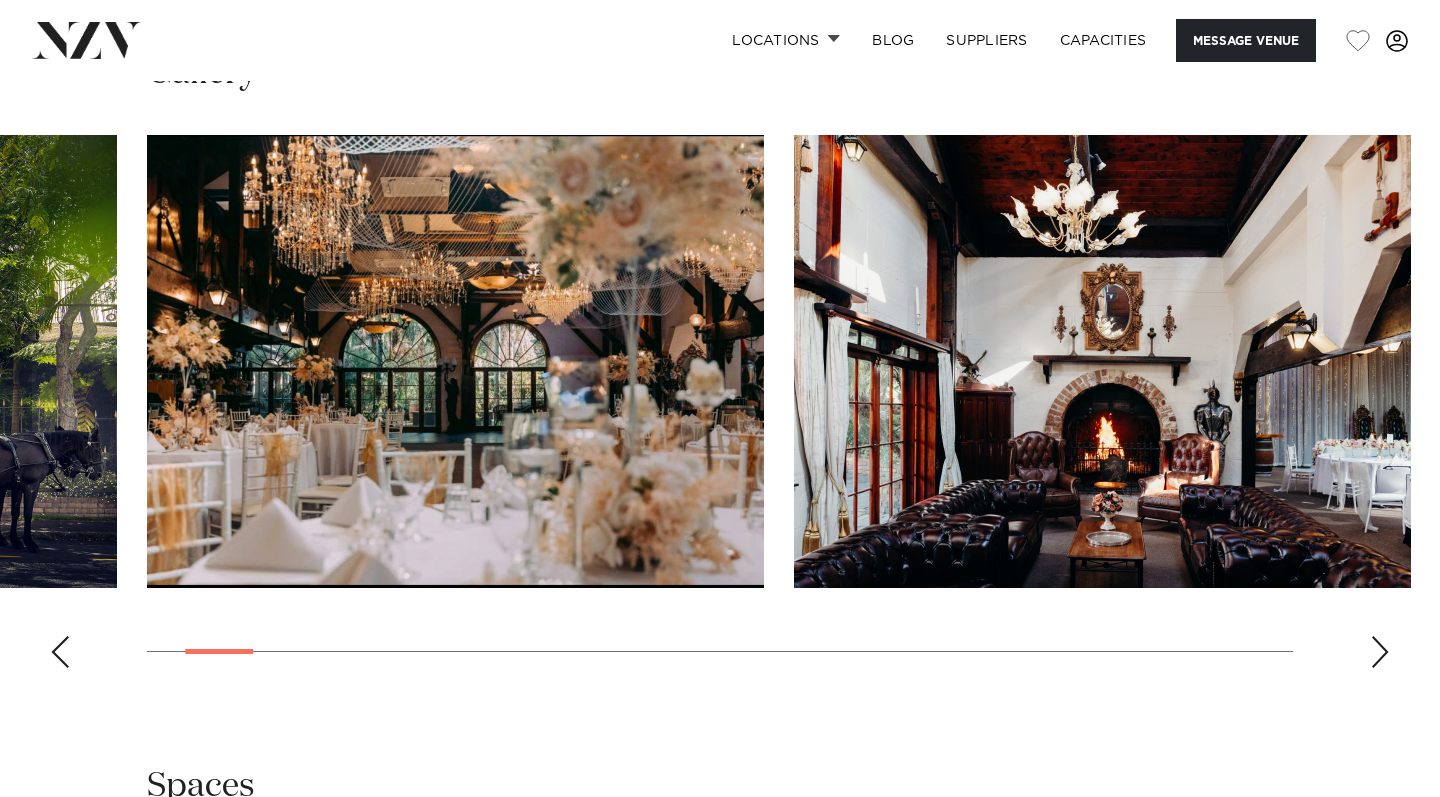 click at bounding box center (1380, 652) 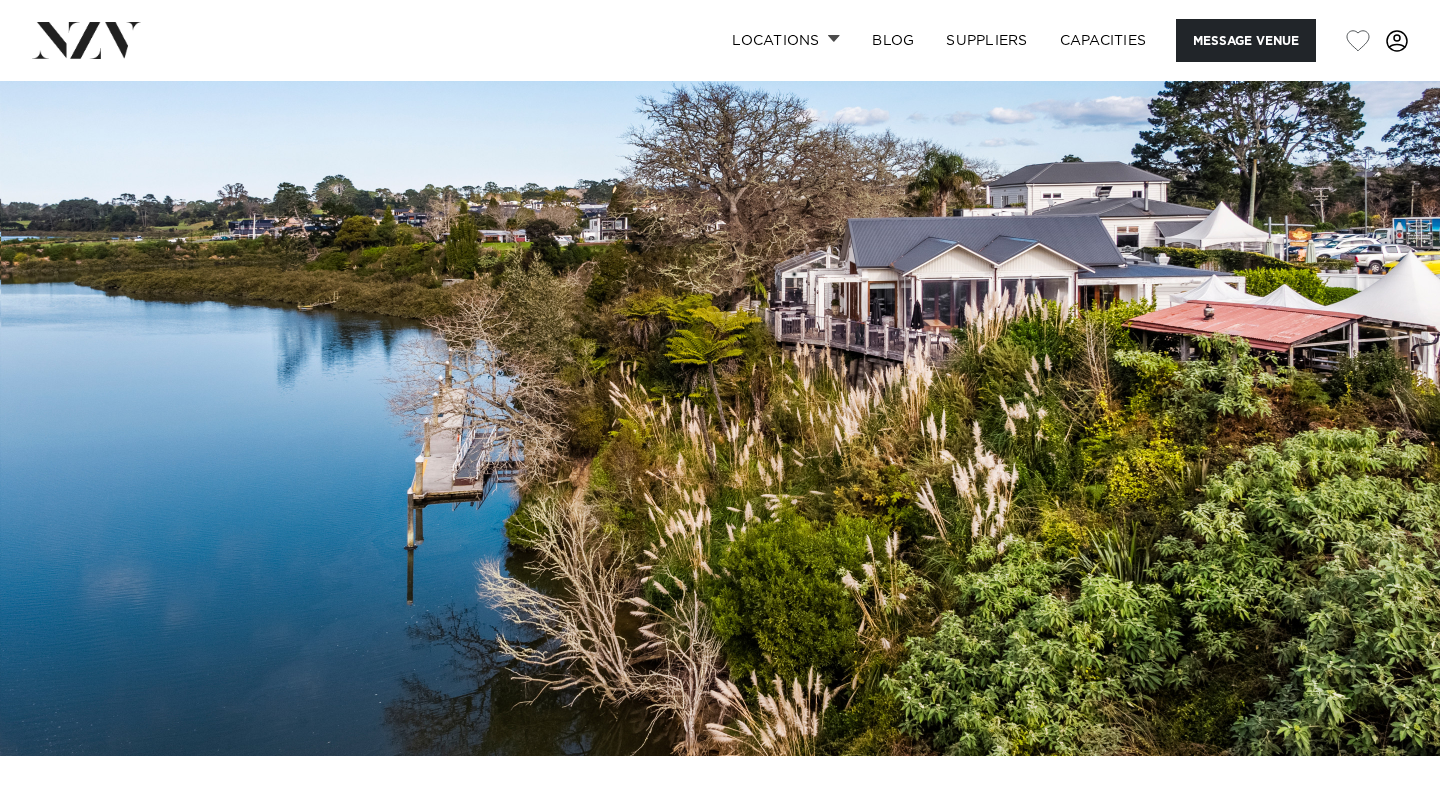 scroll, scrollTop: 0, scrollLeft: 0, axis: both 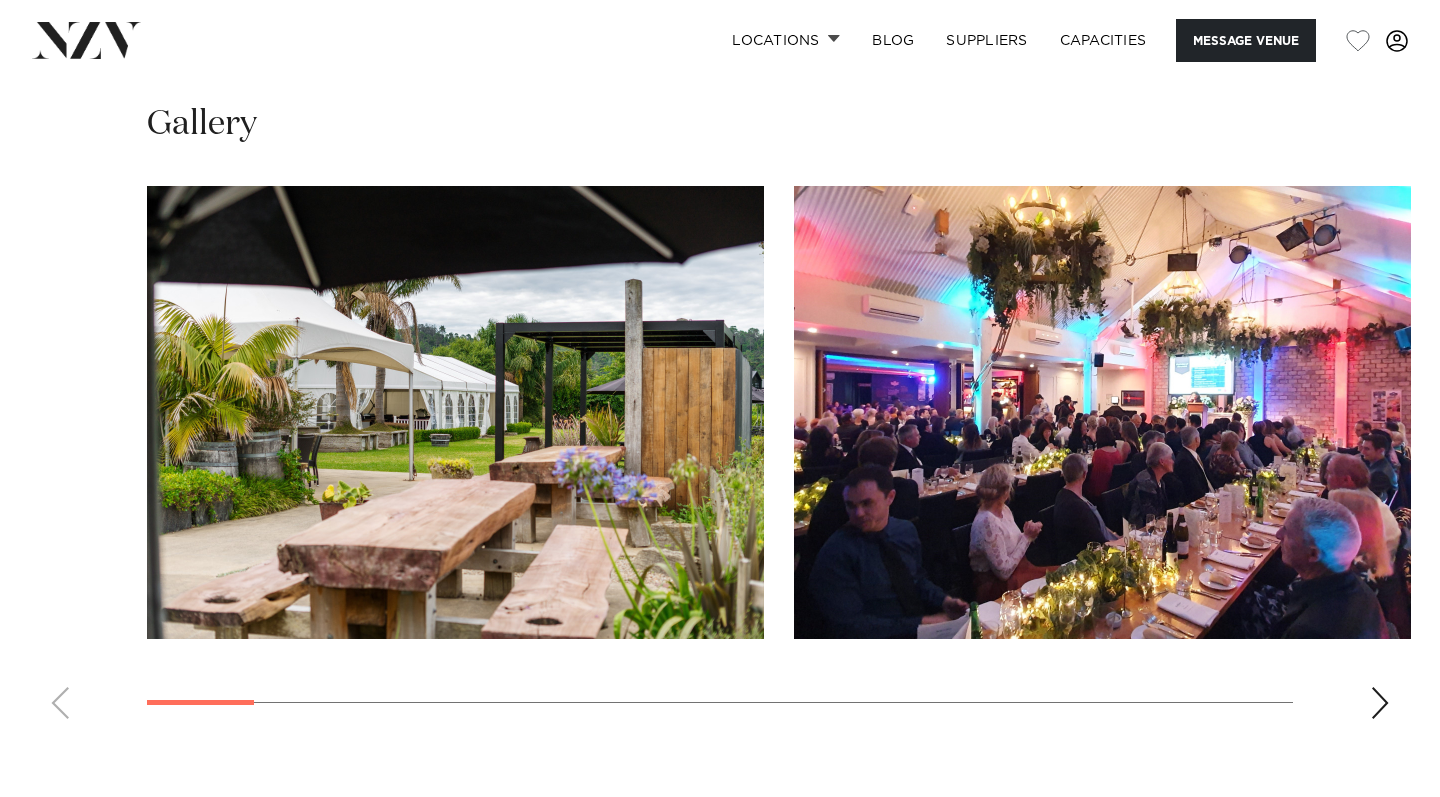 click at bounding box center [1380, 703] 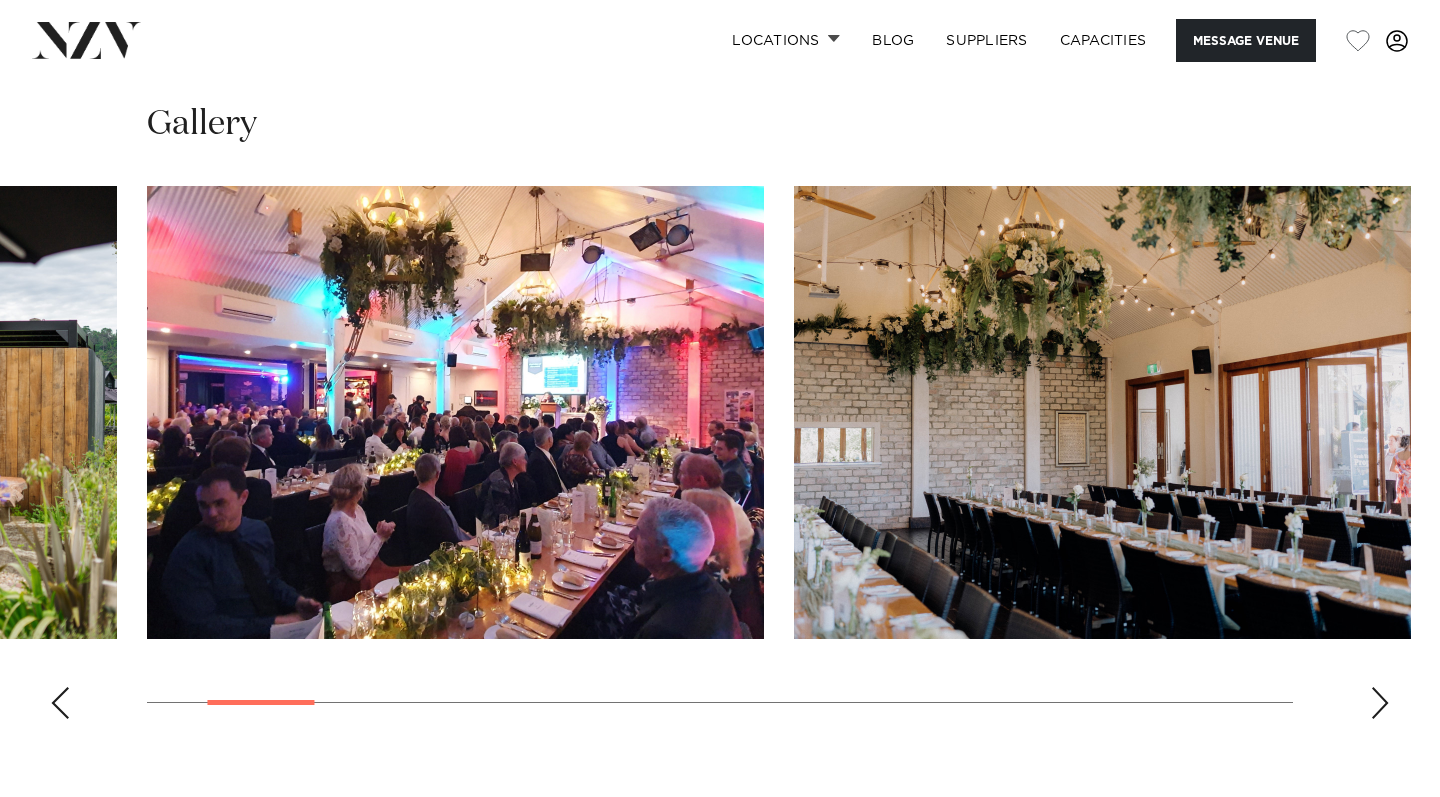 click at bounding box center (1380, 703) 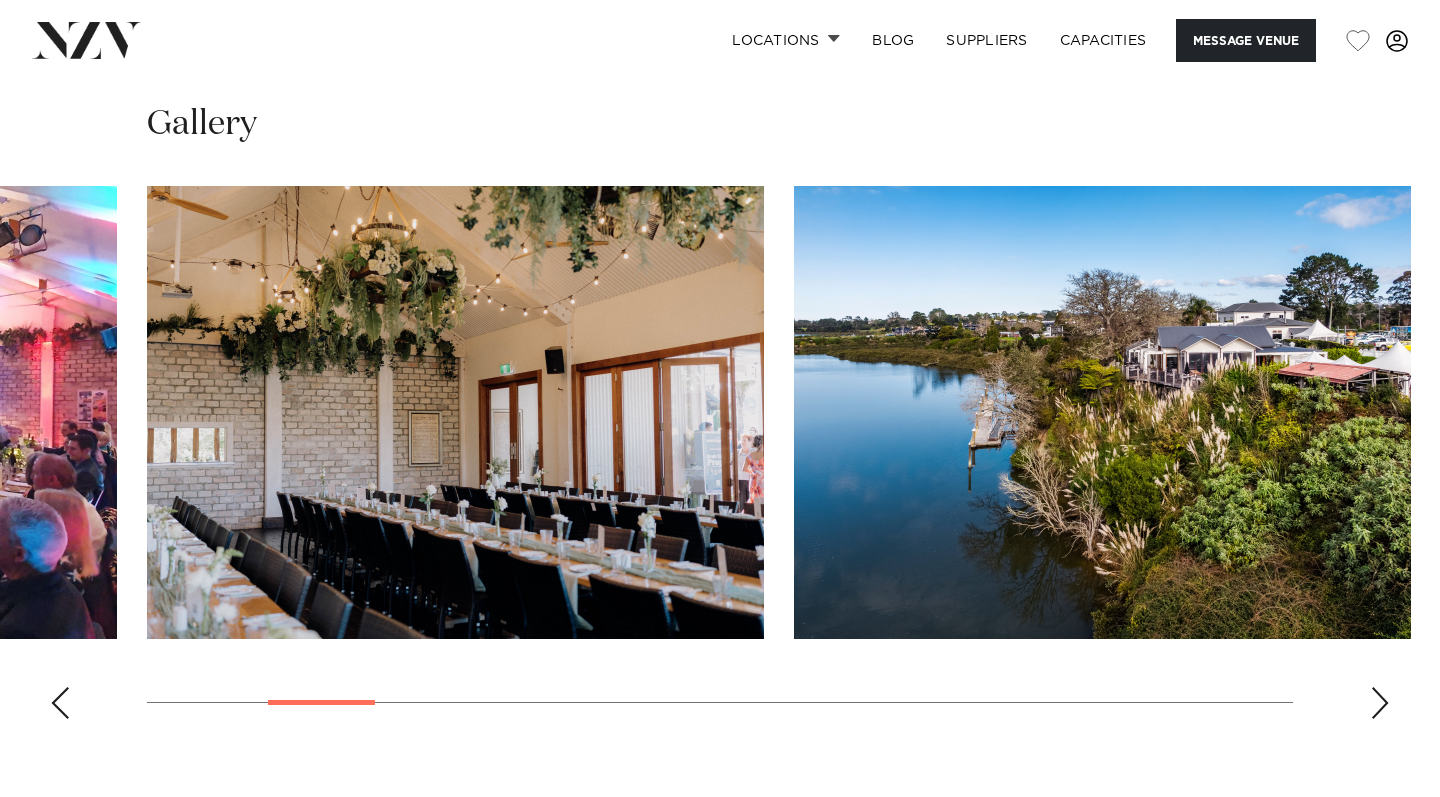 click at bounding box center [1380, 703] 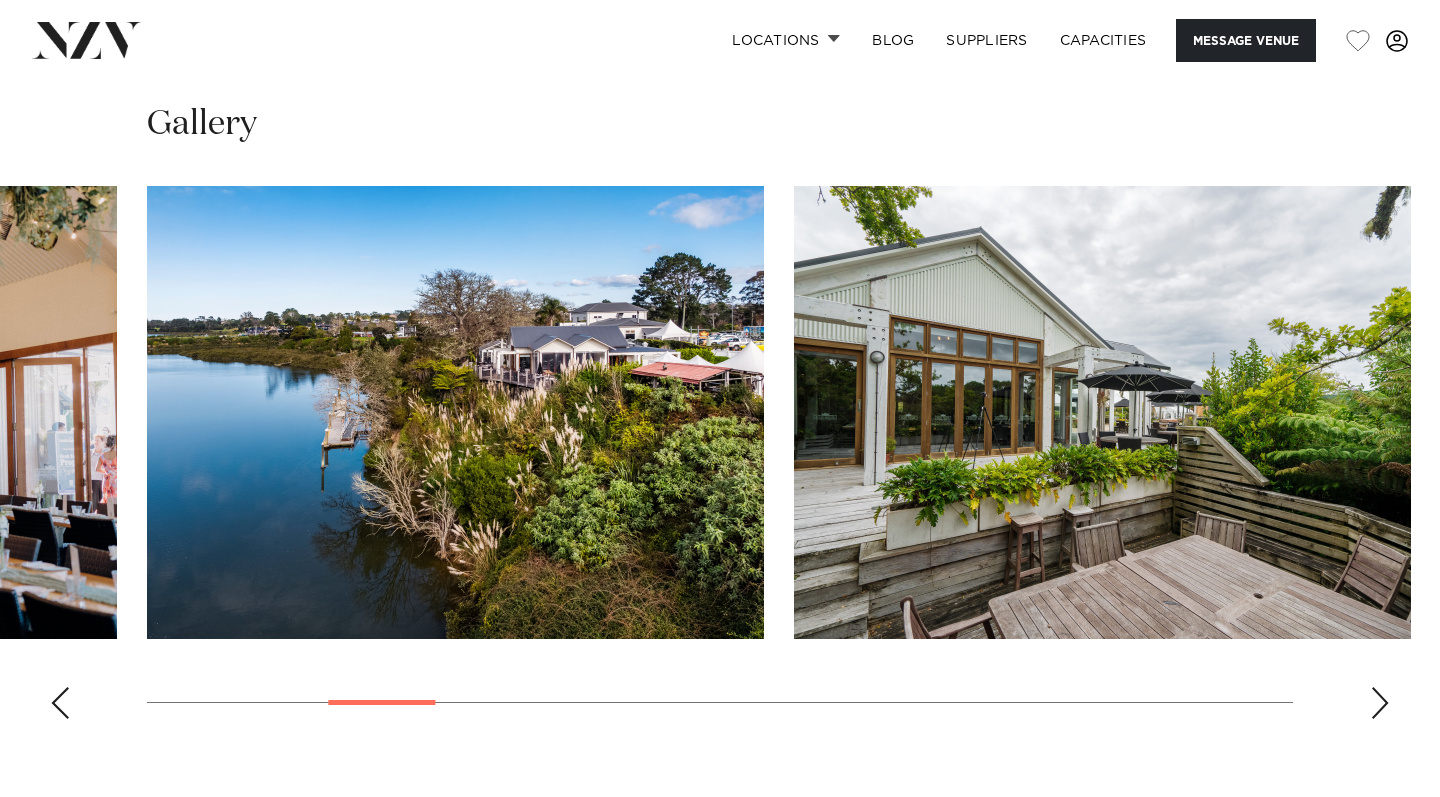 click at bounding box center (1380, 703) 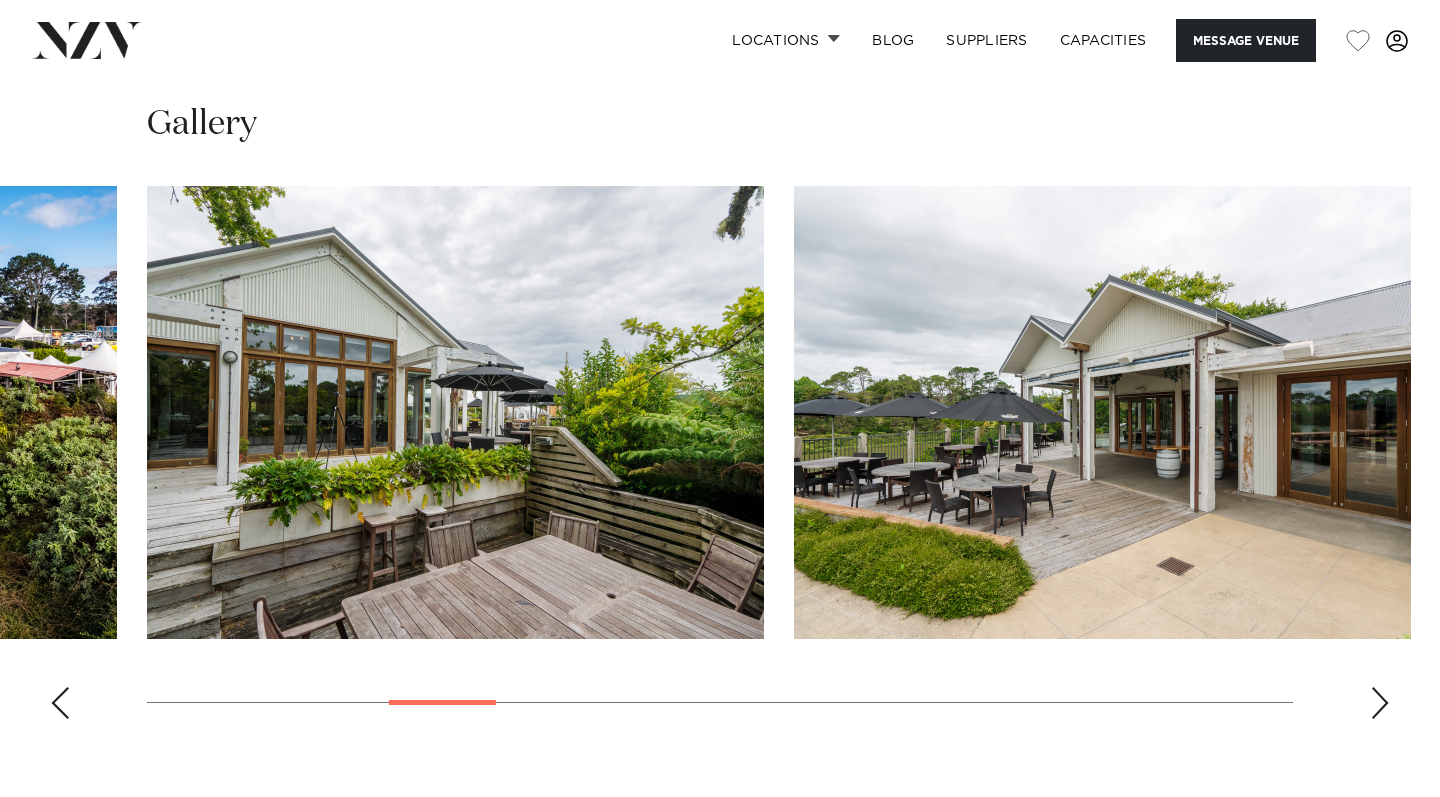 click at bounding box center [1380, 703] 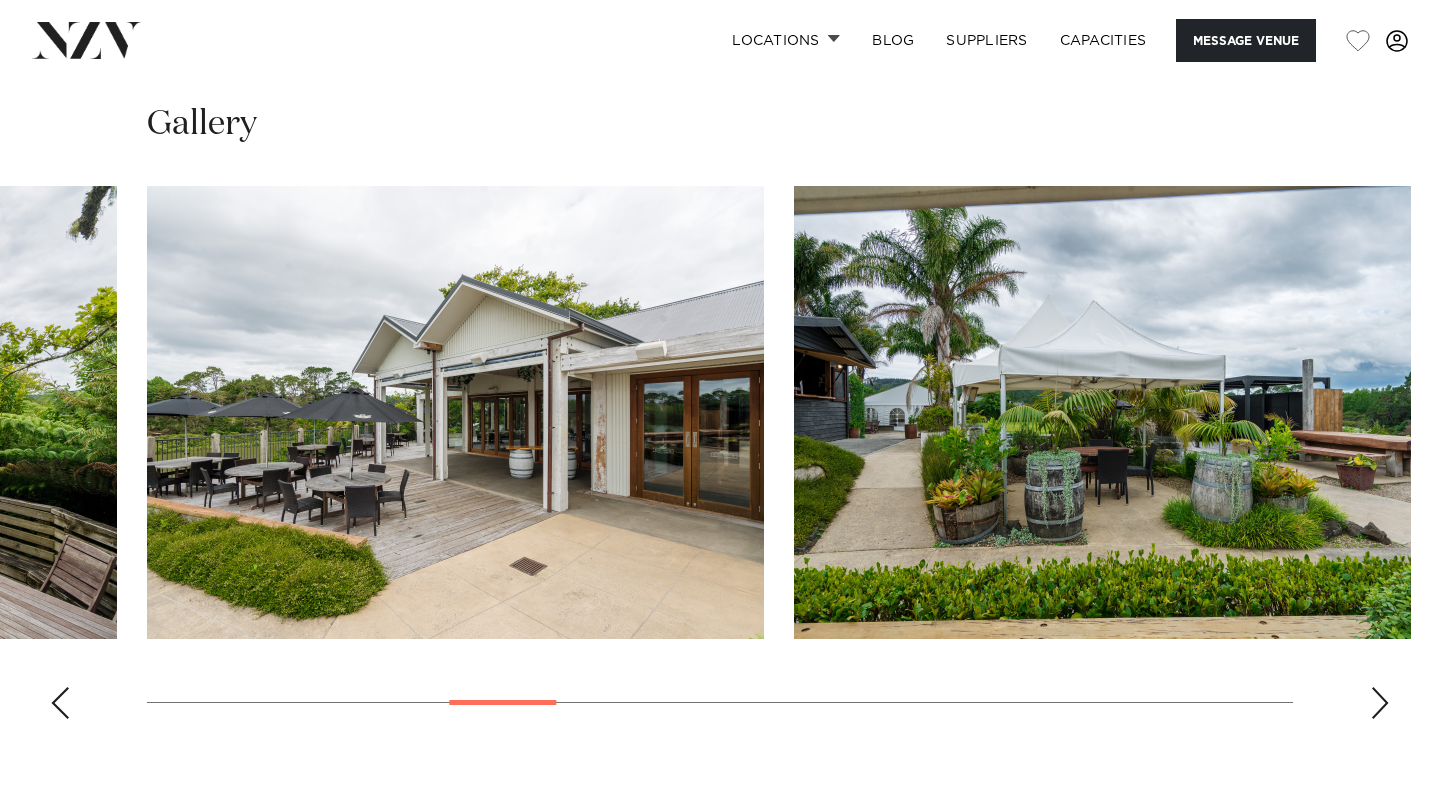 click at bounding box center (1380, 703) 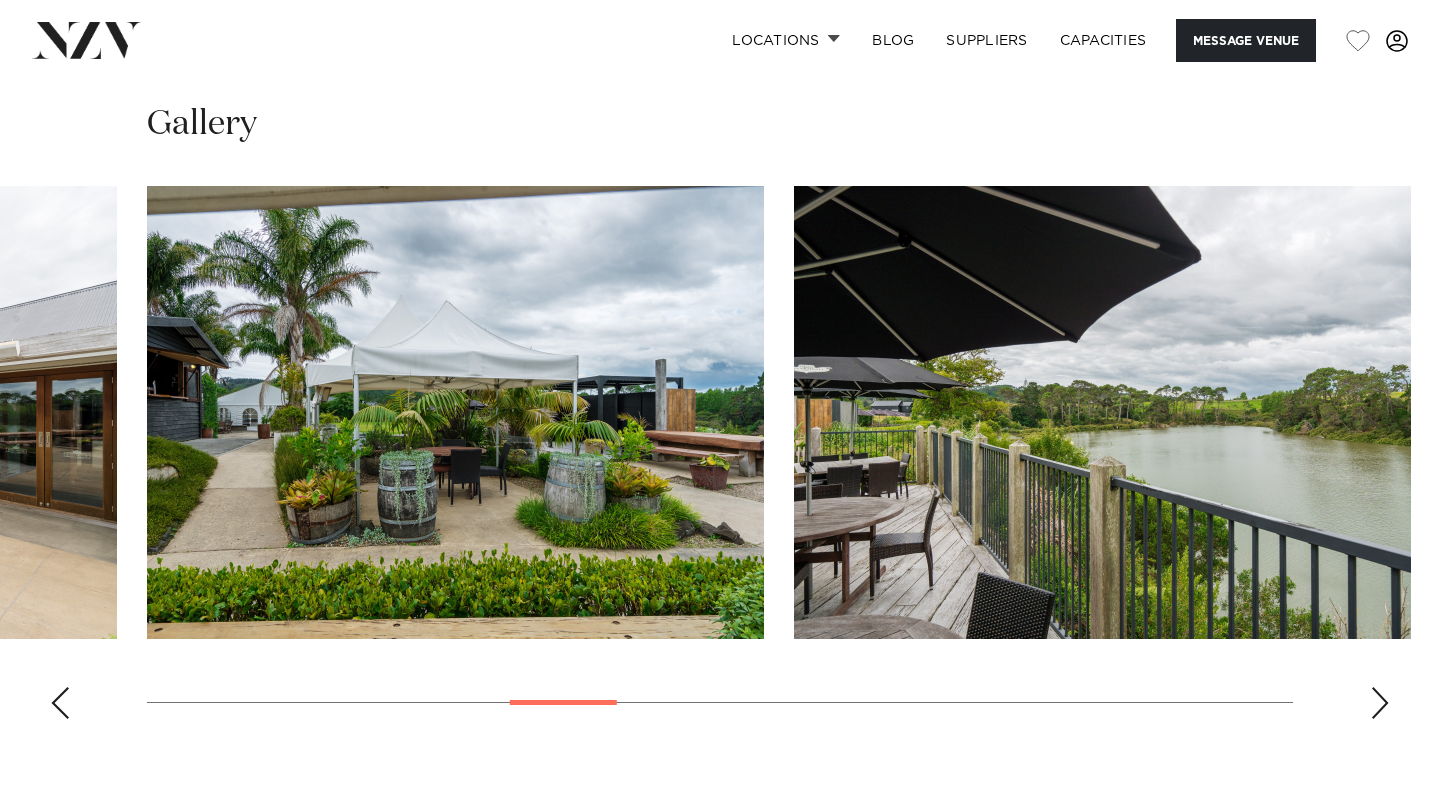 click at bounding box center [1380, 703] 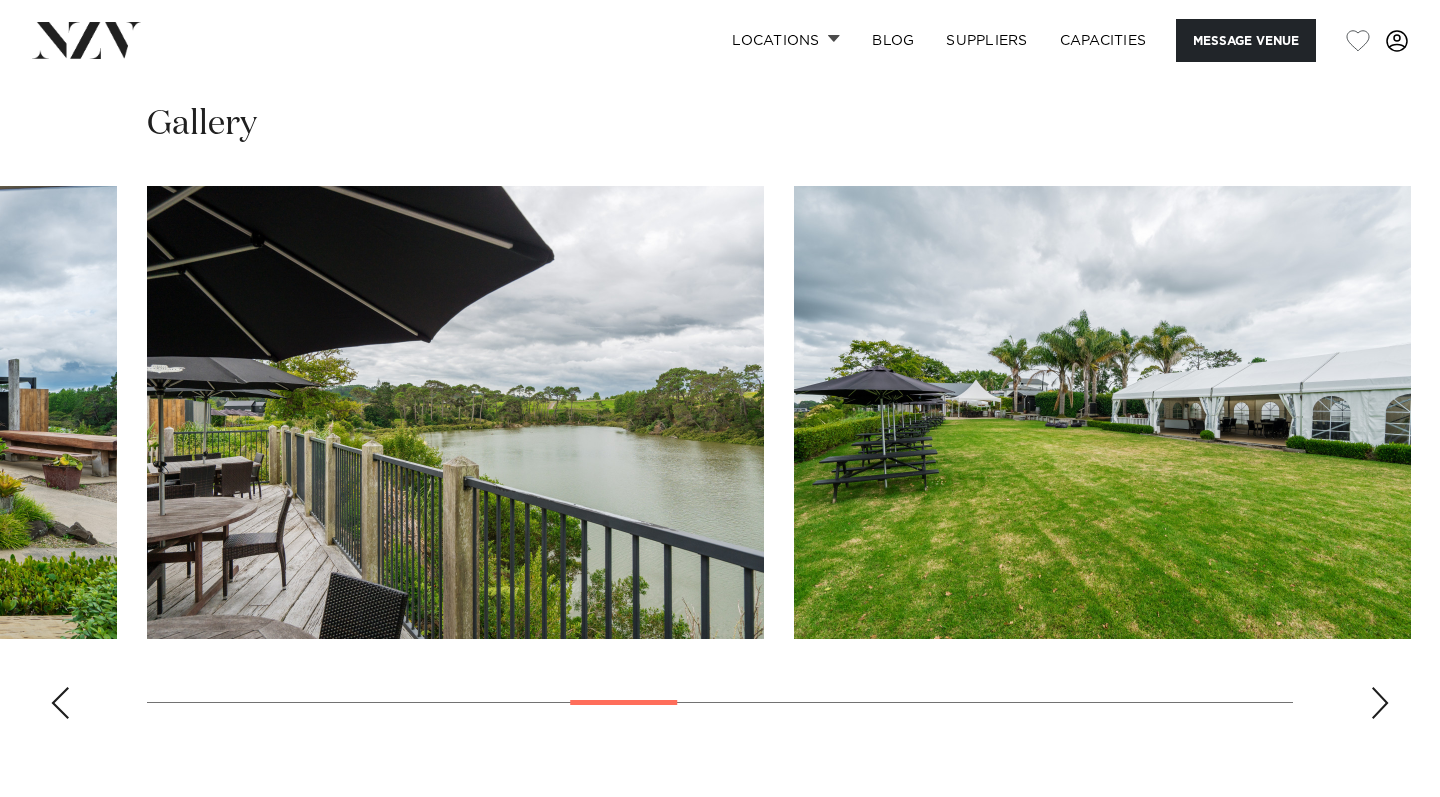 click at bounding box center [1380, 703] 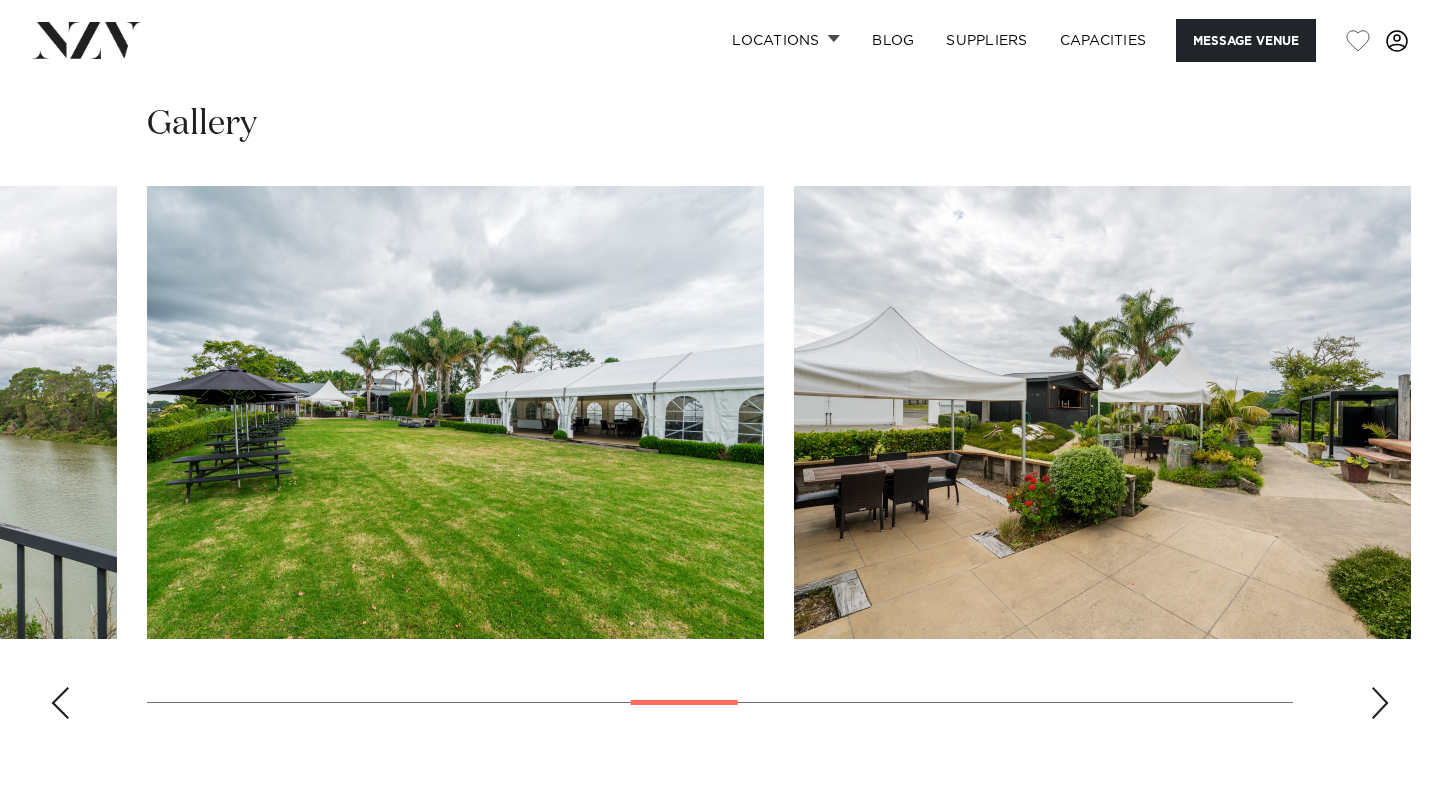 click at bounding box center [1380, 703] 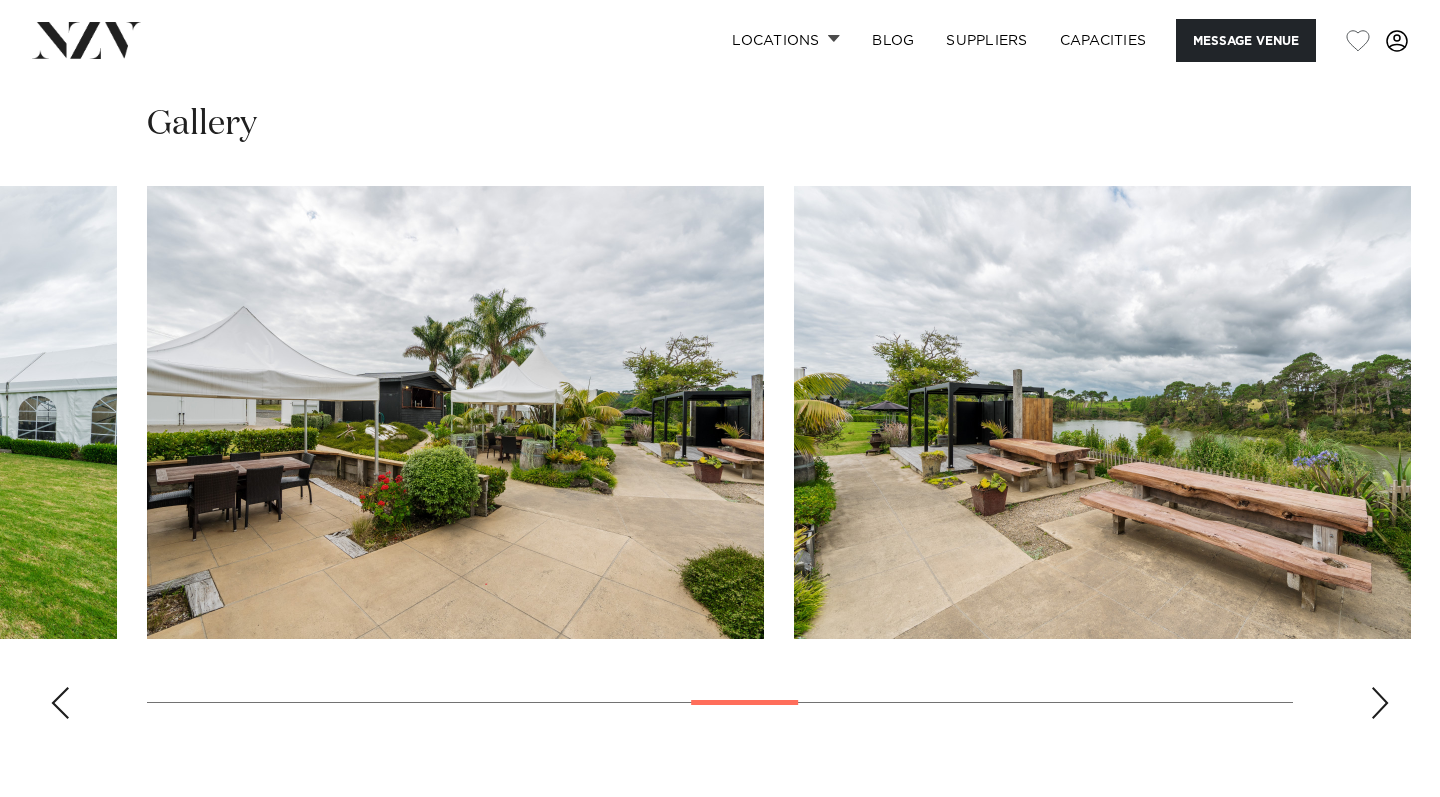 click at bounding box center (1380, 703) 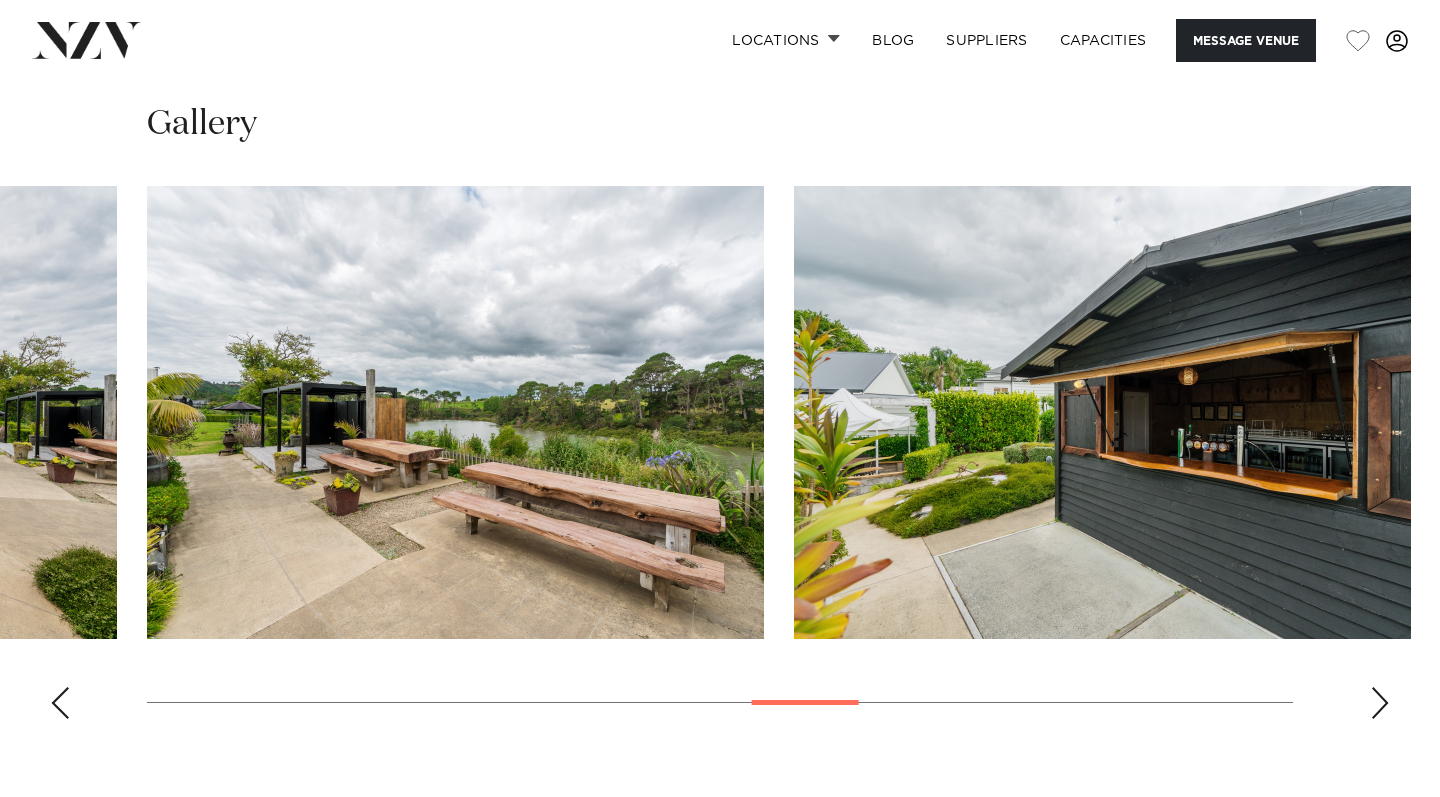 click at bounding box center (1380, 703) 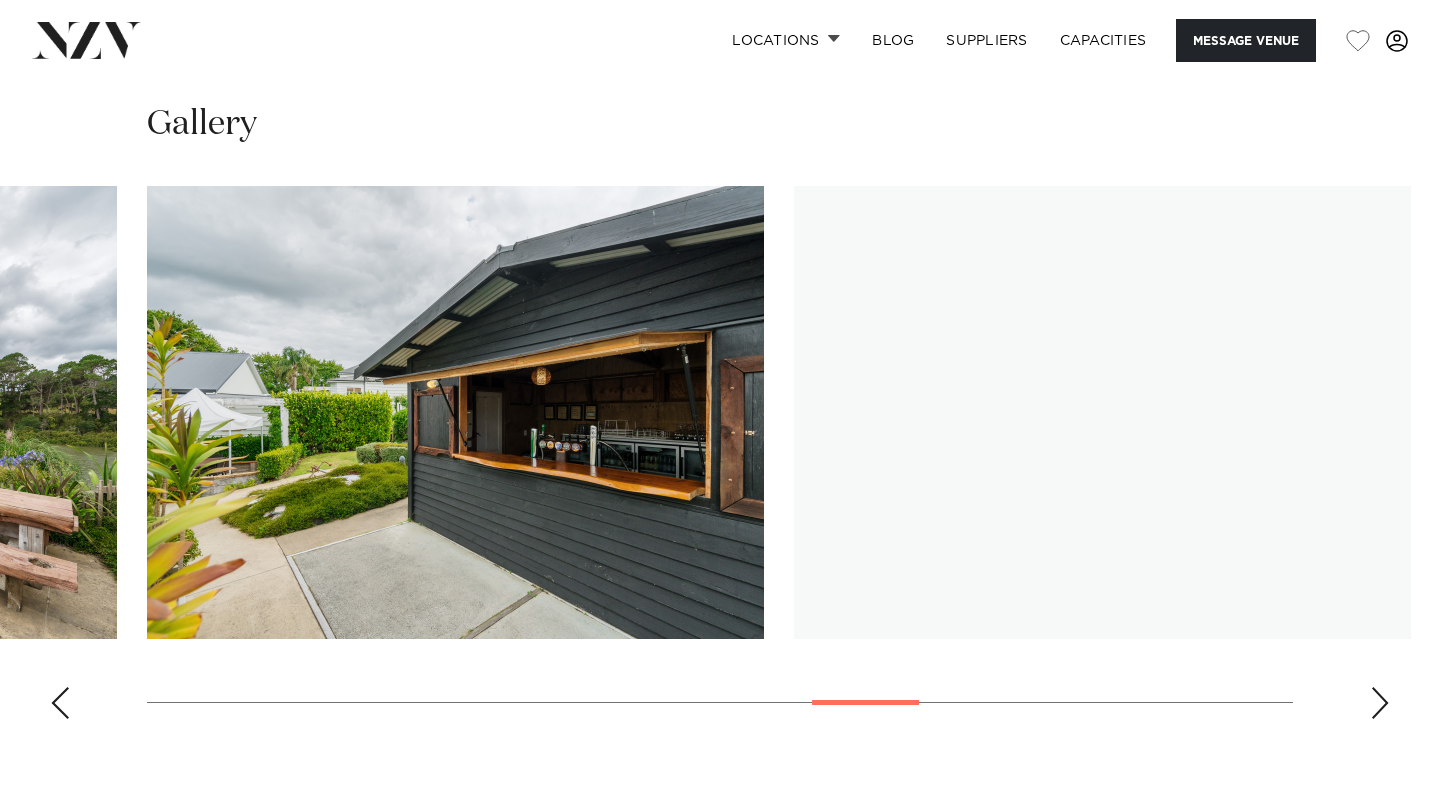 click at bounding box center (1380, 703) 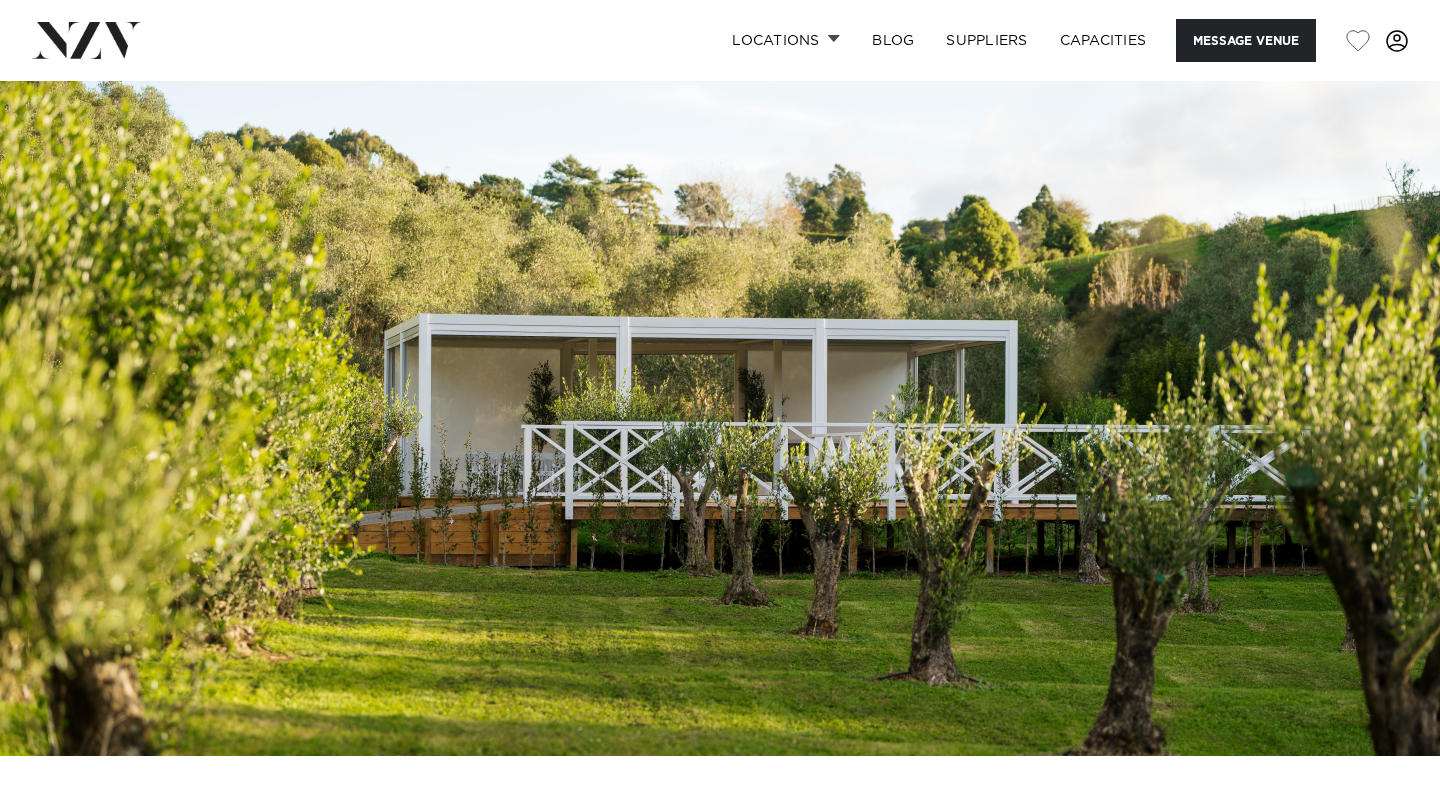 scroll, scrollTop: 0, scrollLeft: 0, axis: both 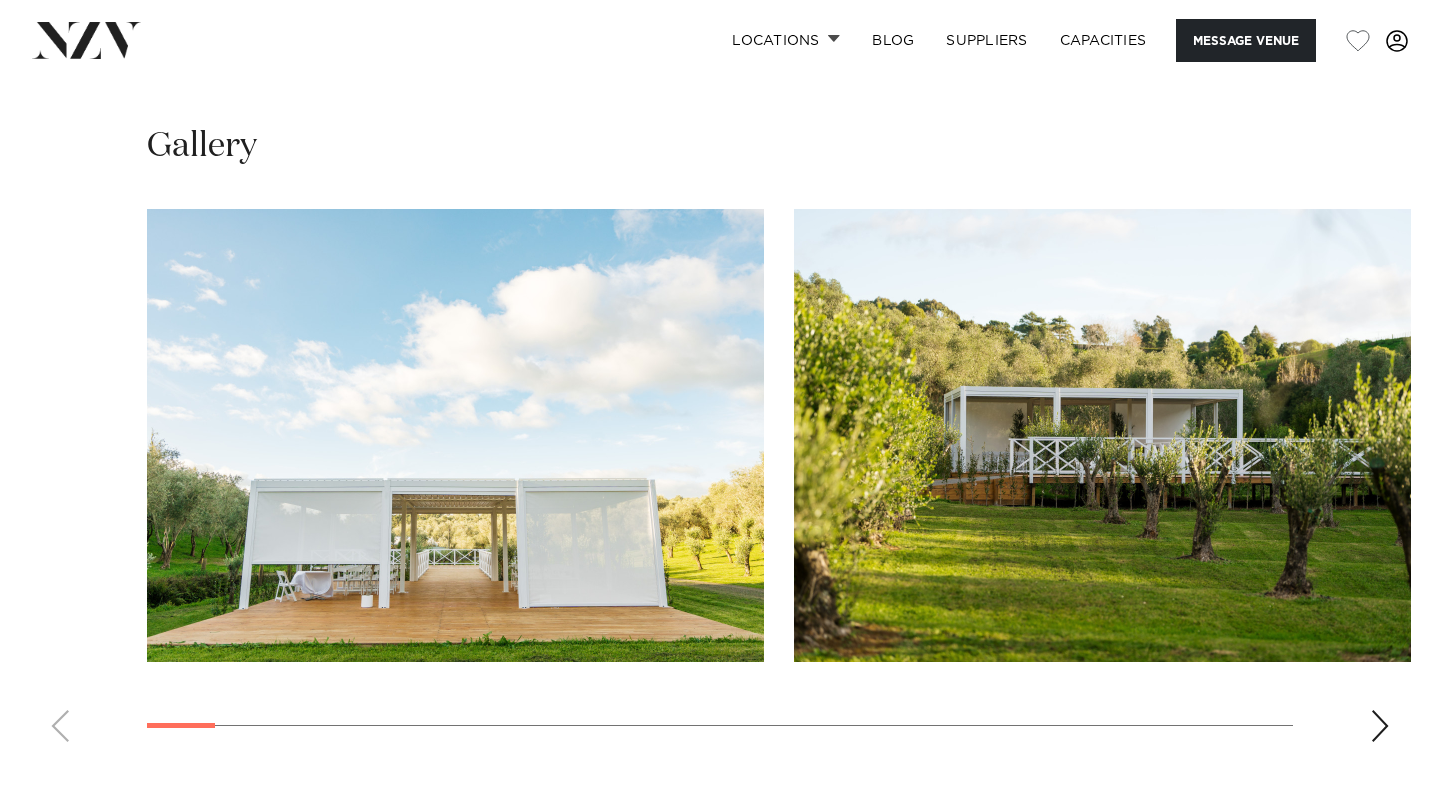 click at bounding box center (1380, 726) 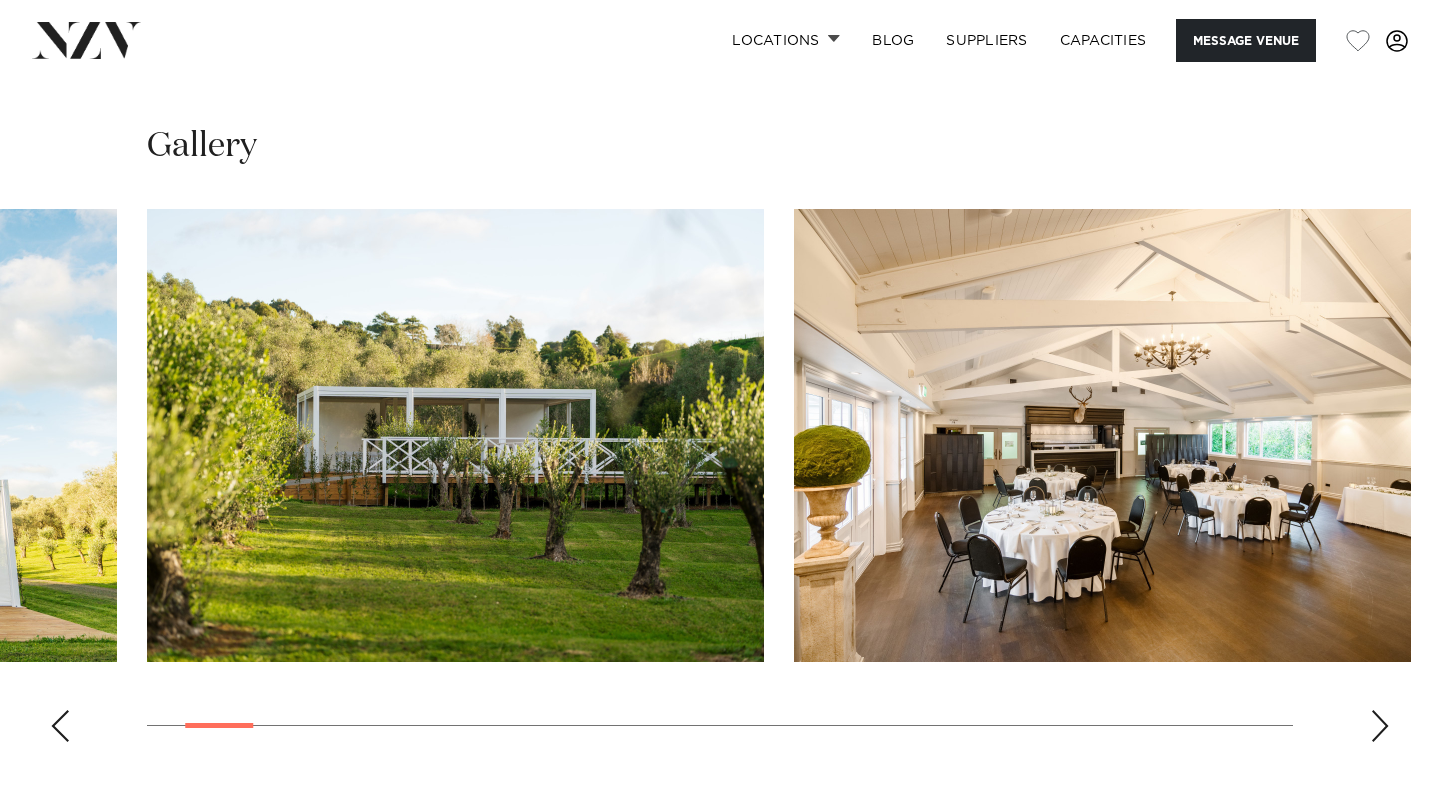 click at bounding box center (1380, 726) 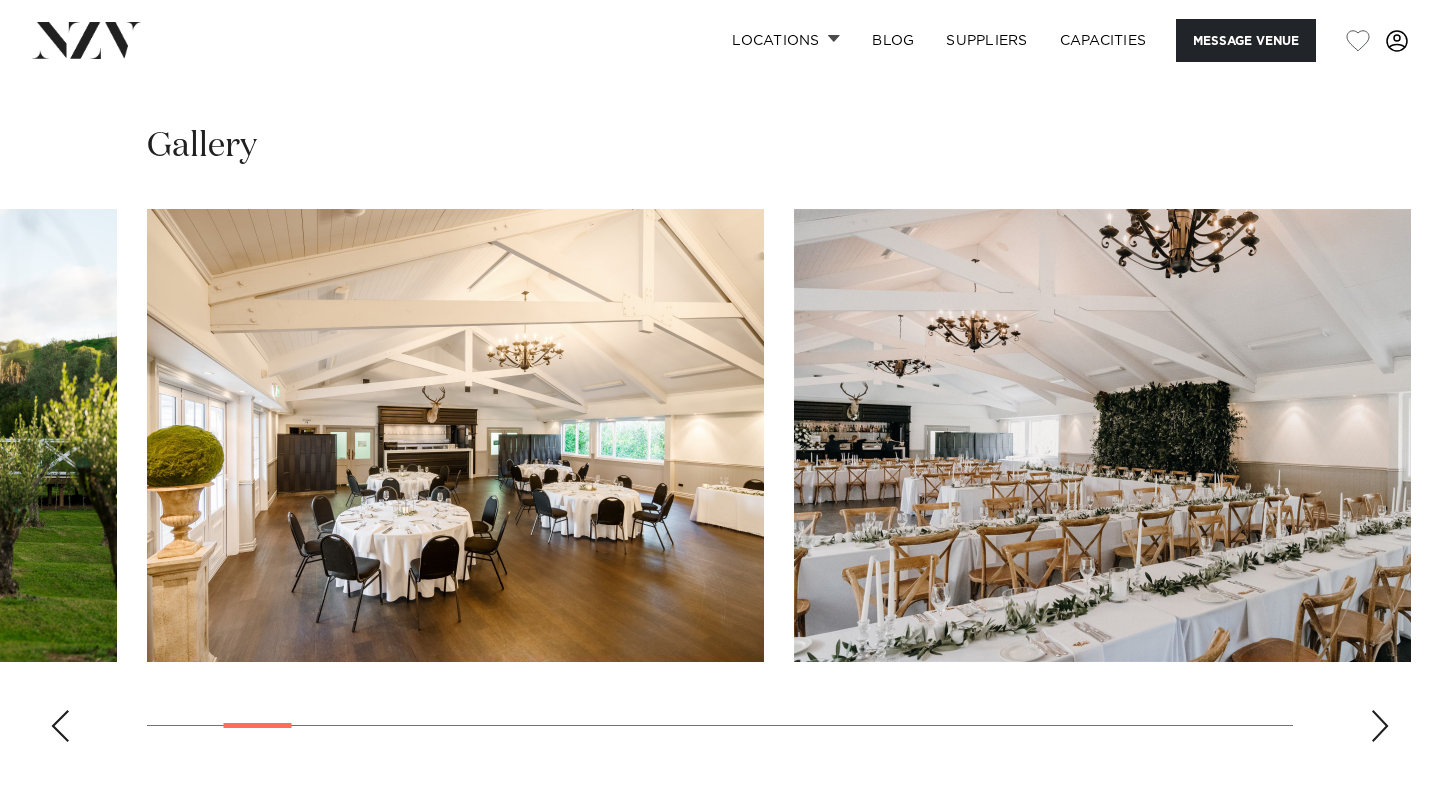 click at bounding box center [1380, 726] 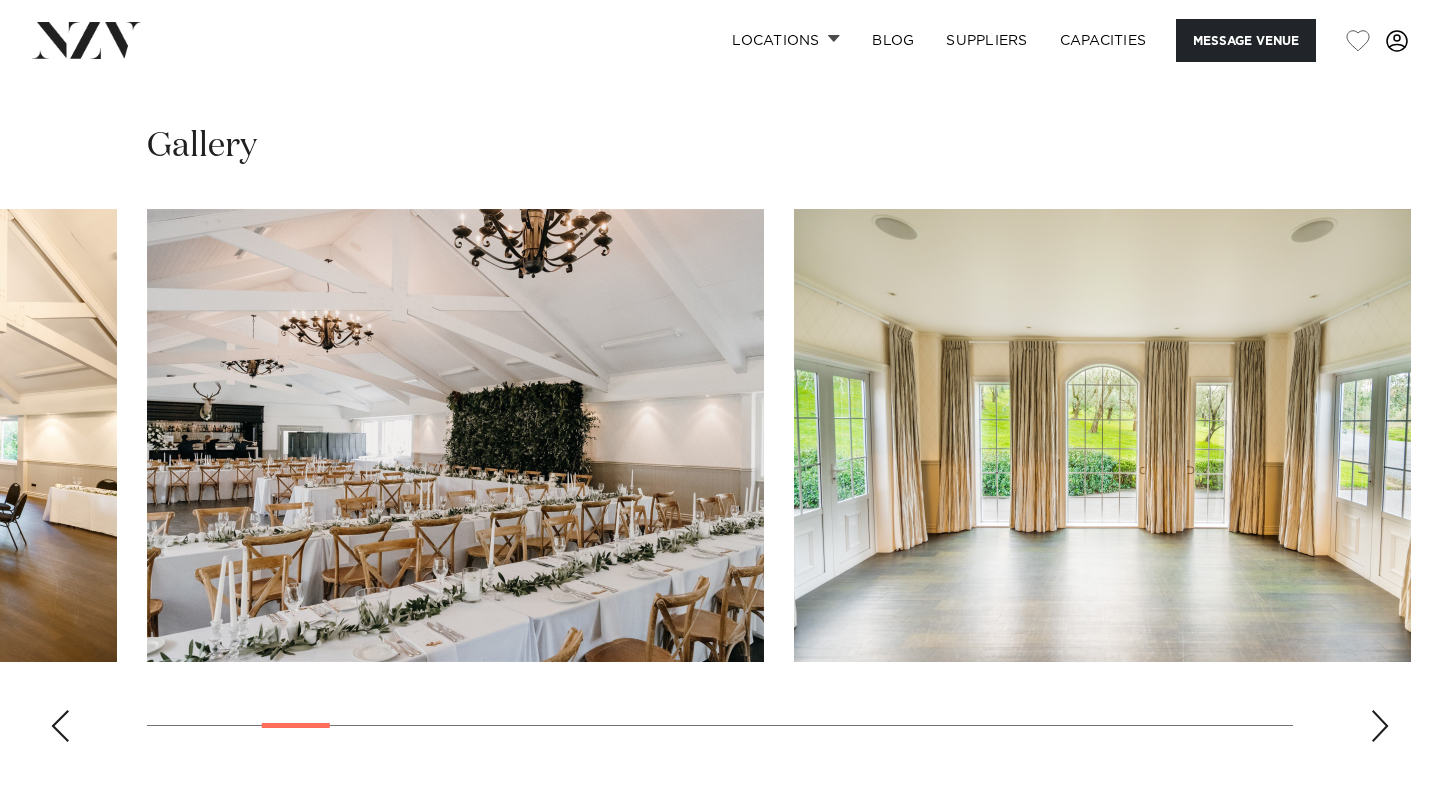 click at bounding box center [1380, 726] 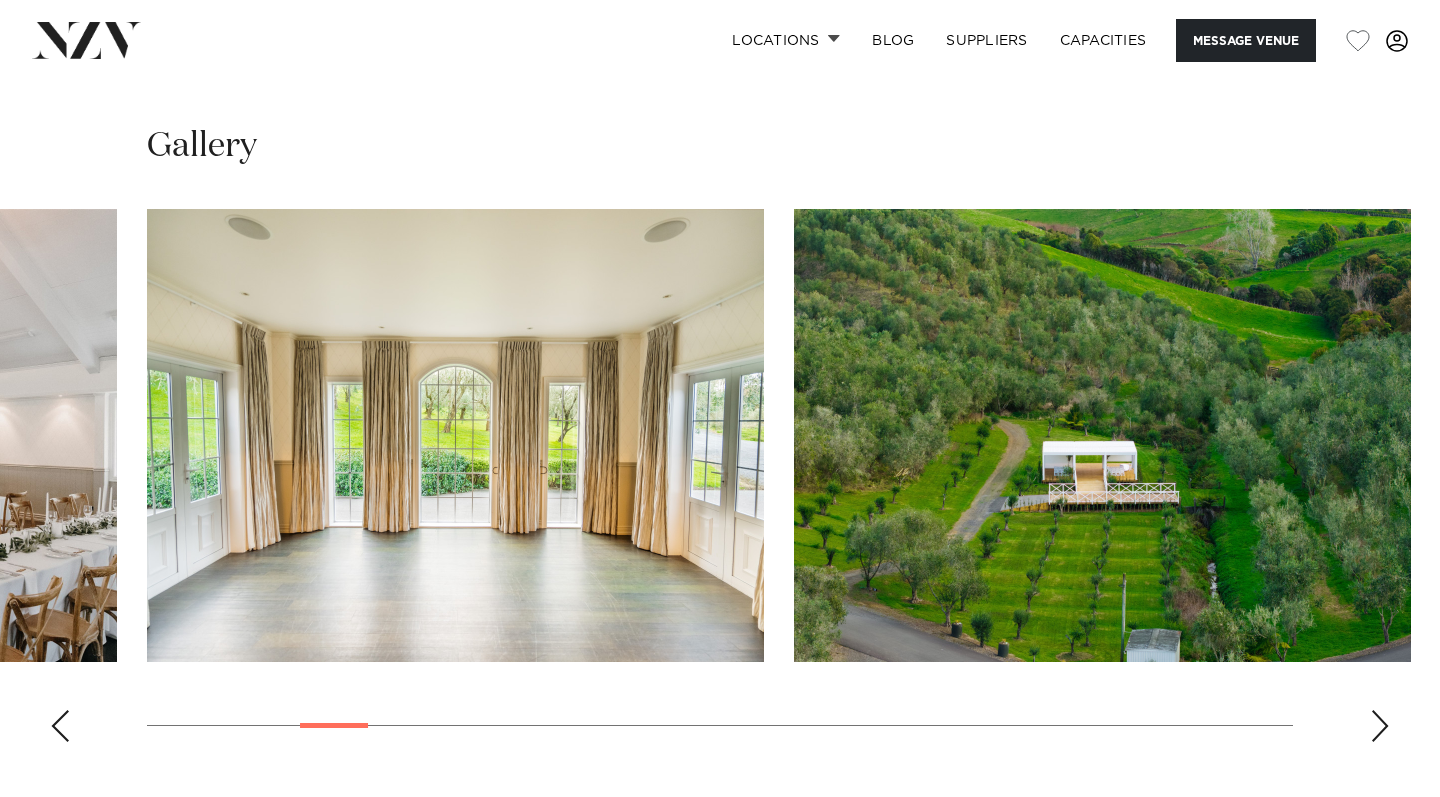 click at bounding box center [1380, 726] 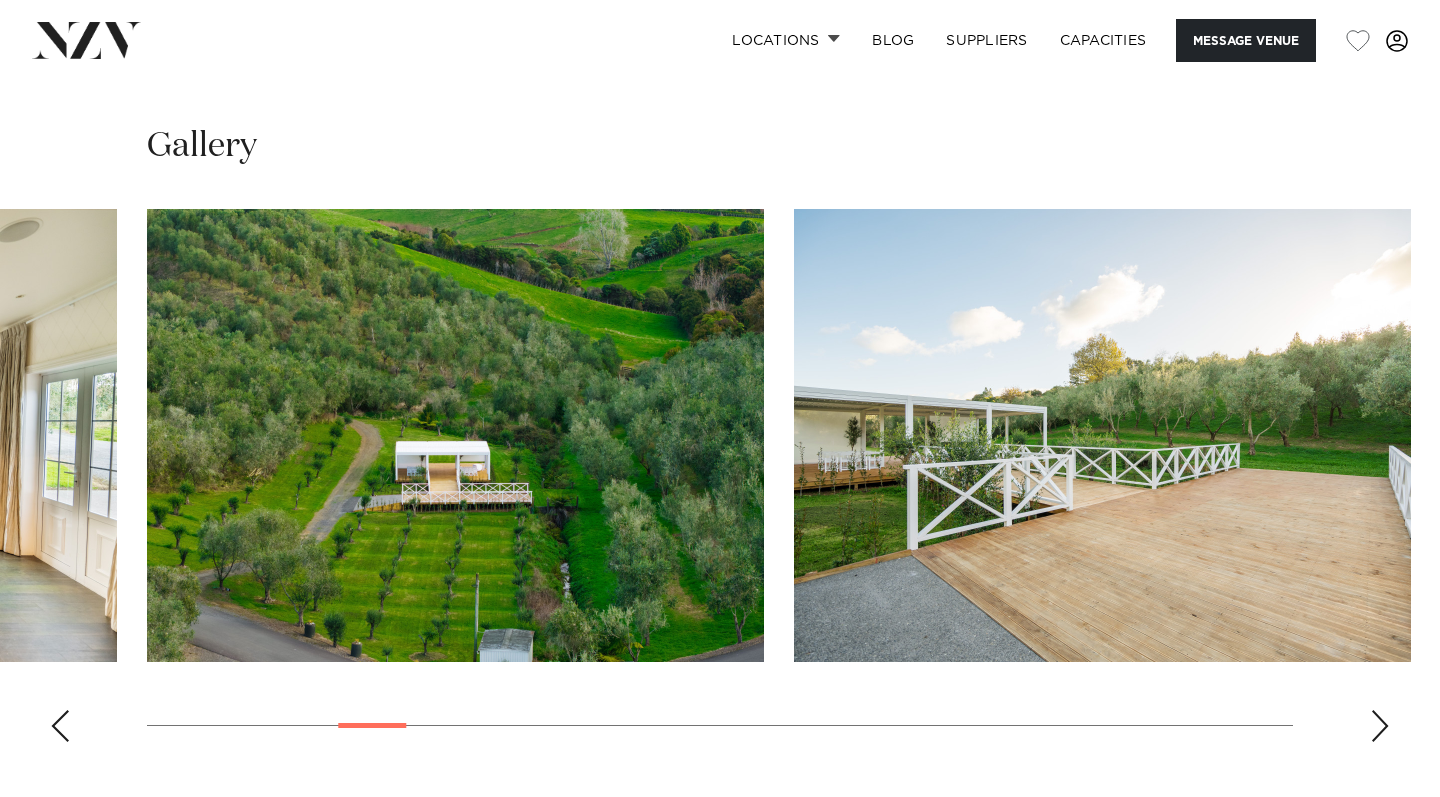 click at bounding box center [1380, 726] 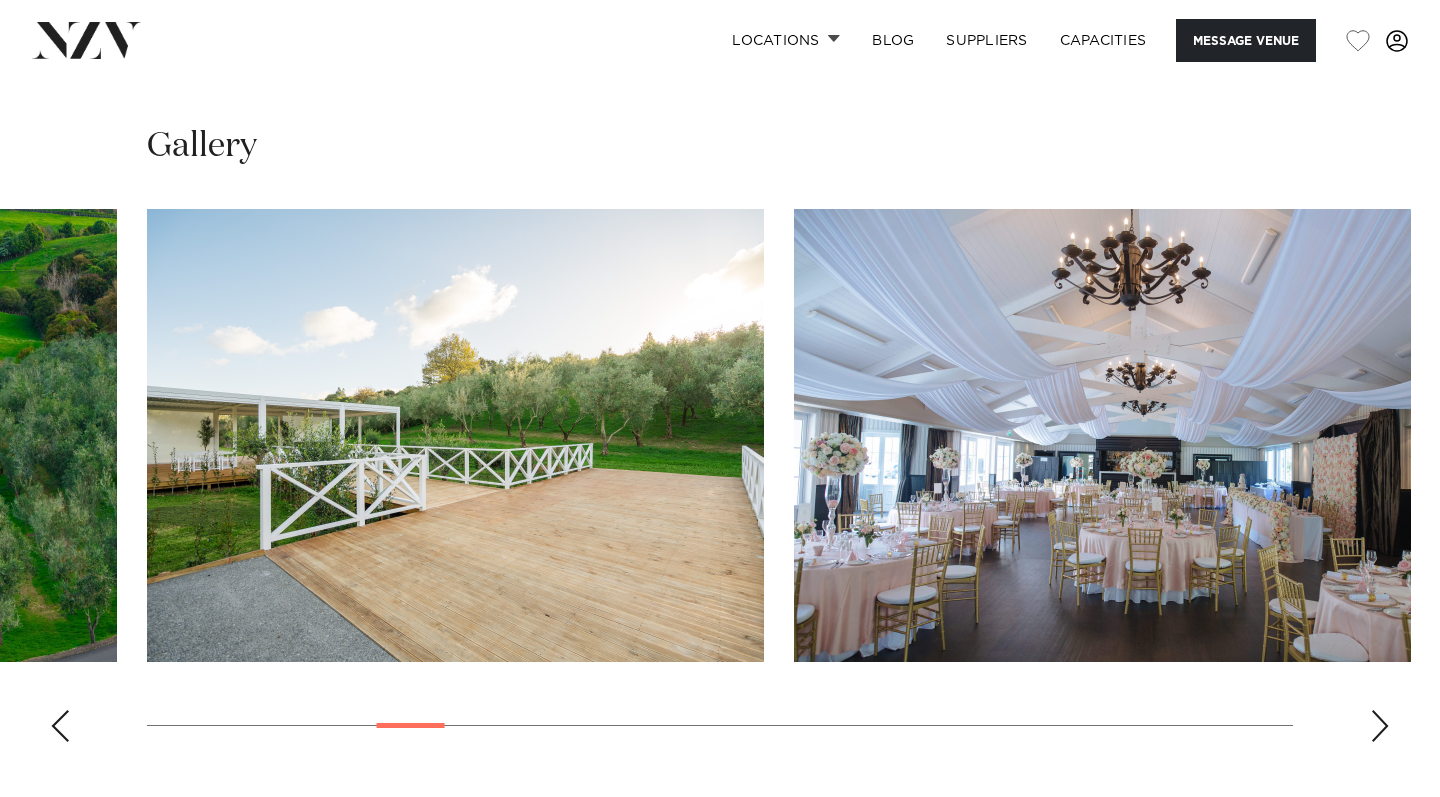 click at bounding box center [1380, 726] 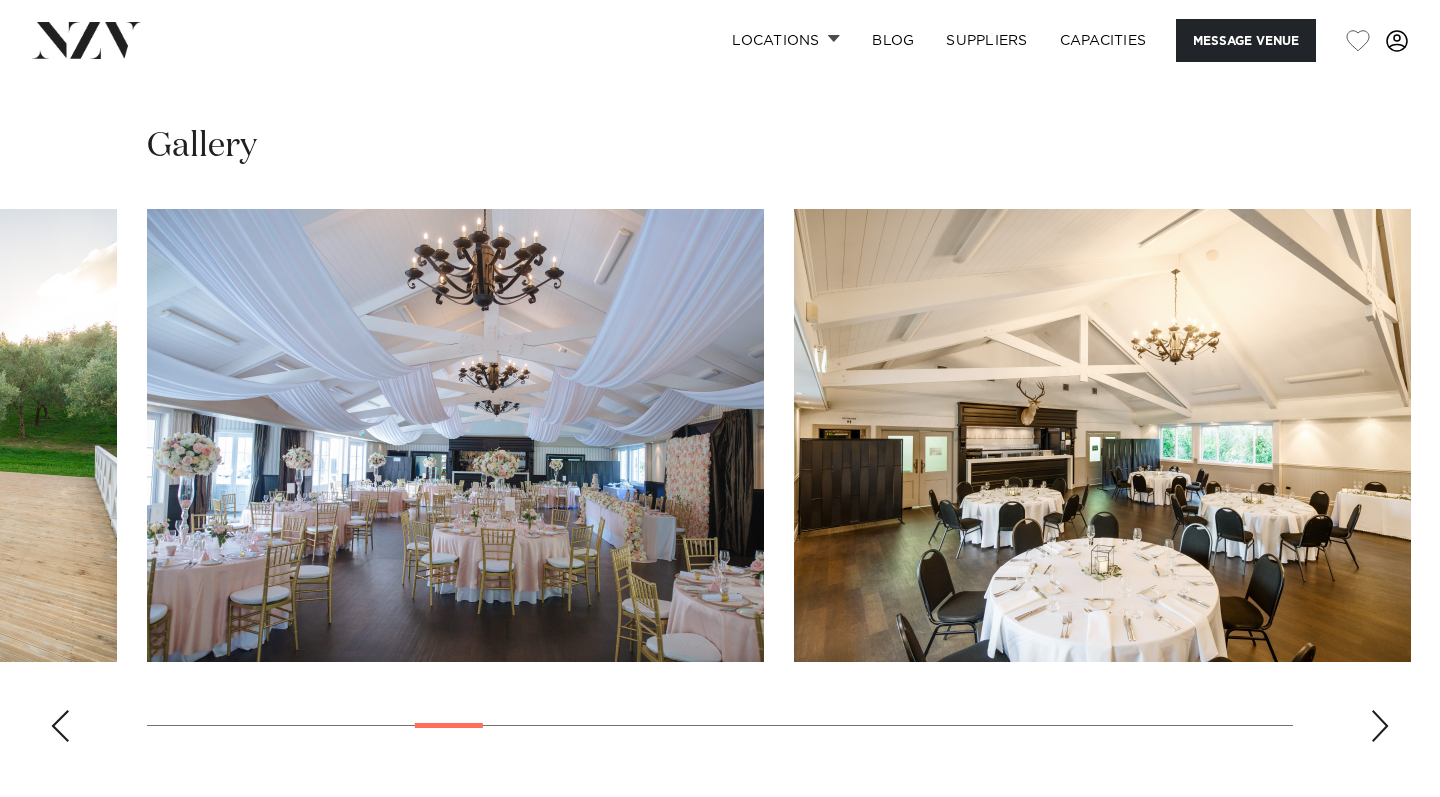 click at bounding box center (1380, 726) 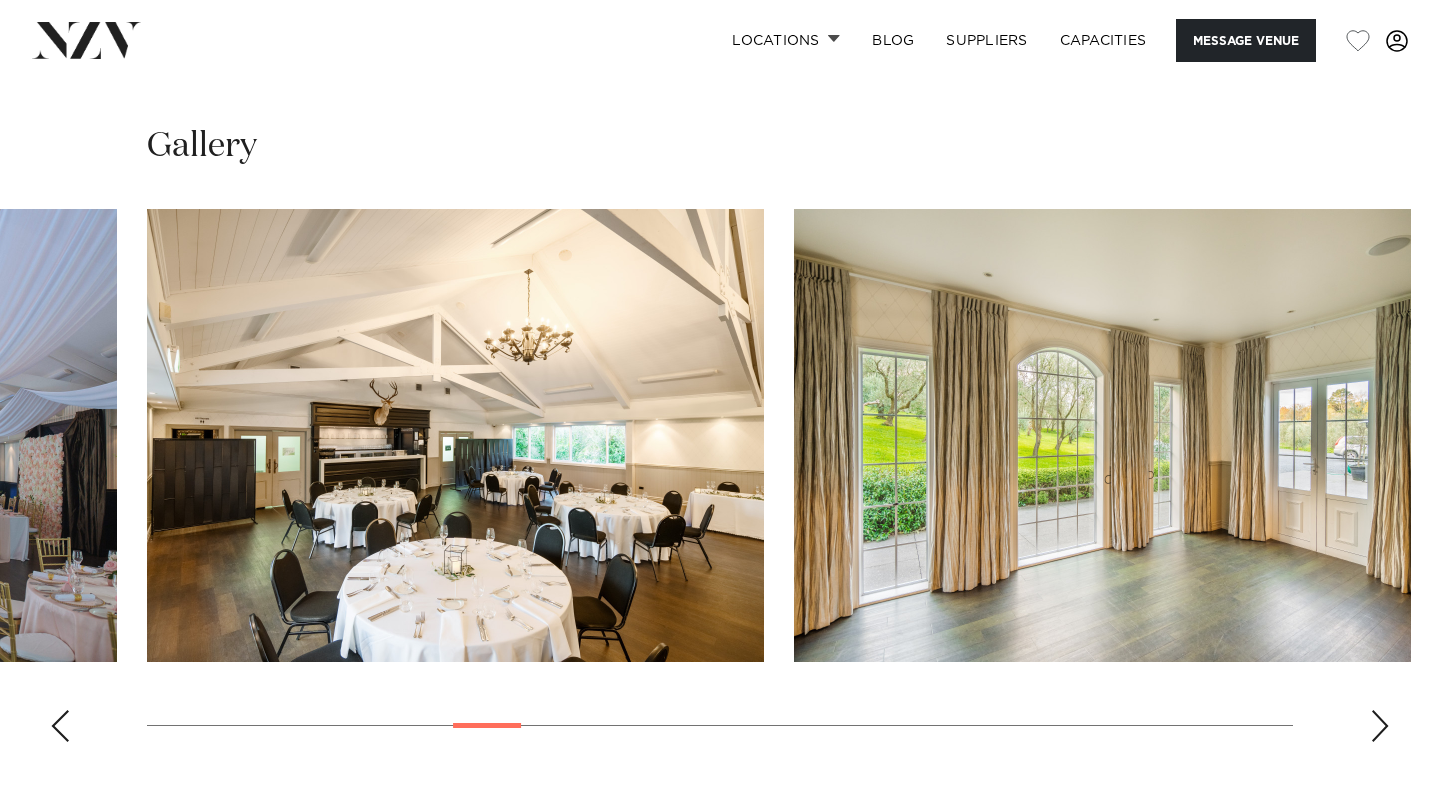 click at bounding box center [1380, 726] 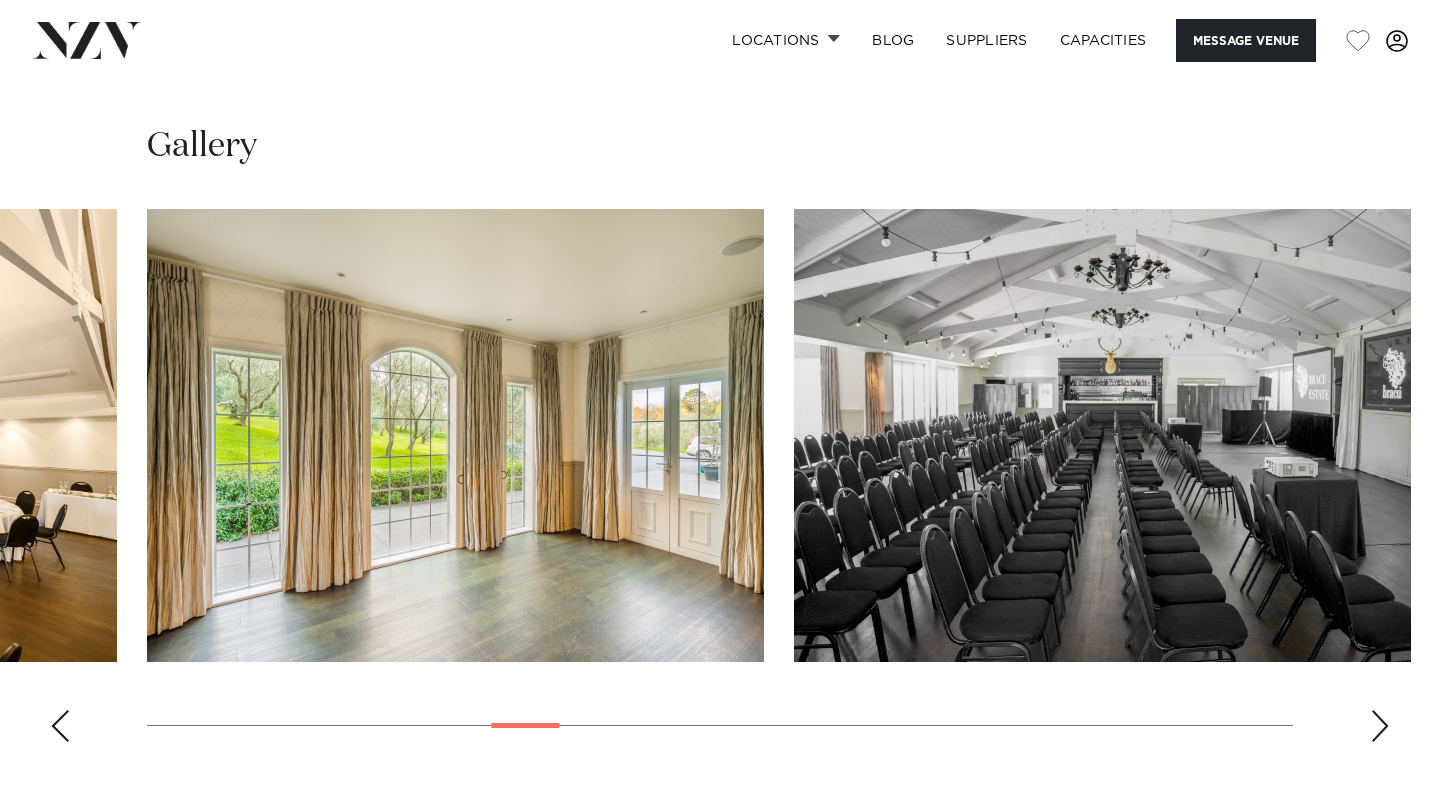 click at bounding box center (1380, 726) 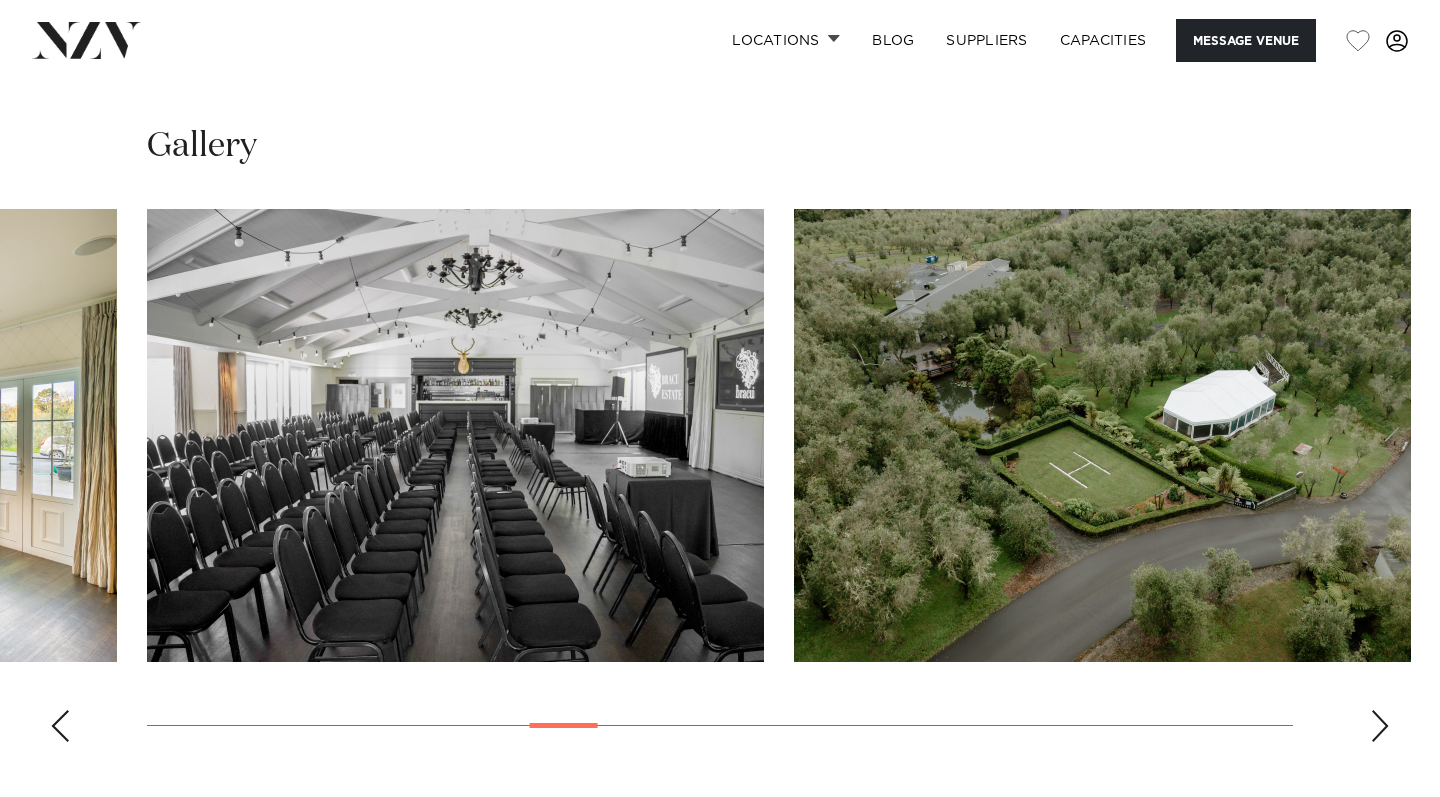 click at bounding box center [1380, 726] 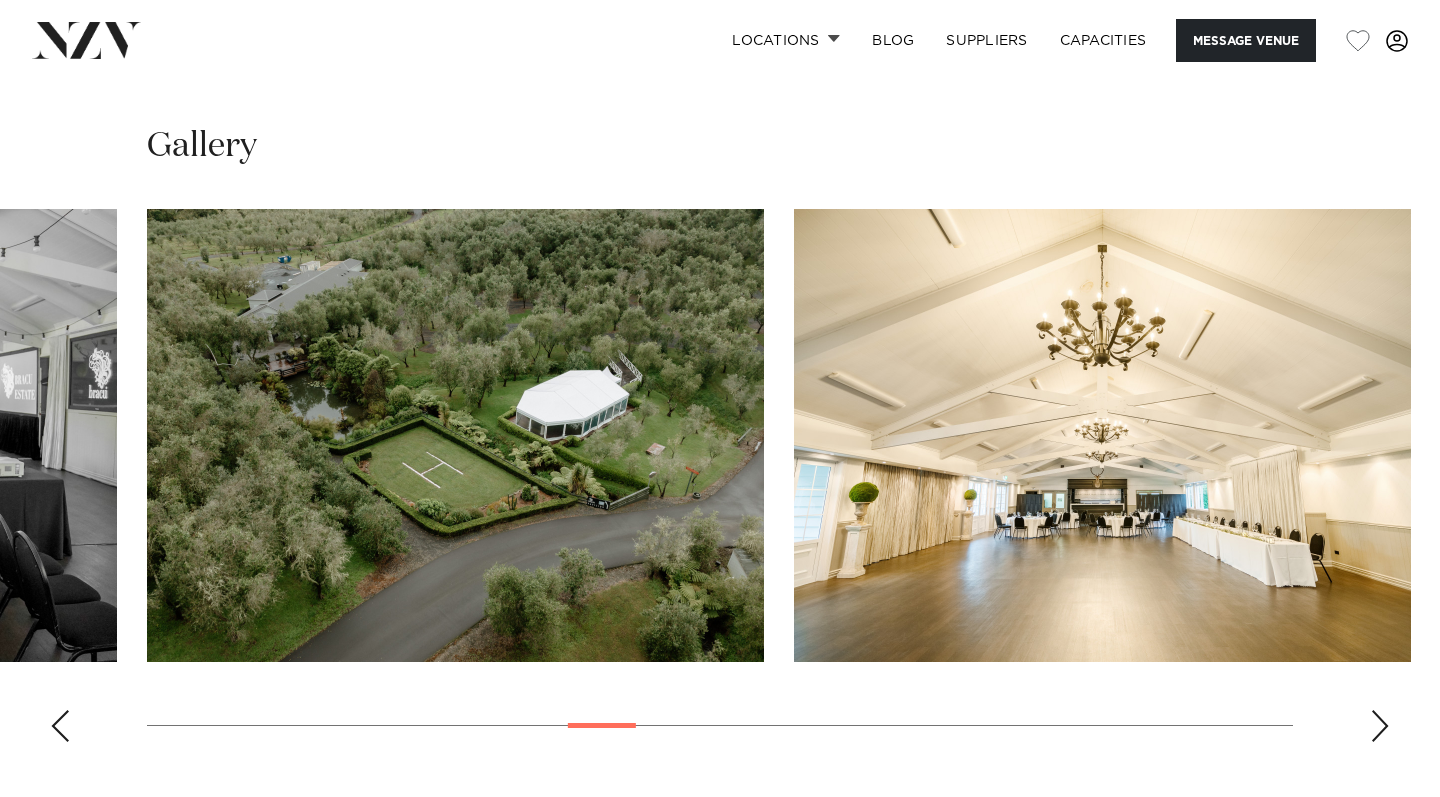 click at bounding box center [1380, 726] 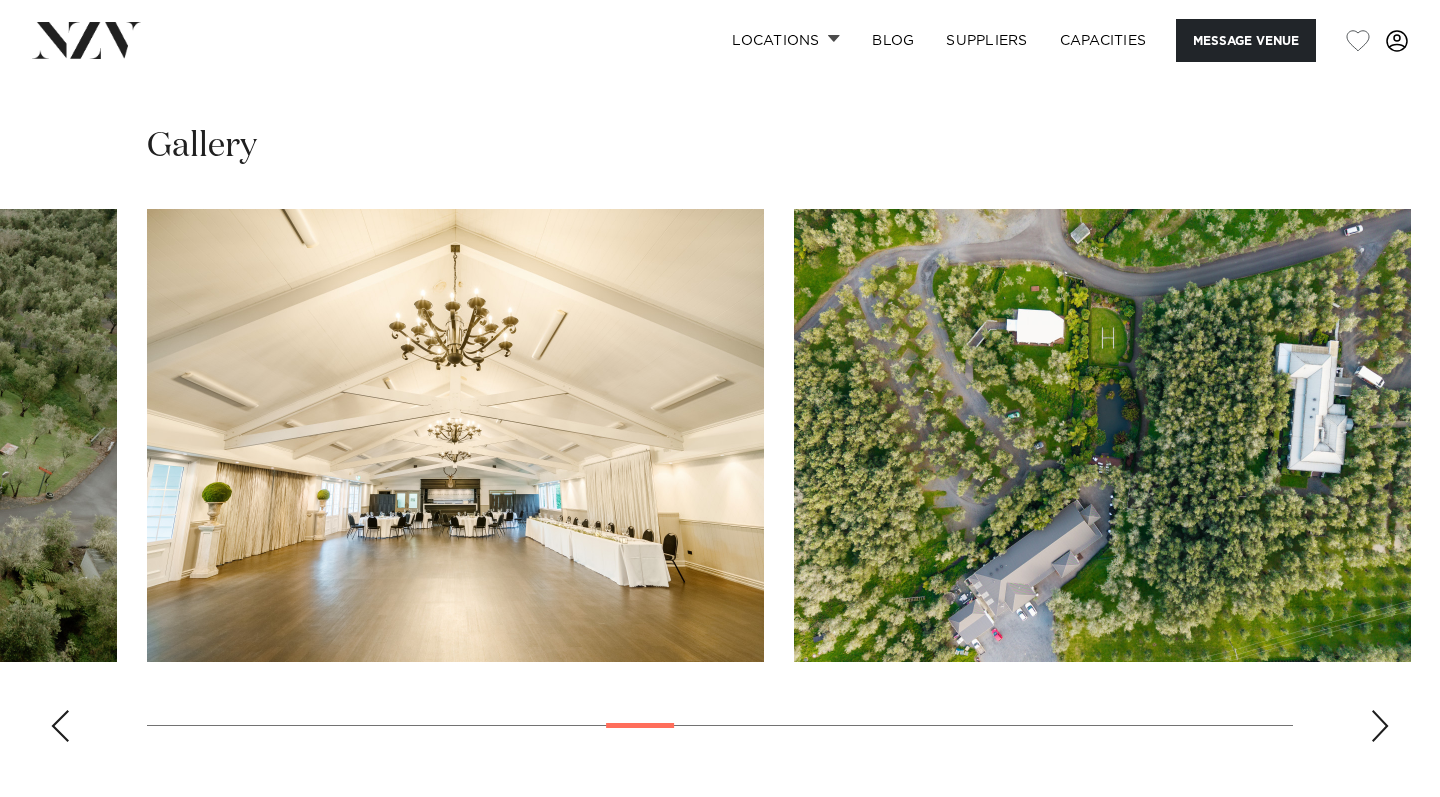 click at bounding box center [1380, 726] 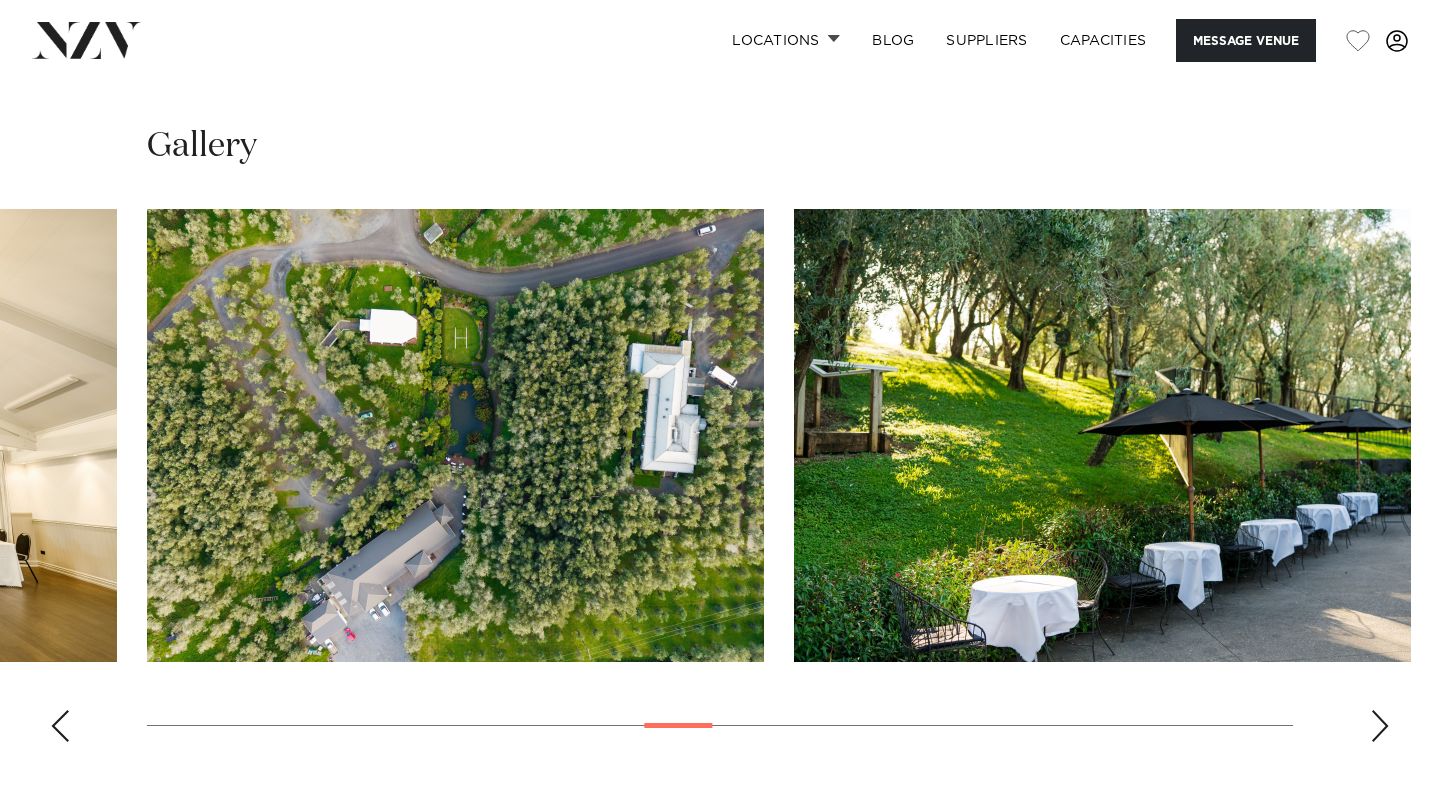click at bounding box center (1380, 726) 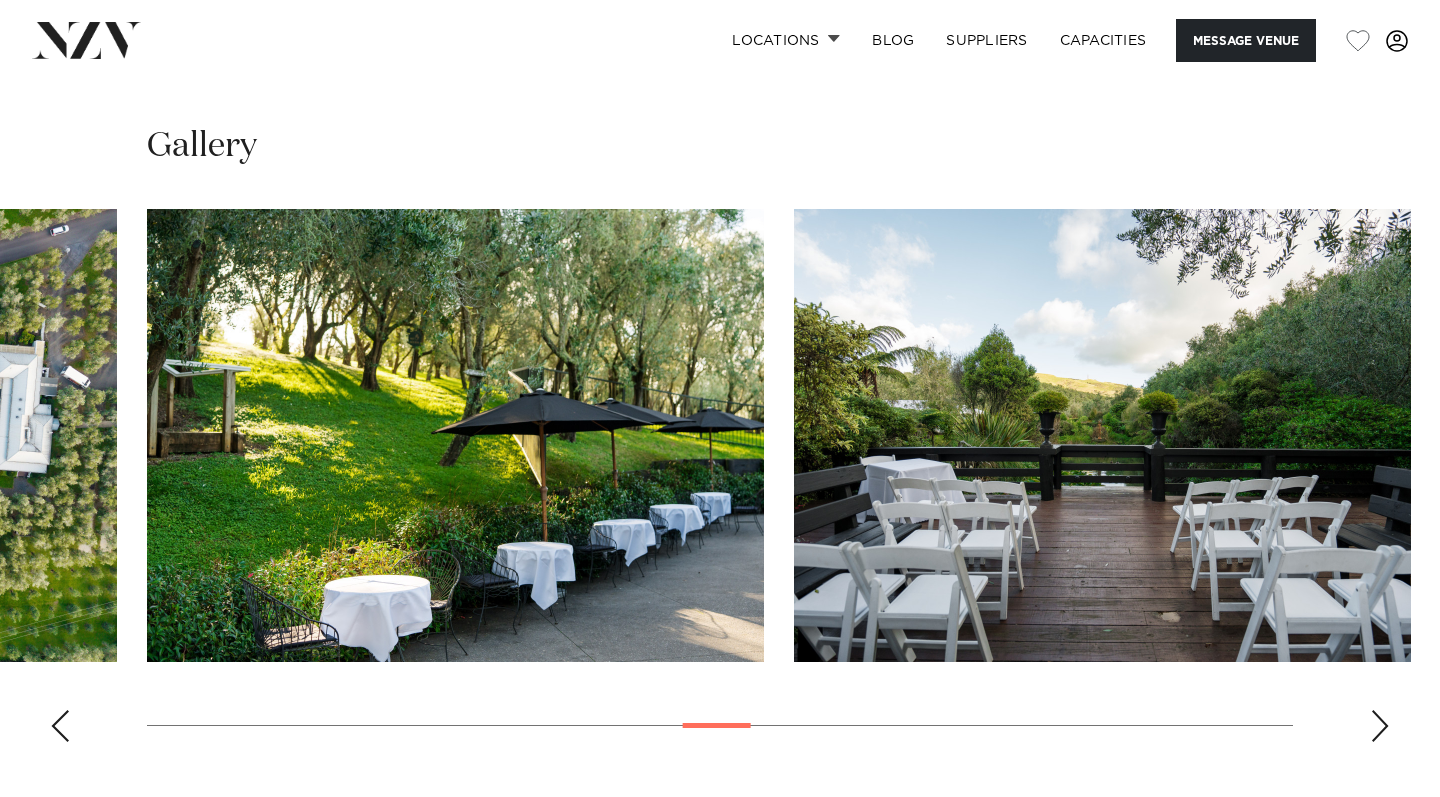 click at bounding box center (1380, 726) 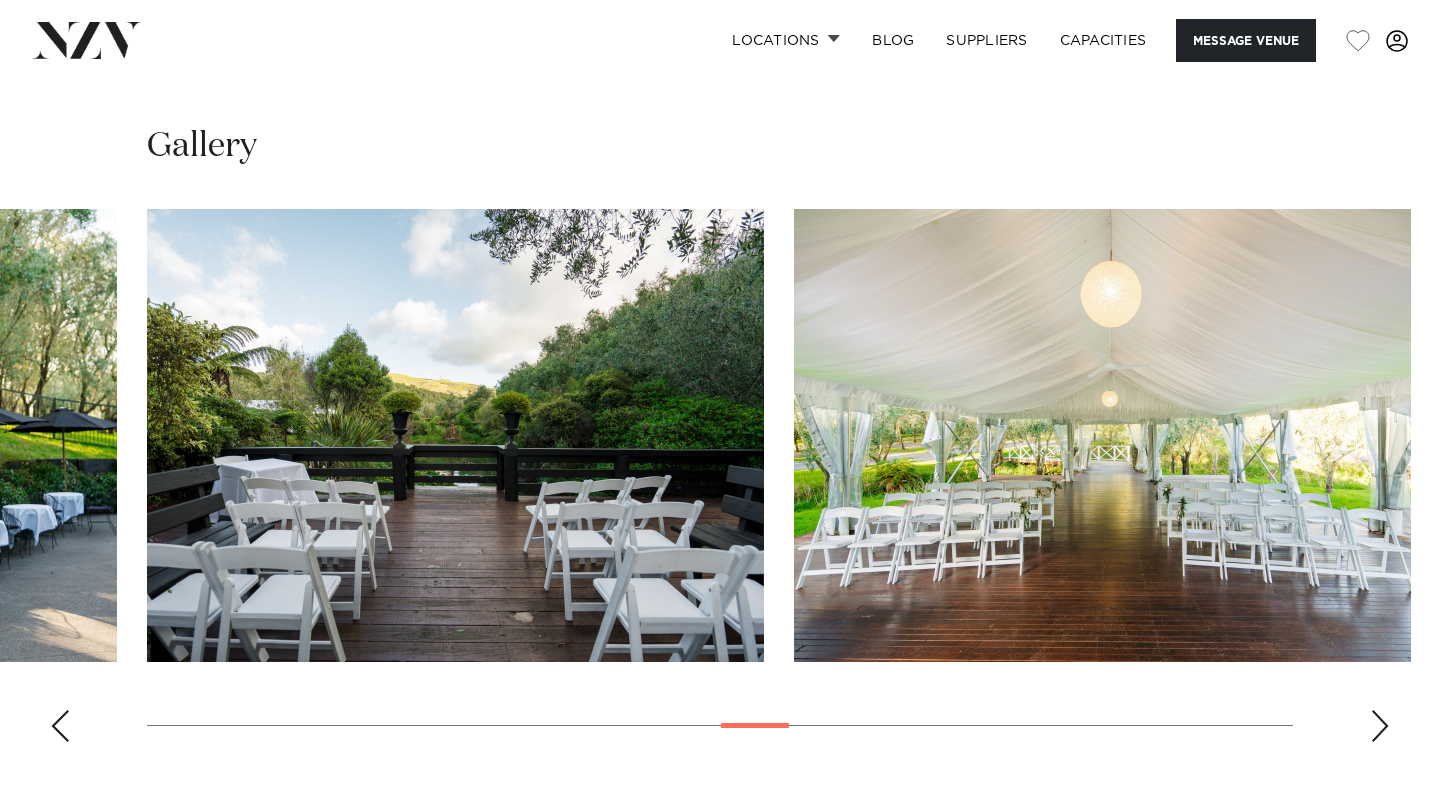 click at bounding box center (1380, 726) 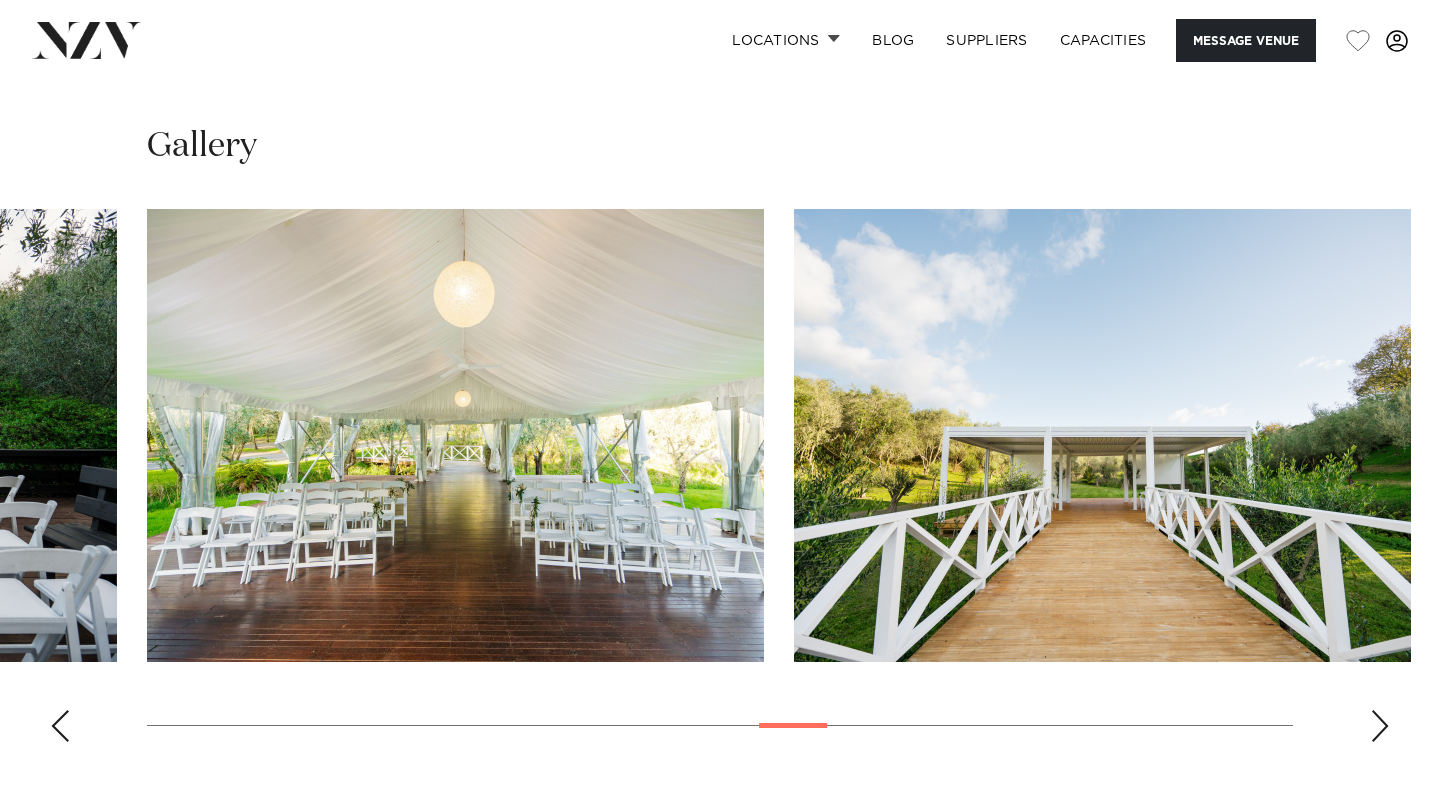 click at bounding box center (1380, 726) 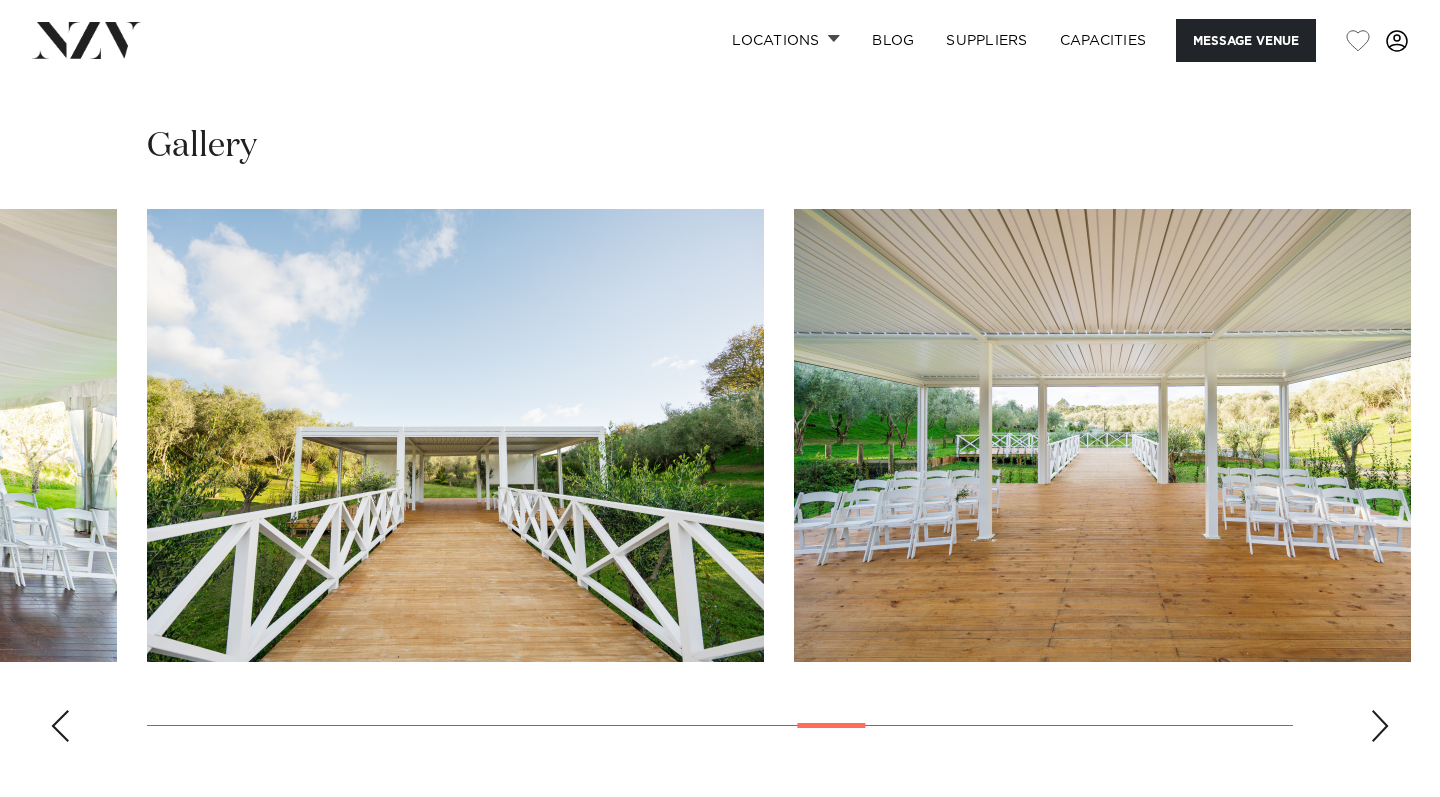 click at bounding box center (1380, 726) 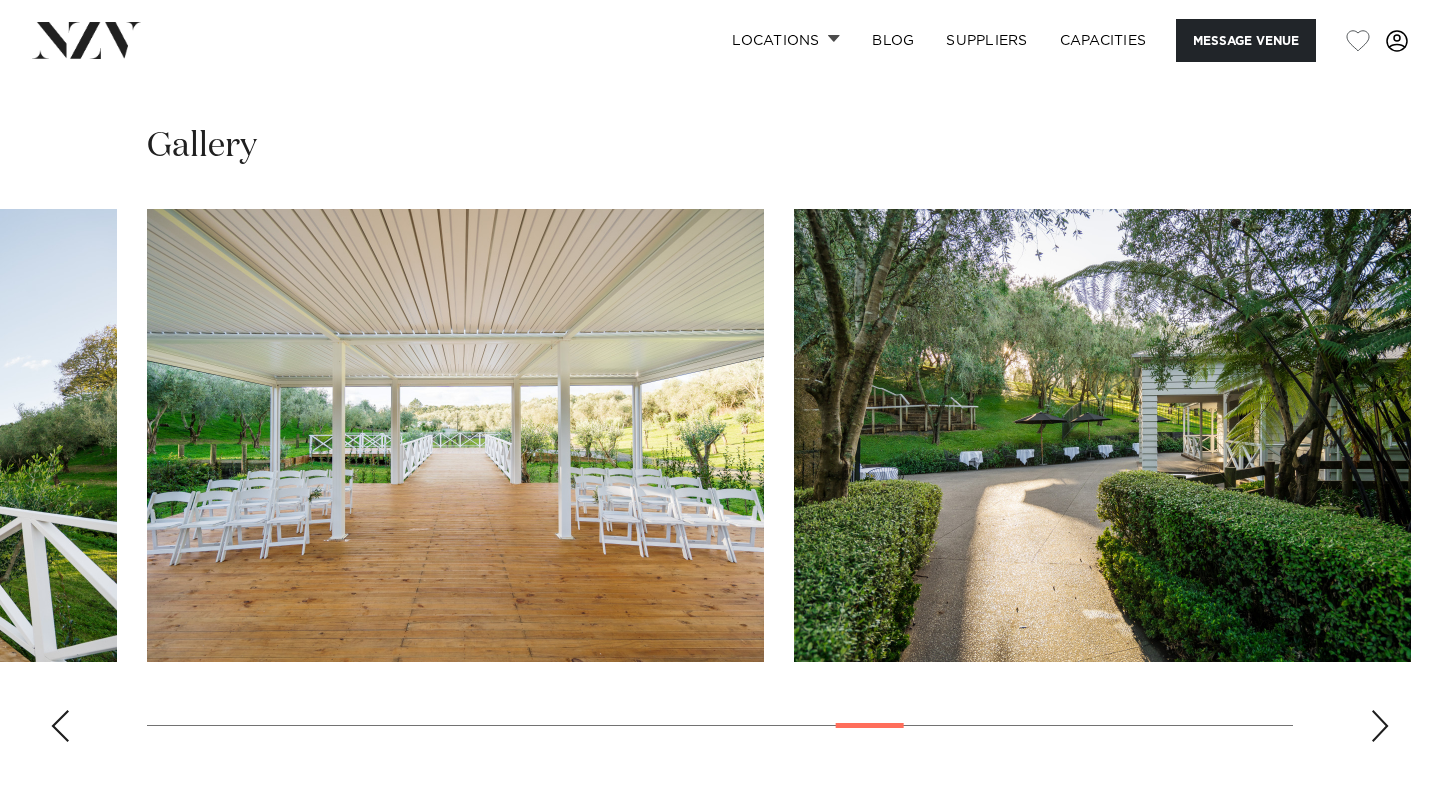 click at bounding box center (1380, 726) 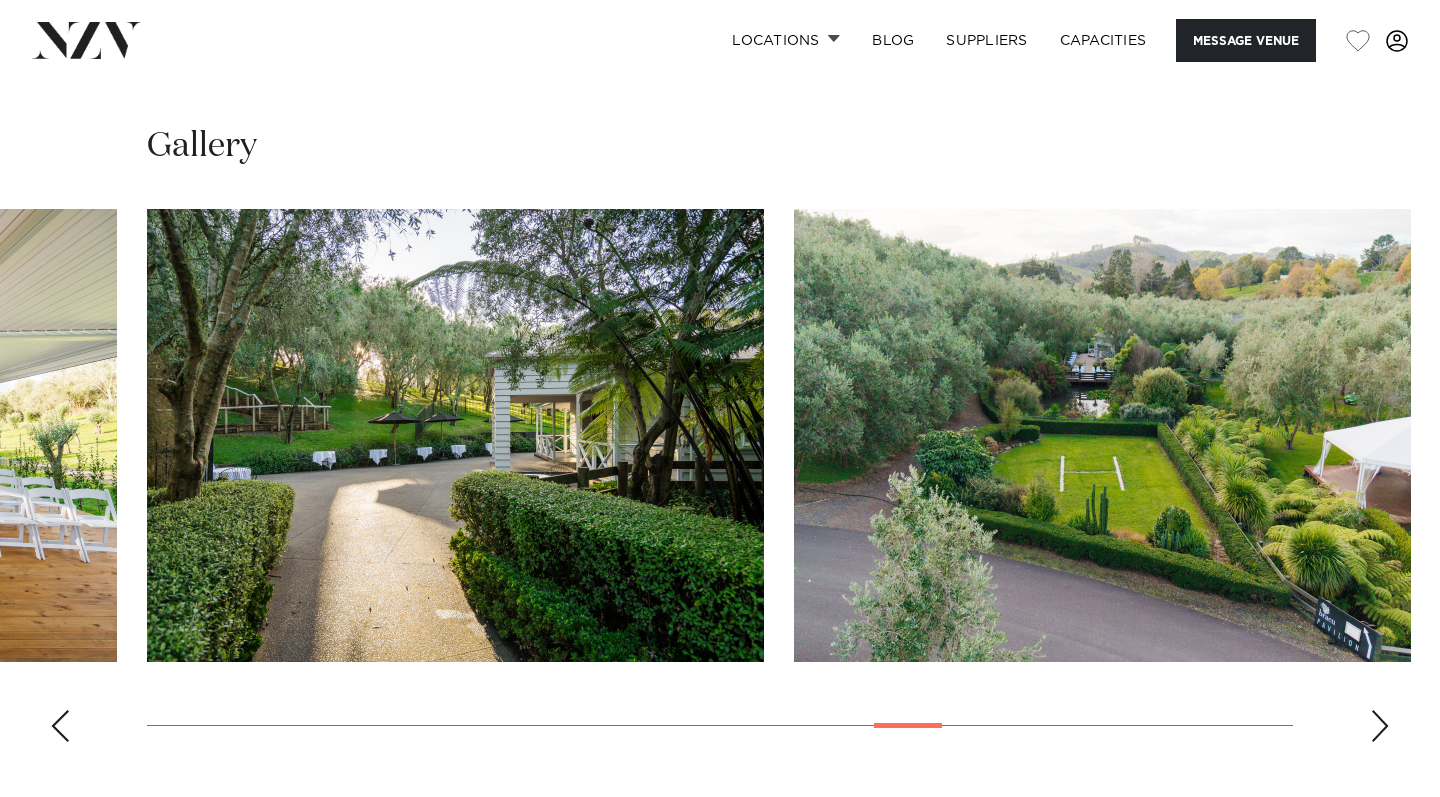 click at bounding box center (1380, 726) 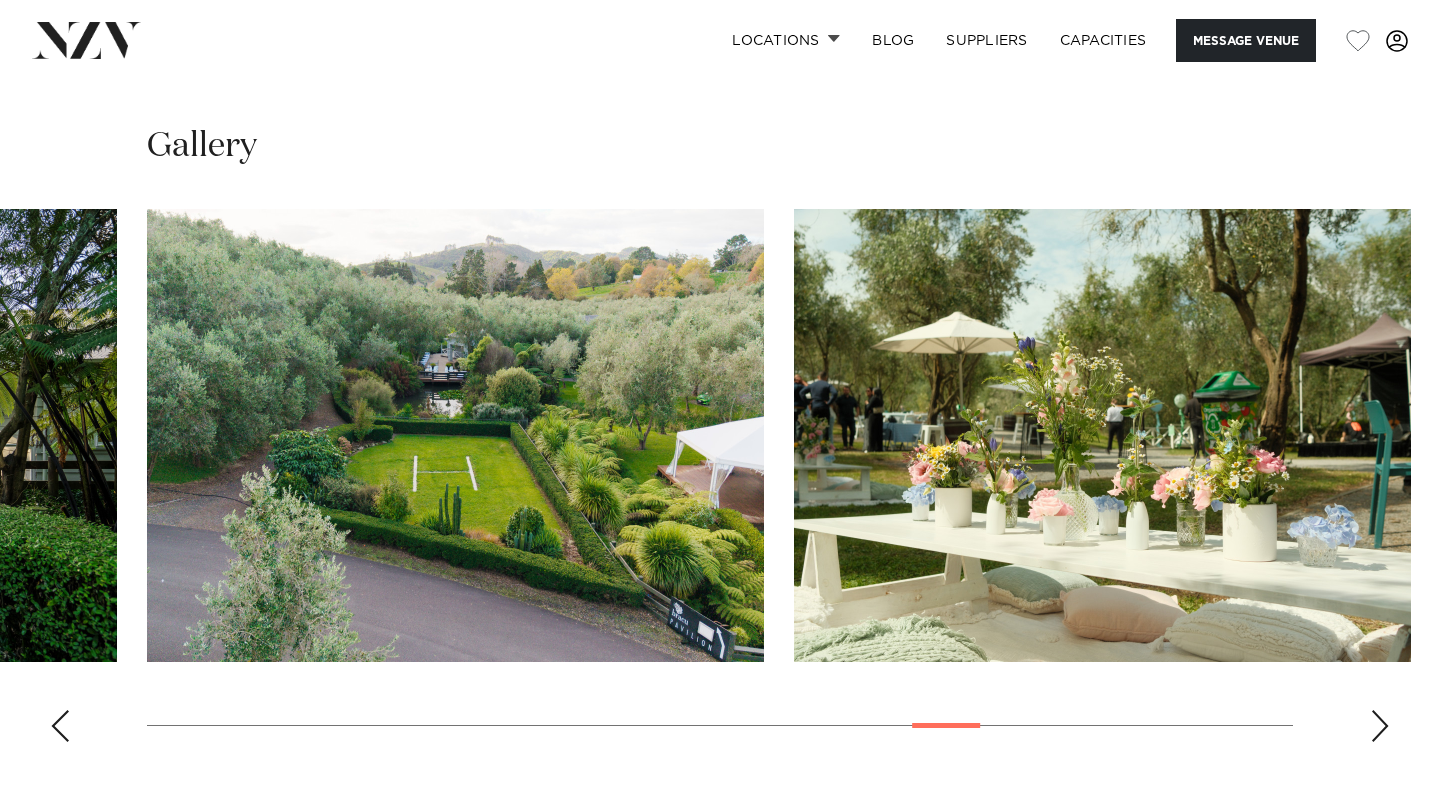 click at bounding box center (1380, 726) 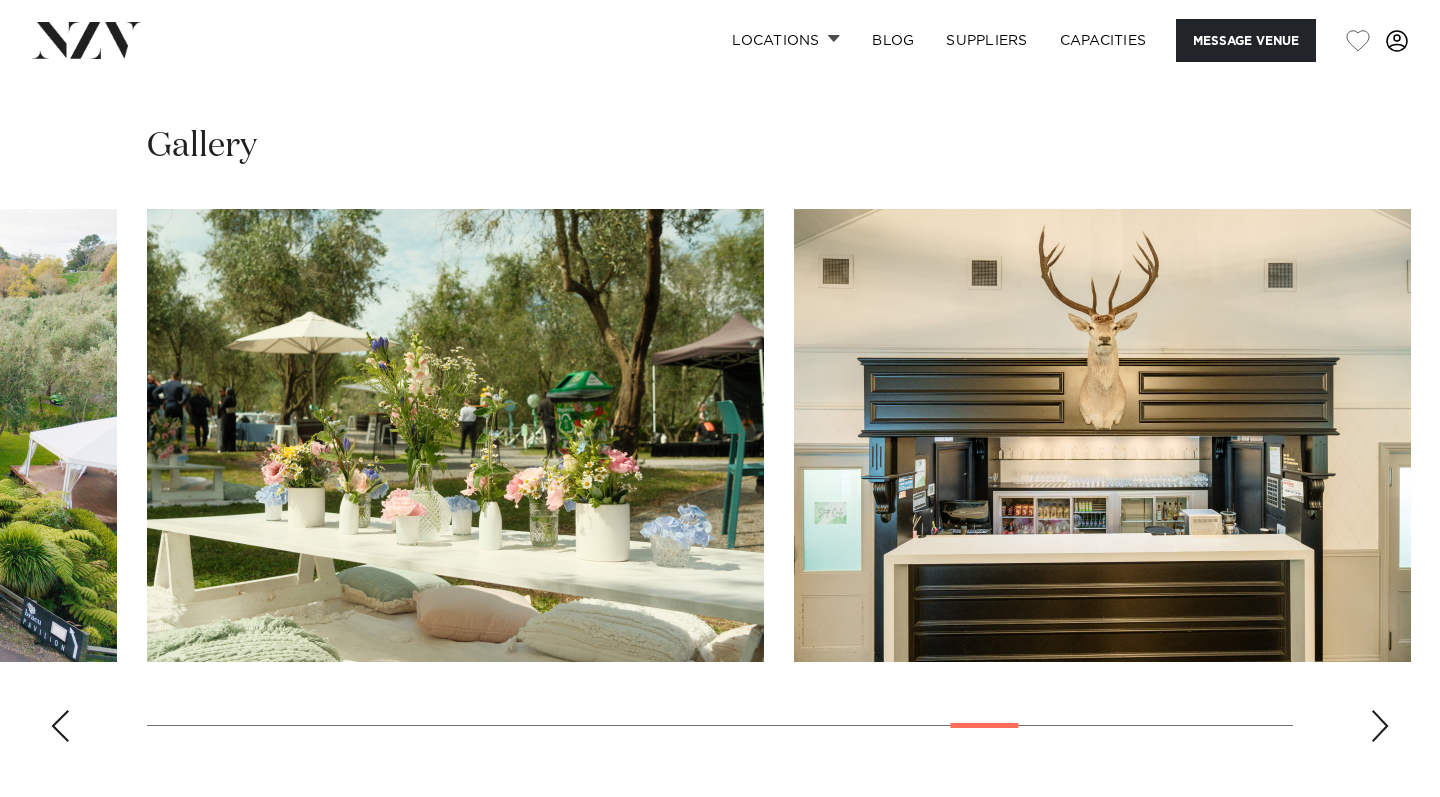 click at bounding box center (1380, 726) 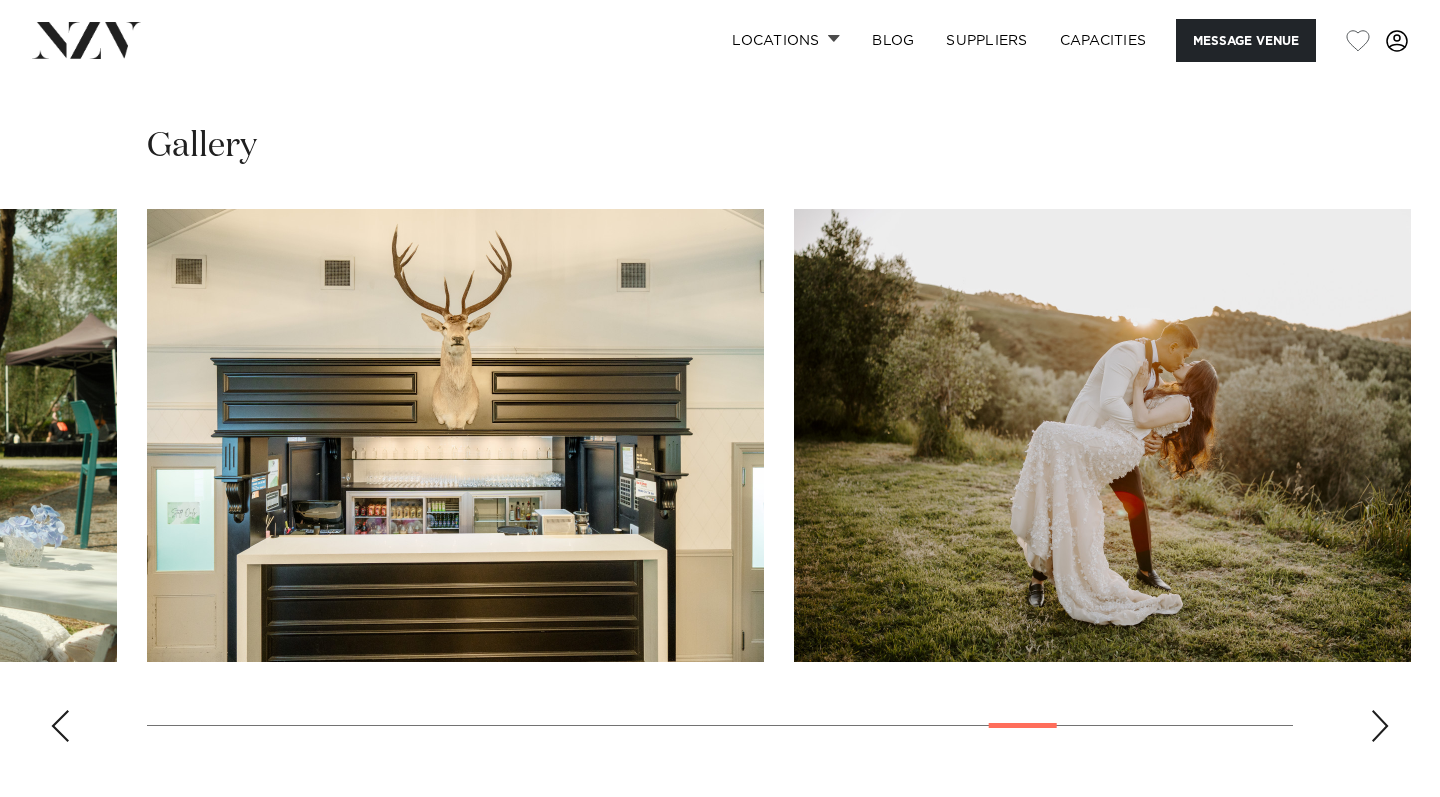 click at bounding box center [1380, 726] 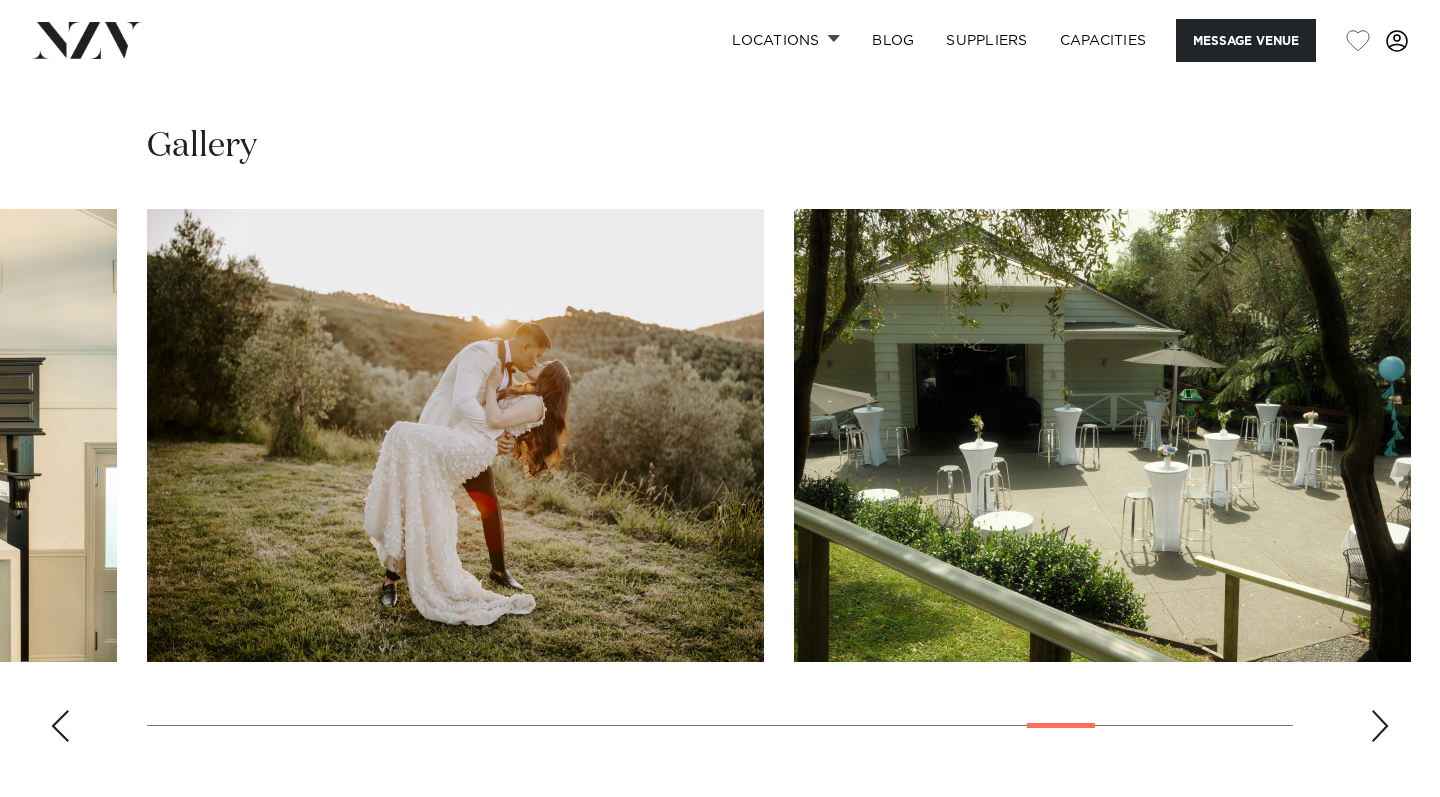 click at bounding box center (1380, 726) 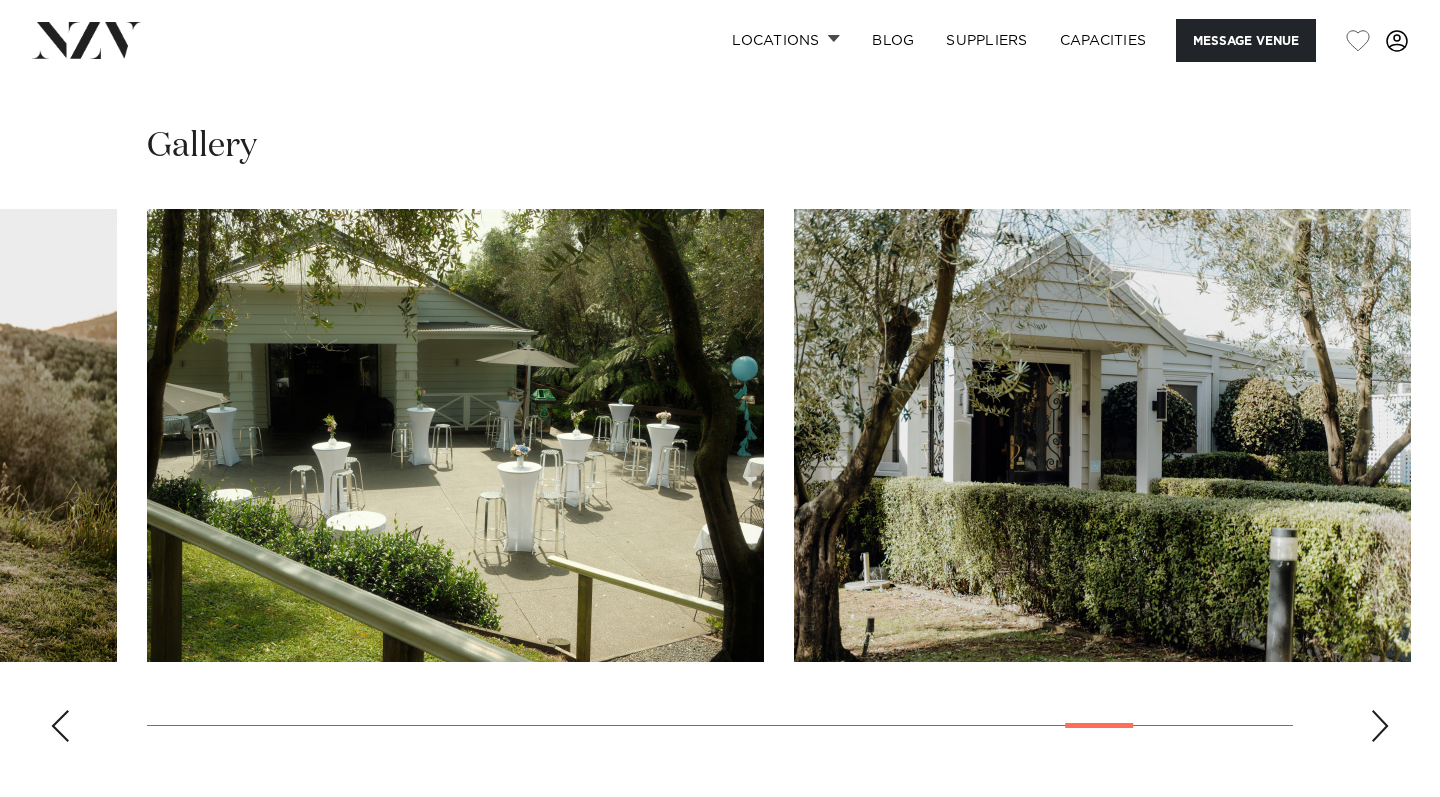 click at bounding box center (1380, 726) 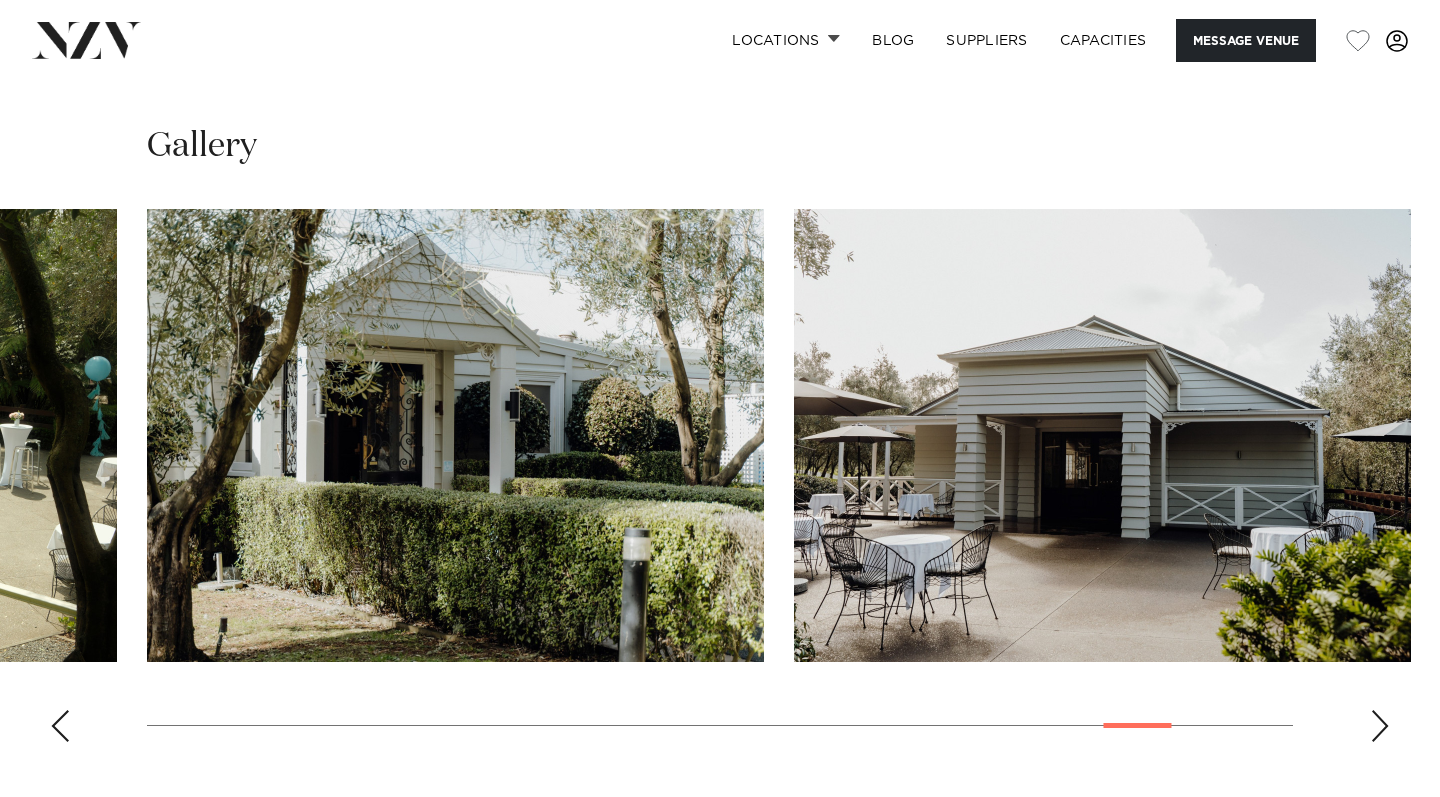 click at bounding box center [1380, 726] 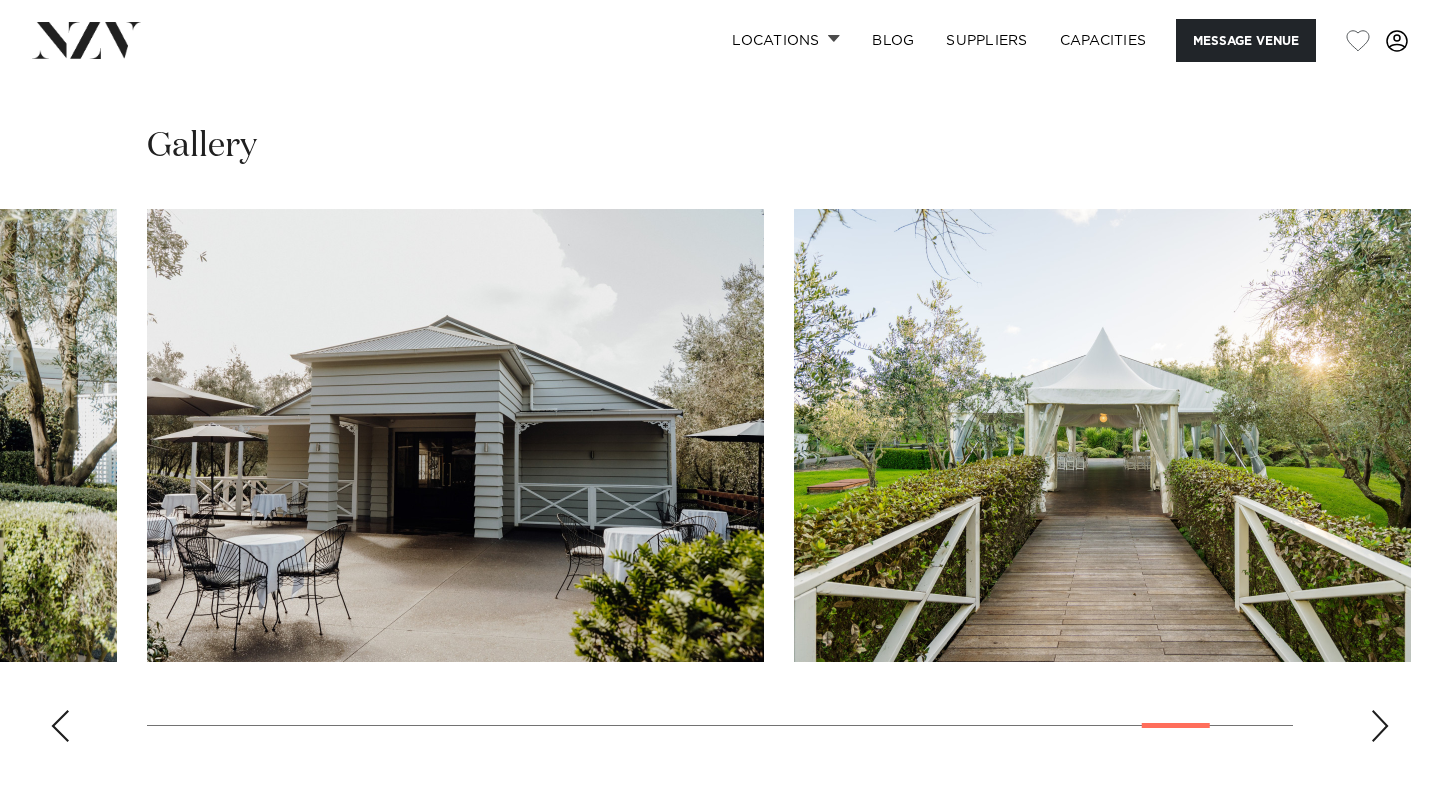 click at bounding box center [1380, 726] 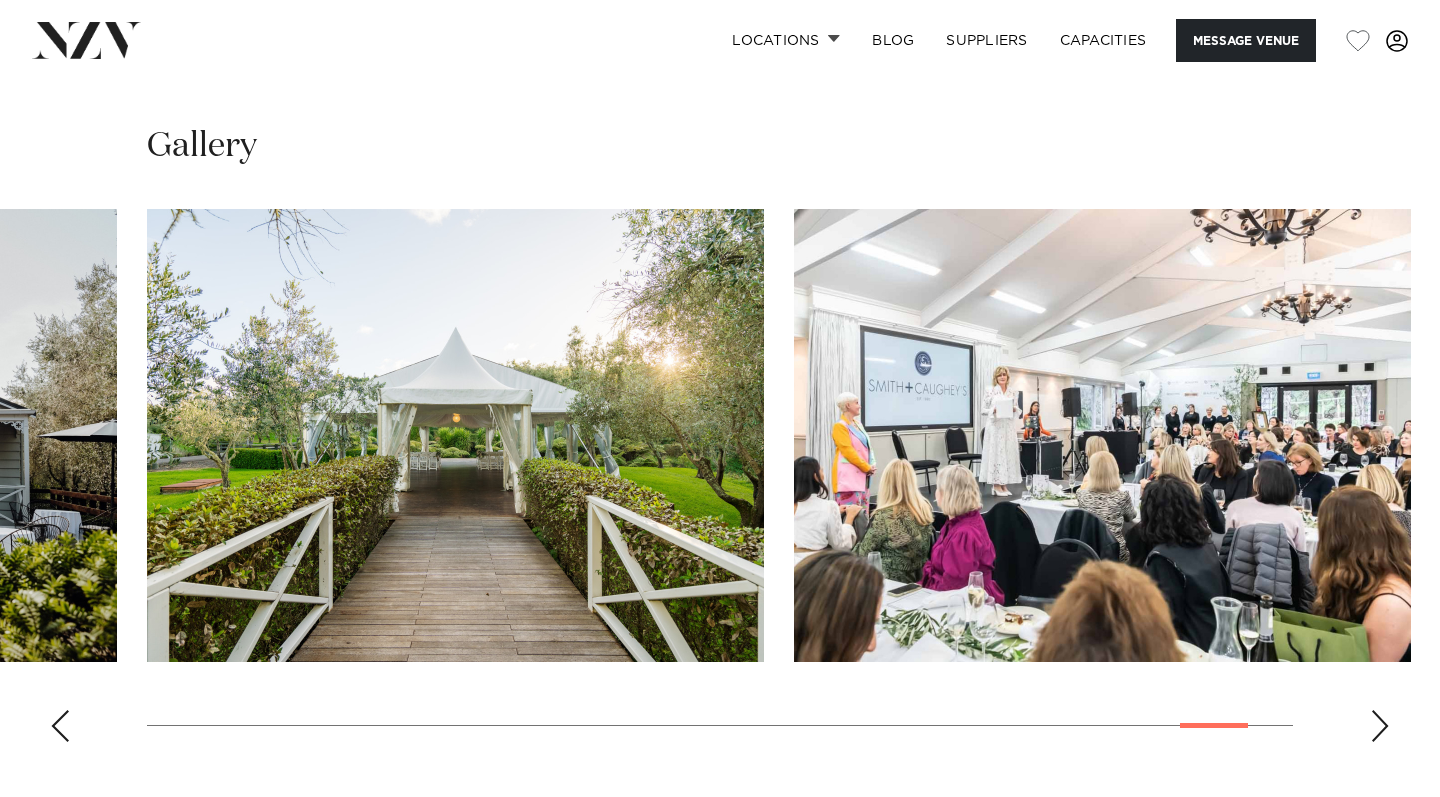 click at bounding box center [1380, 726] 